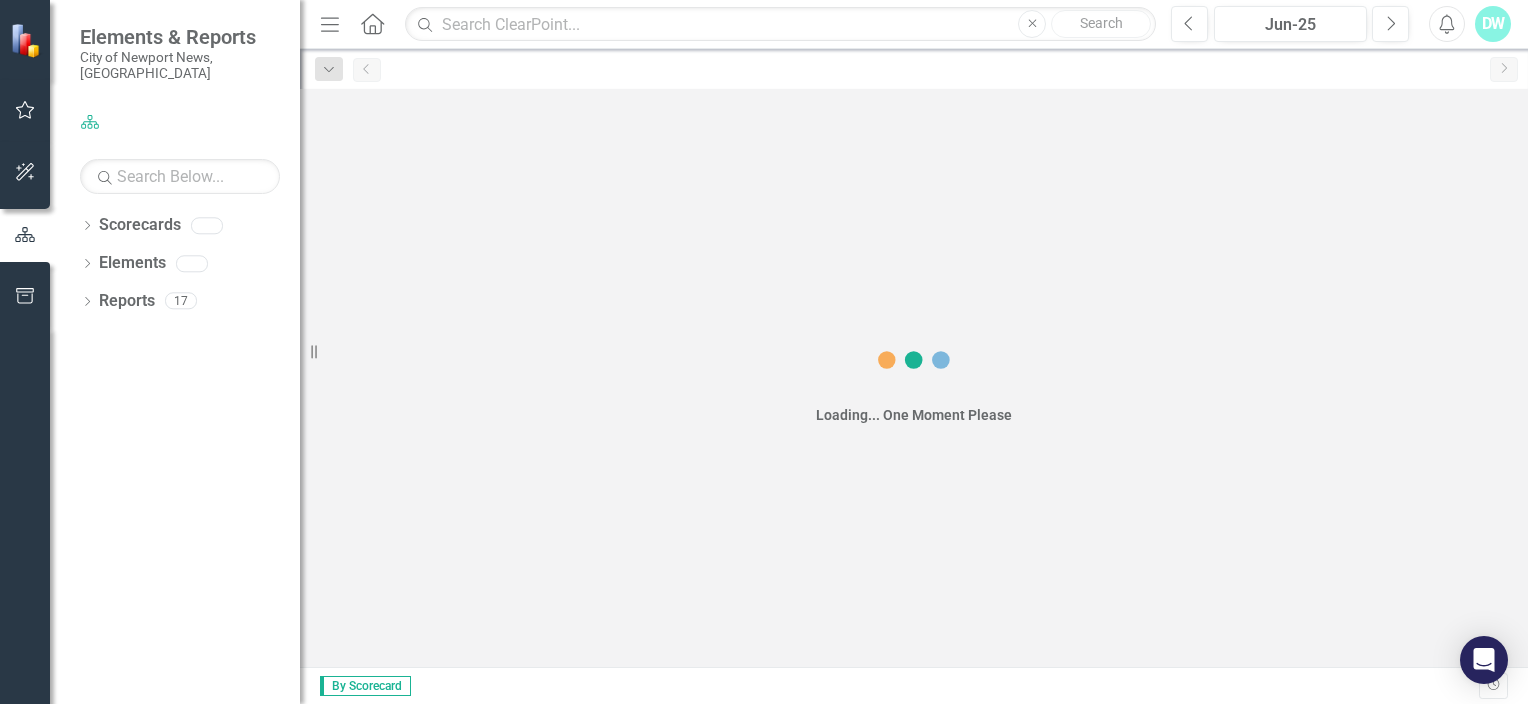 scroll, scrollTop: 0, scrollLeft: 0, axis: both 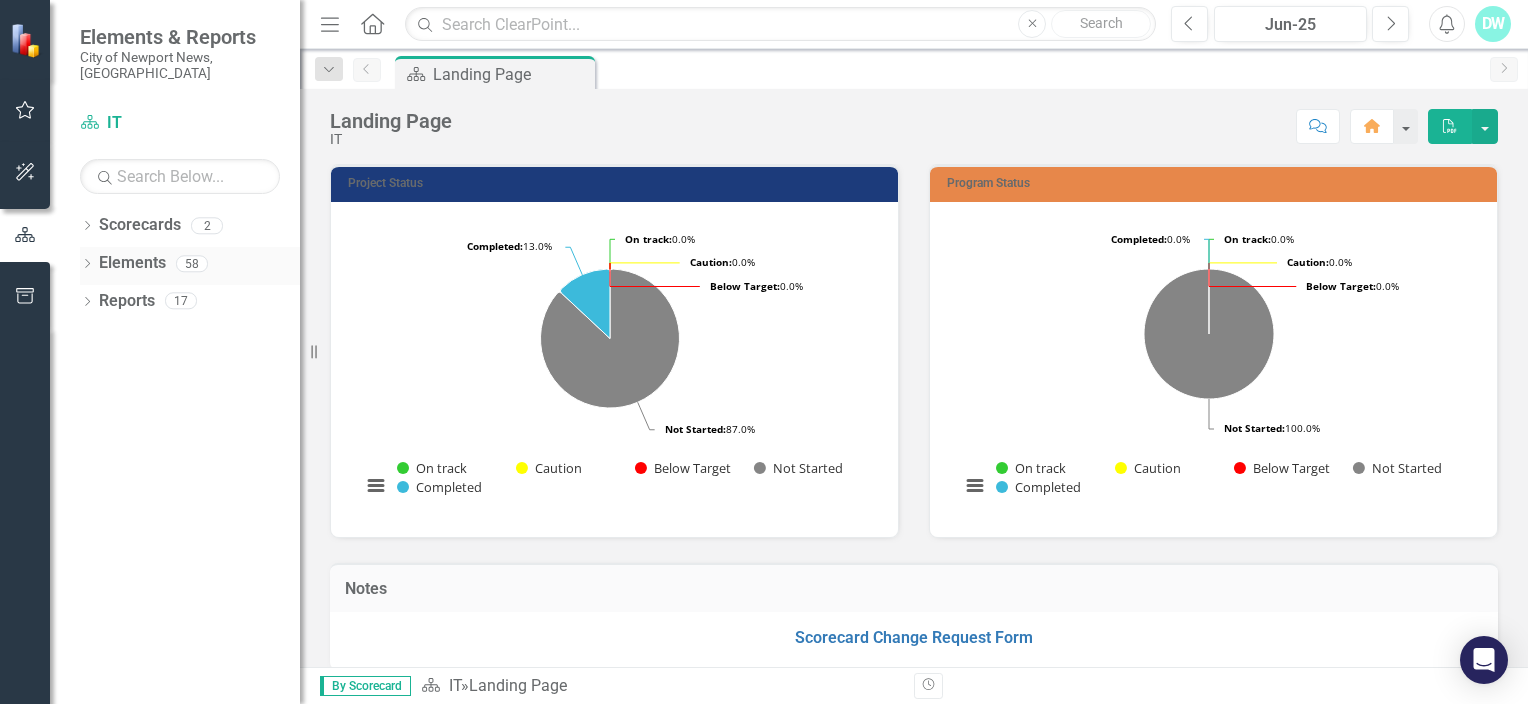 click on "Dropdown" 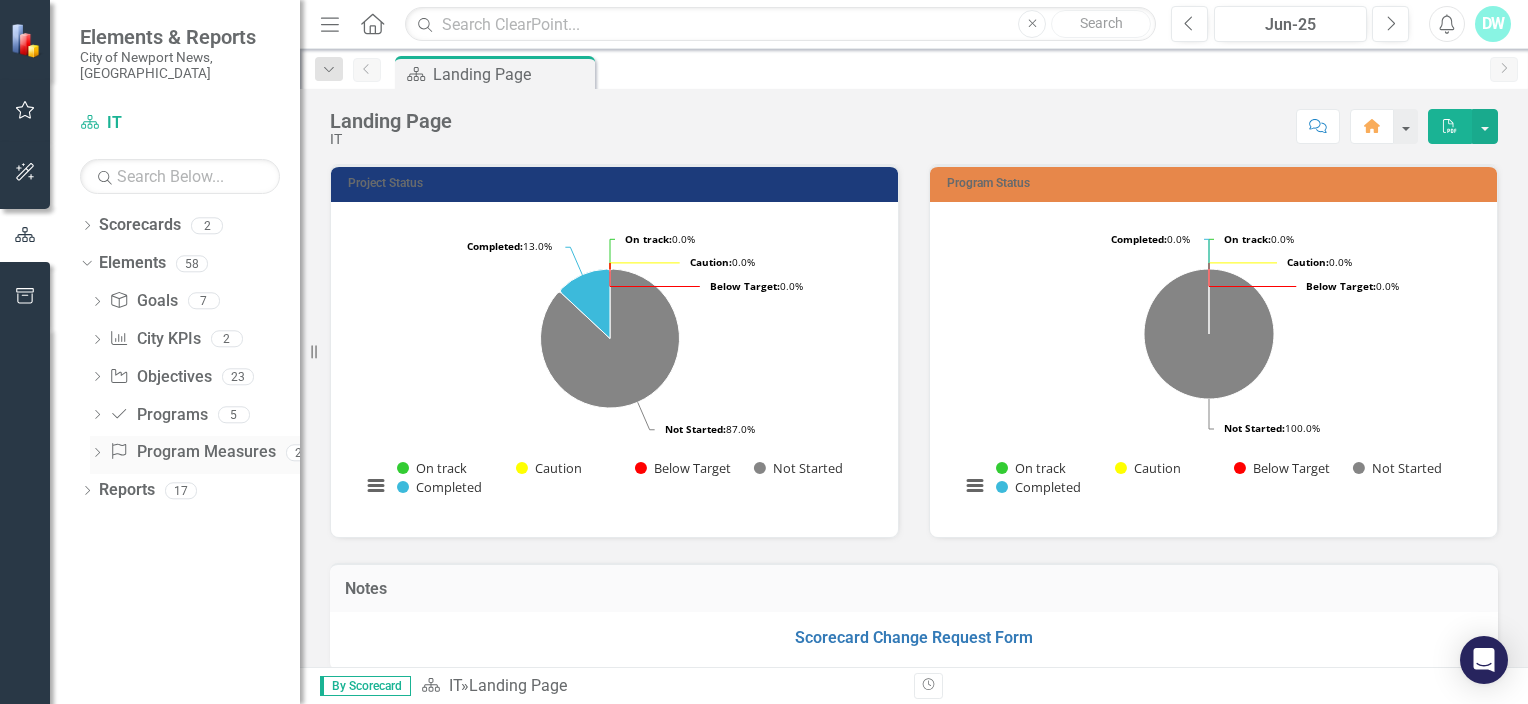 click on "Dropdown" 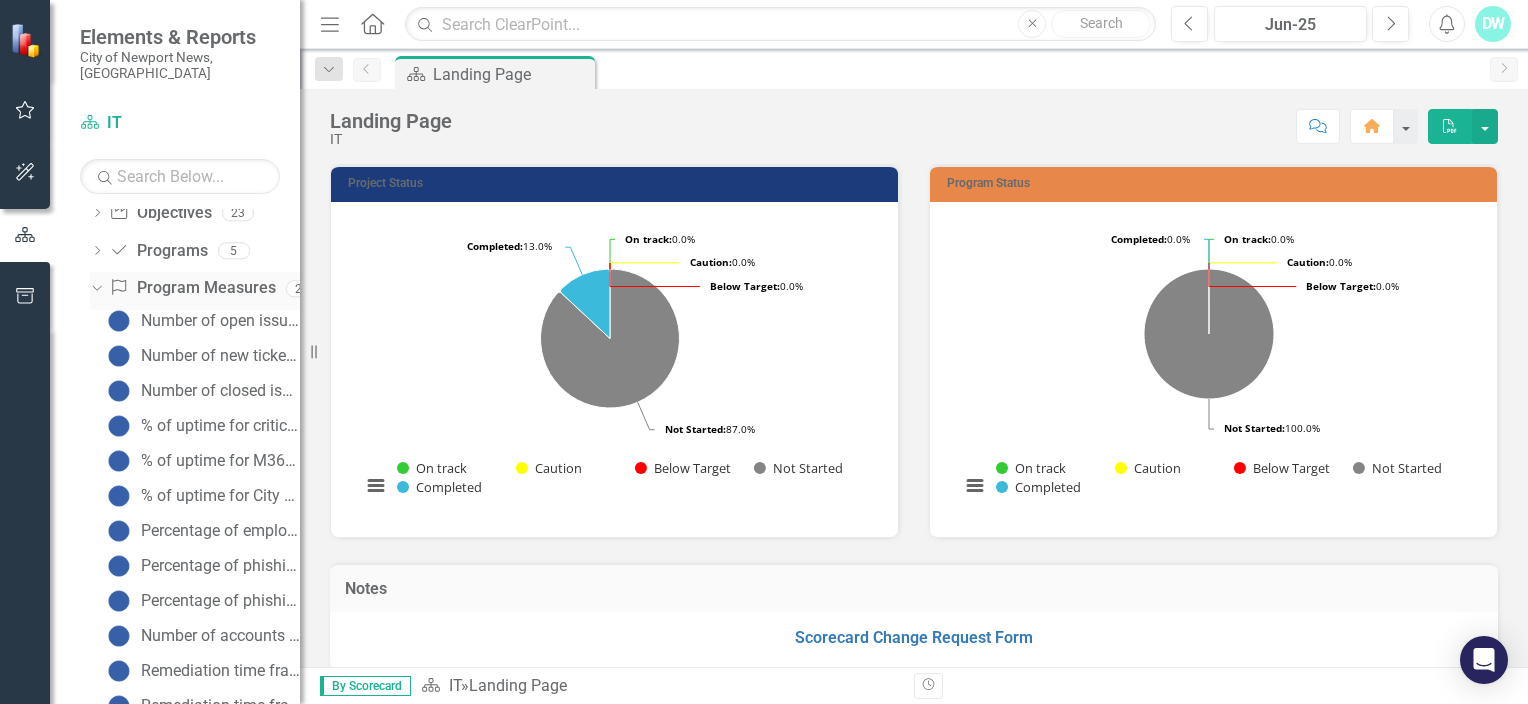 scroll, scrollTop: 200, scrollLeft: 0, axis: vertical 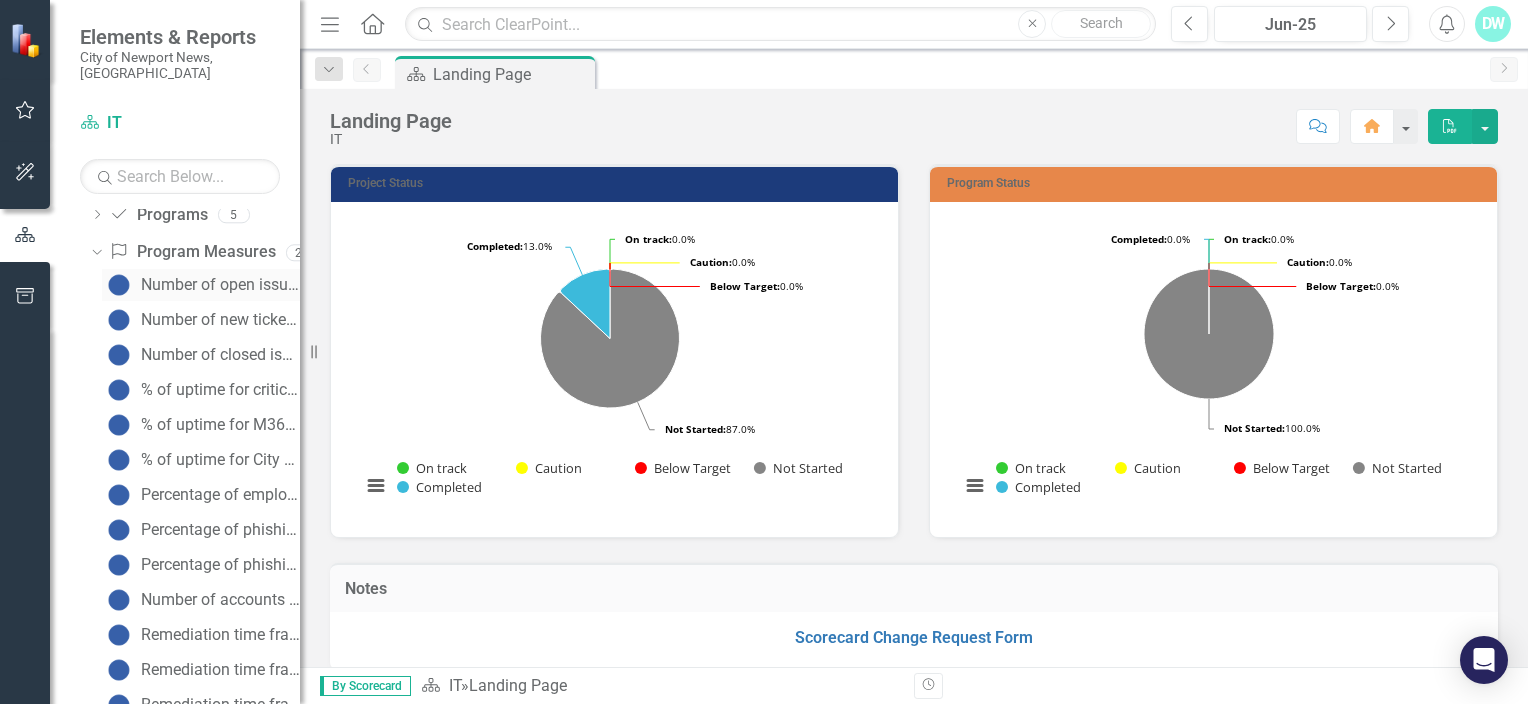 click on "Number of open issues" at bounding box center (220, 285) 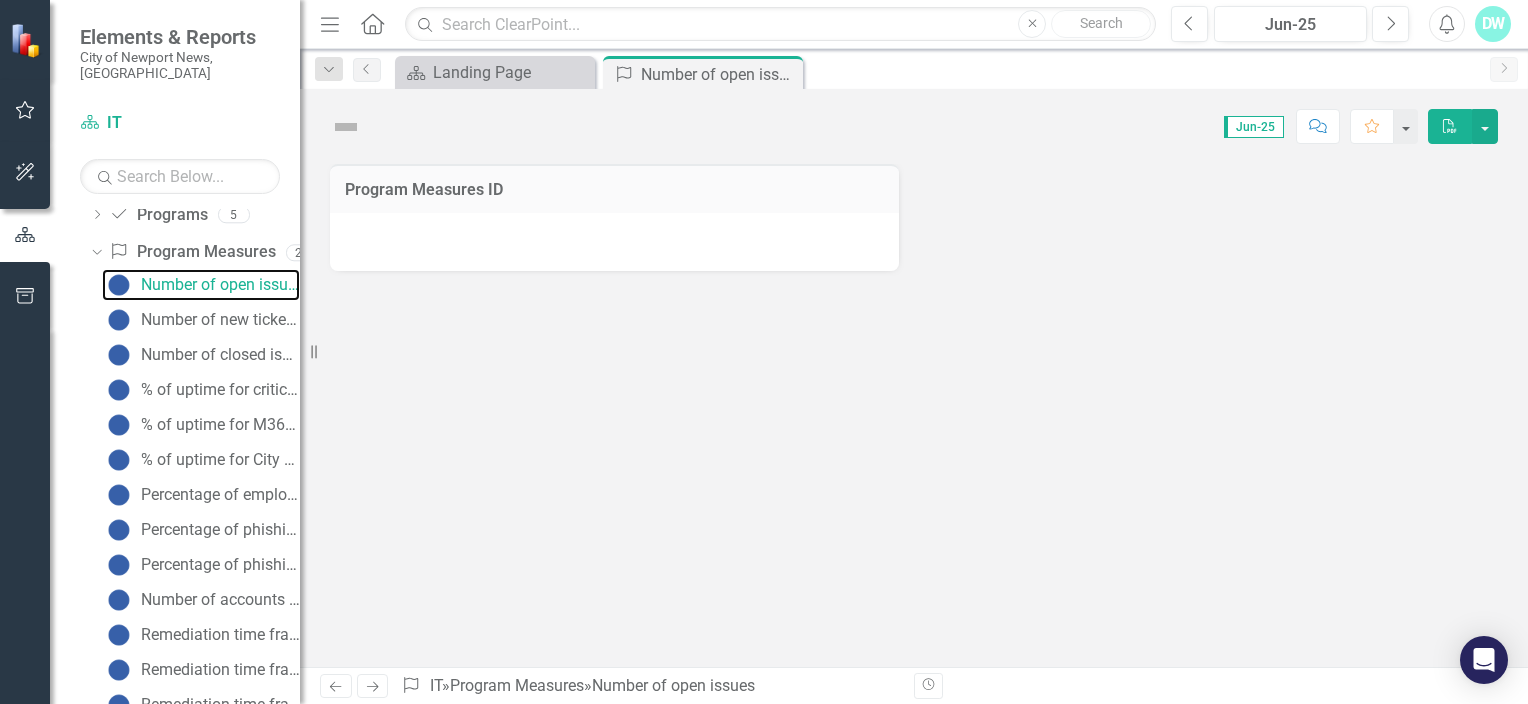 scroll, scrollTop: 0, scrollLeft: 0, axis: both 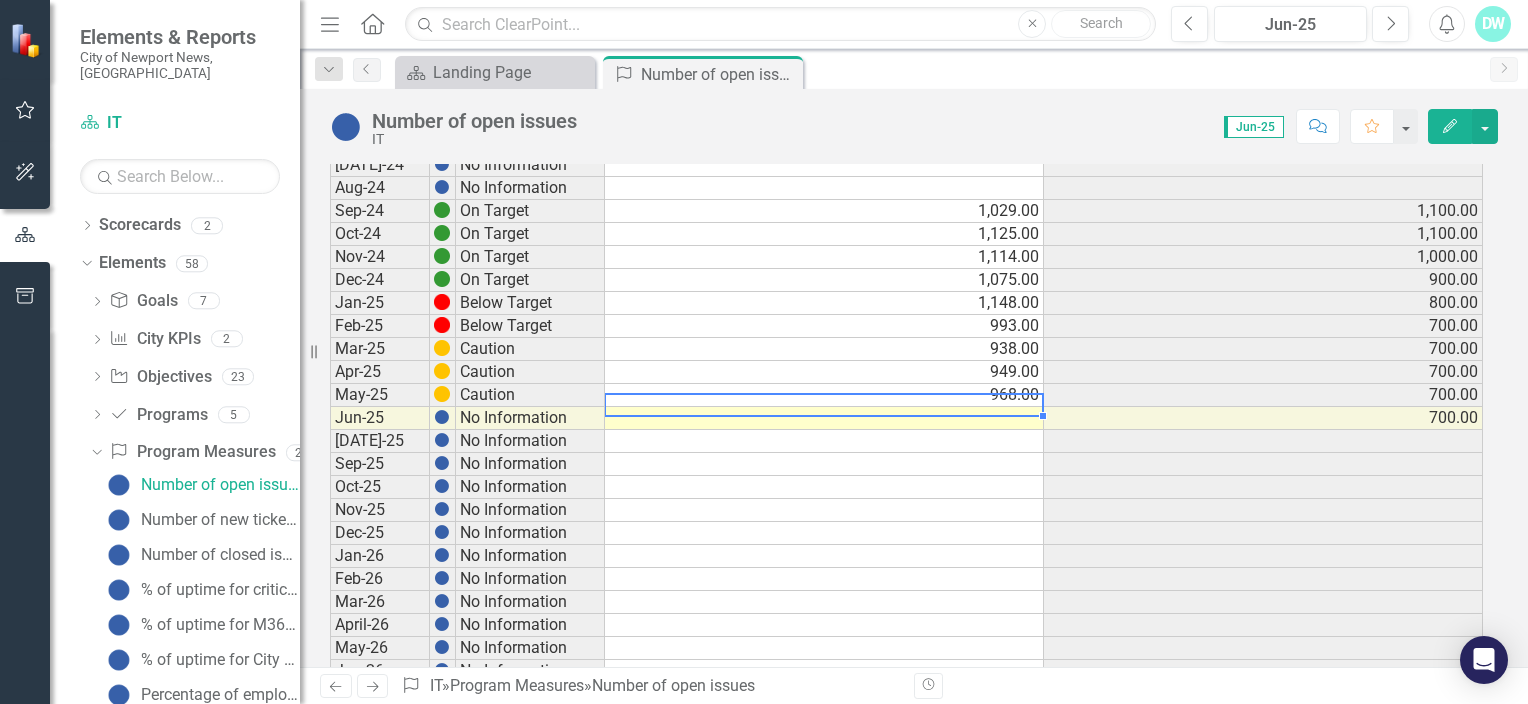 click at bounding box center (824, 418) 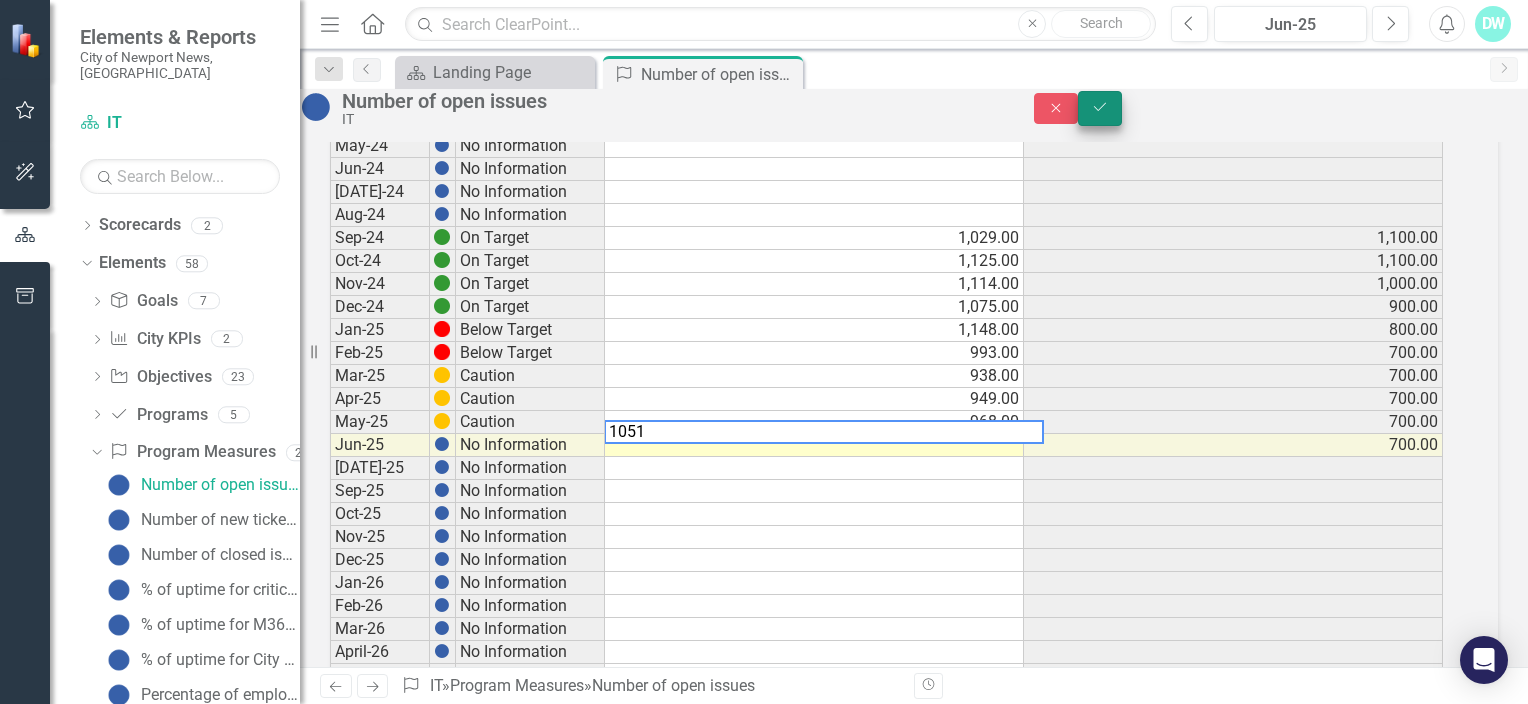 type on "1051" 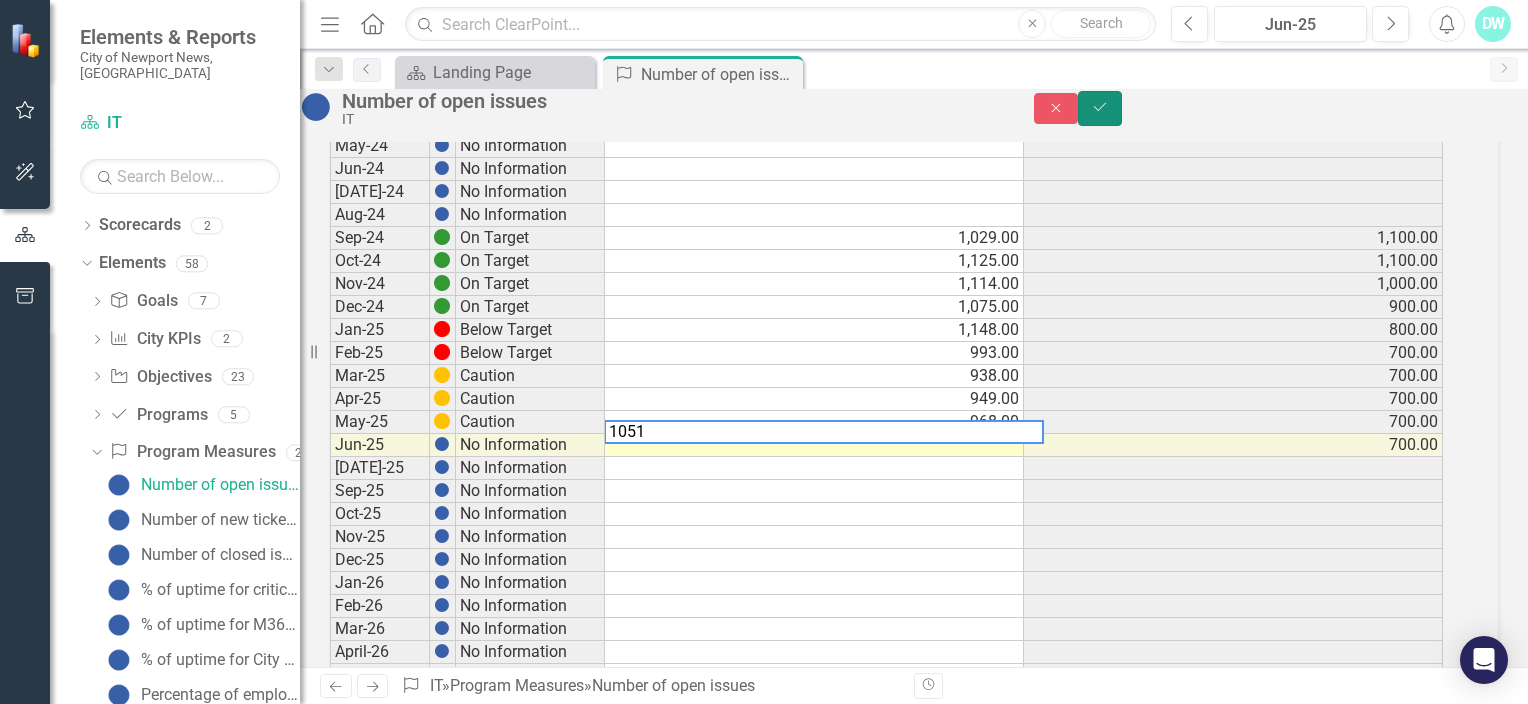 click on "Save" 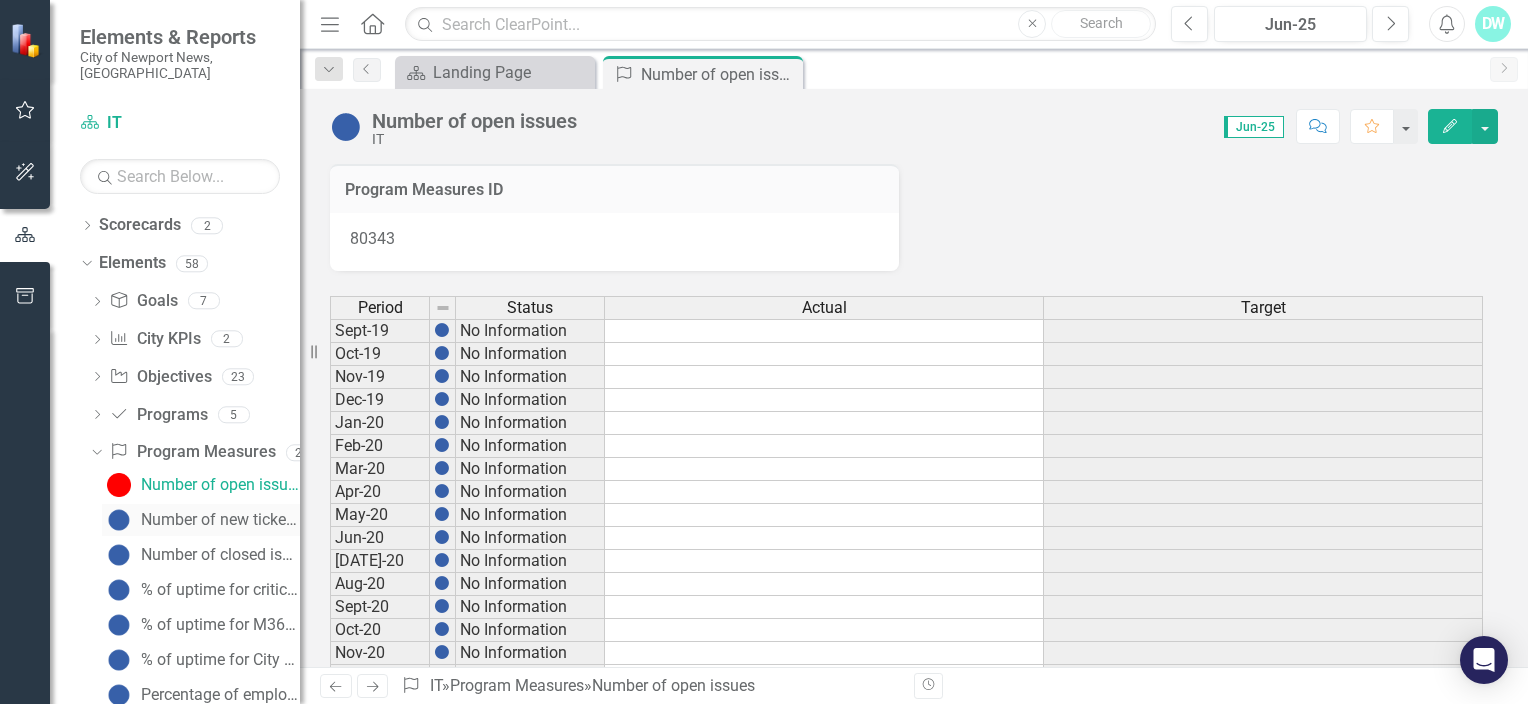 click on "Number of new tickets past month" at bounding box center (220, 520) 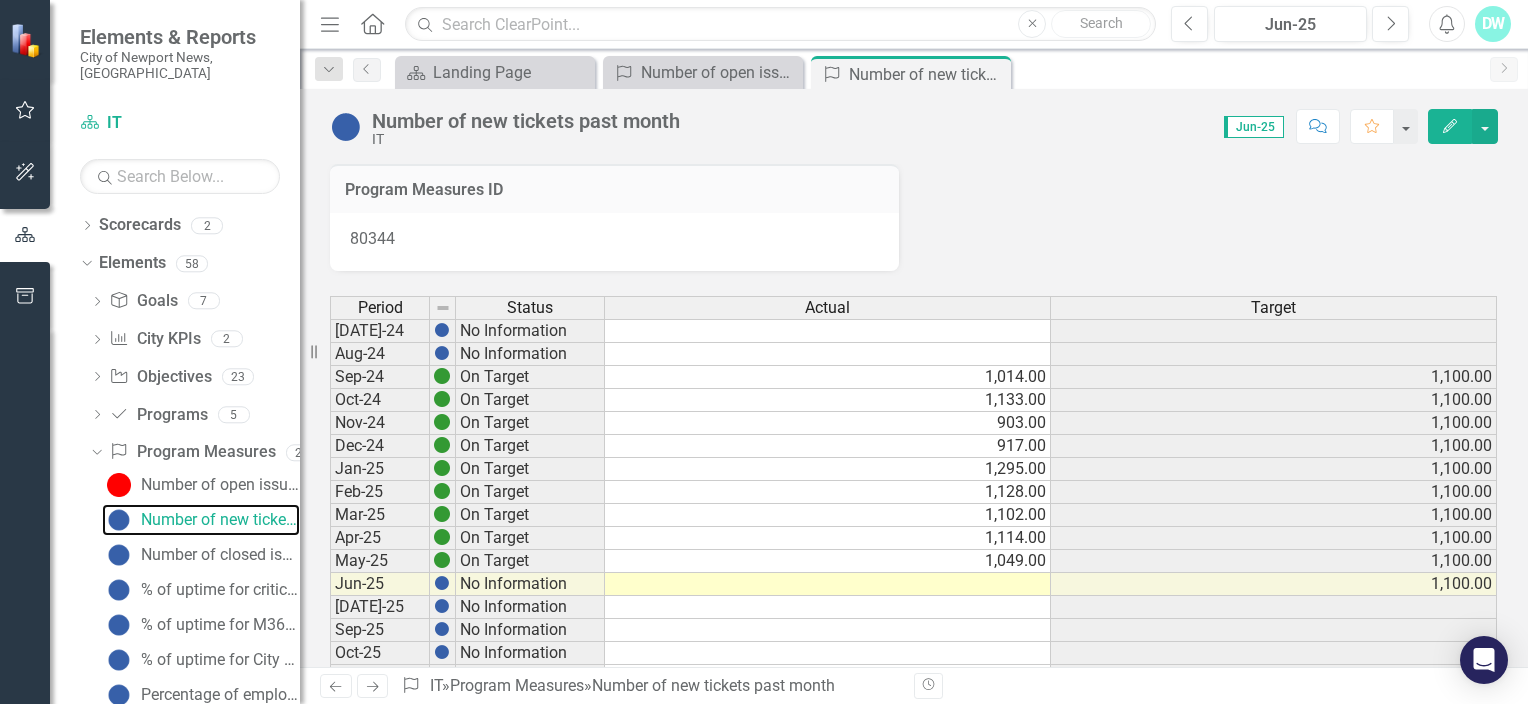 scroll, scrollTop: 200, scrollLeft: 0, axis: vertical 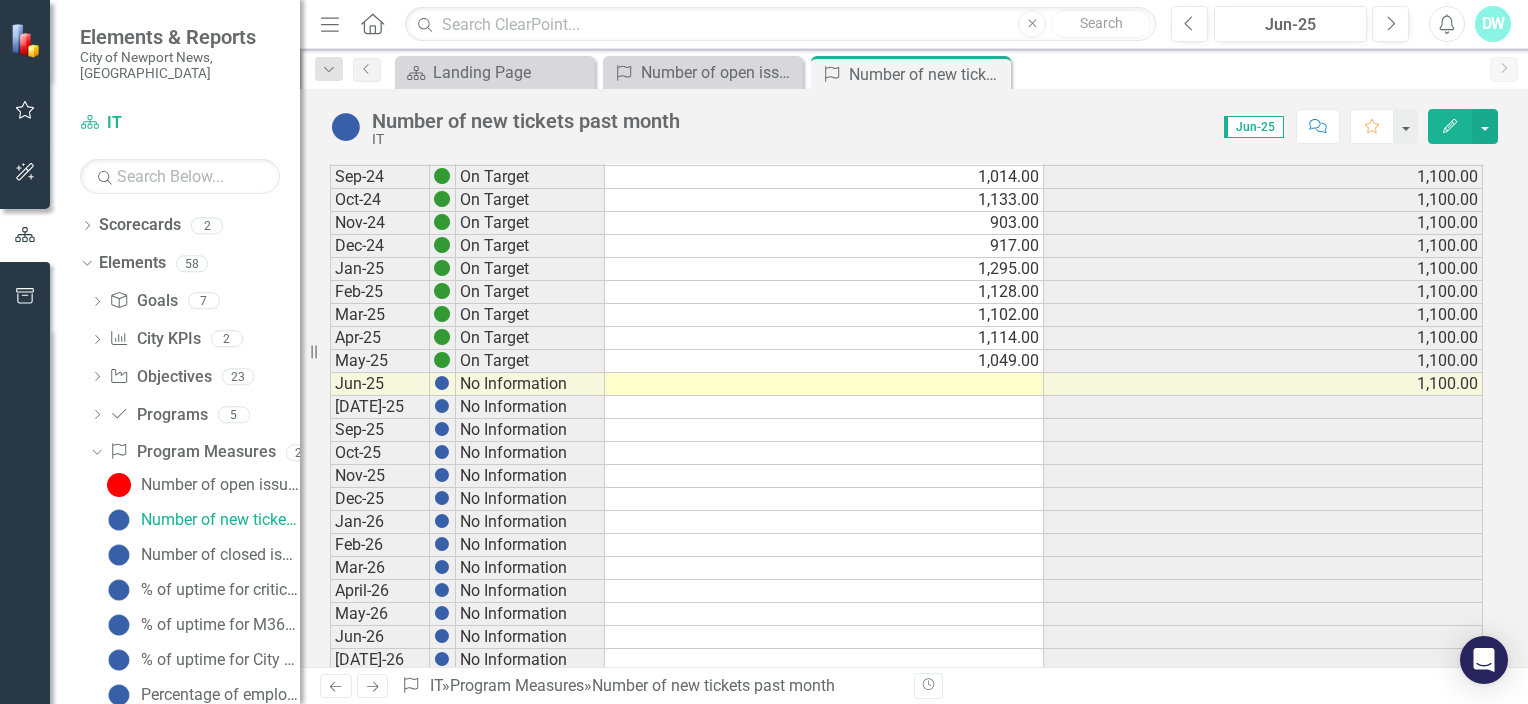 click at bounding box center (824, 384) 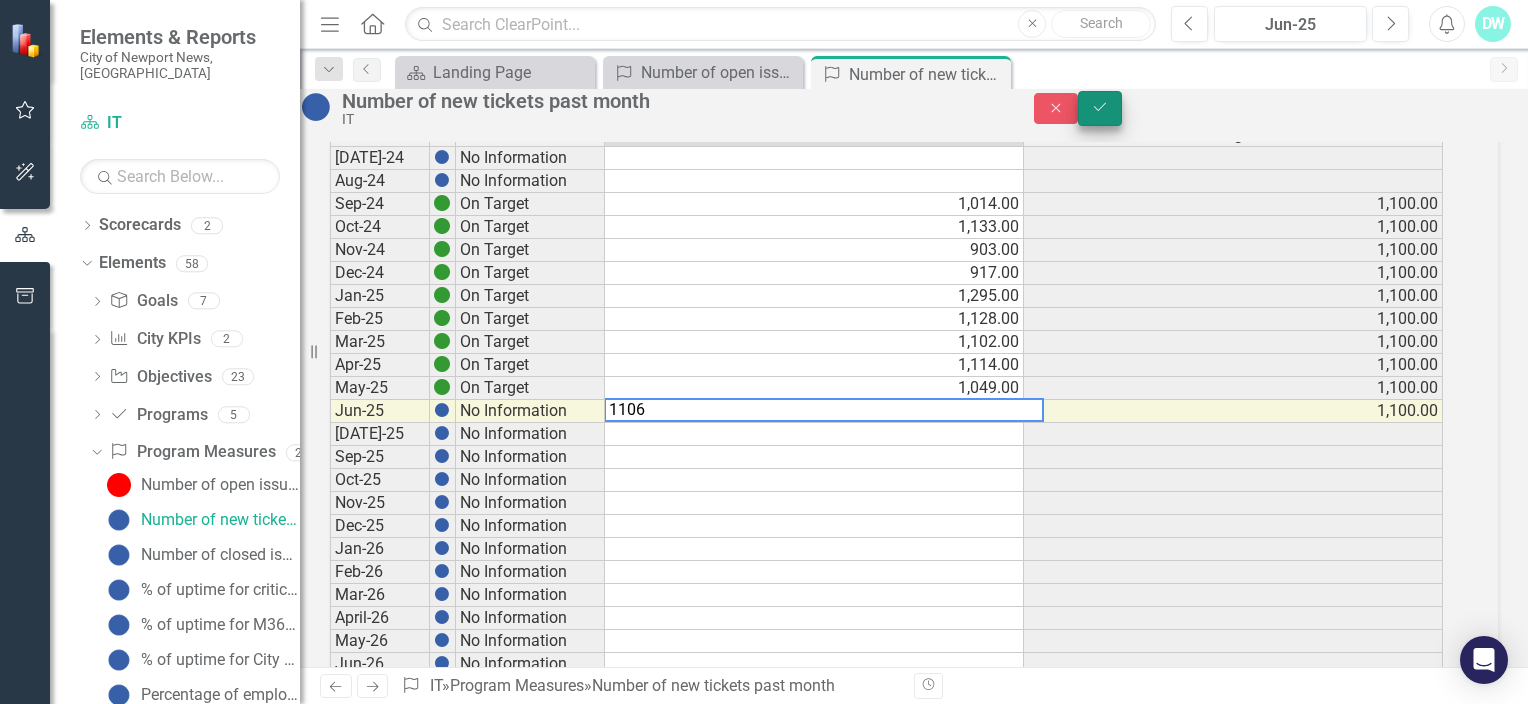 type on "1106" 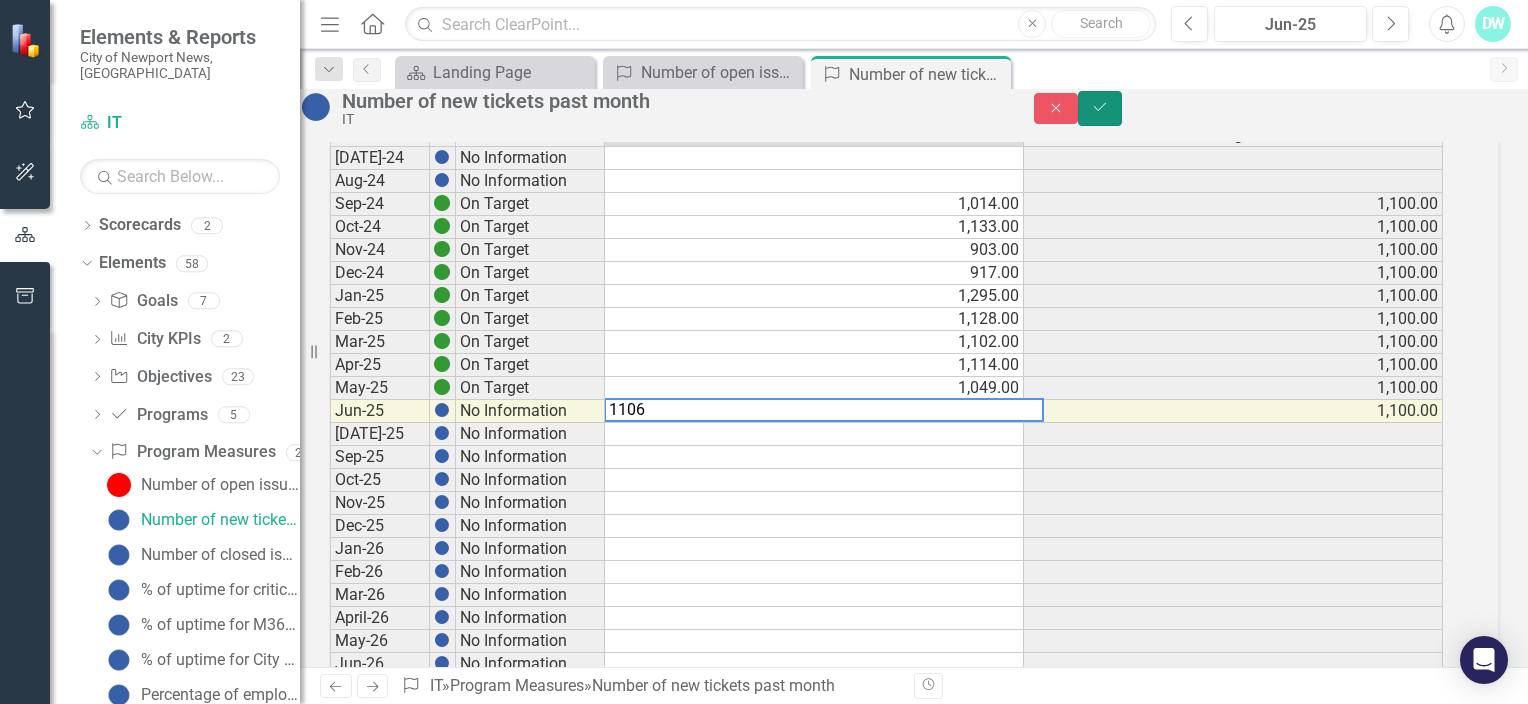 click on "Save" 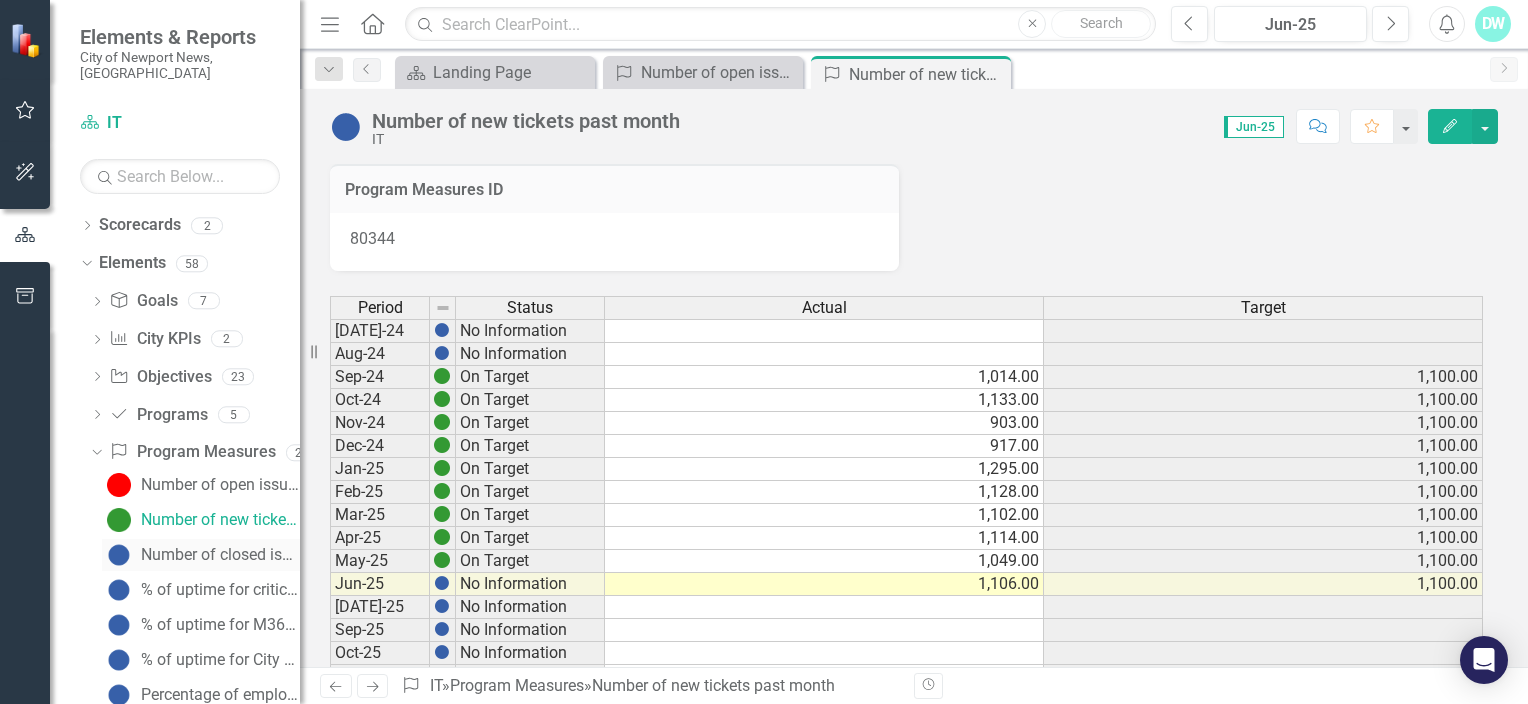 click on "Number of closed issues past month" at bounding box center [220, 555] 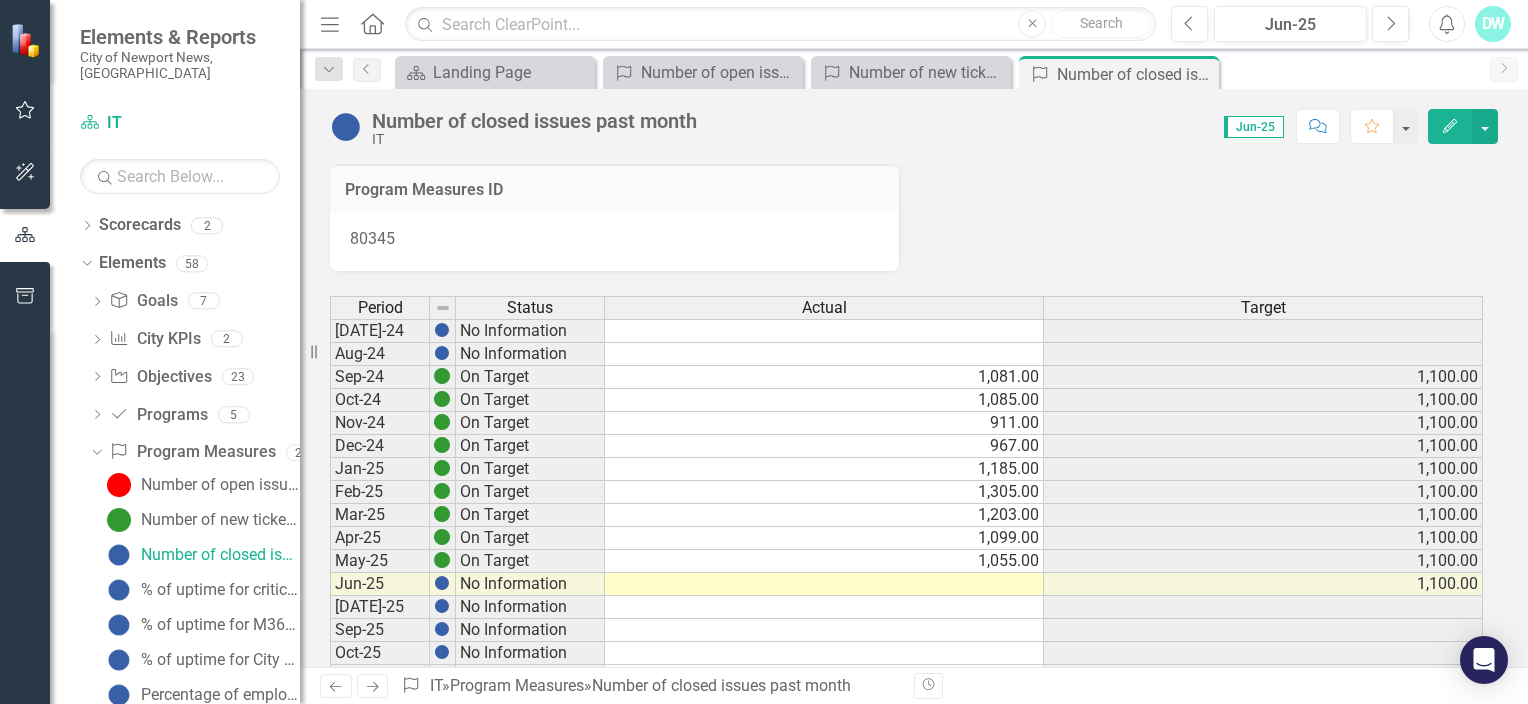 click at bounding box center (824, 584) 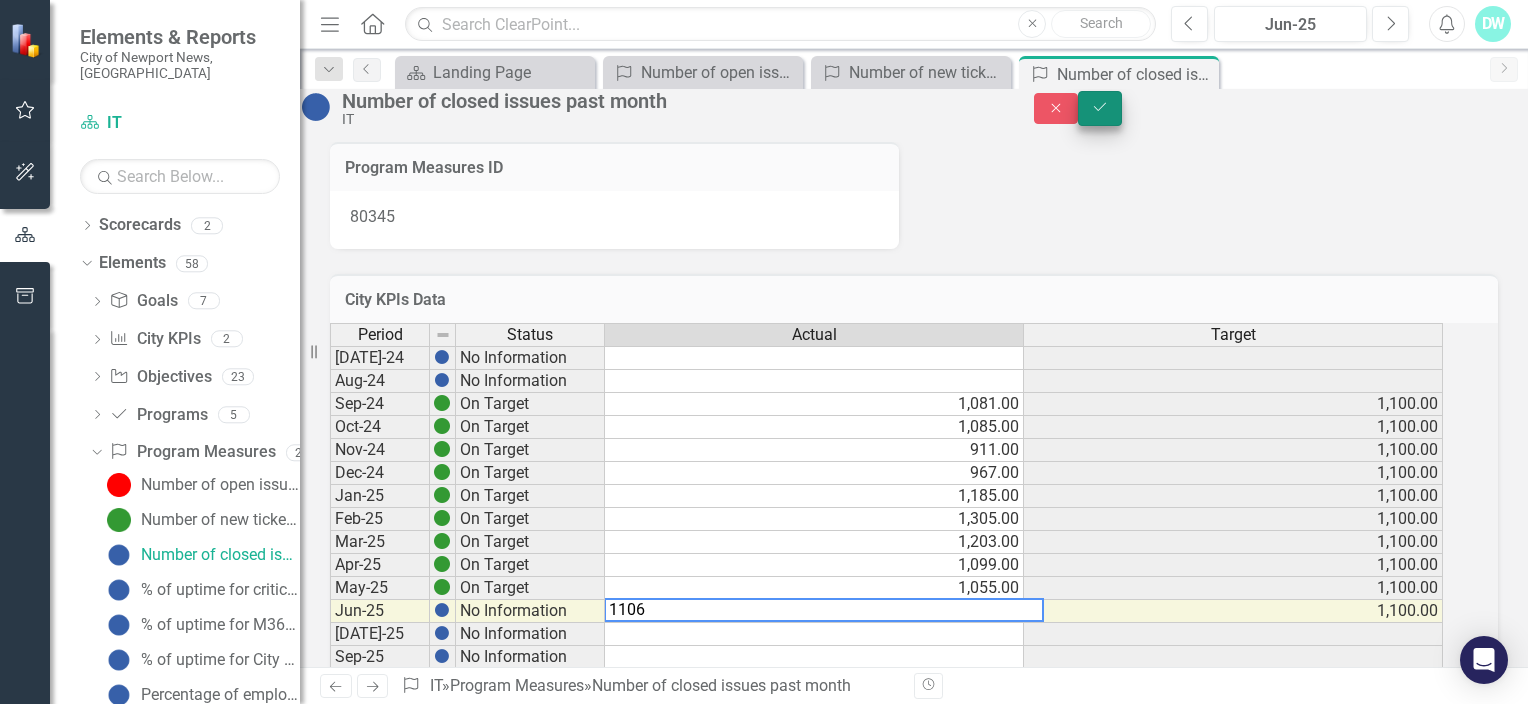 type on "1106" 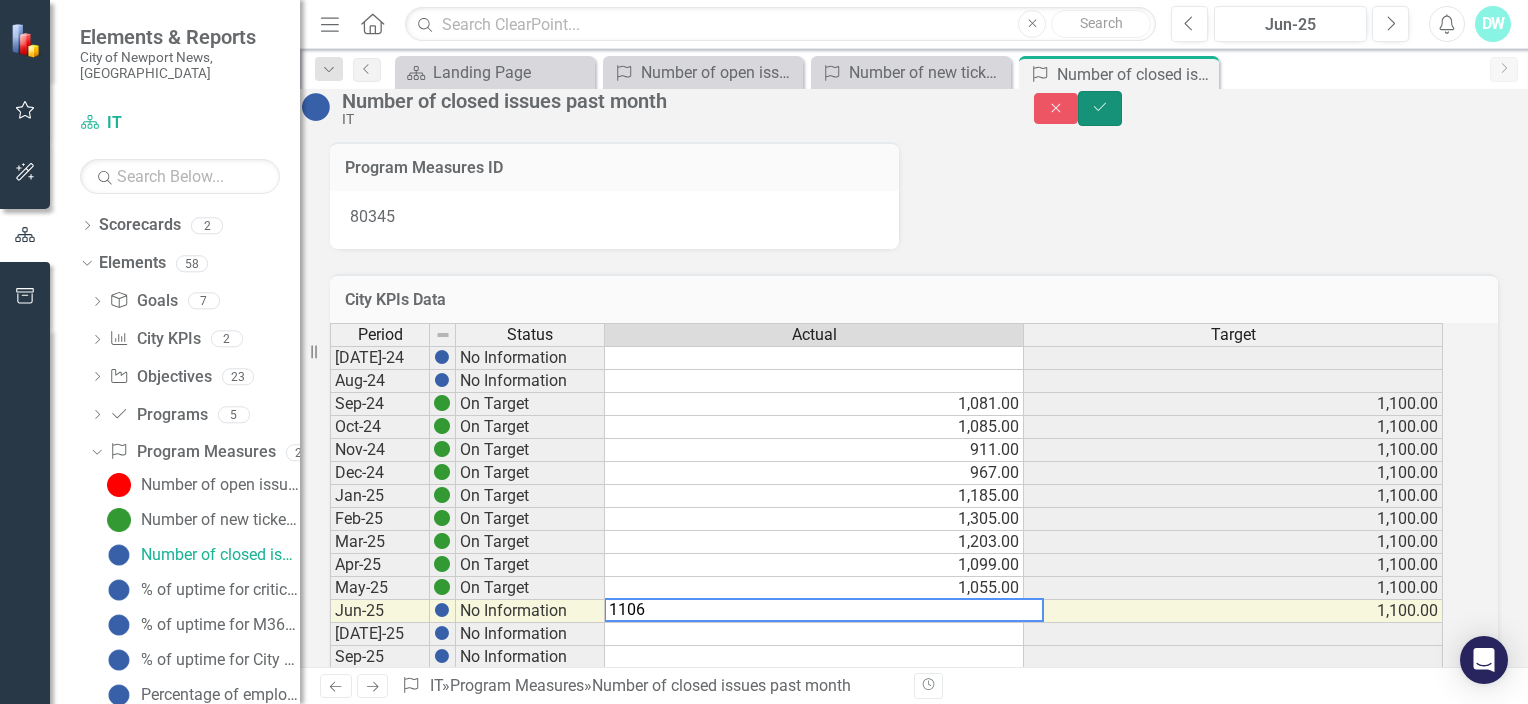 click on "Save" at bounding box center (1100, 108) 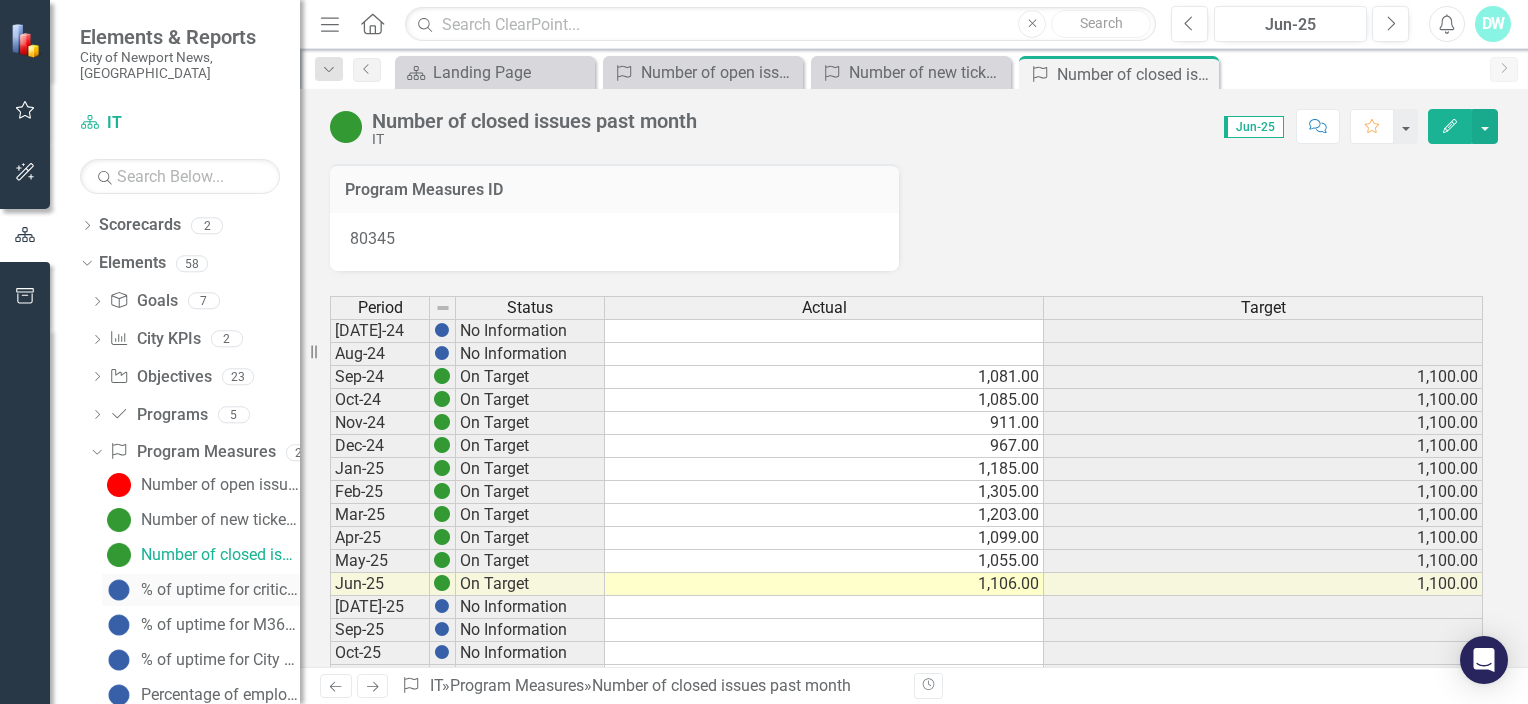 click on "% of uptime for critical servers" at bounding box center [220, 590] 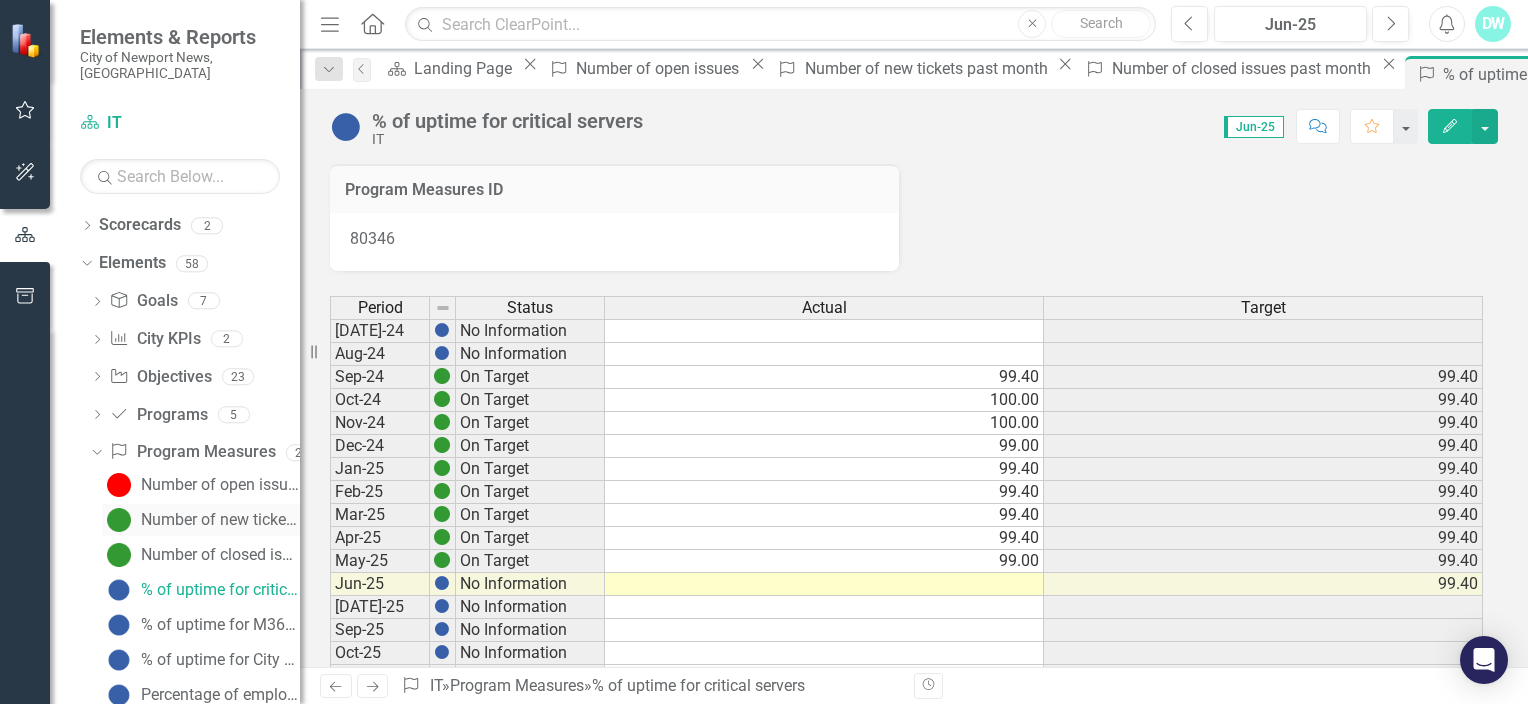 click on "Number of new tickets past month" at bounding box center (220, 520) 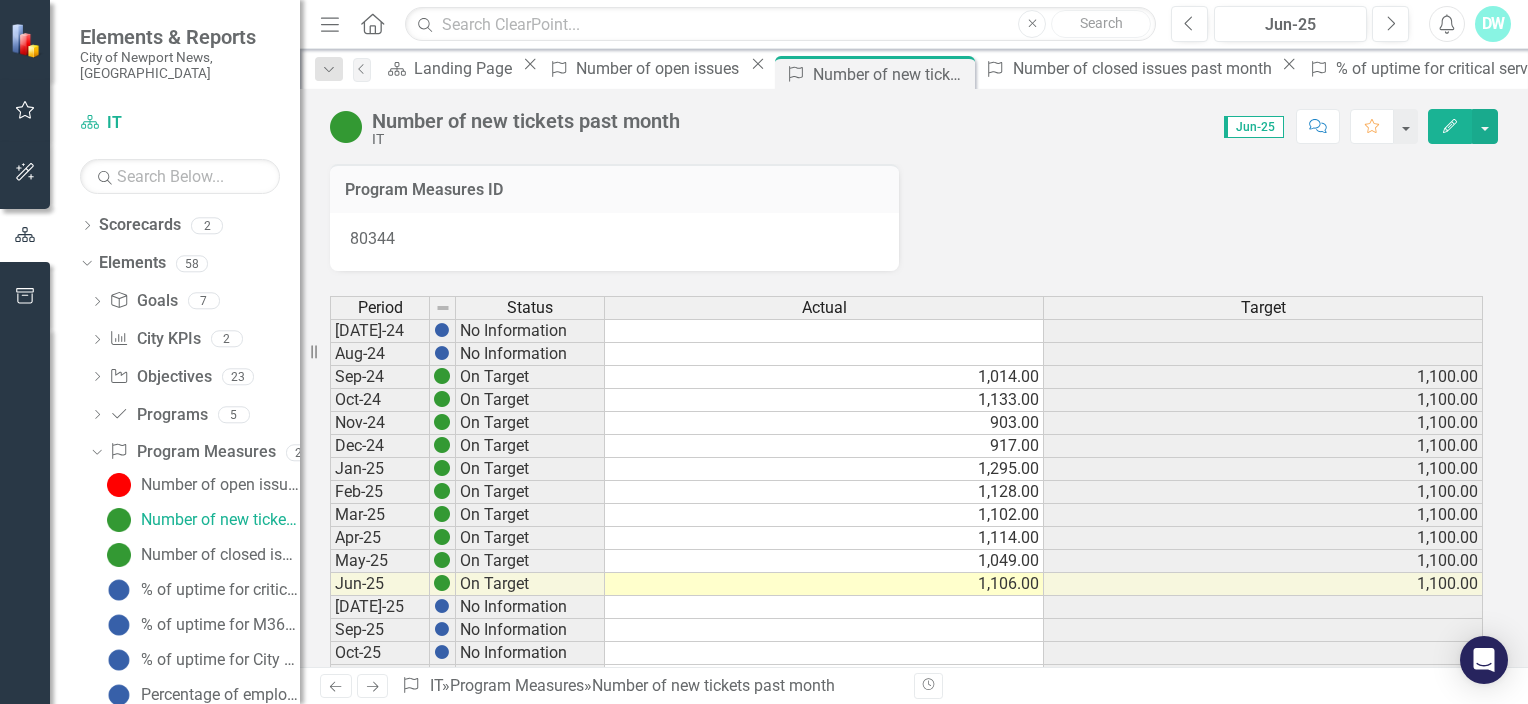 click on "1,106.00" at bounding box center [824, 584] 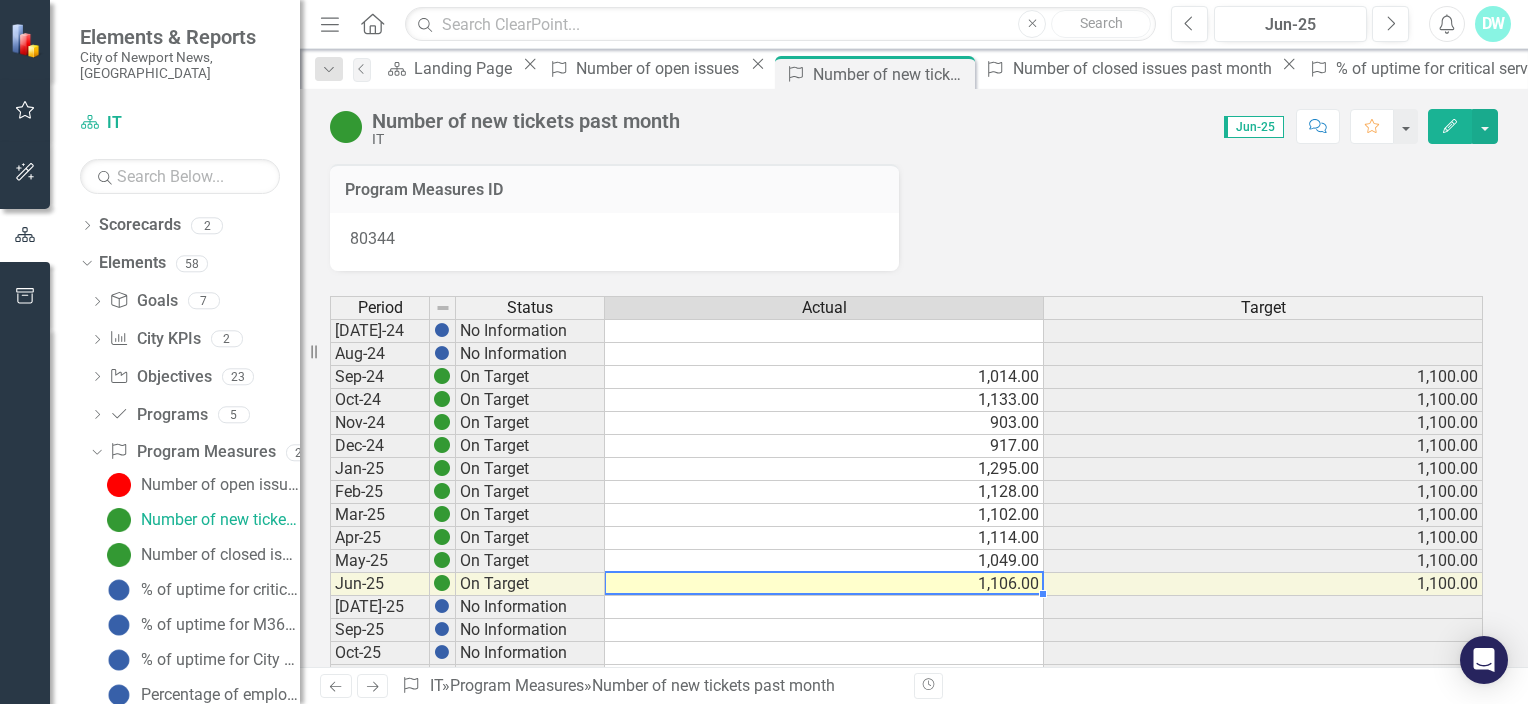 click on "1,106.00" at bounding box center [824, 584] 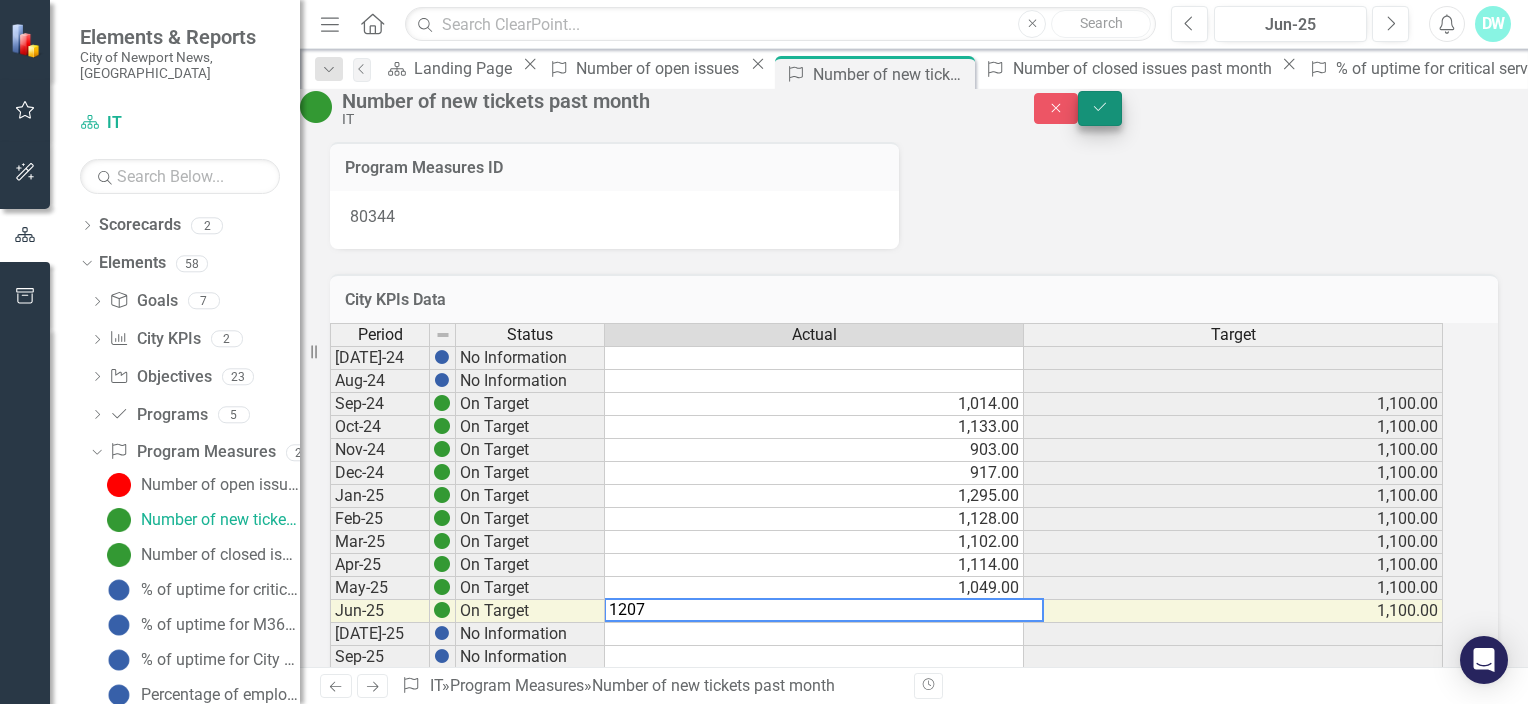 type on "1207" 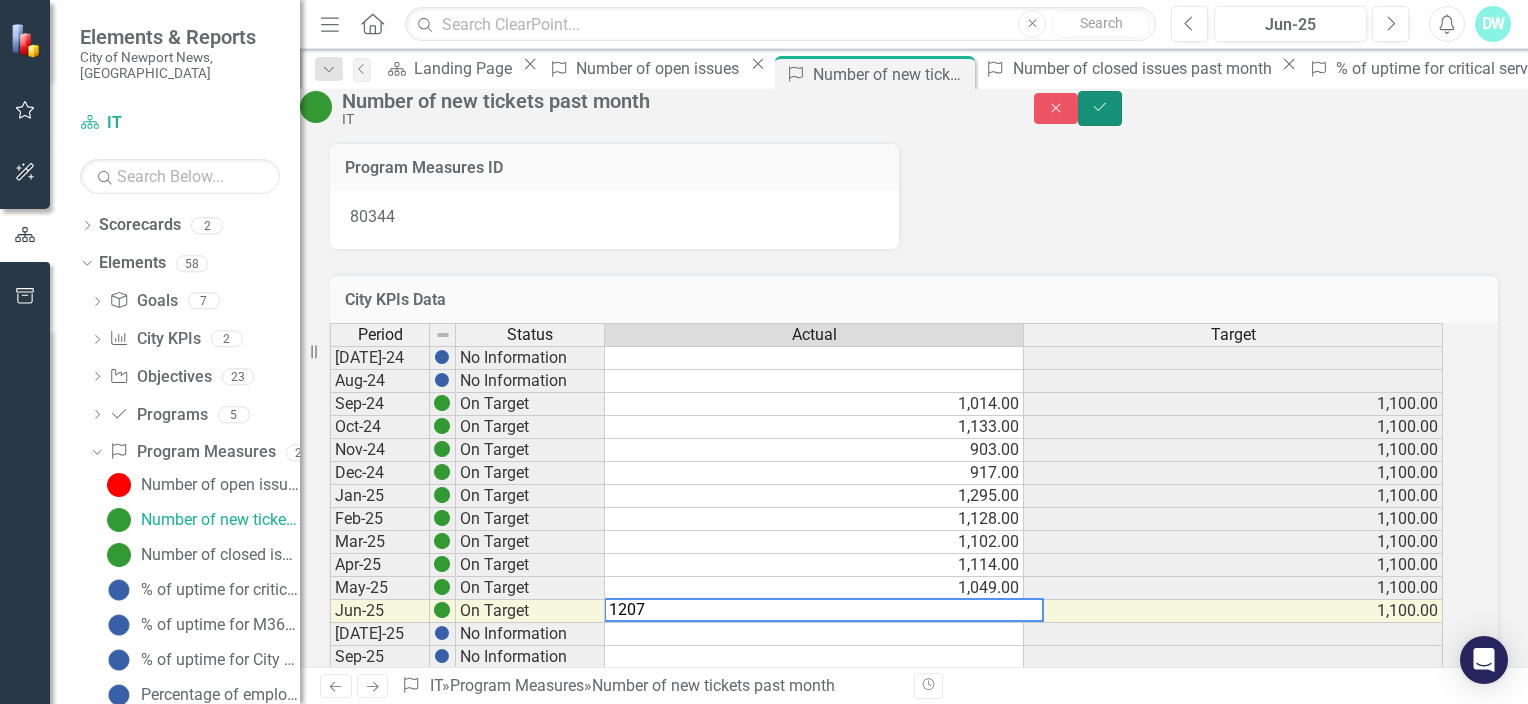 click on "Save" 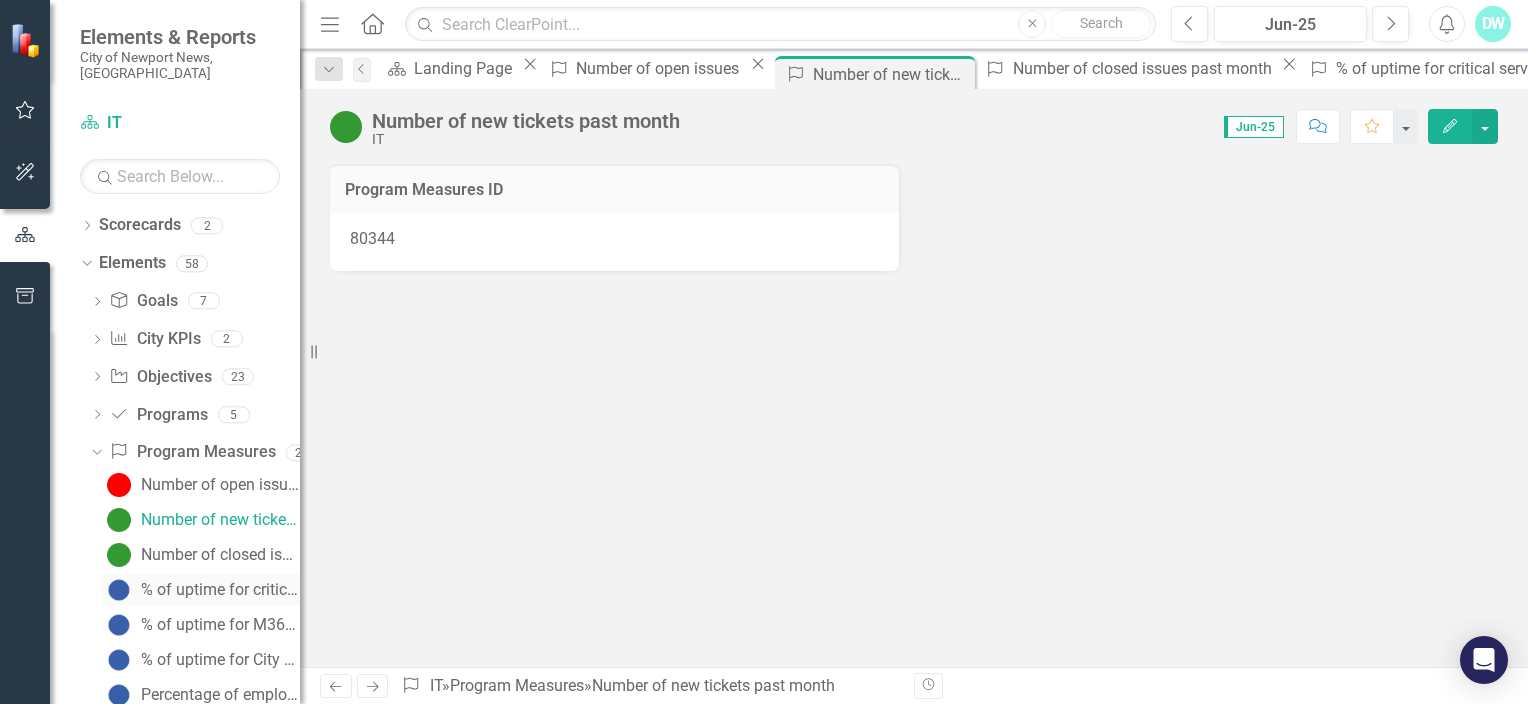 click on "% of uptime for critical servers" at bounding box center [220, 590] 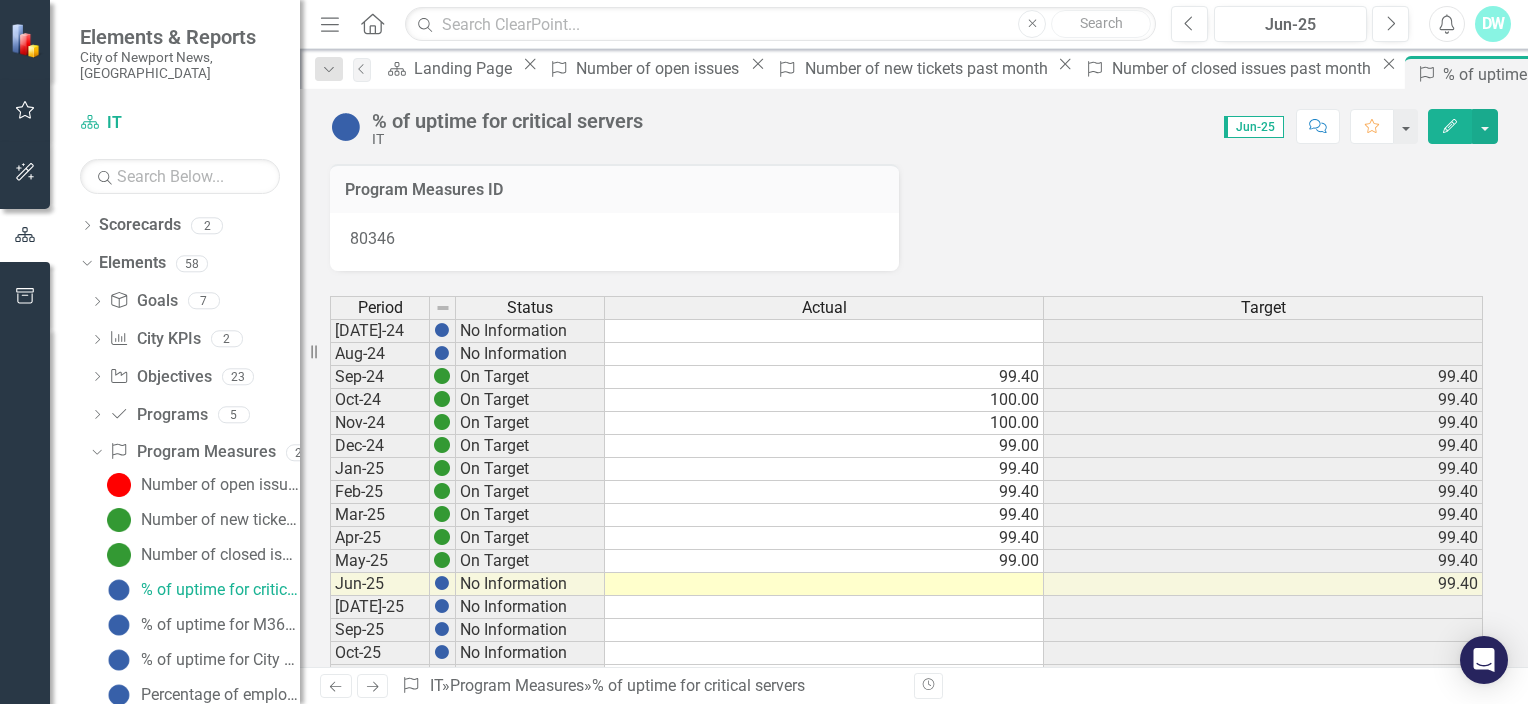 click at bounding box center [824, 584] 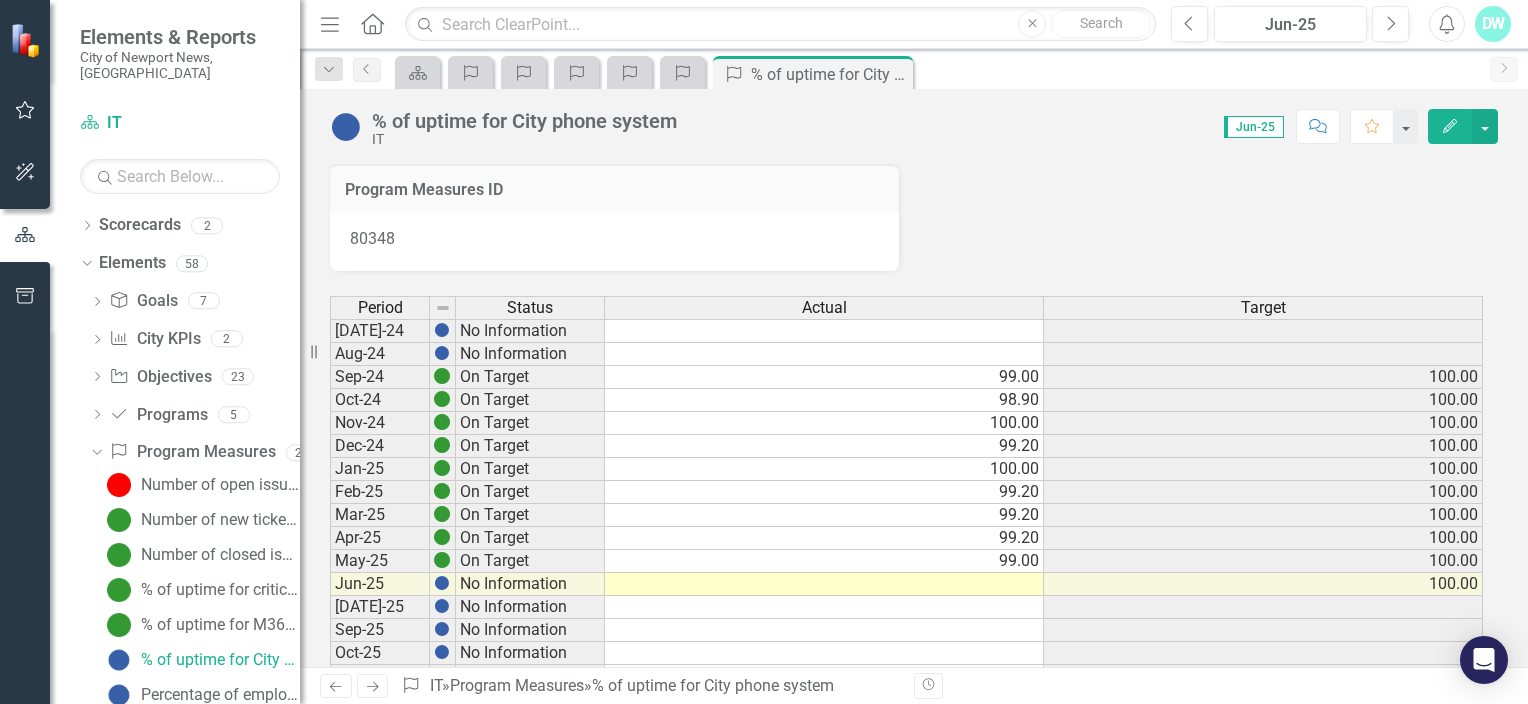 scroll, scrollTop: 0, scrollLeft: 0, axis: both 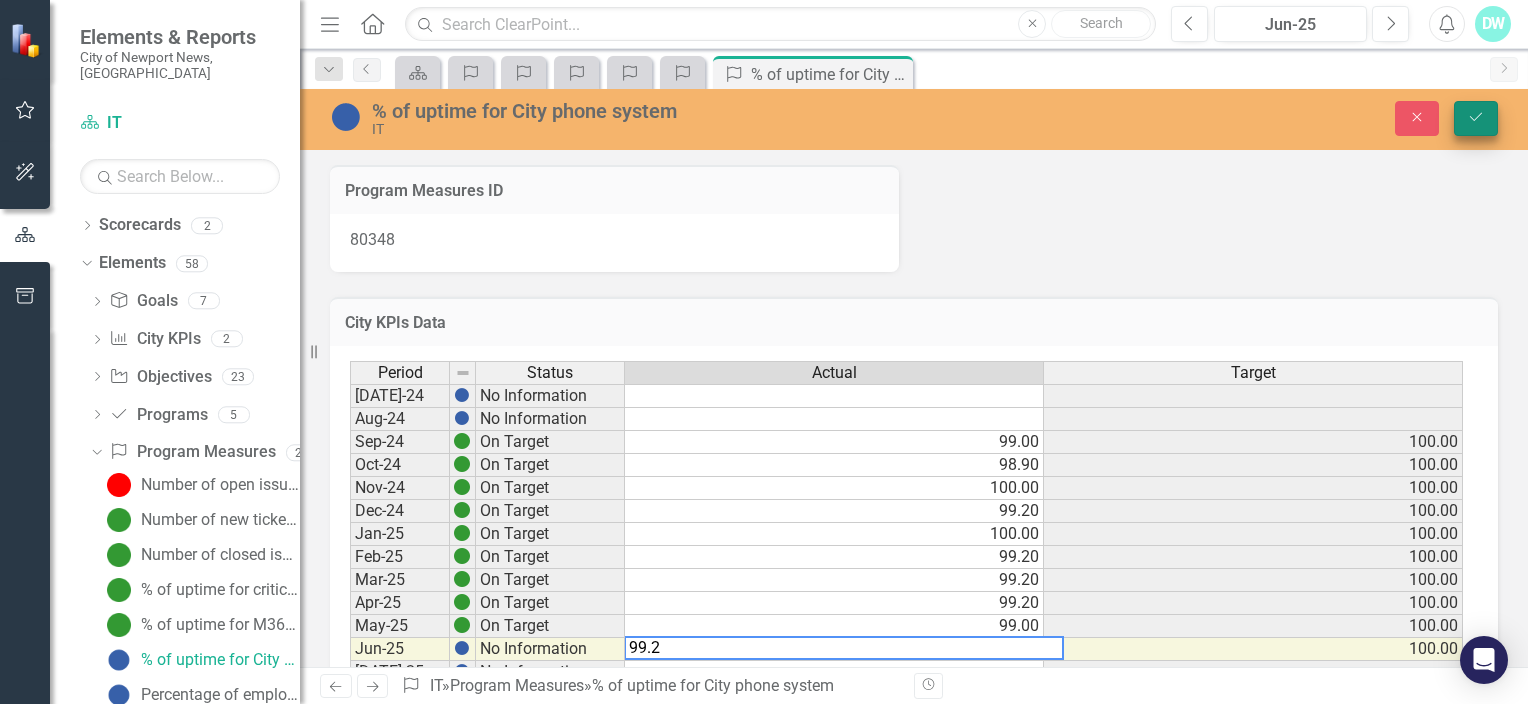 type on "99.2" 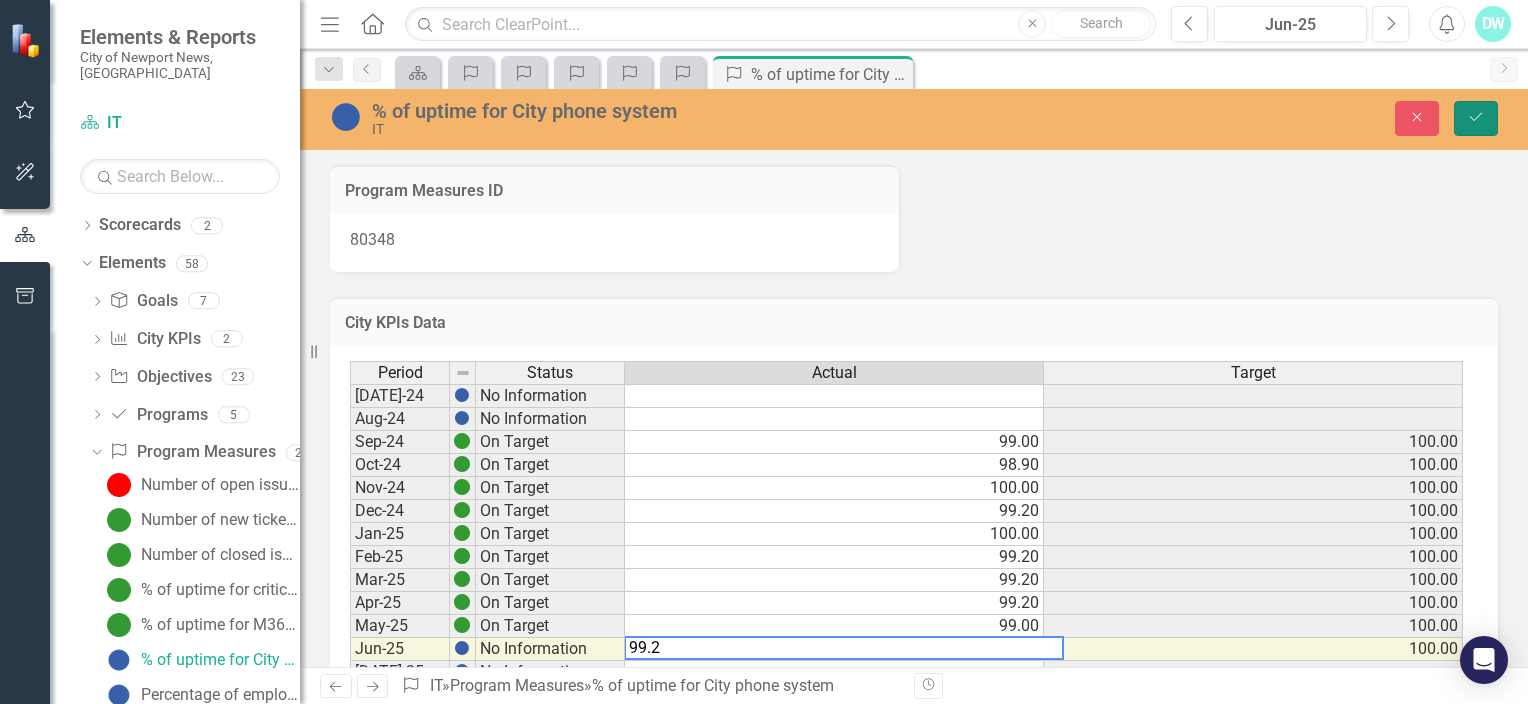 click on "Save" at bounding box center [1476, 118] 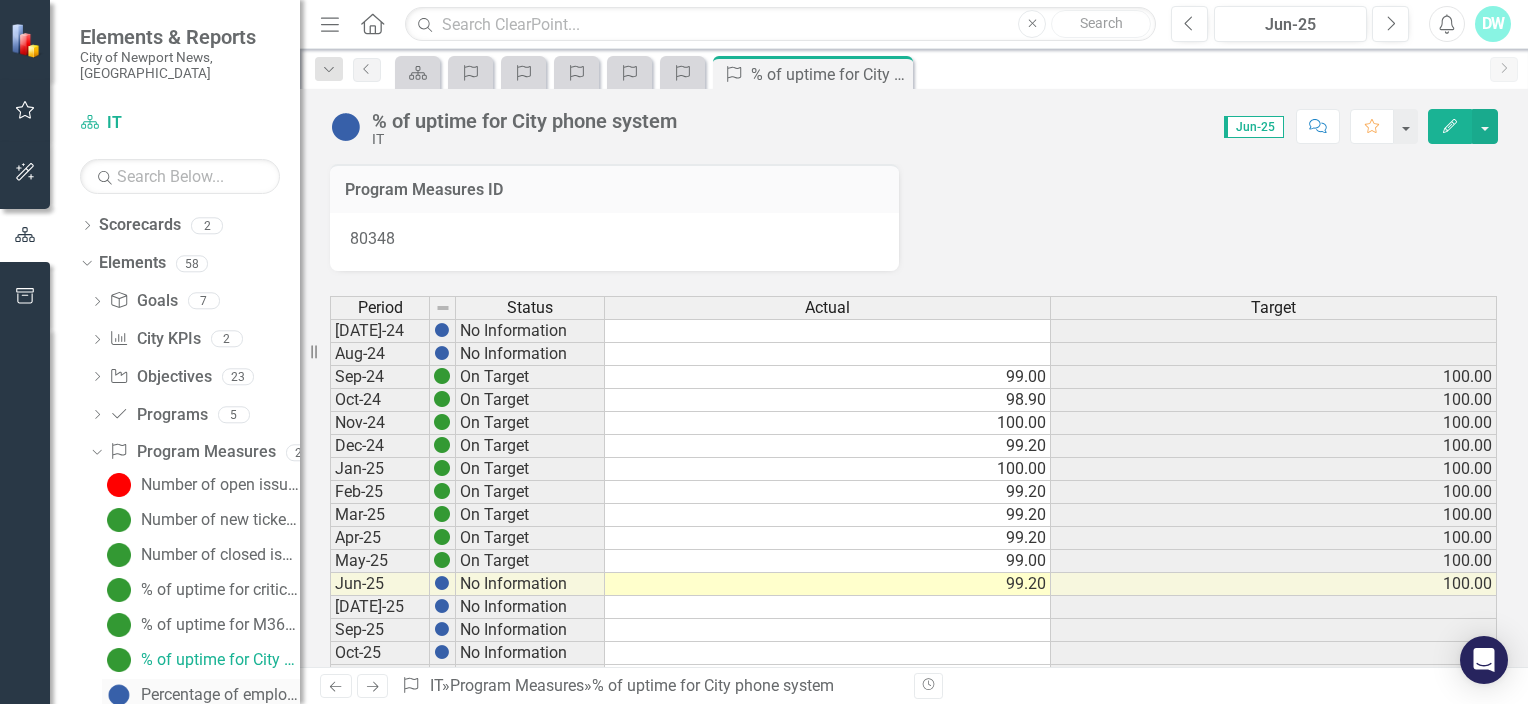 click on "Percentage of employees completing current quarter's IT Security training (increase)" at bounding box center (220, 695) 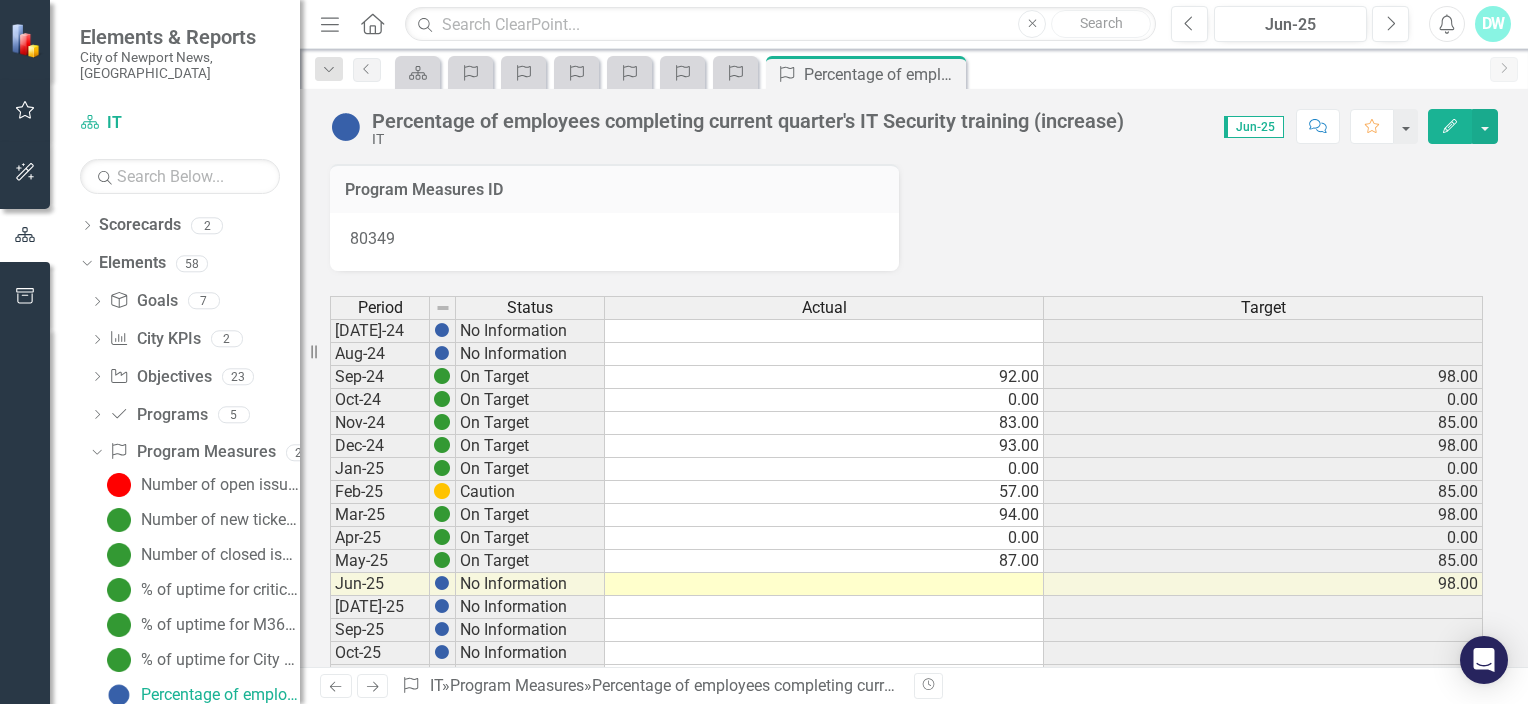 click at bounding box center (824, 584) 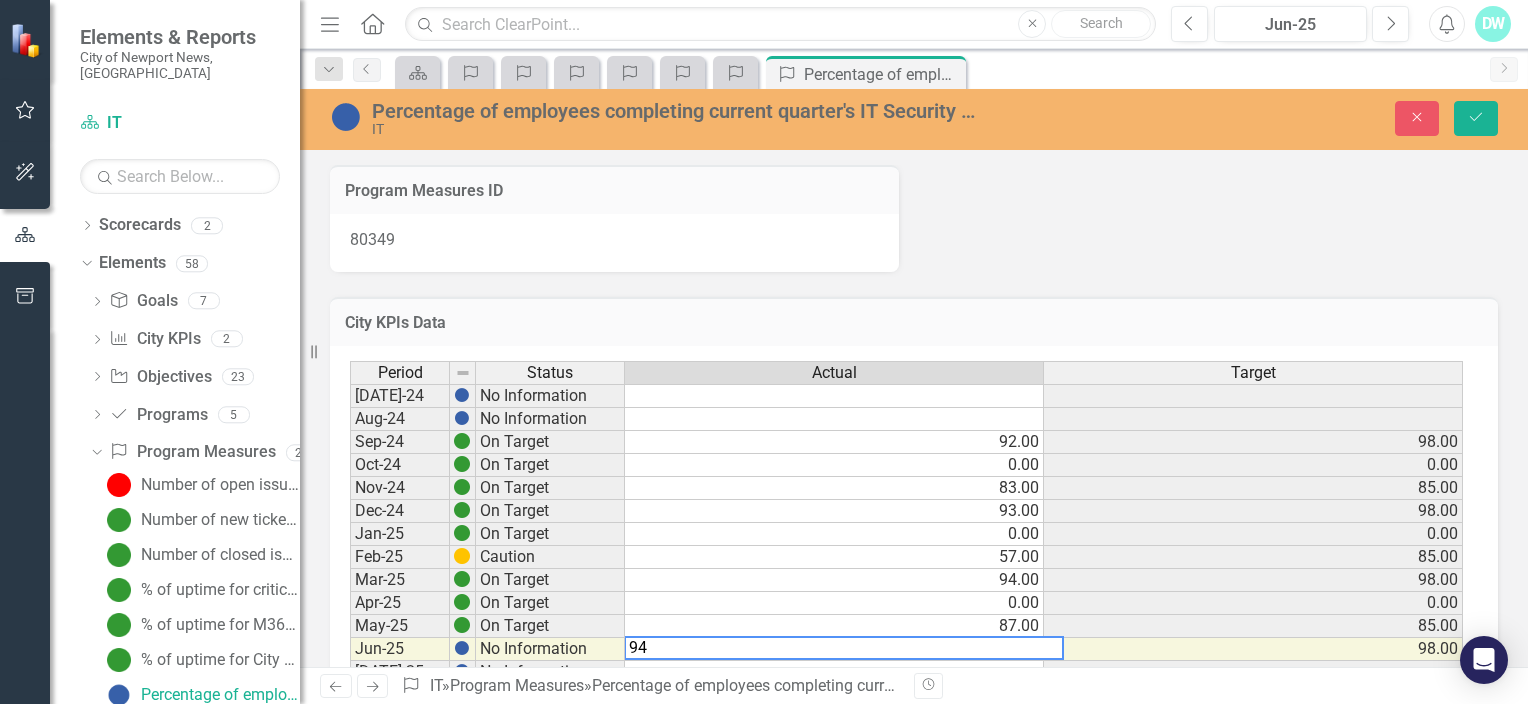 type on "94" 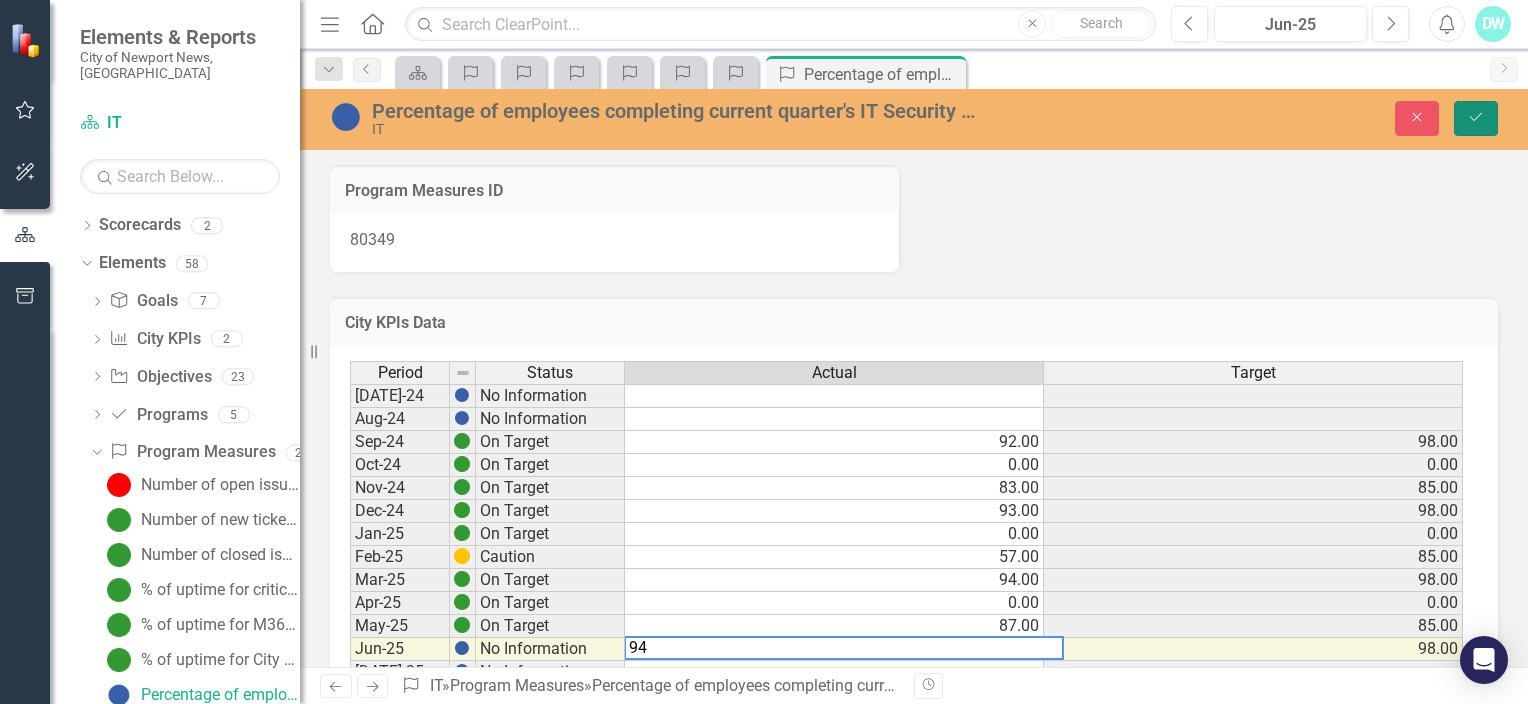 click on "Save" 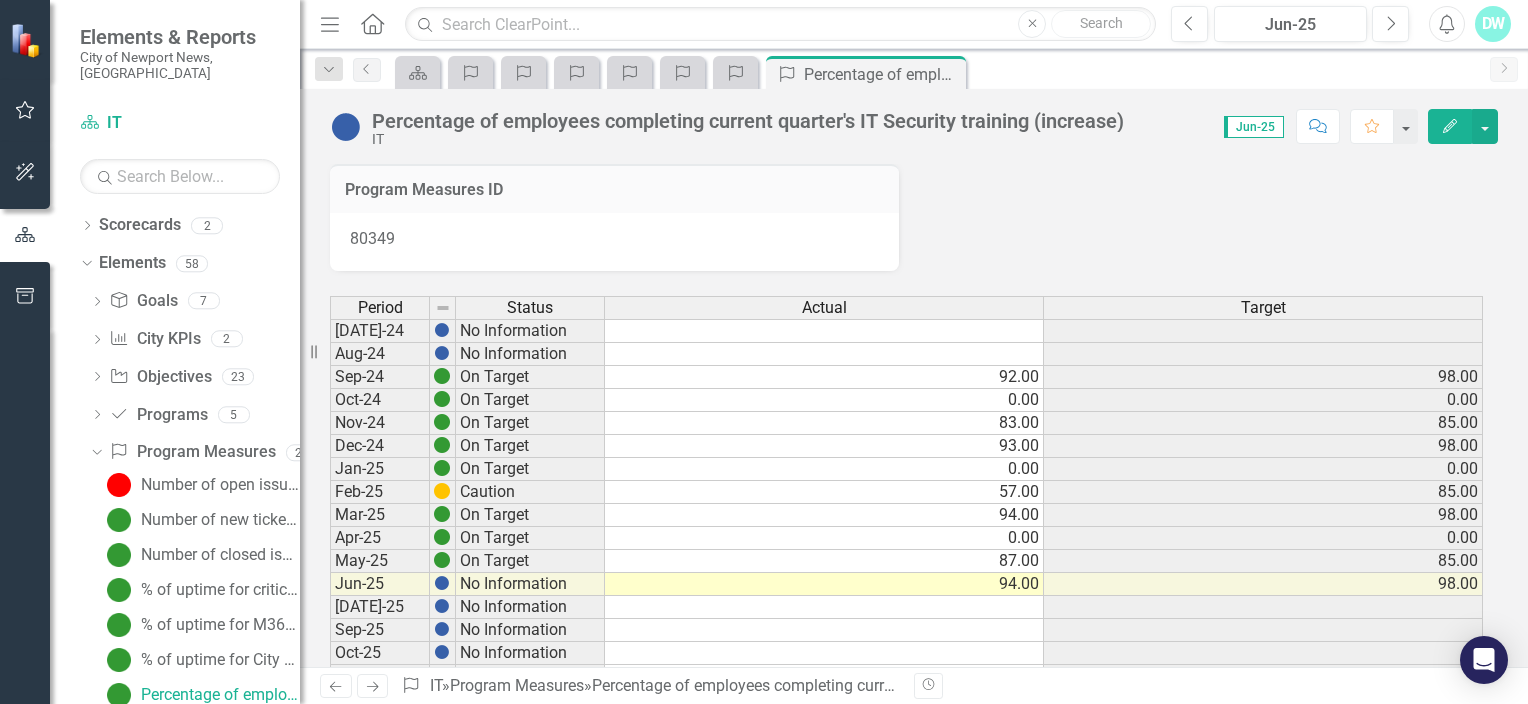 scroll, scrollTop: 300, scrollLeft: 0, axis: vertical 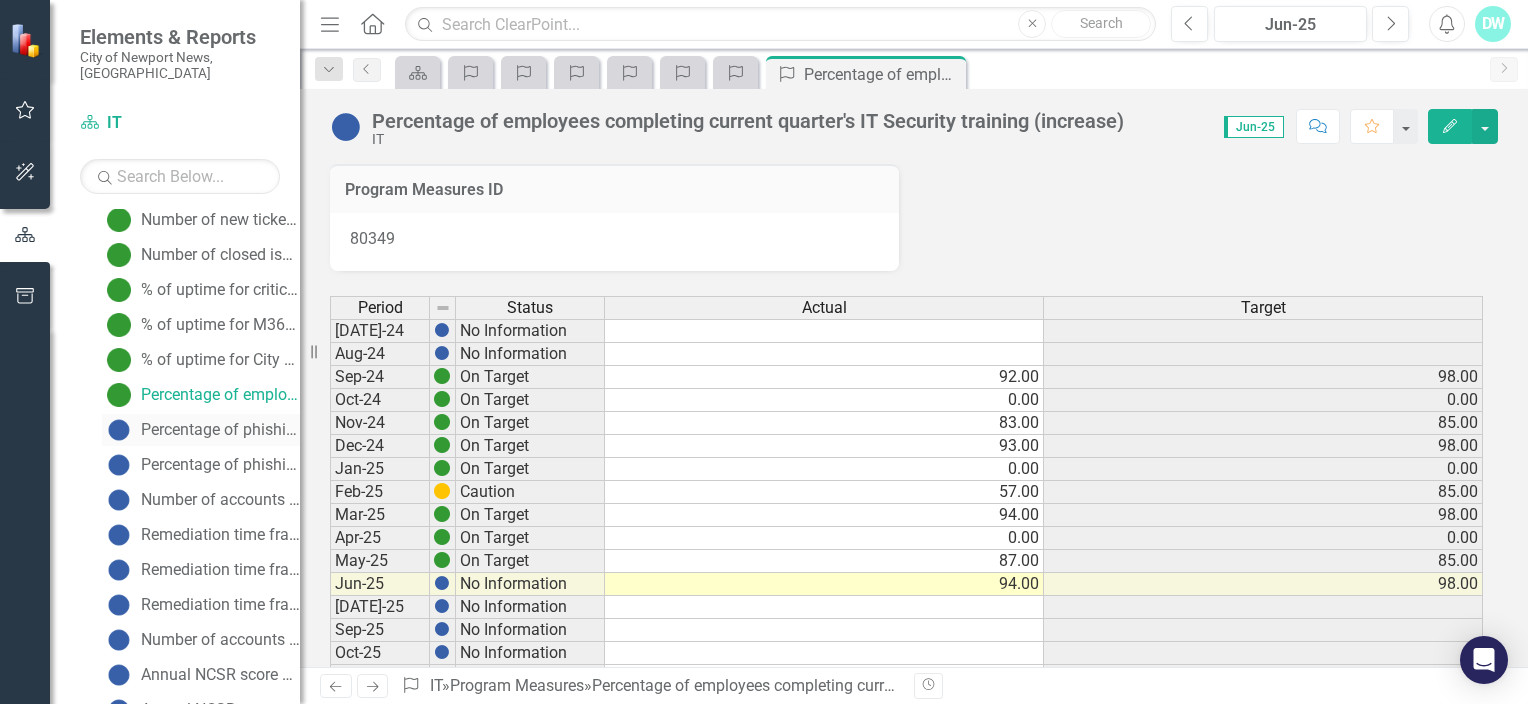 click on "Percentage of phishing campaign failures (decrease)" at bounding box center [220, 430] 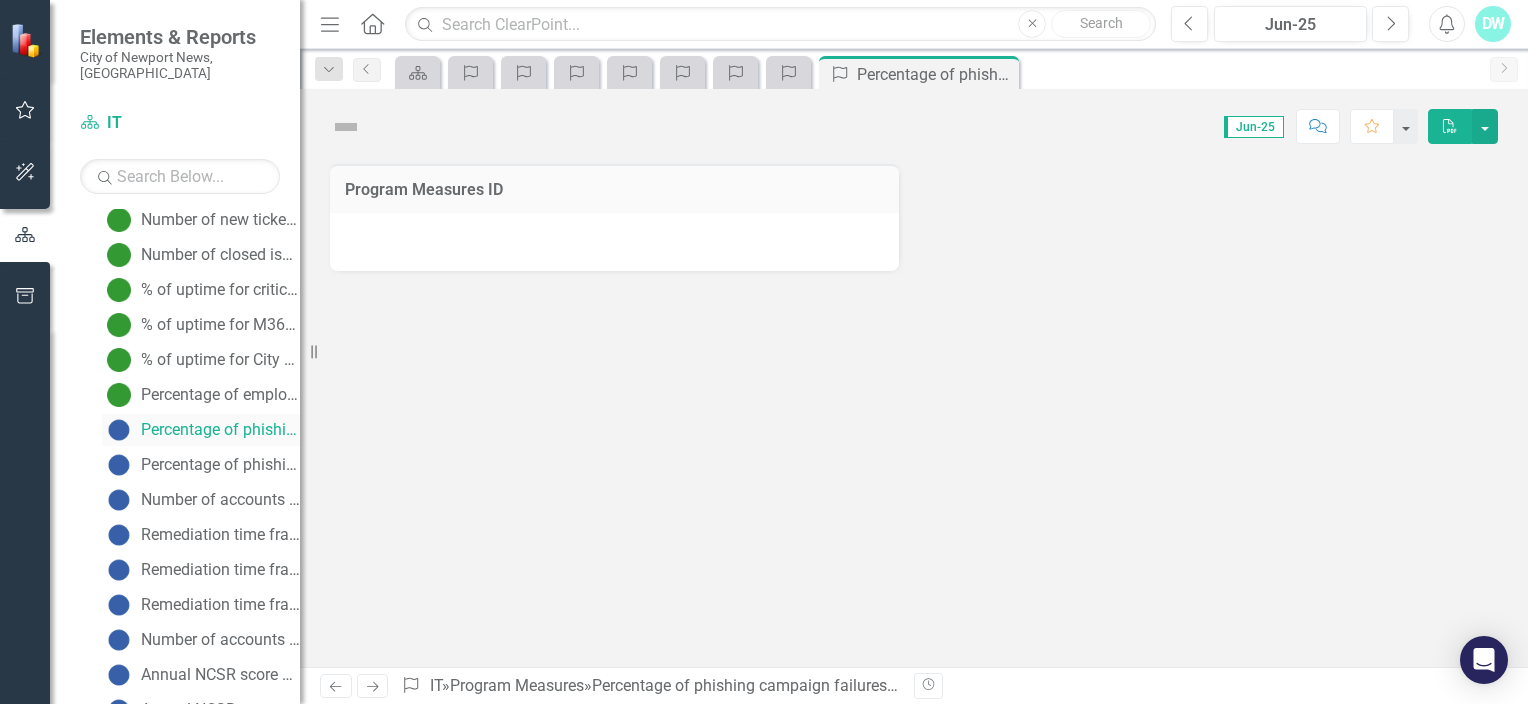scroll, scrollTop: 25, scrollLeft: 0, axis: vertical 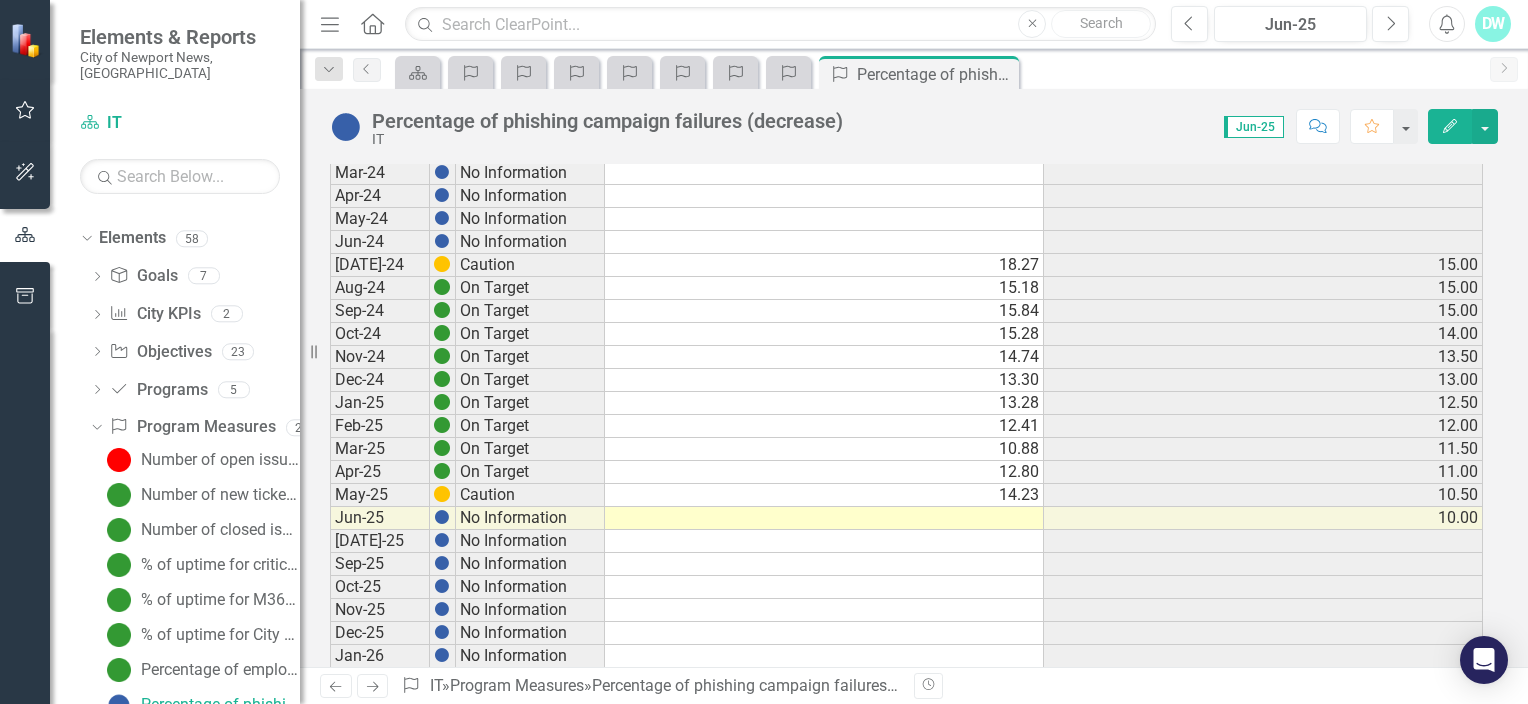 click at bounding box center (824, 518) 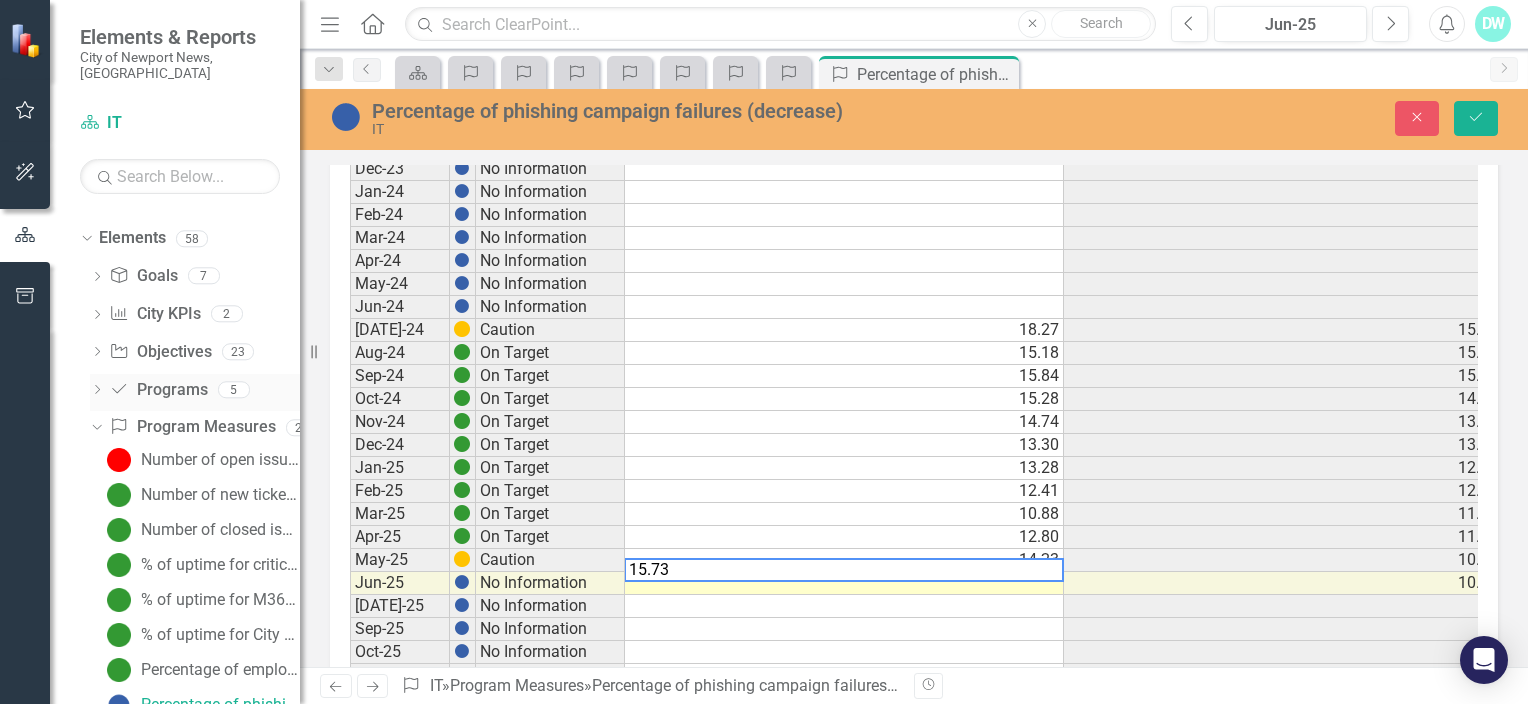 type on "15.73" 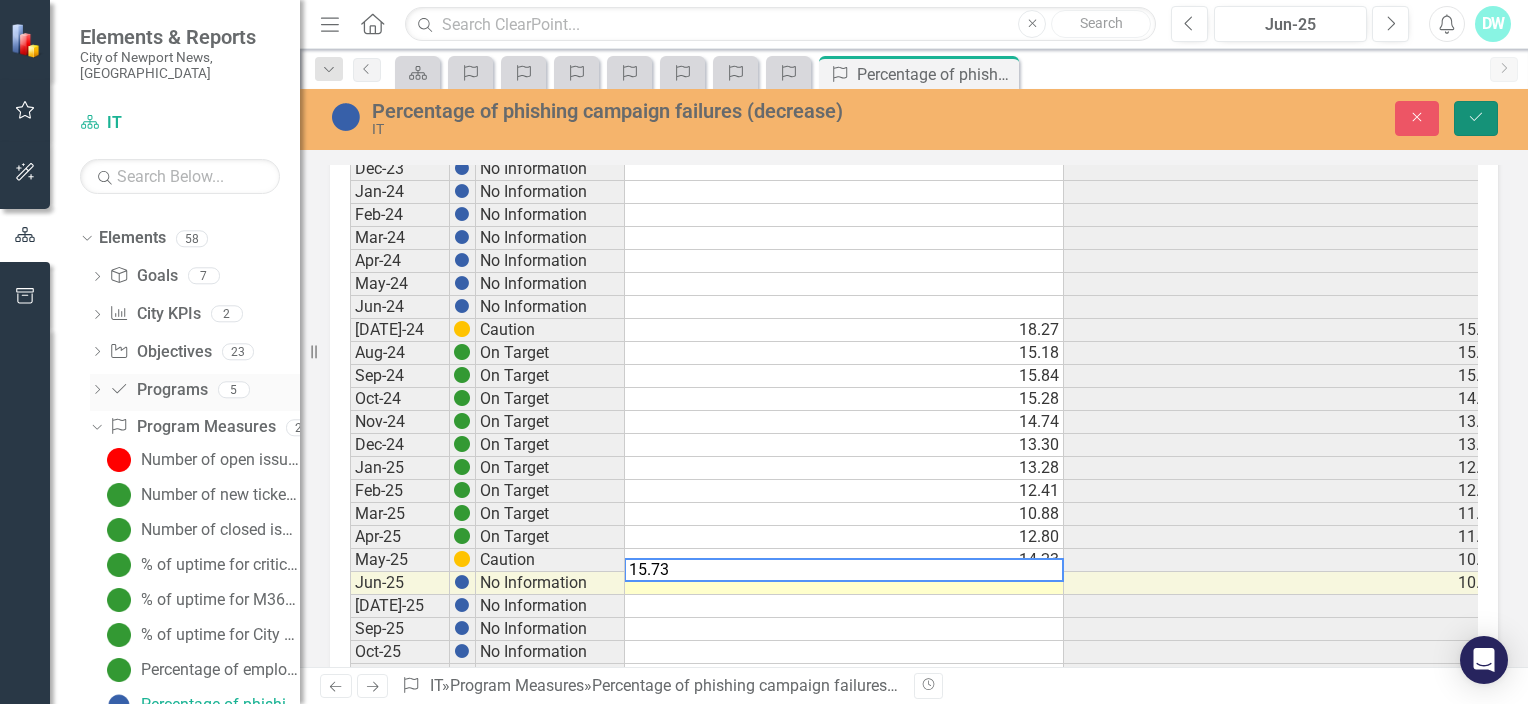 click on "Save" 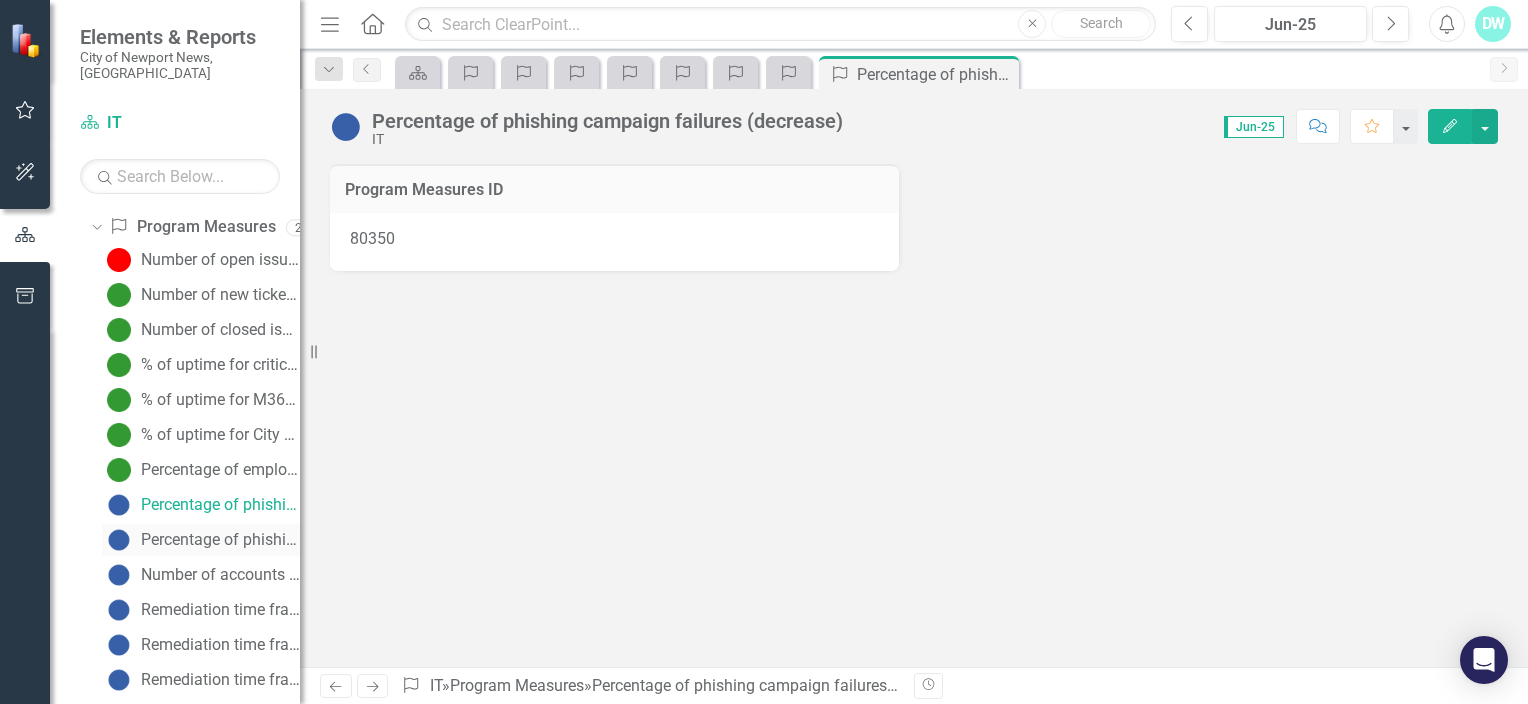 scroll, scrollTop: 425, scrollLeft: 0, axis: vertical 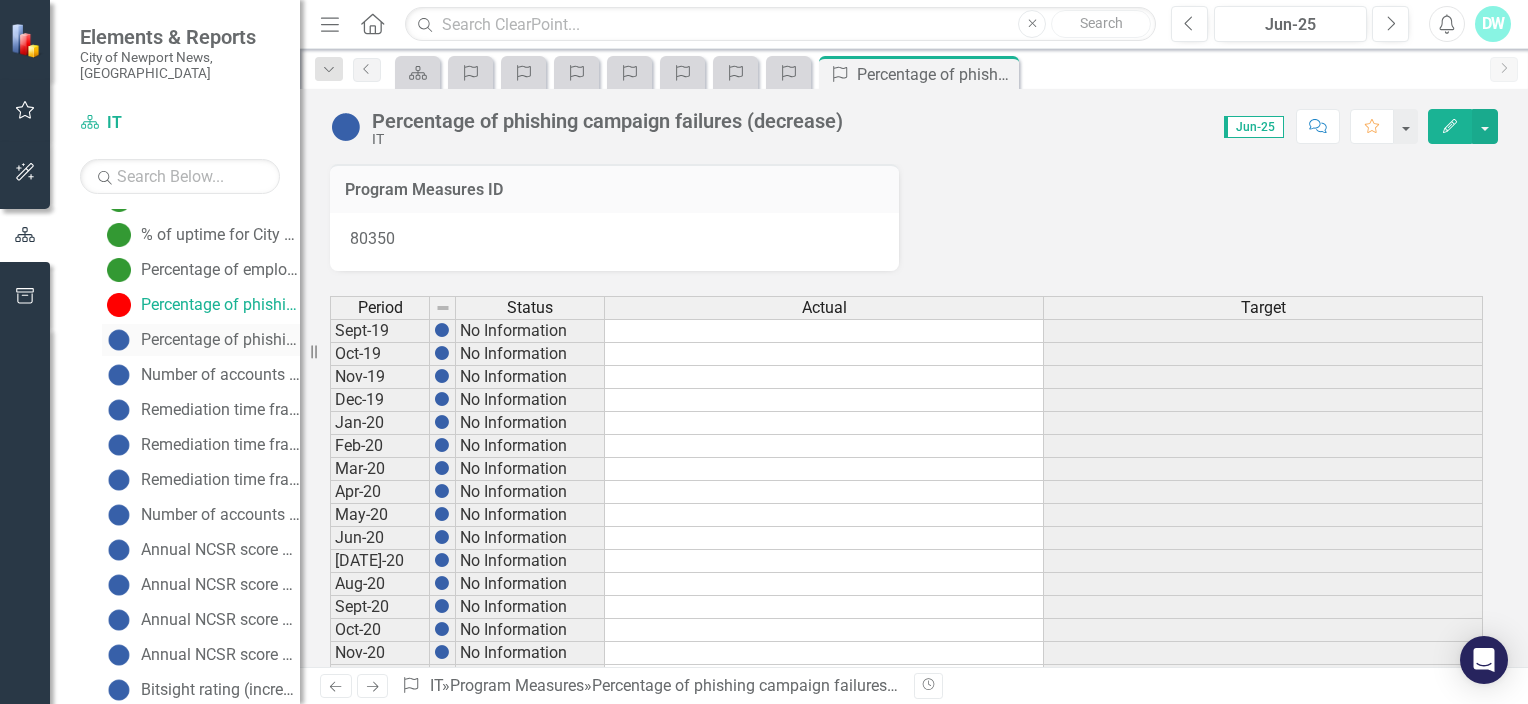 click on "Percentage of phishing campaign emails reported via Phish Alert Button (increase)" at bounding box center [220, 340] 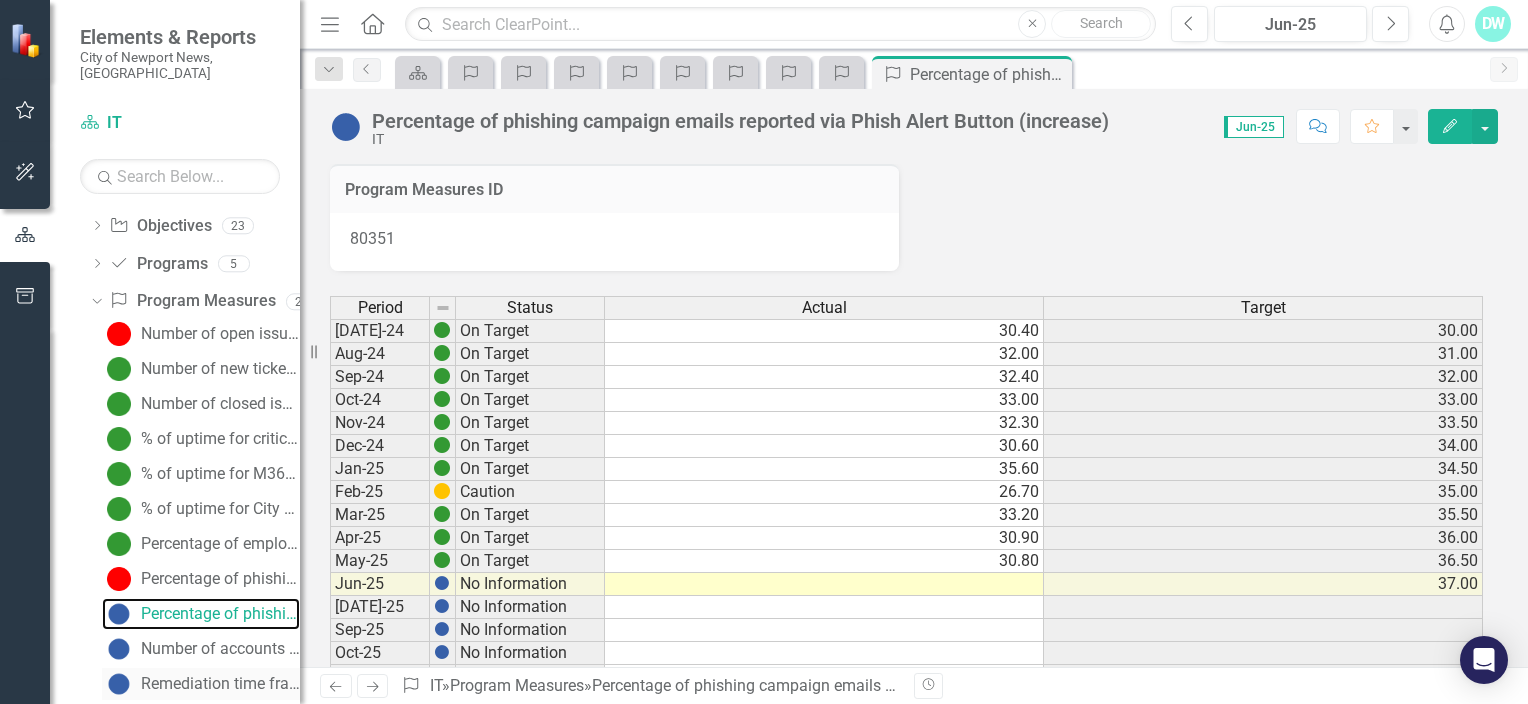 scroll, scrollTop: 460, scrollLeft: 0, axis: vertical 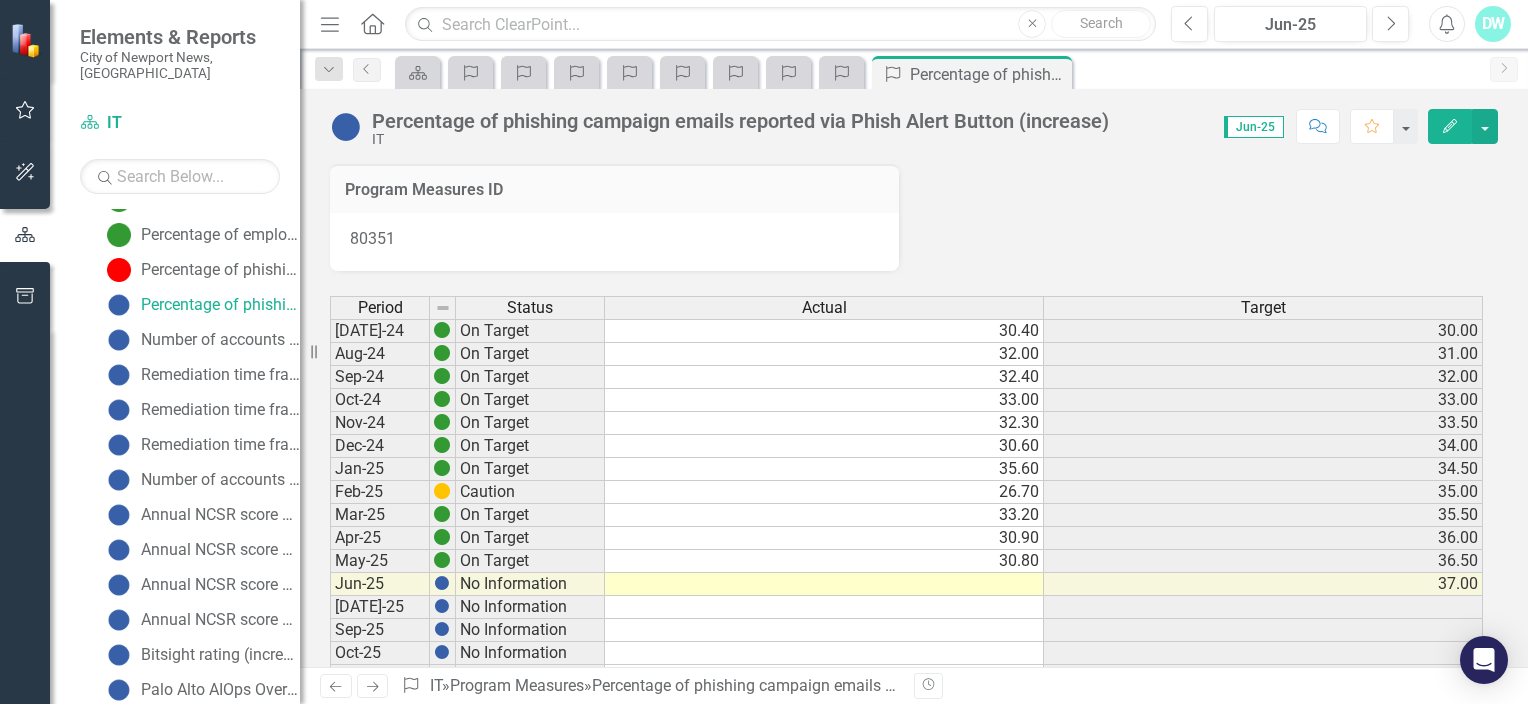 click at bounding box center [824, 584] 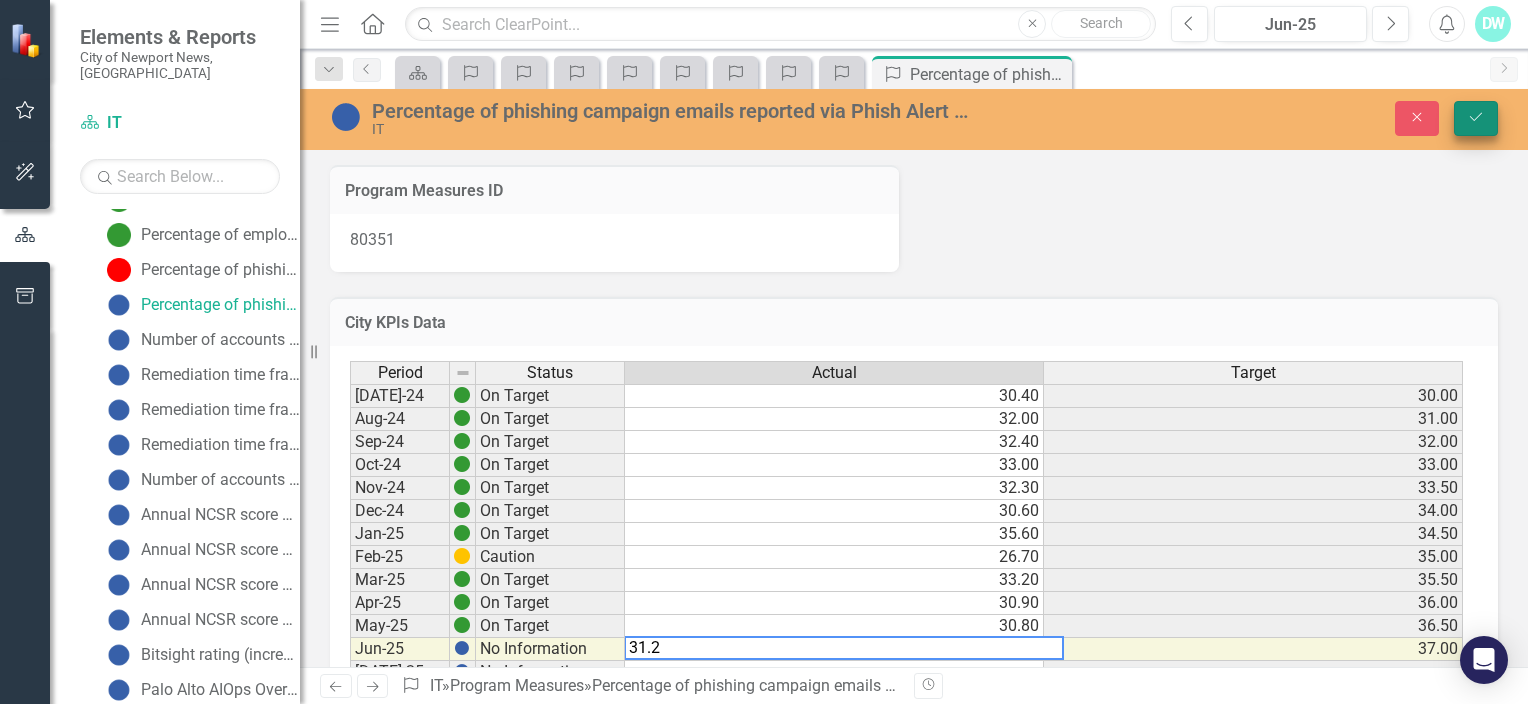 type on "31.2" 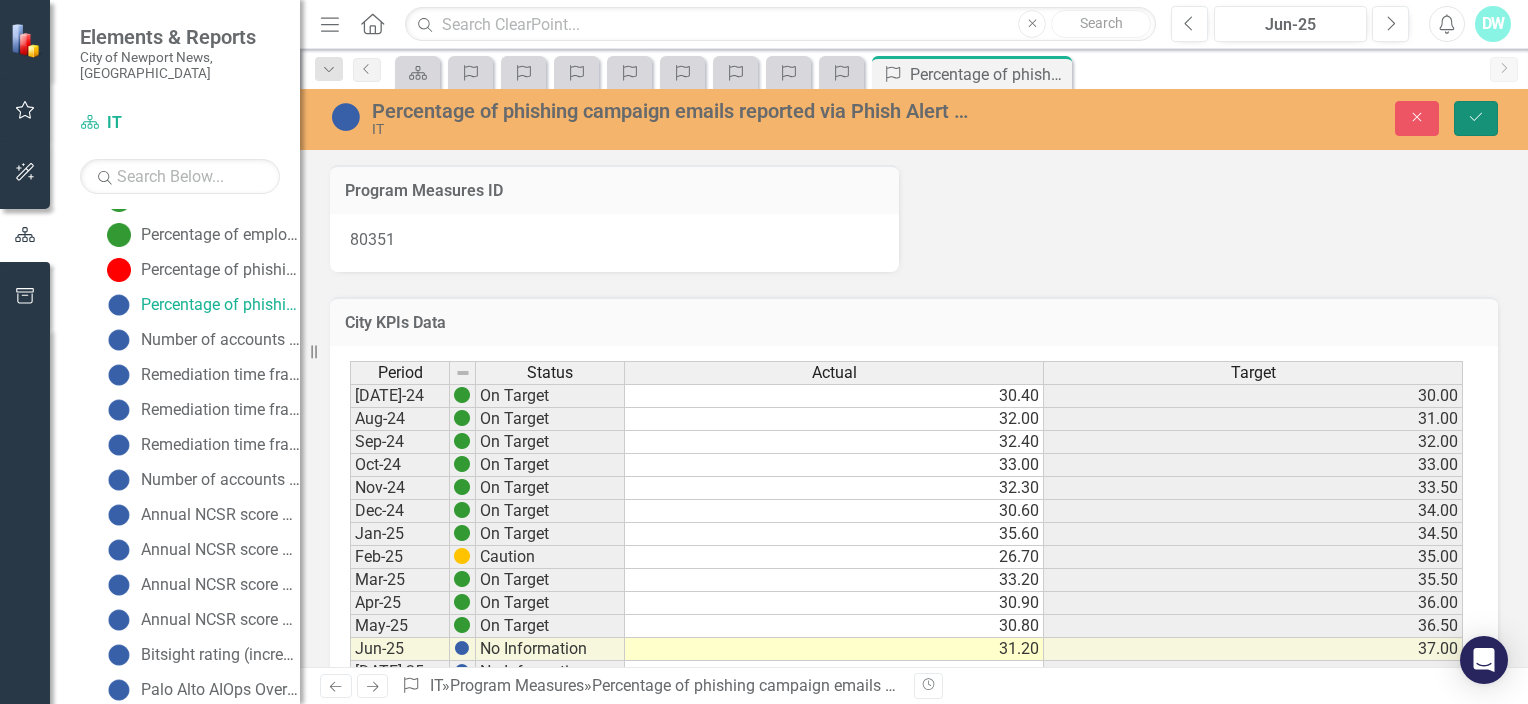 click on "Save" at bounding box center (1476, 118) 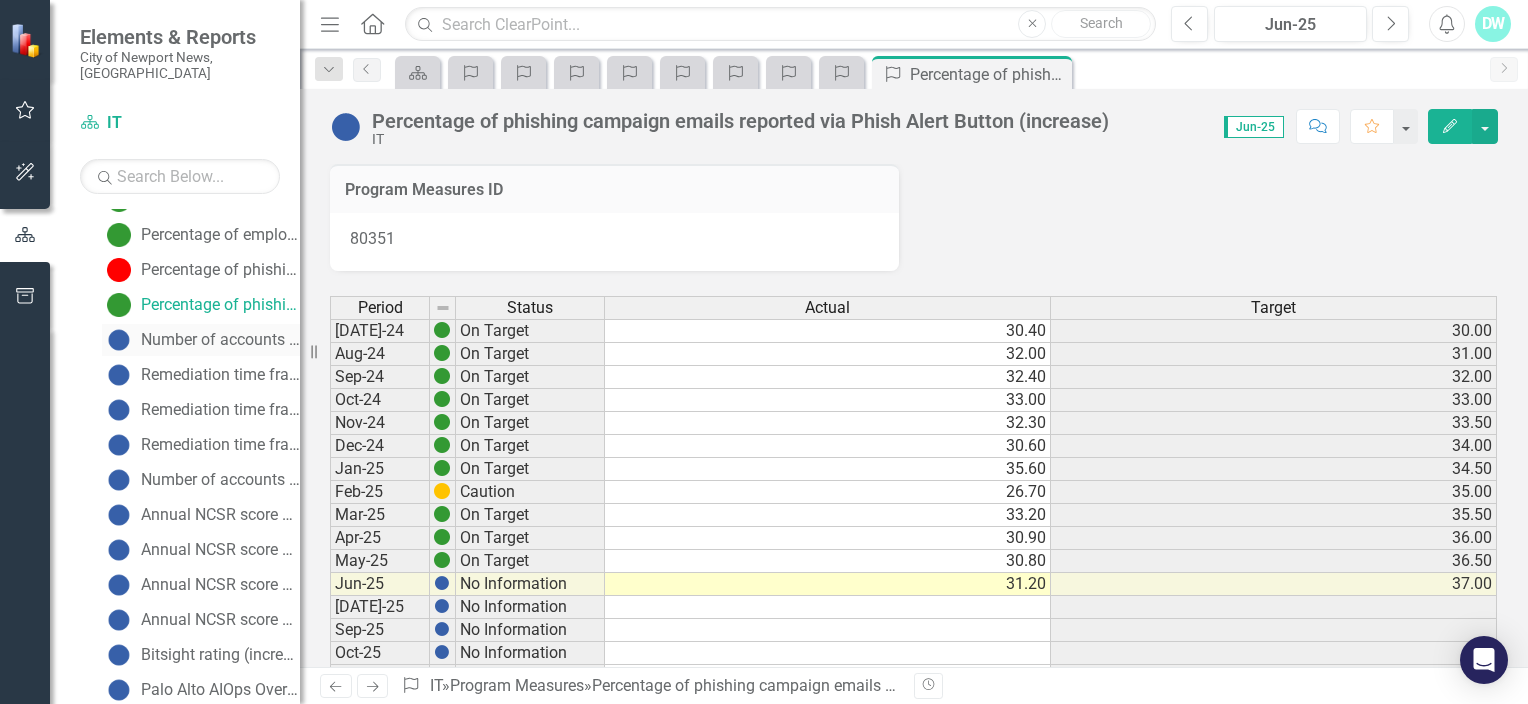 click on "Number of accounts with administrator or elevated privileges (decrease)" at bounding box center [220, 340] 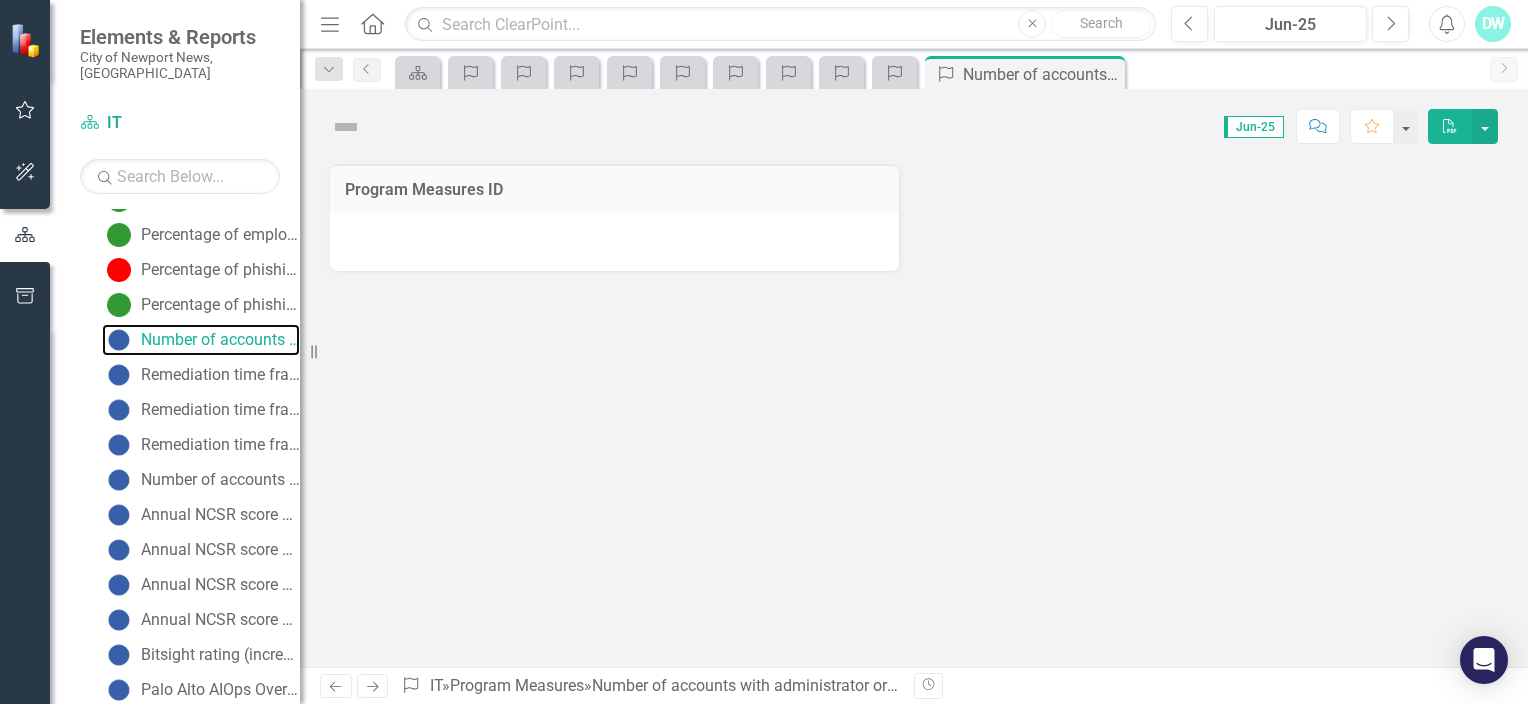 scroll, scrollTop: 95, scrollLeft: 0, axis: vertical 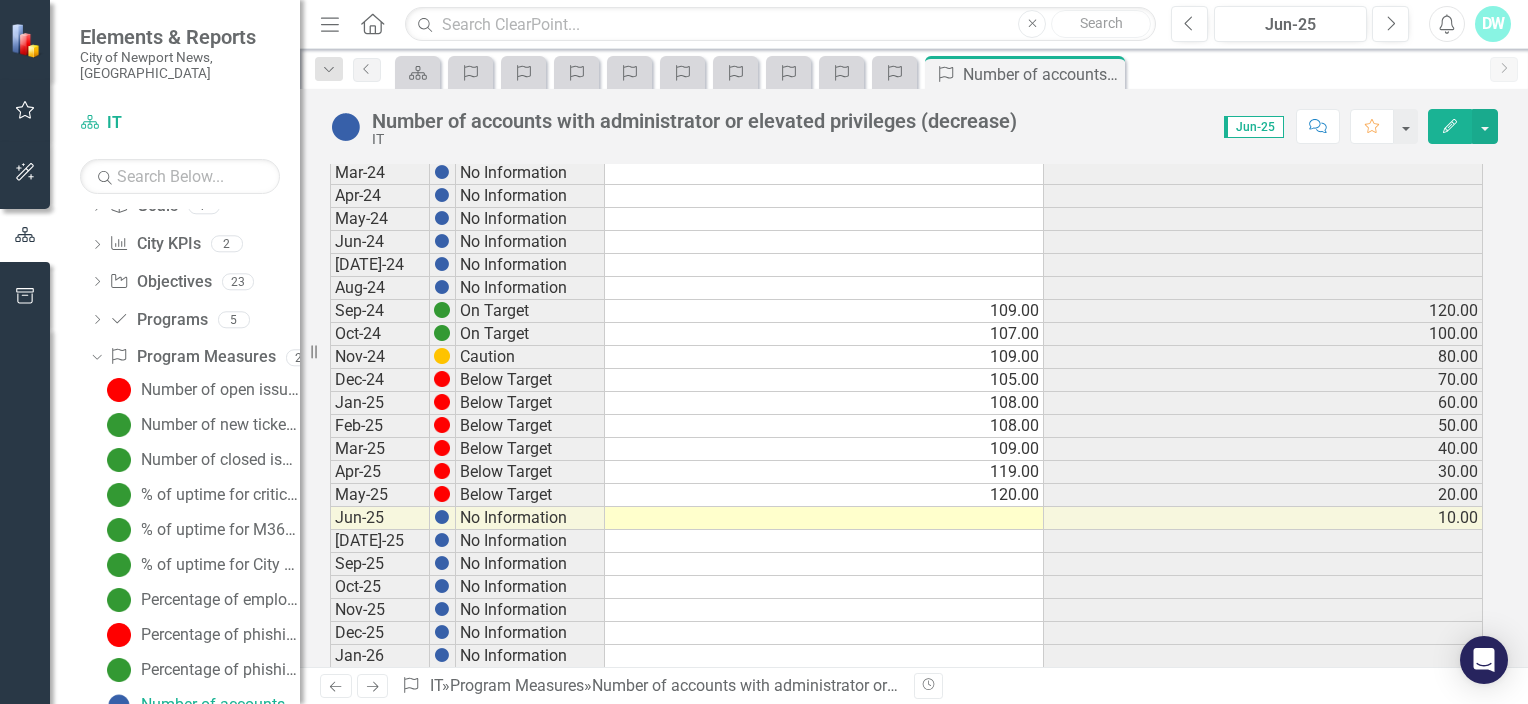 click at bounding box center [824, 518] 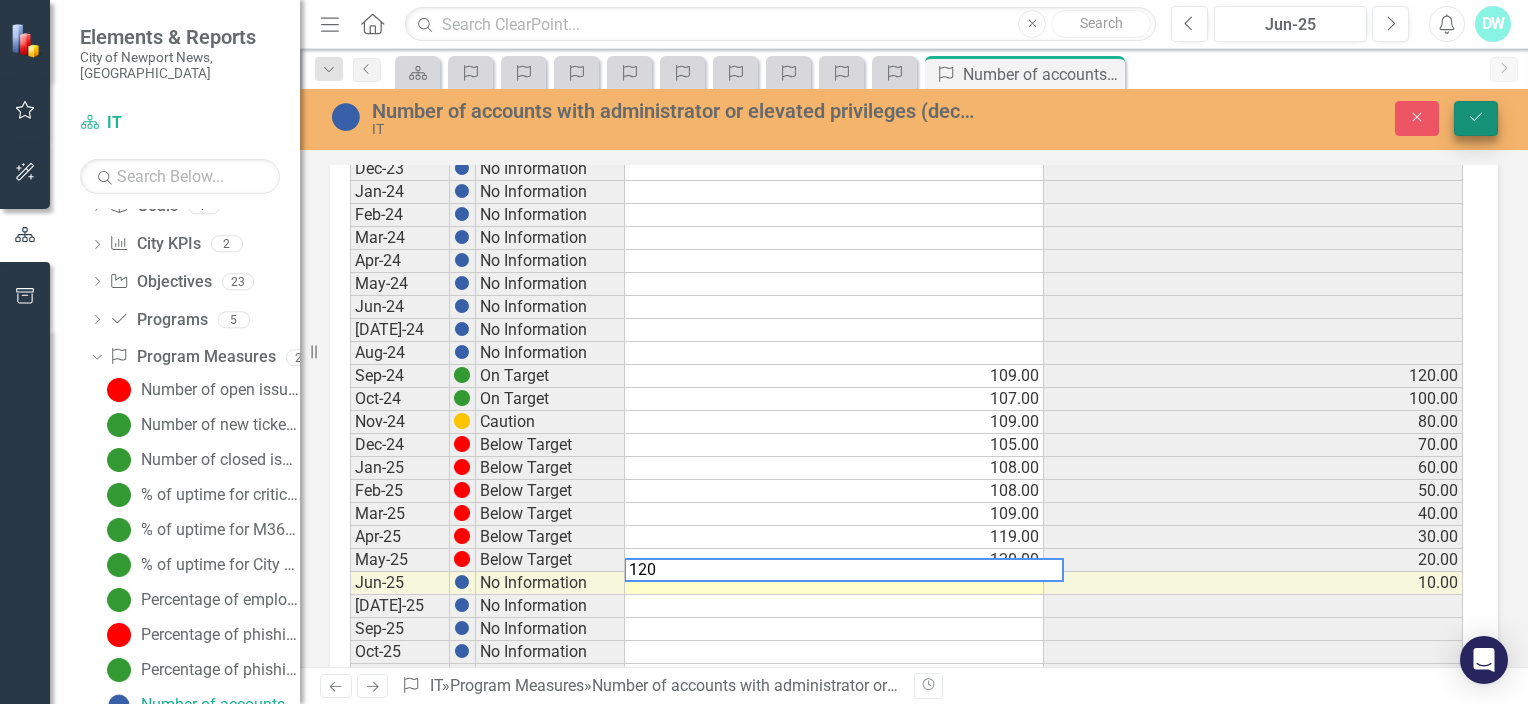 type on "120" 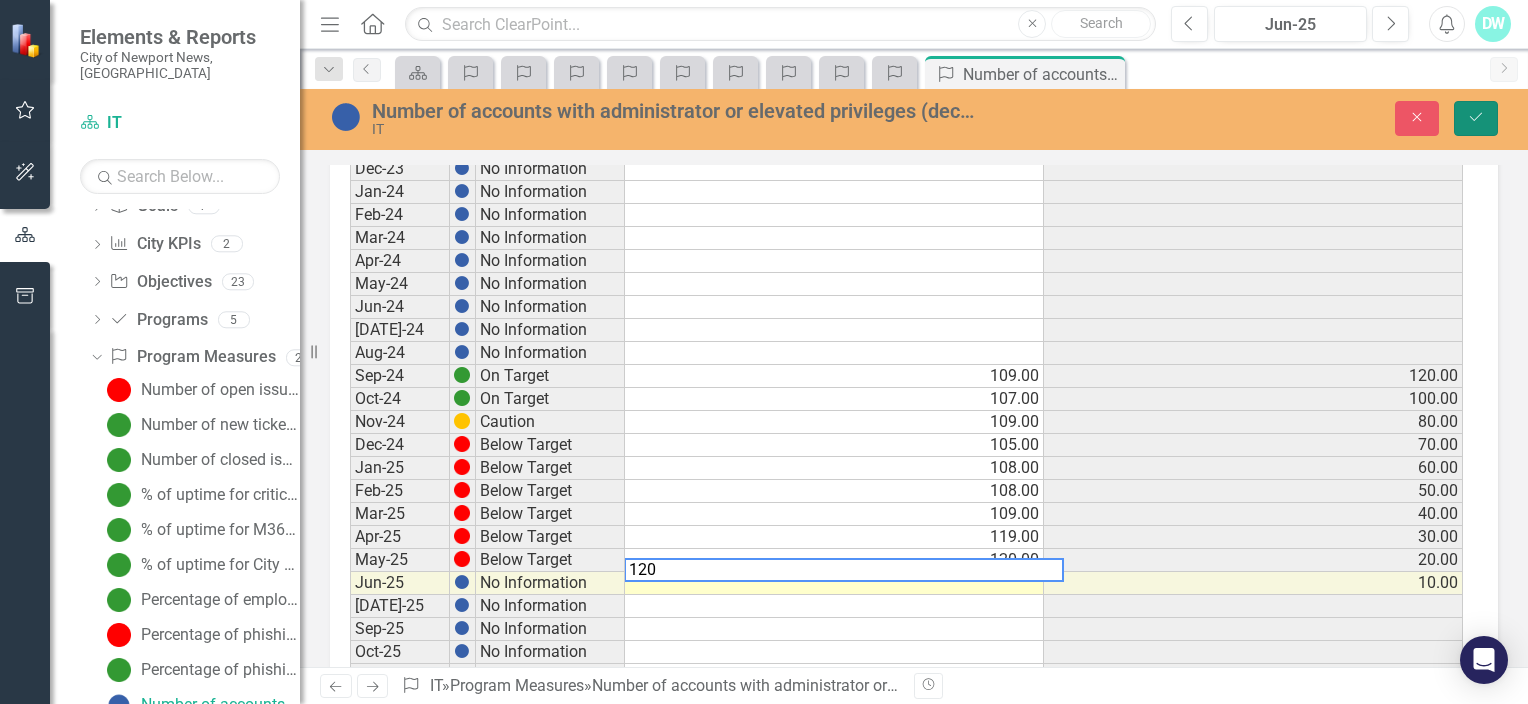 click on "Save" 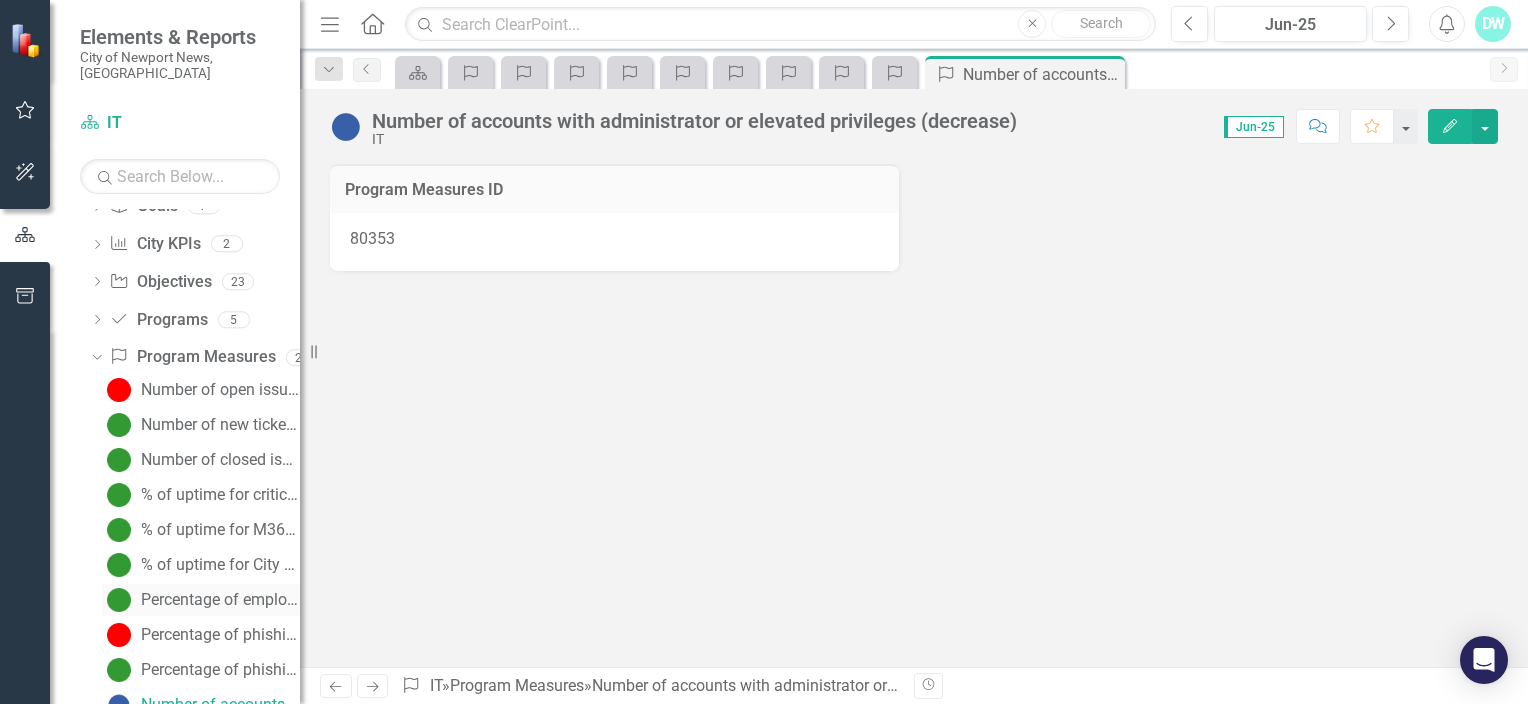 scroll, scrollTop: 195, scrollLeft: 0, axis: vertical 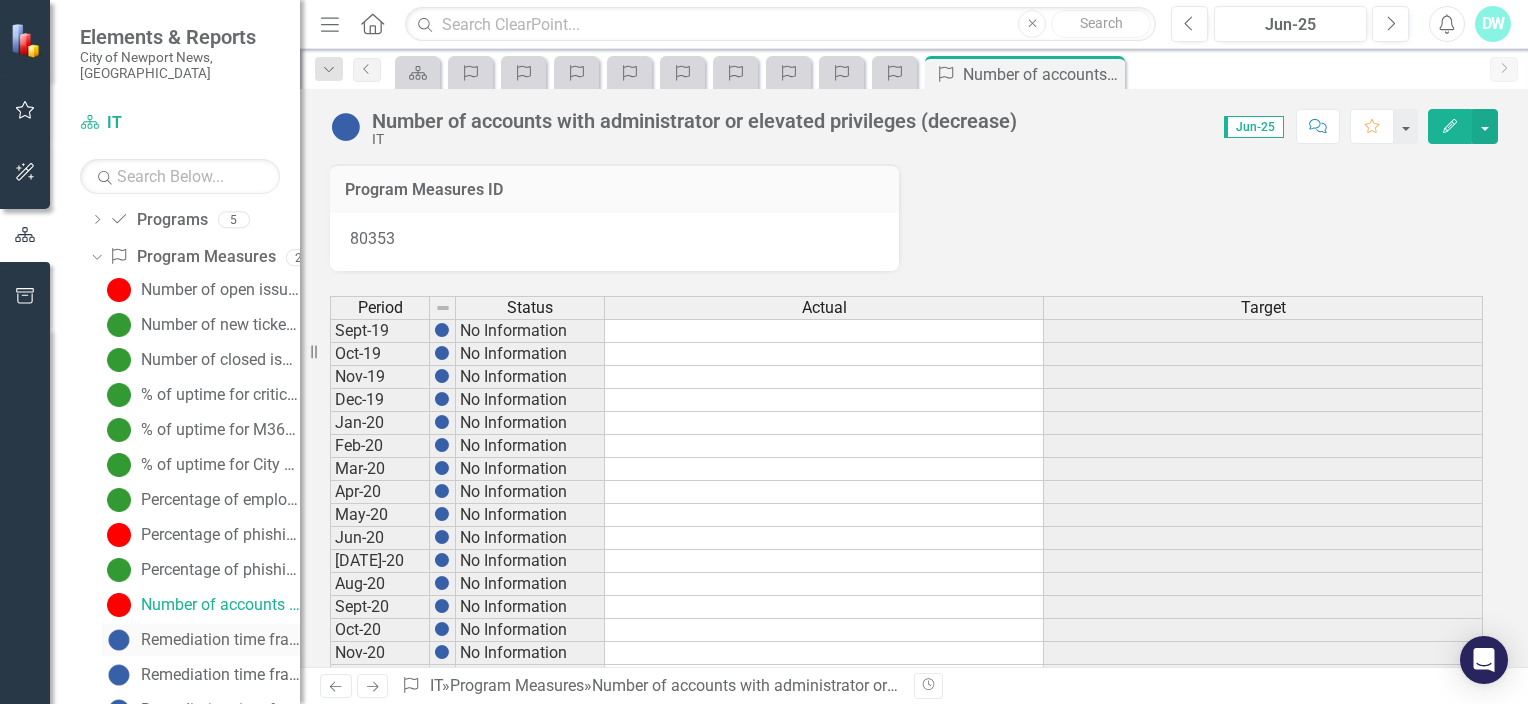 click on "Remediation time frame compliance for closed vulnerabilities - Critical - 7 Days (increase)" at bounding box center [220, 640] 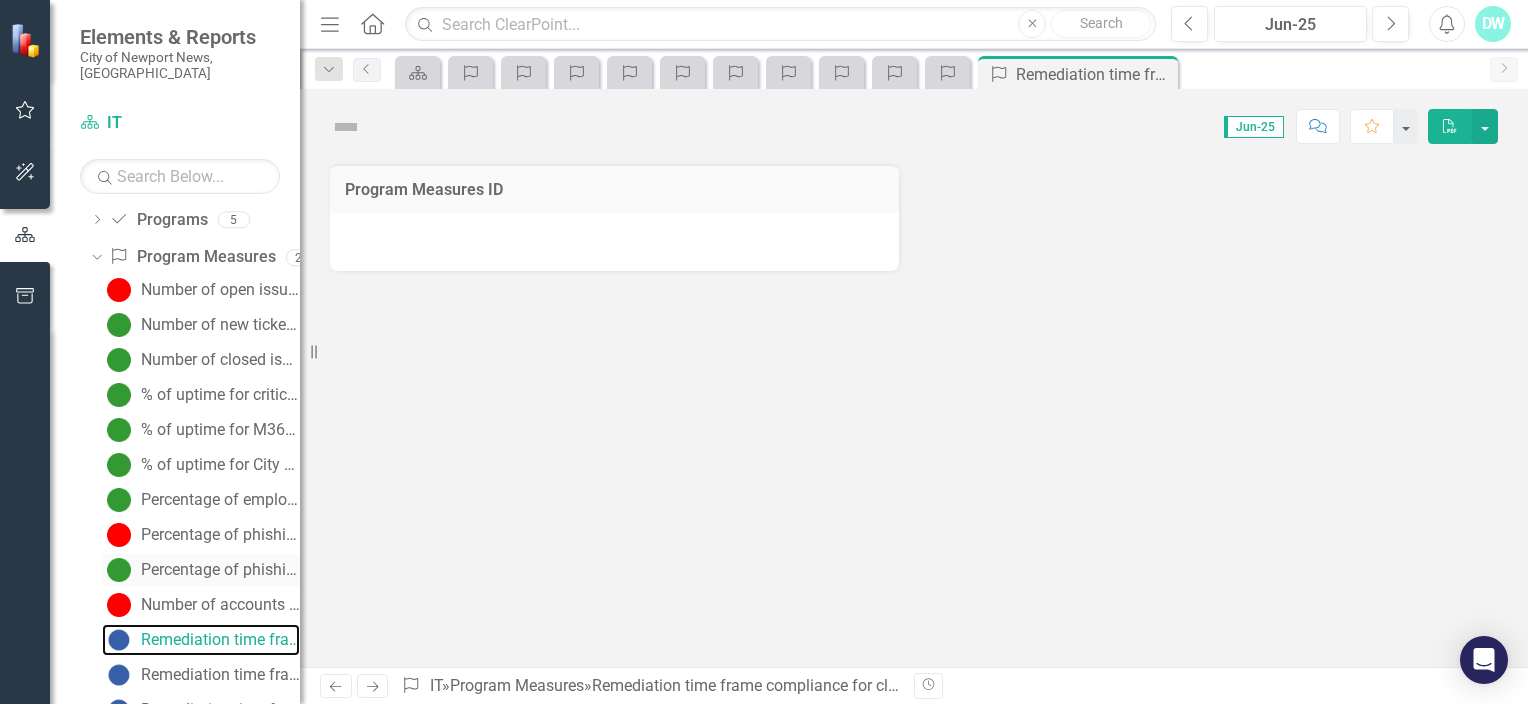 scroll, scrollTop: 130, scrollLeft: 0, axis: vertical 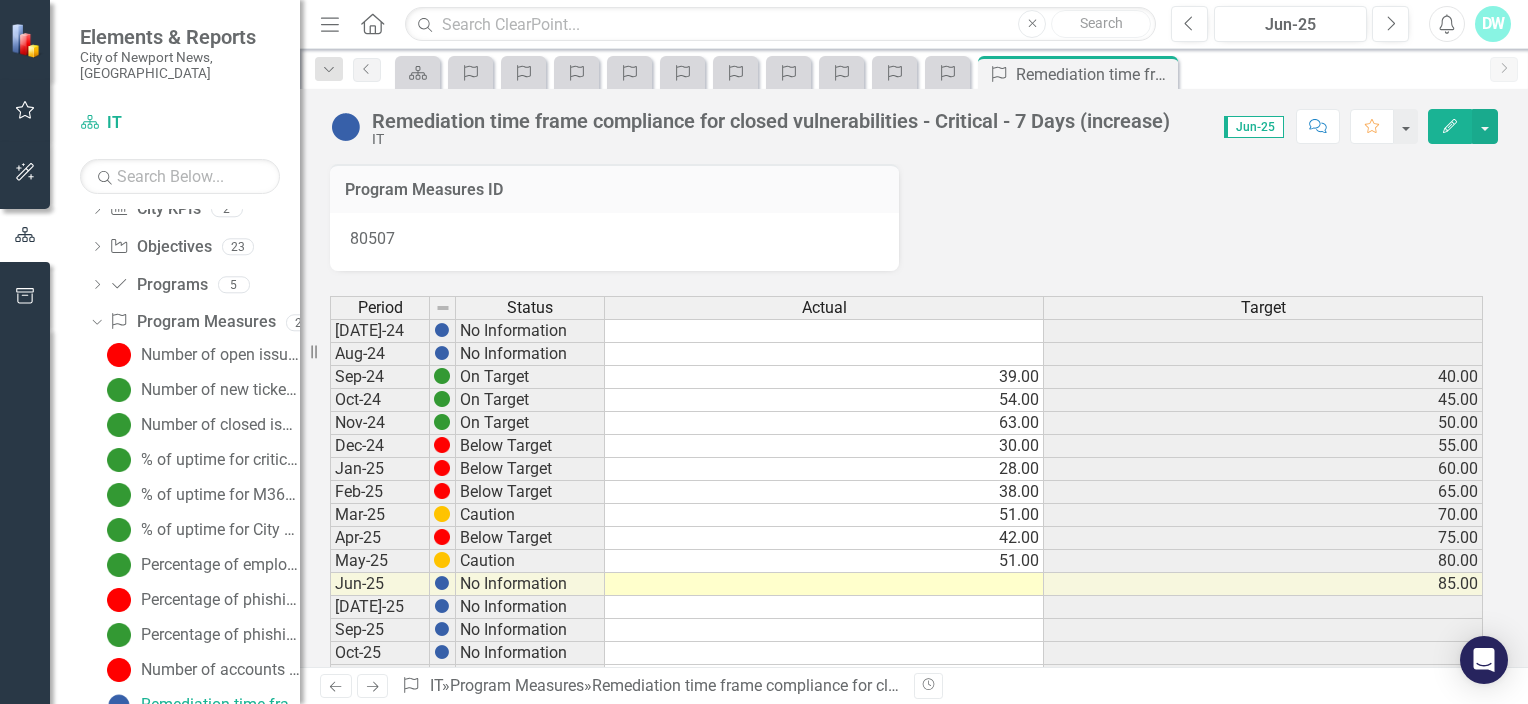 click at bounding box center (824, 584) 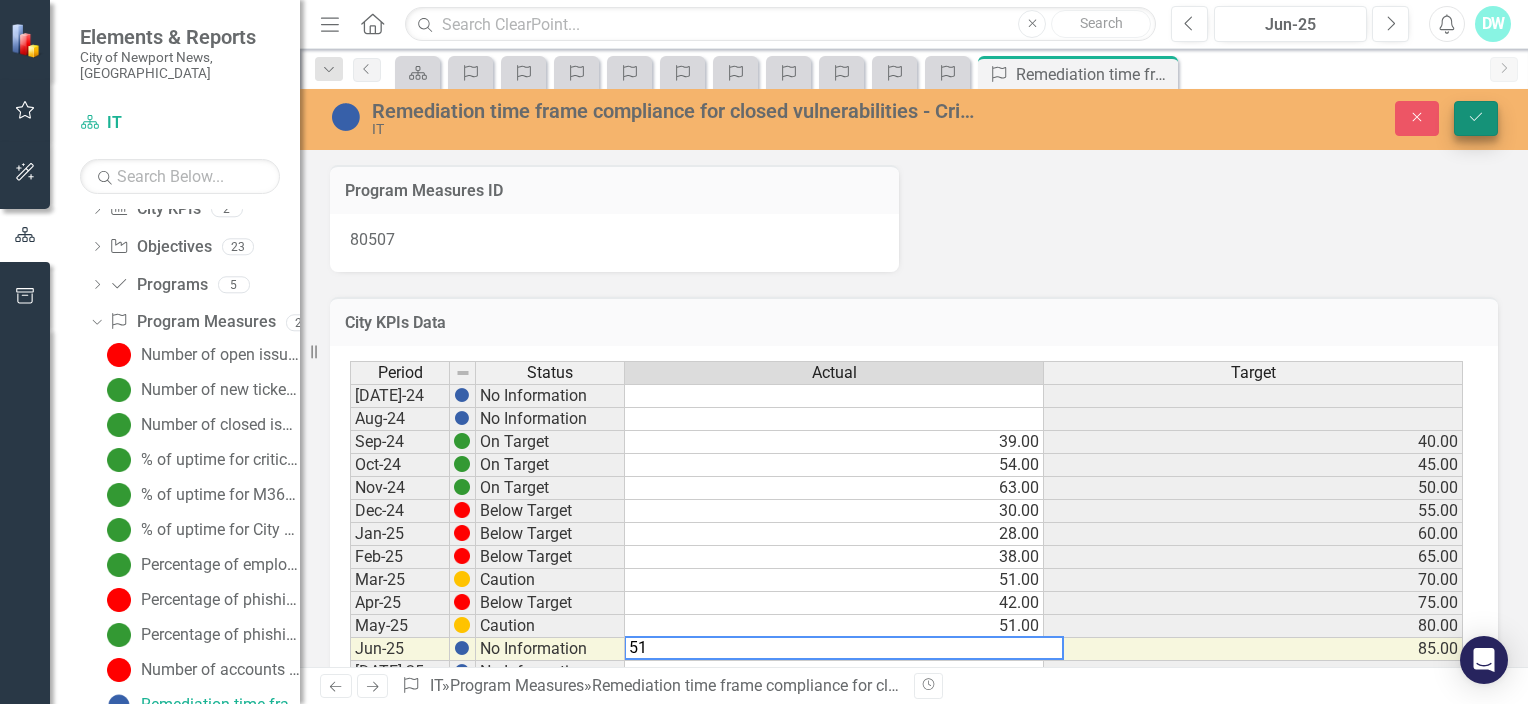 type on "51" 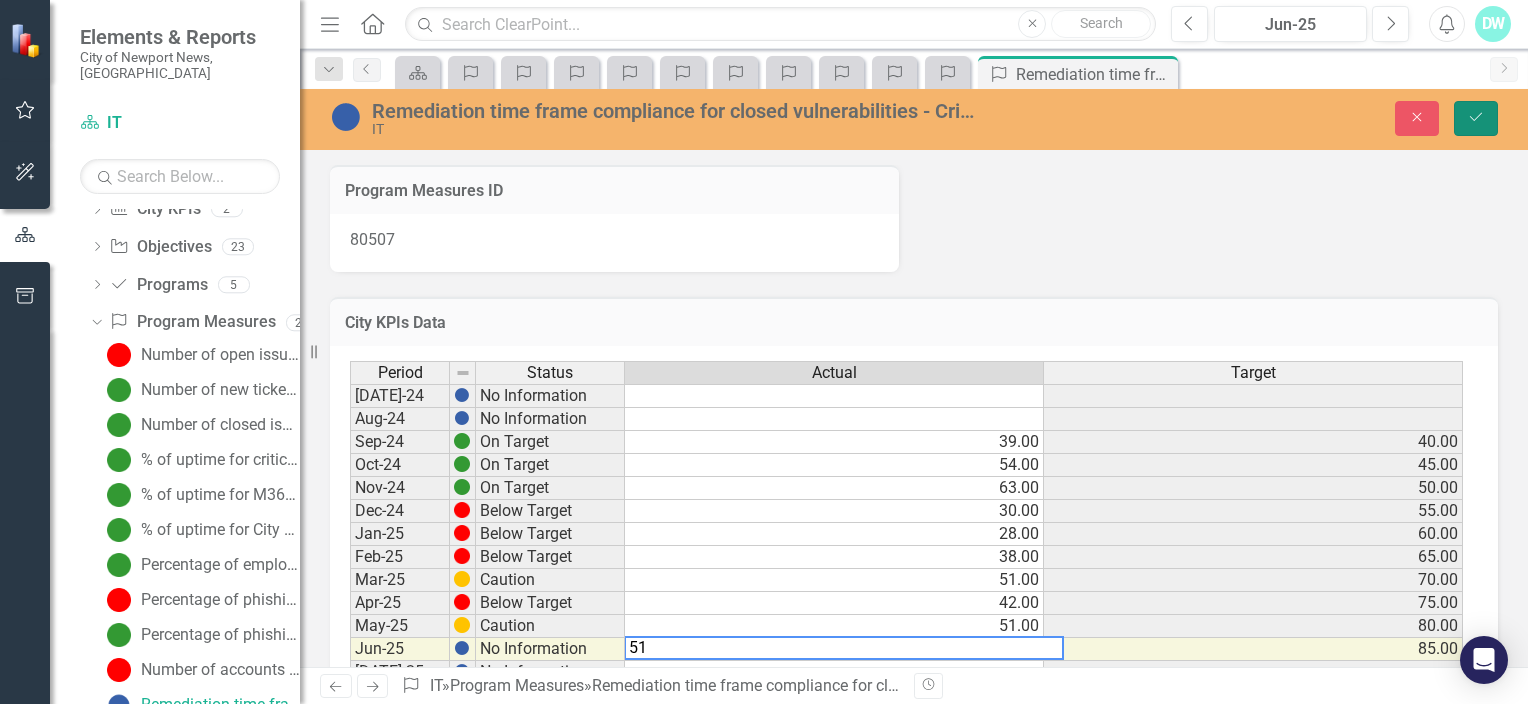 click on "Save" 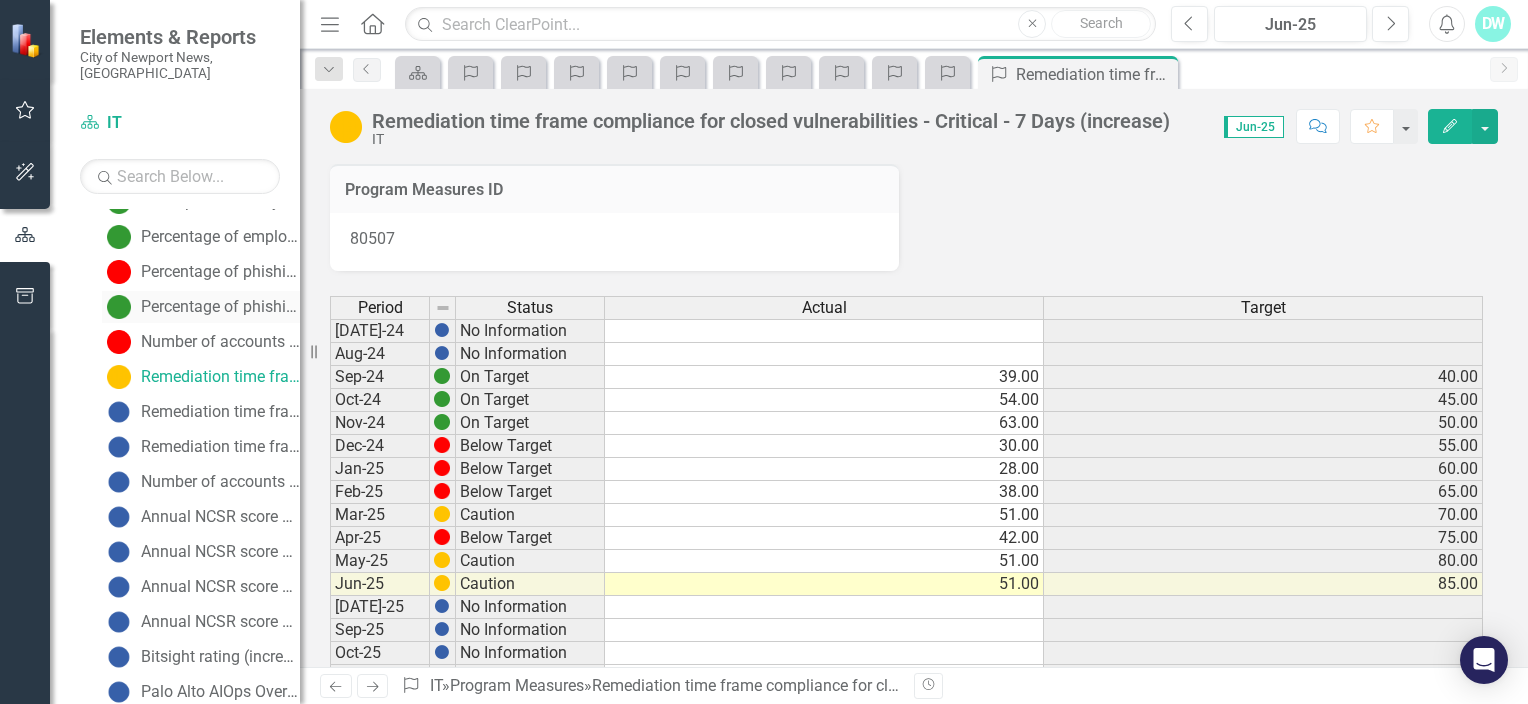 scroll, scrollTop: 526, scrollLeft: 0, axis: vertical 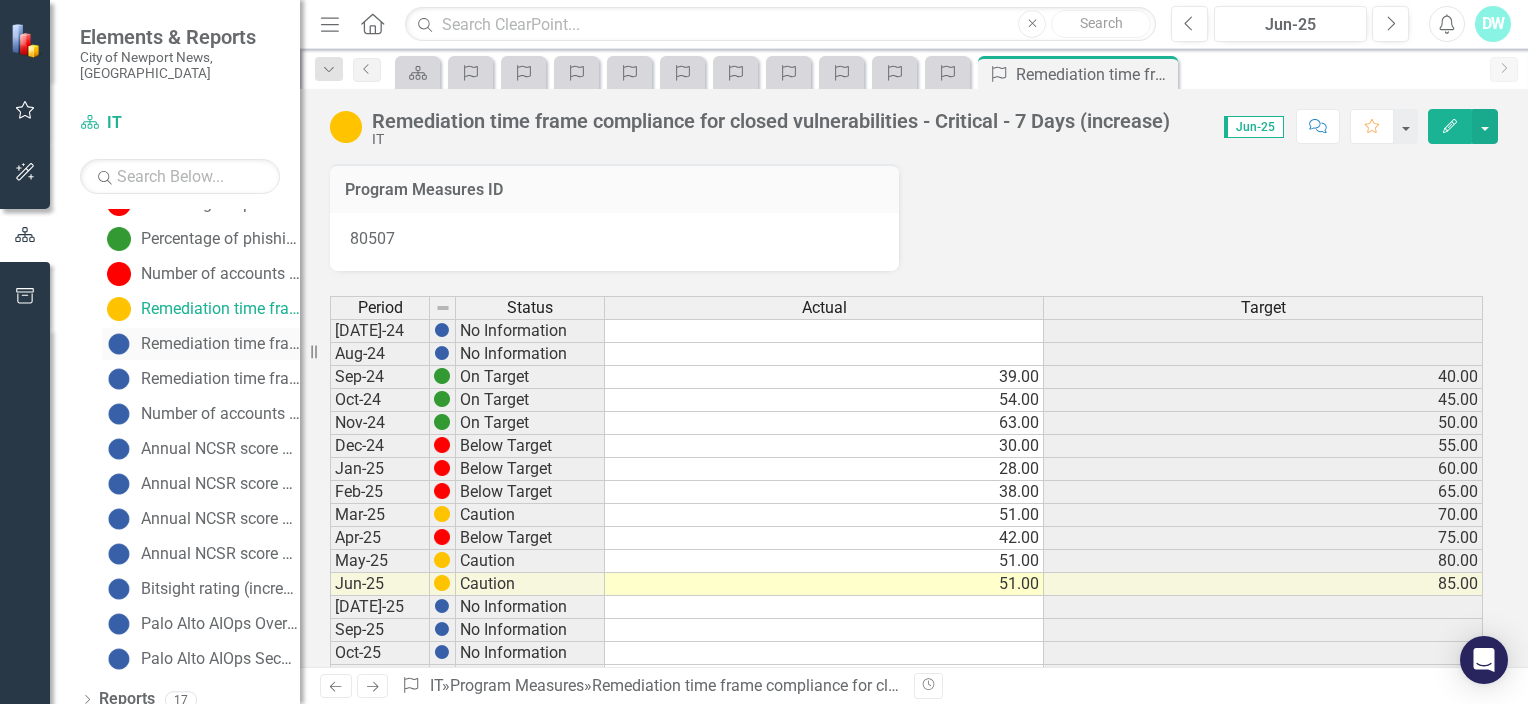click on "Remediation time frame compliance for closed vulnerabilities - High - 14 Days (increase)" at bounding box center [220, 344] 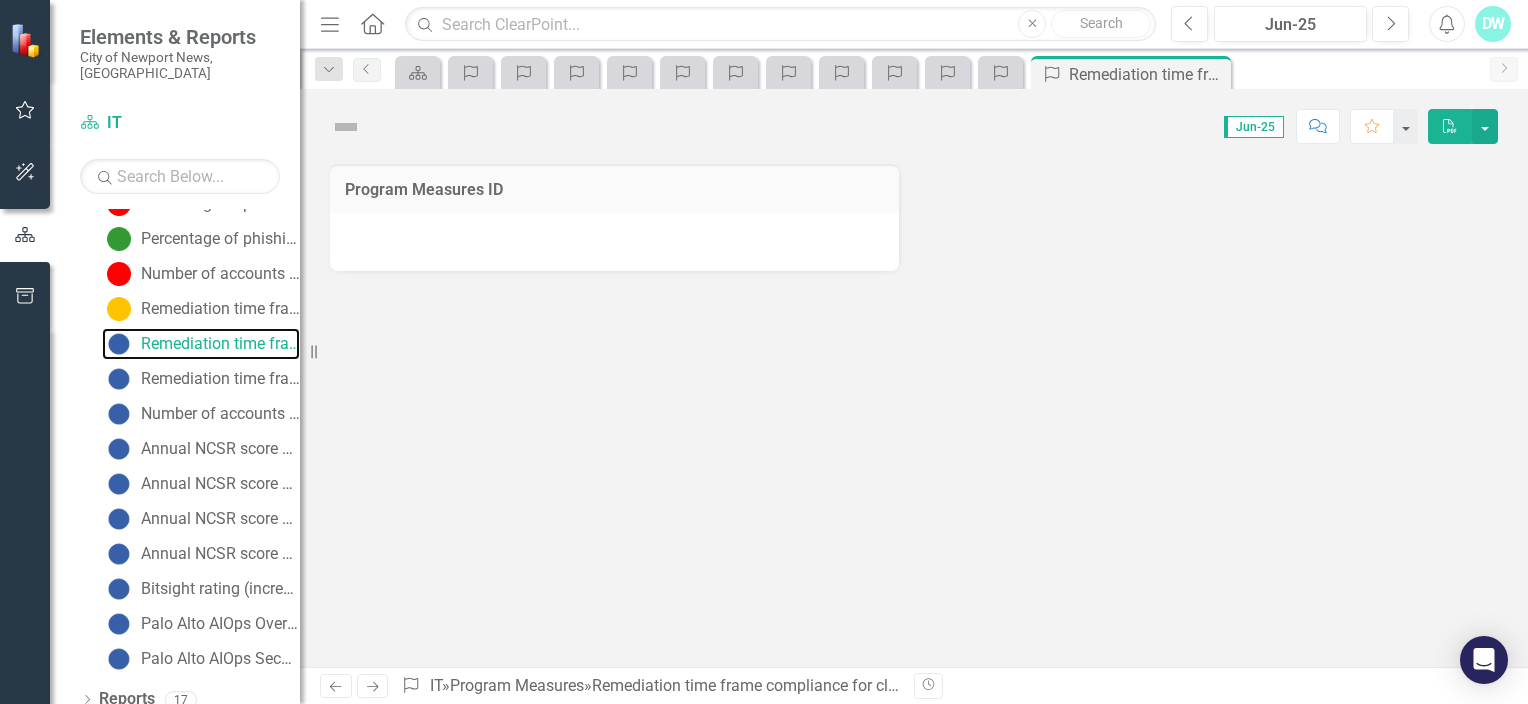 scroll, scrollTop: 165, scrollLeft: 0, axis: vertical 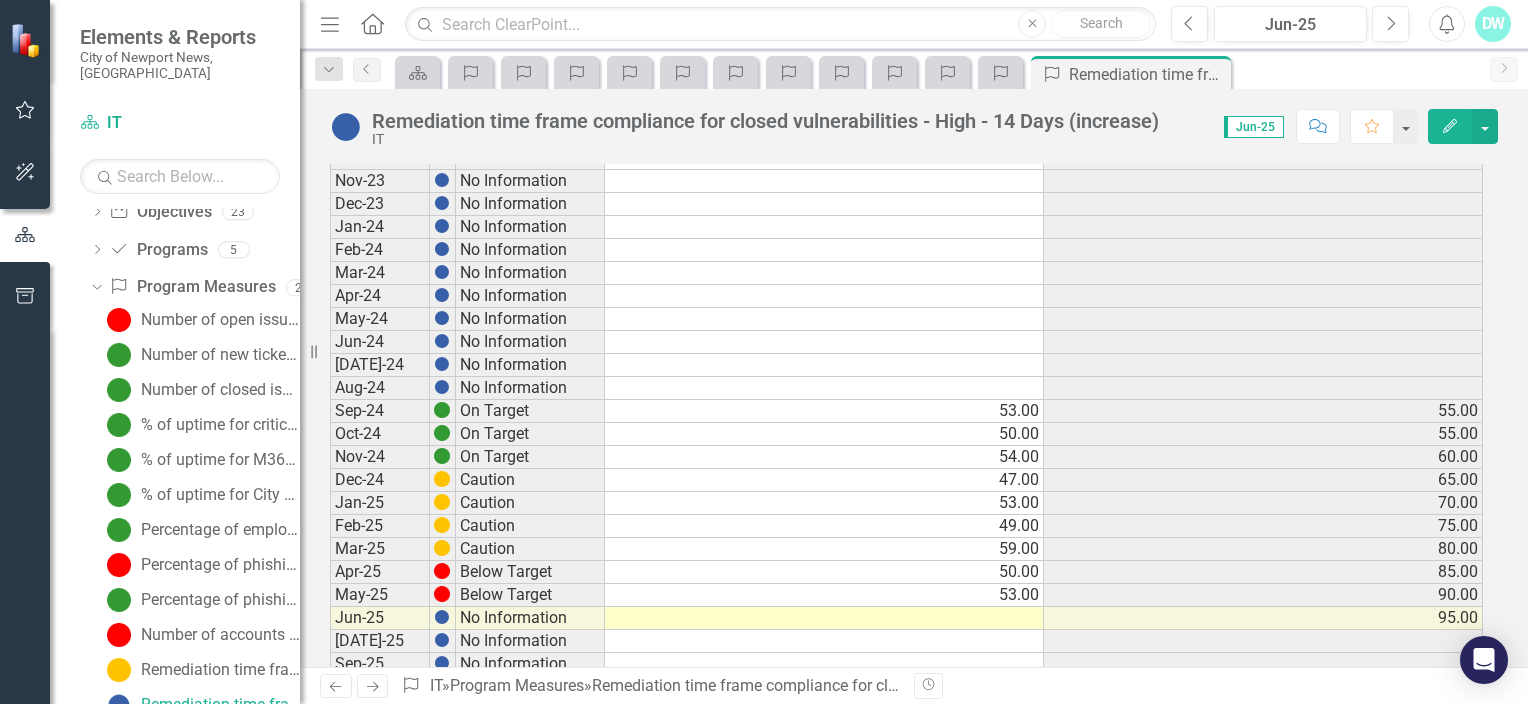 click at bounding box center [824, 618] 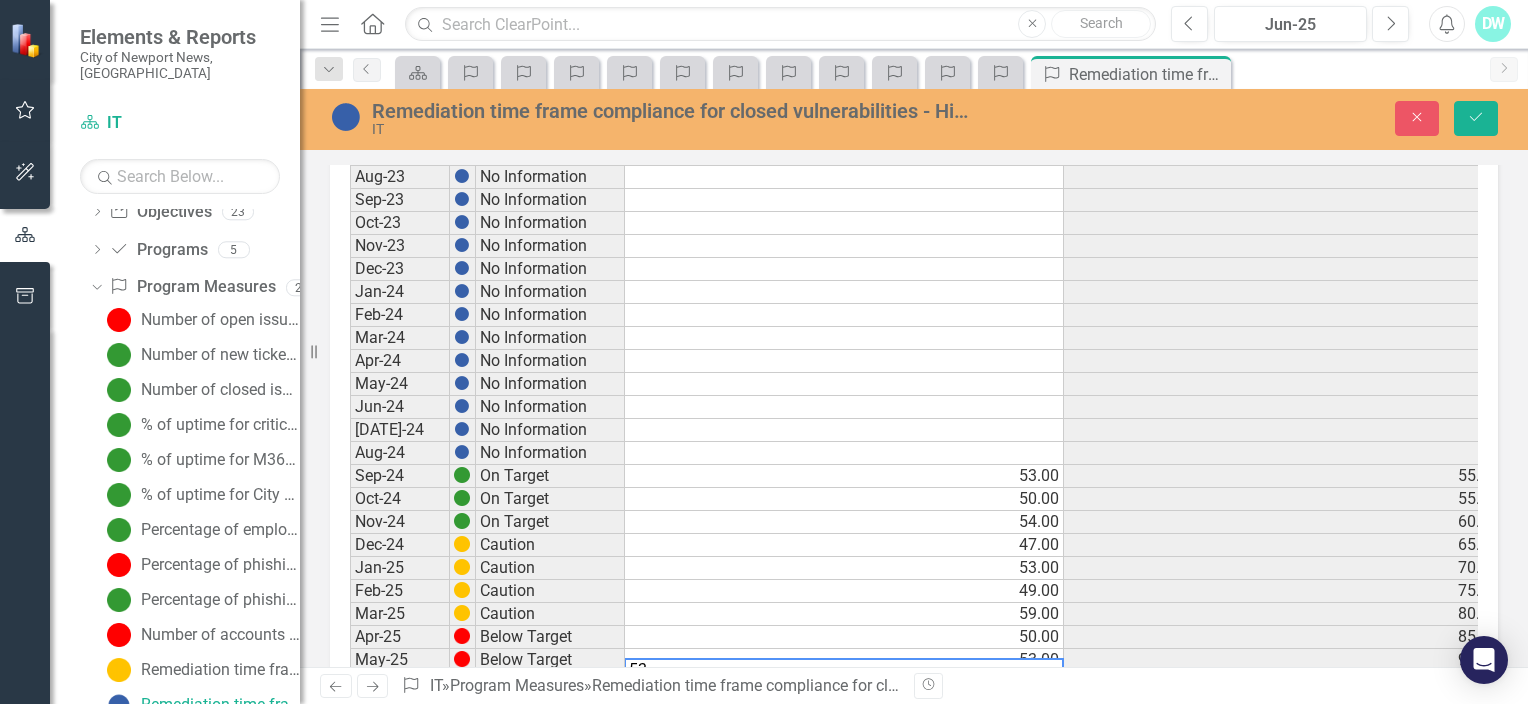 scroll, scrollTop: 1311, scrollLeft: 0, axis: vertical 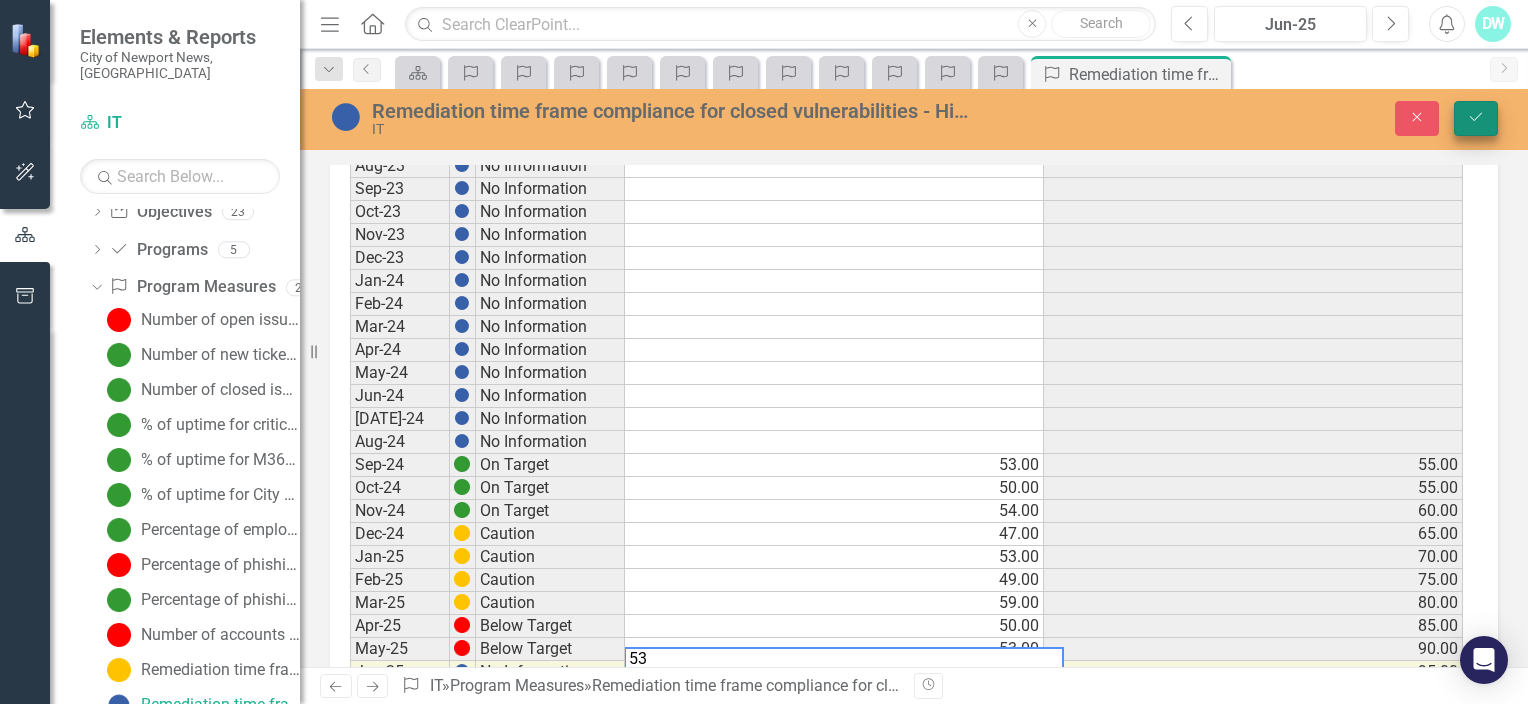 type on "53" 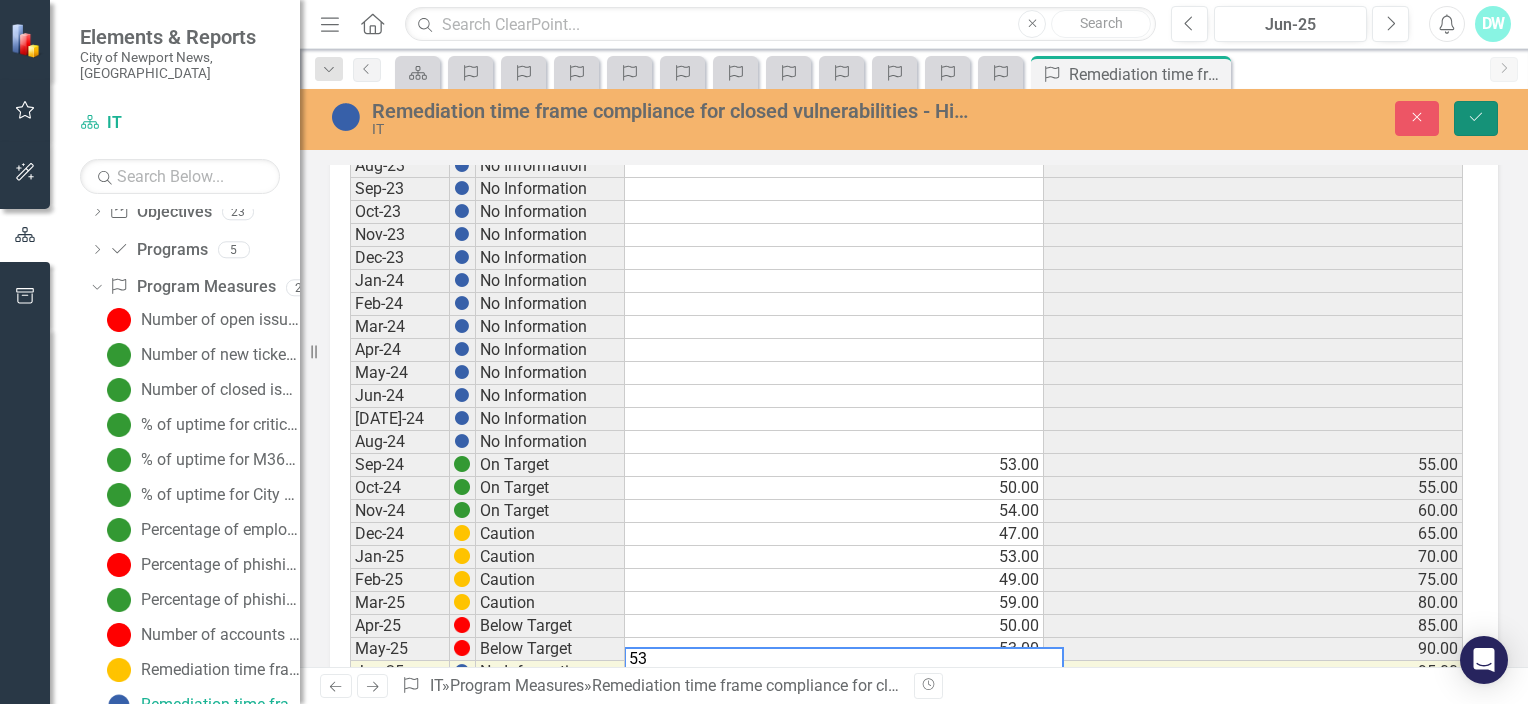 click on "Save" at bounding box center (1476, 118) 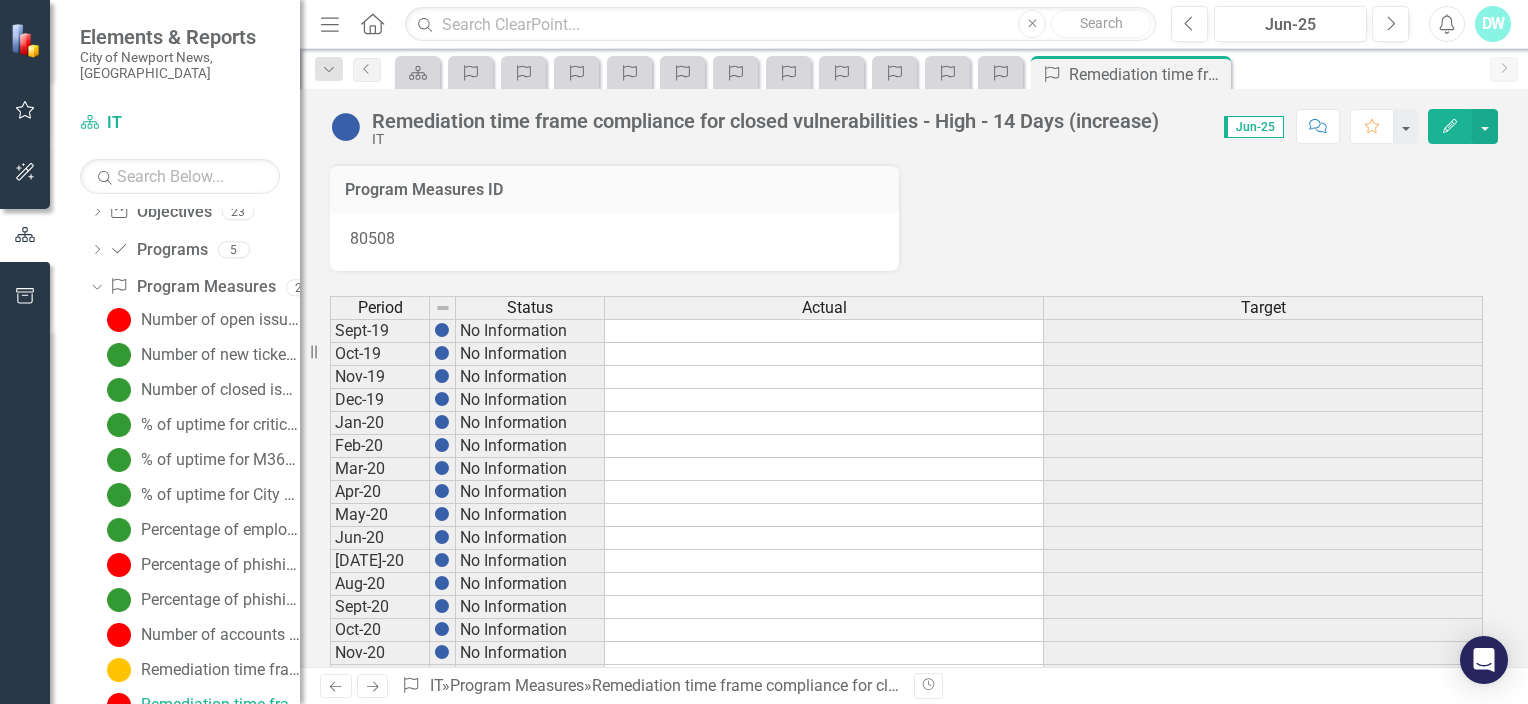 scroll, scrollTop: 500, scrollLeft: 0, axis: vertical 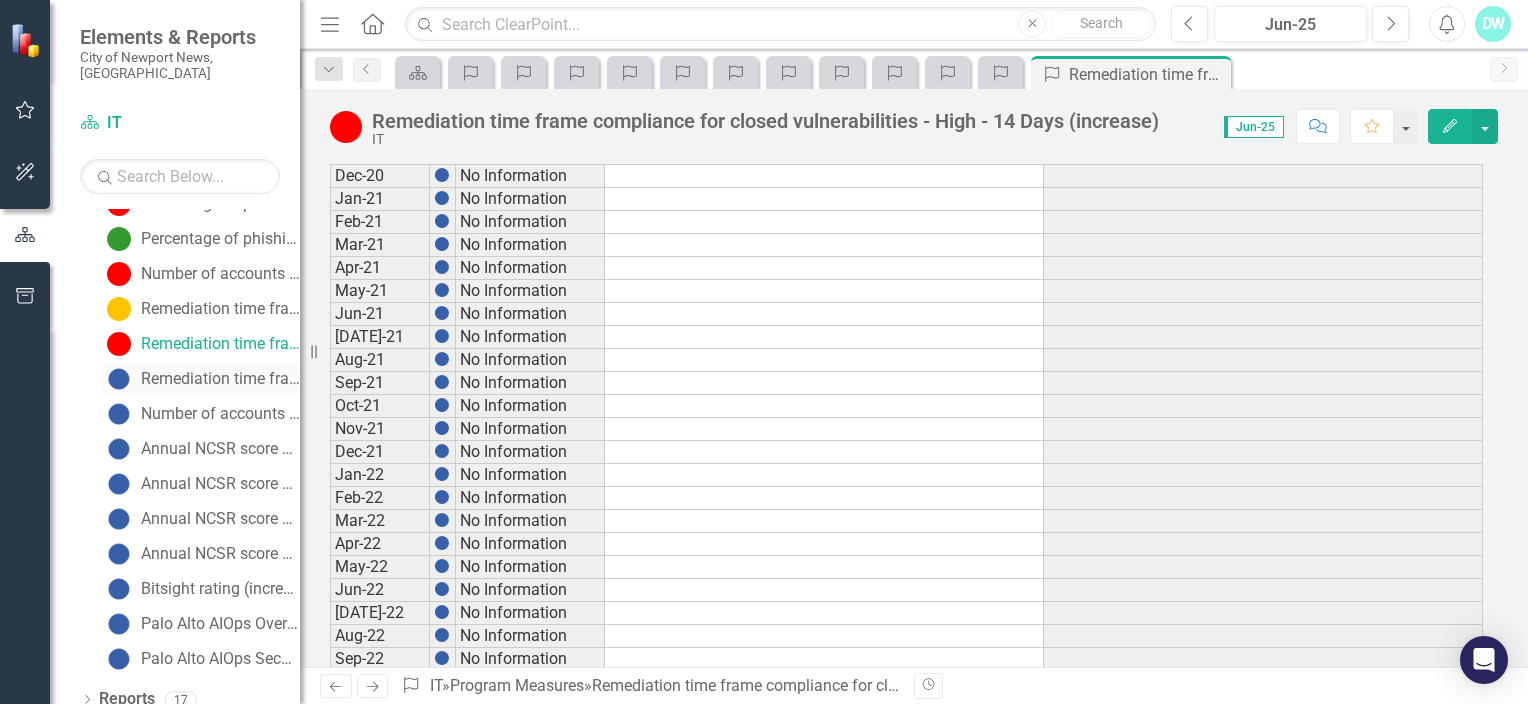 click on "Remediation time frame compliance for closed vulnerabilities - Medium - 30 Days (increase)" at bounding box center (220, 379) 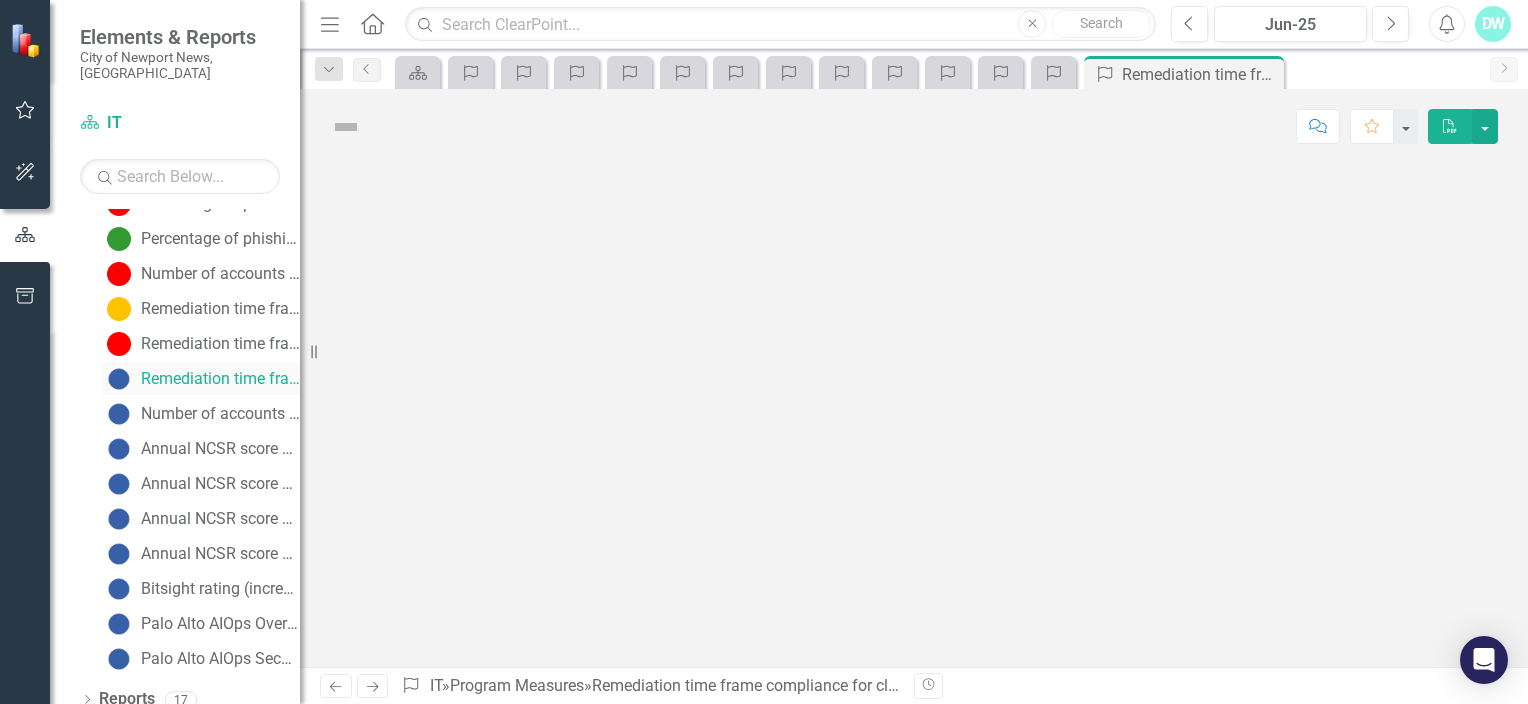 scroll, scrollTop: 200, scrollLeft: 0, axis: vertical 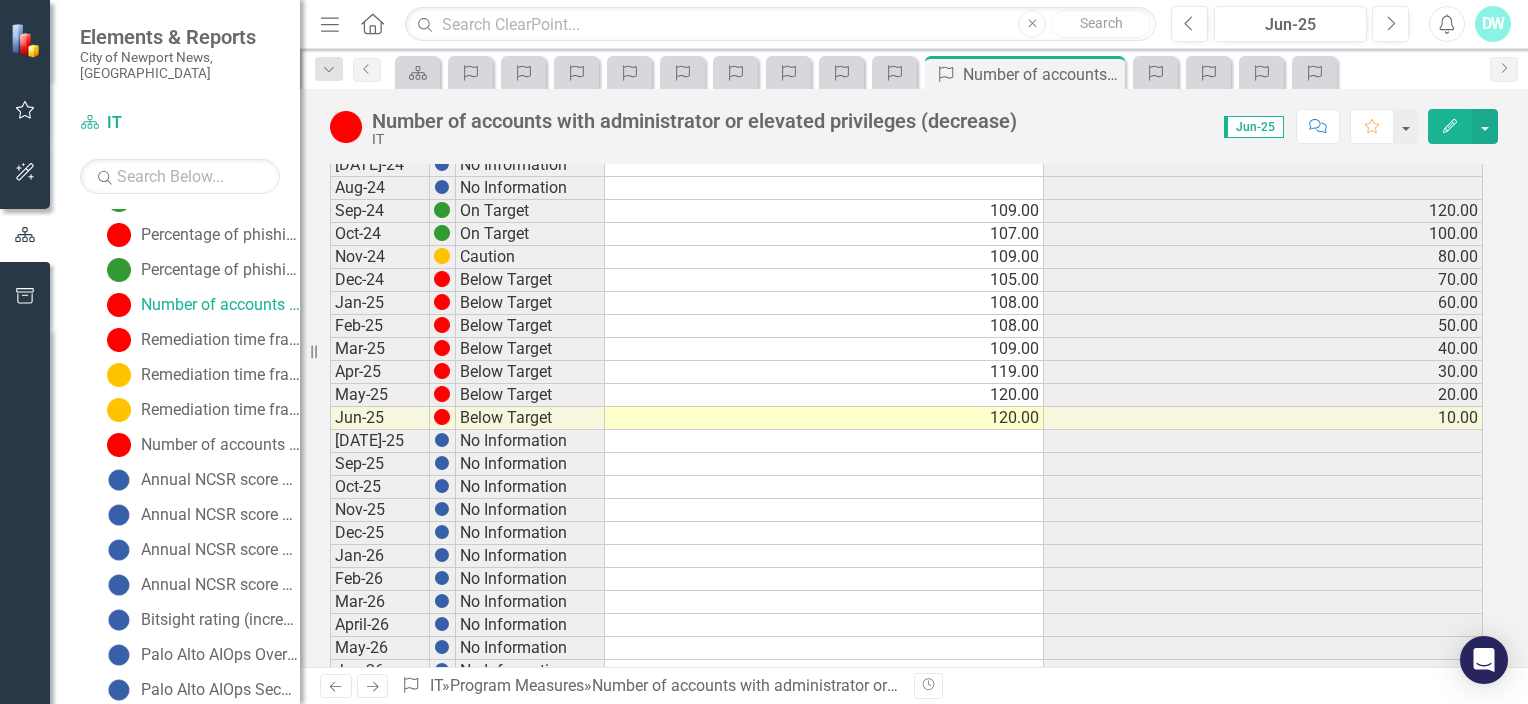 click on "120.00" at bounding box center (824, 418) 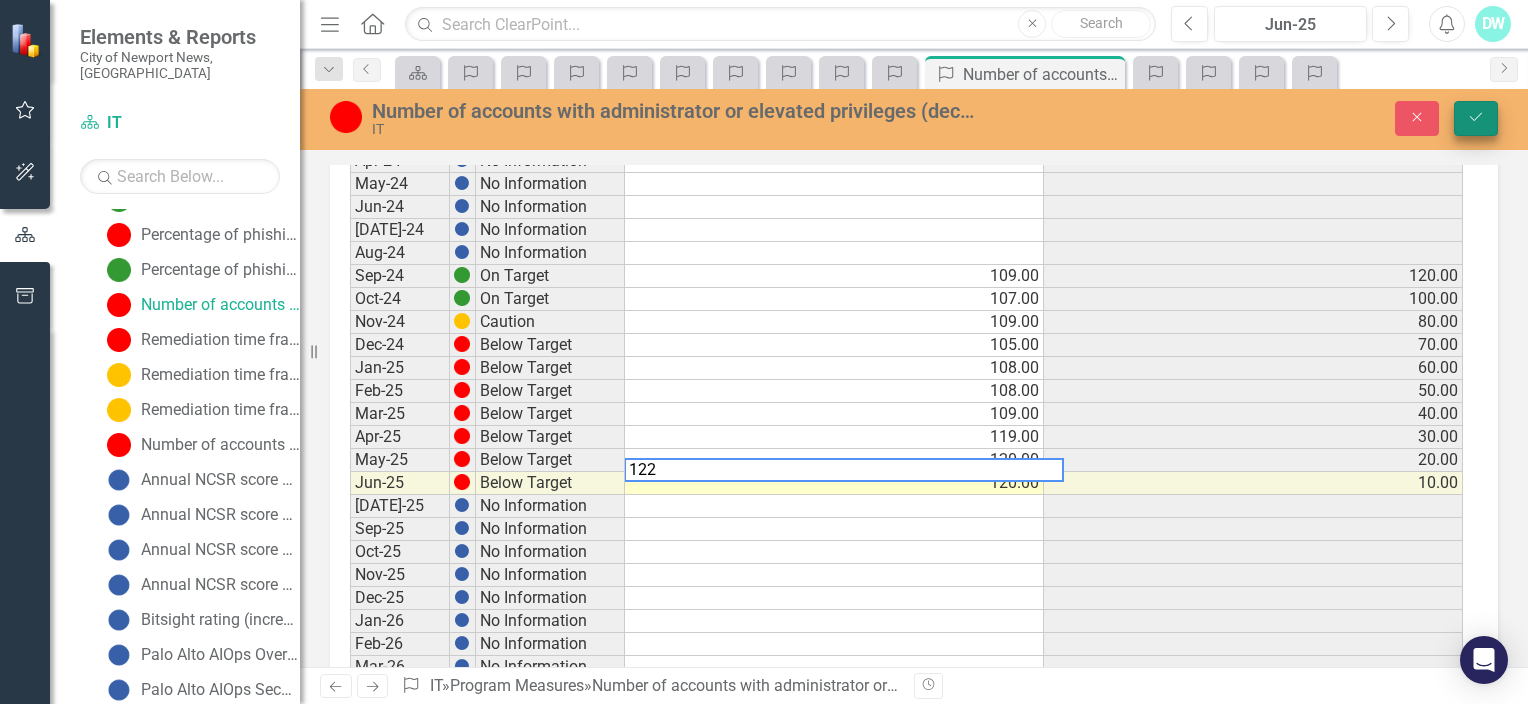type on "122" 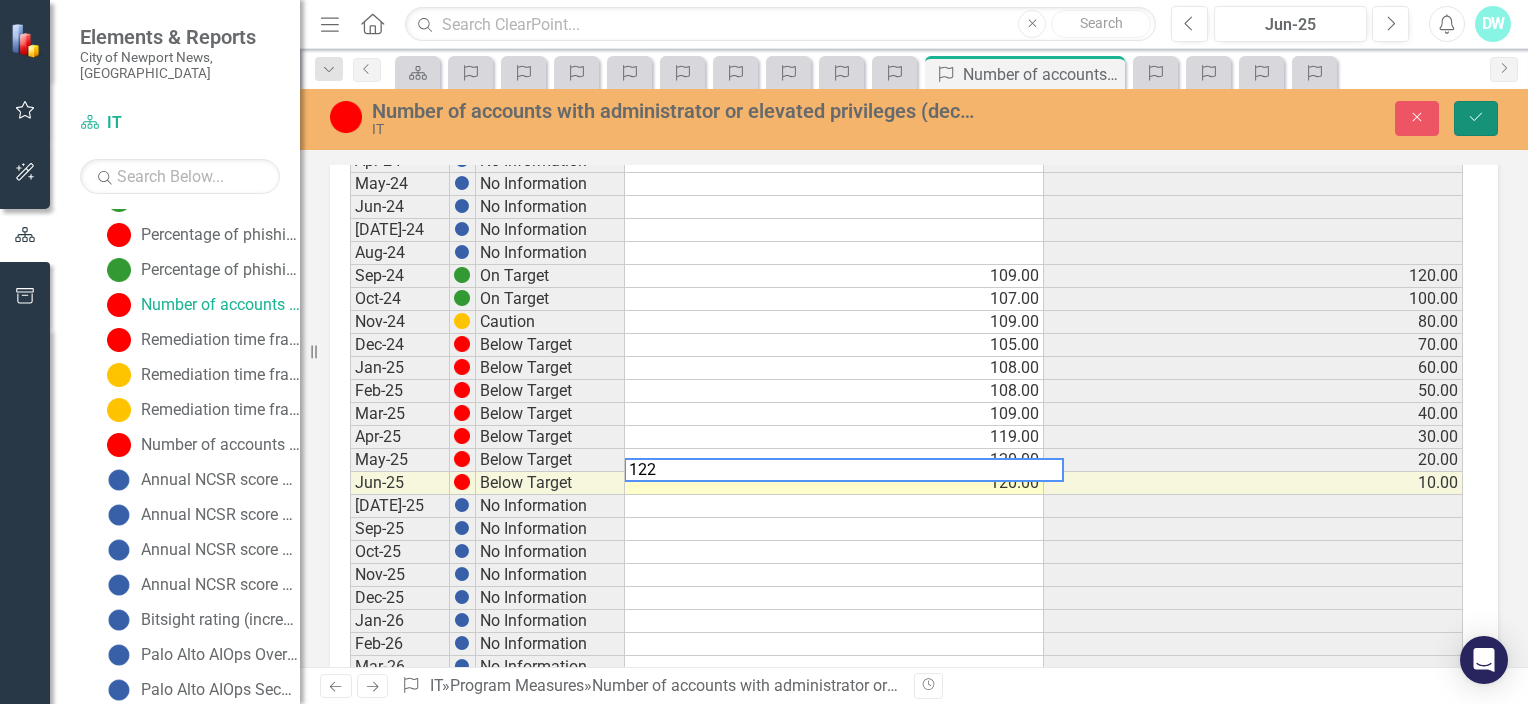 click on "Save" at bounding box center (1476, 118) 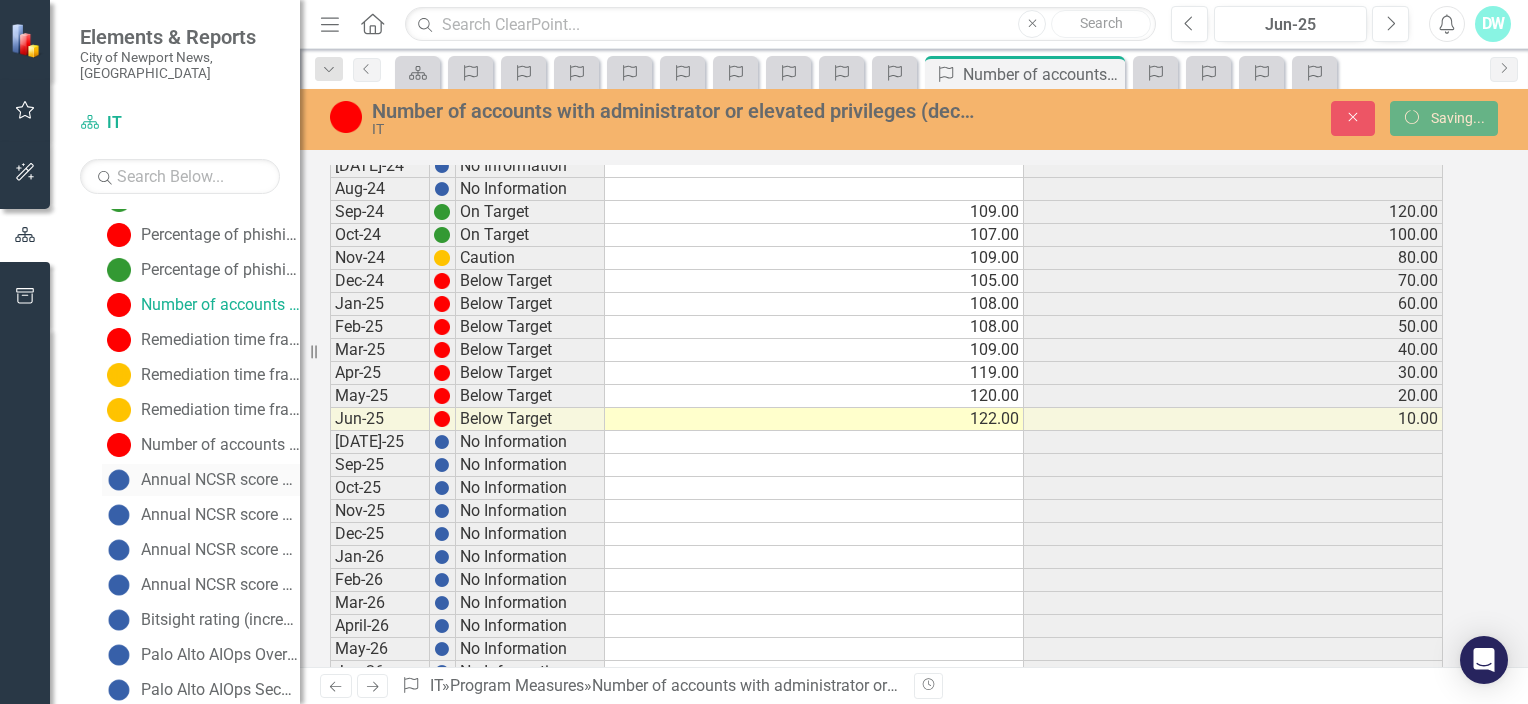 click on "Annual NCSR score Detect (increase)" at bounding box center [220, 480] 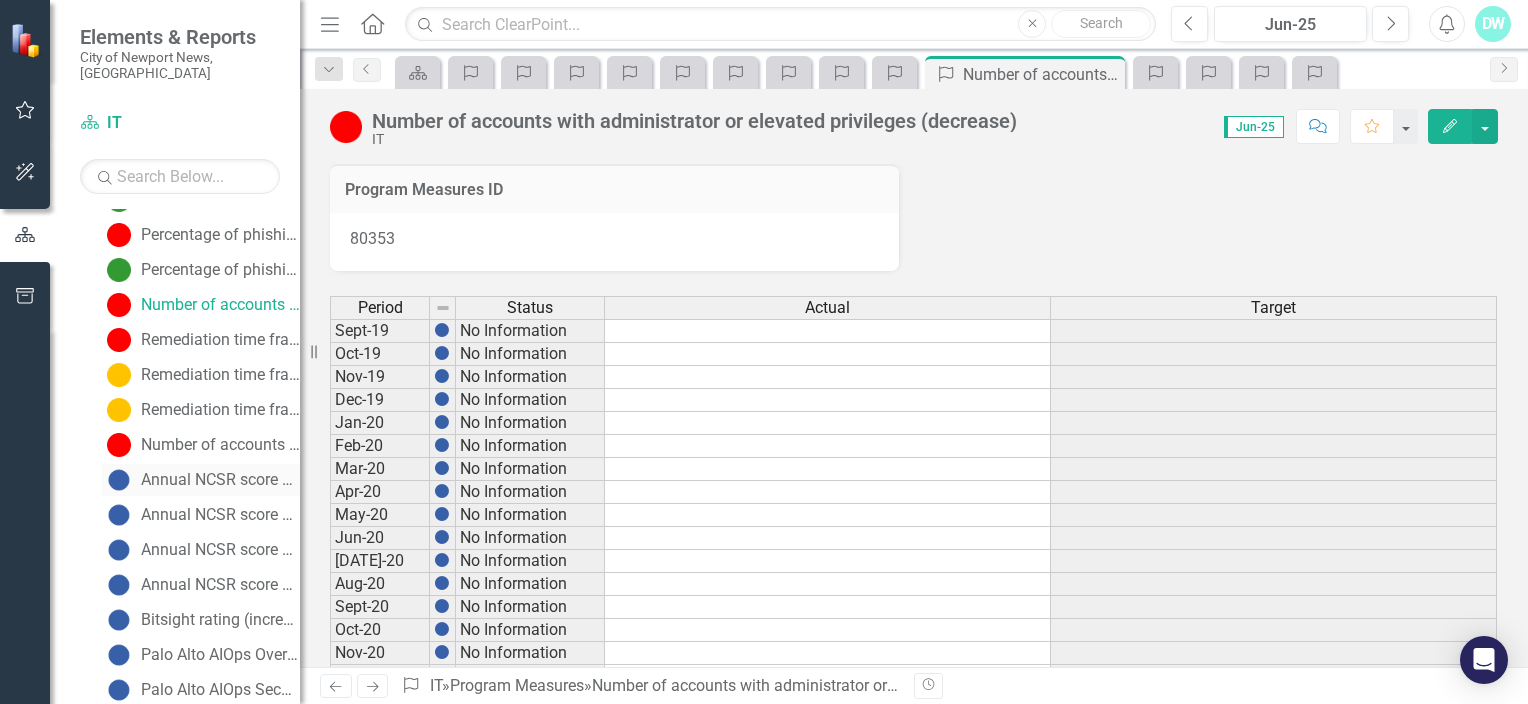 click on "Annual NCSR score Detect (increase)" at bounding box center (220, 480) 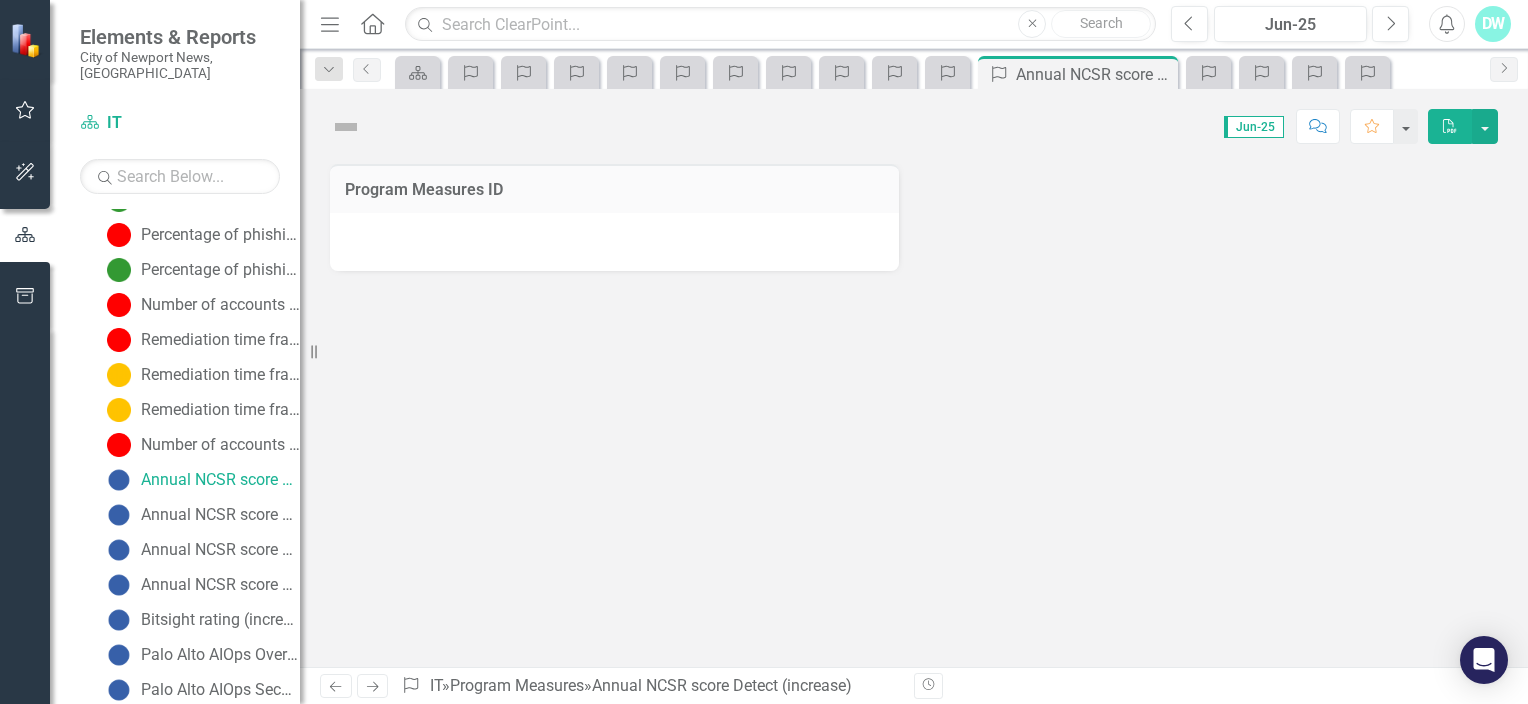 scroll, scrollTop: 270, scrollLeft: 0, axis: vertical 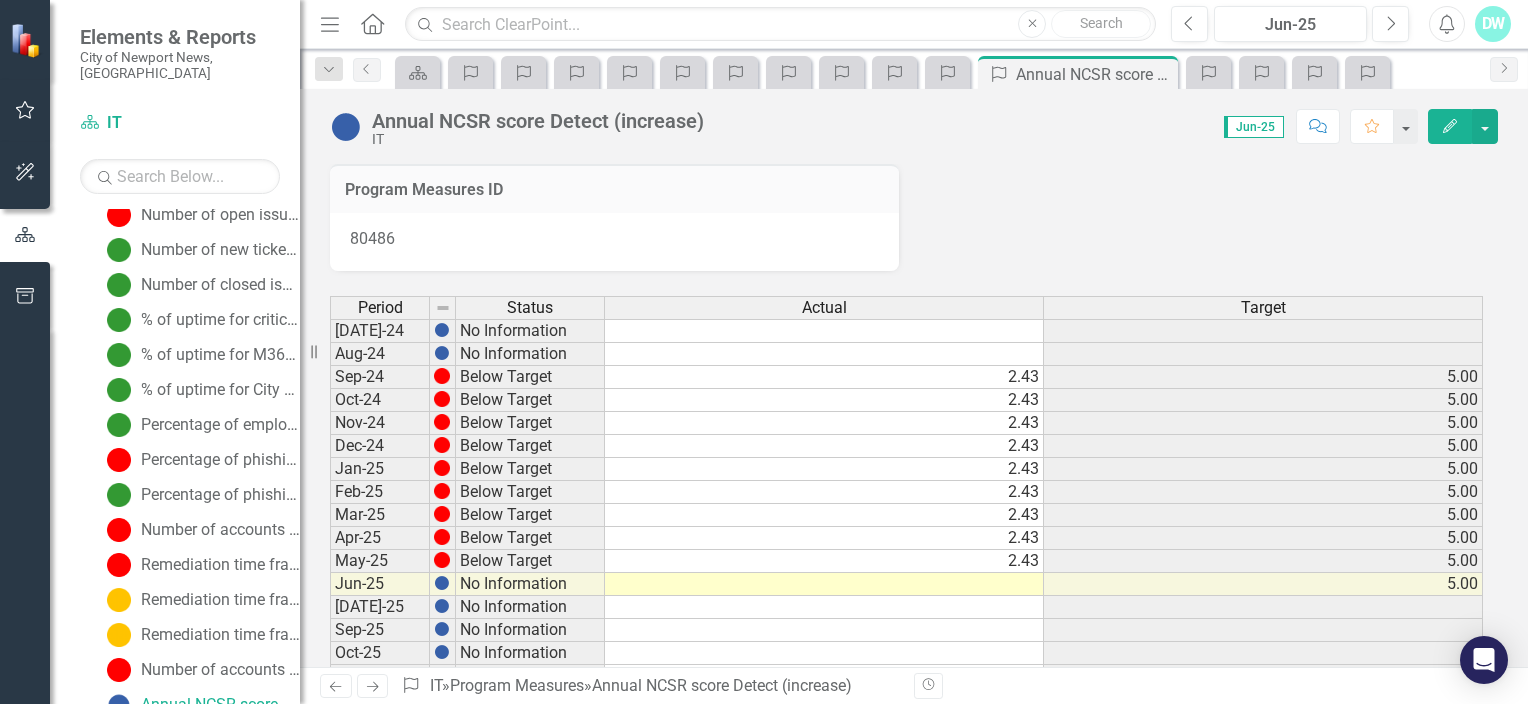 click at bounding box center (824, 584) 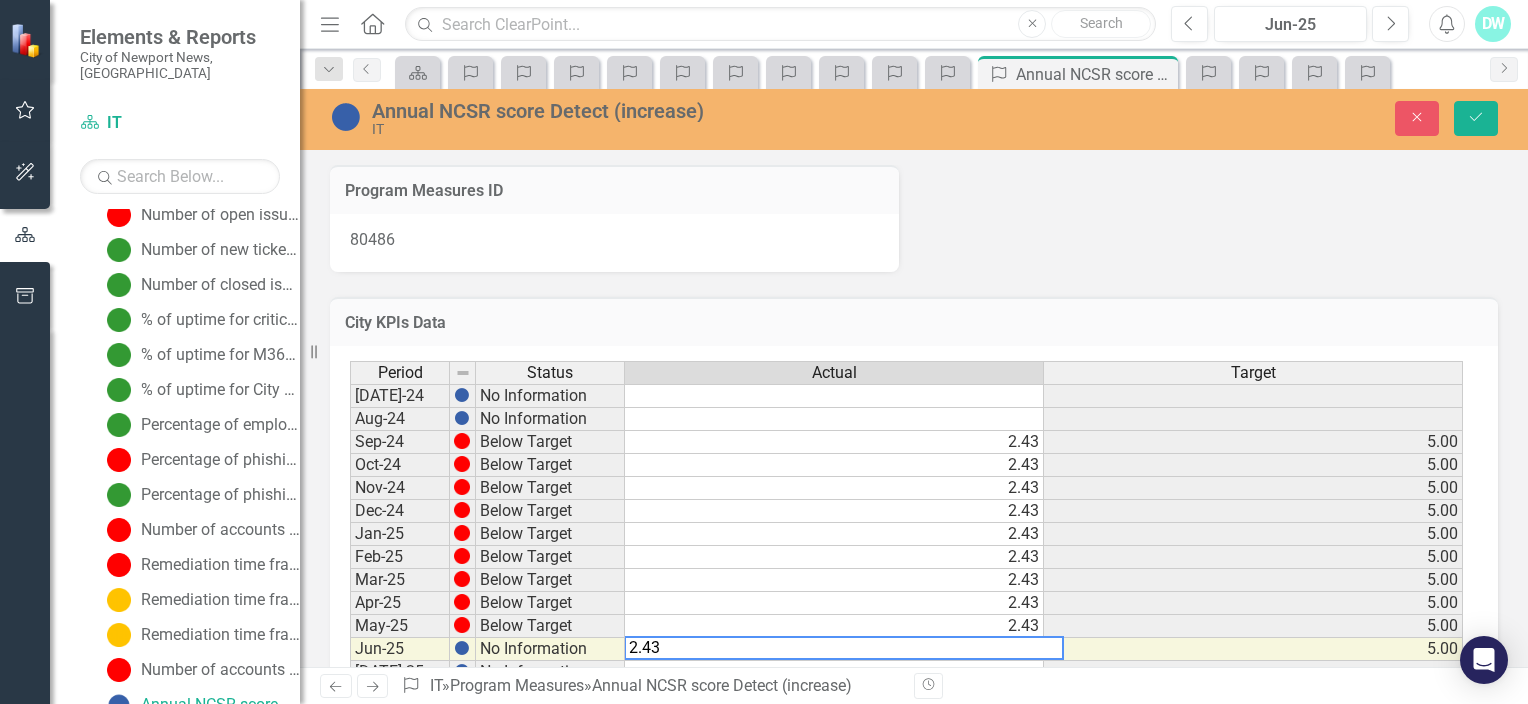 type on "2.43" 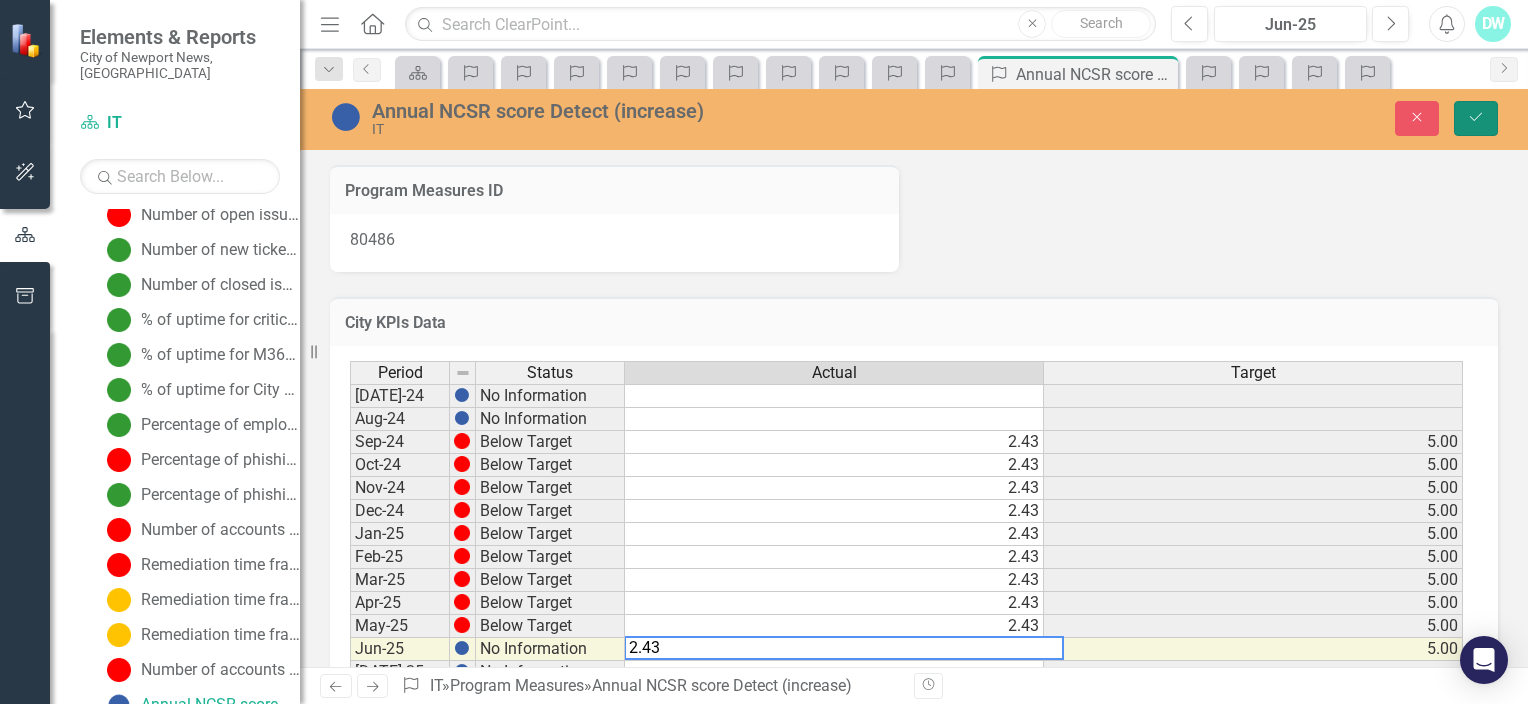 click on "Save" at bounding box center [1476, 118] 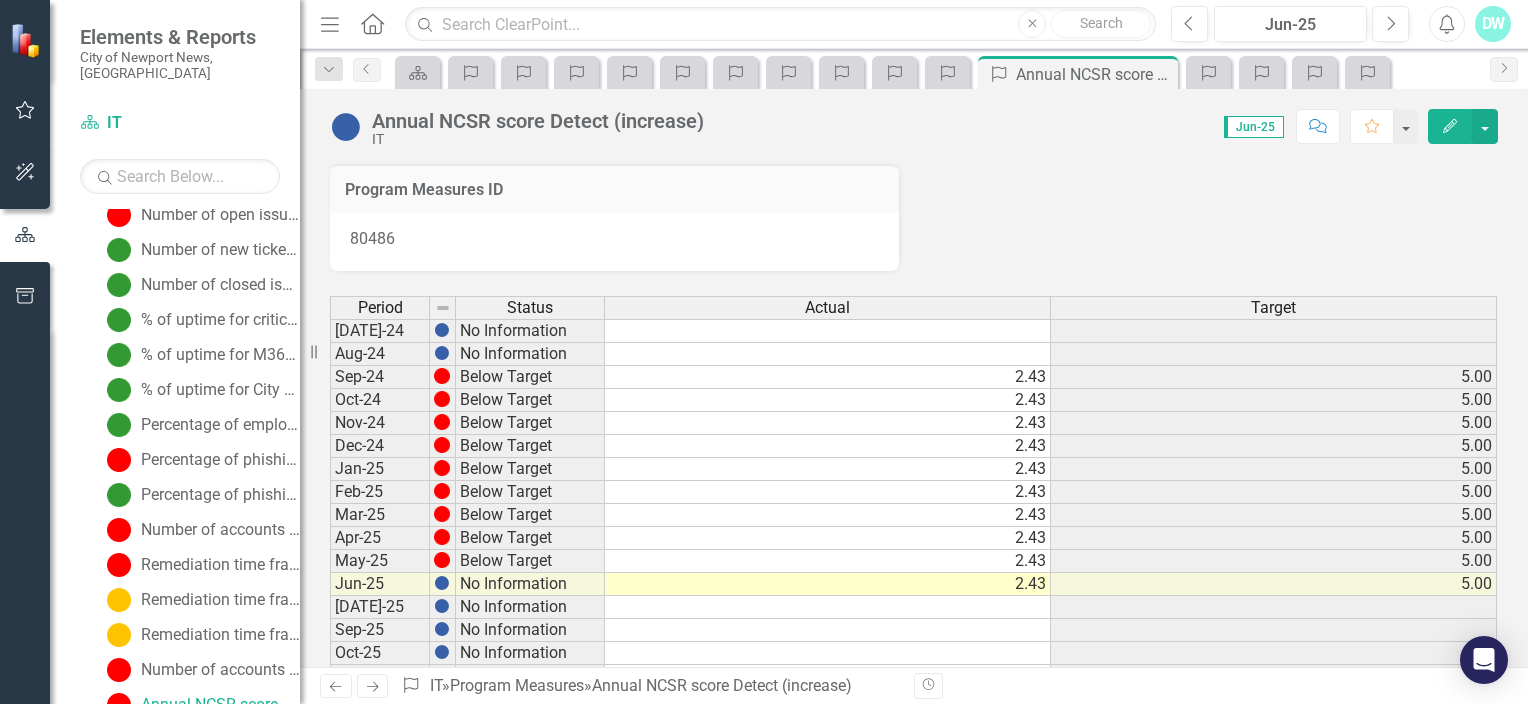scroll, scrollTop: 370, scrollLeft: 0, axis: vertical 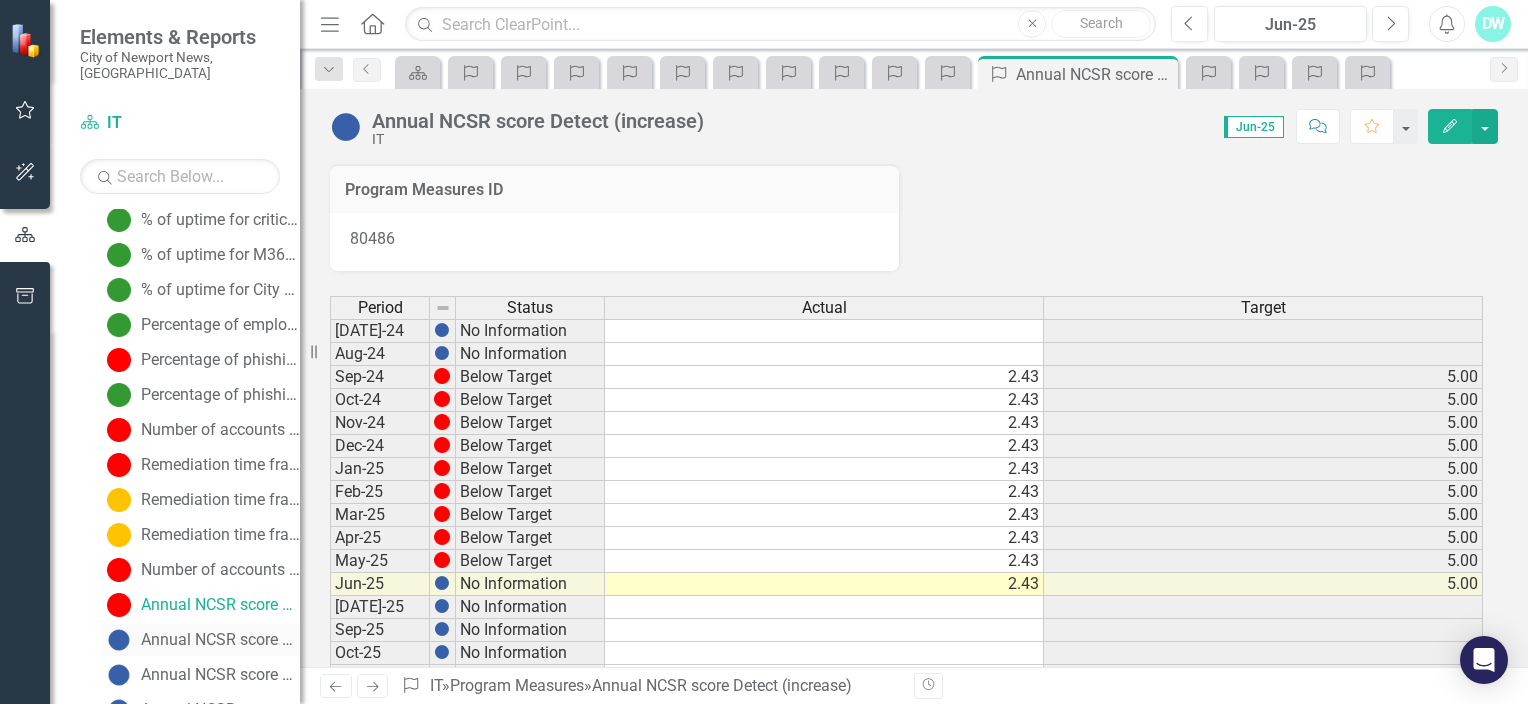 click on "Annual NCSR score Protect (increase)" at bounding box center (220, 640) 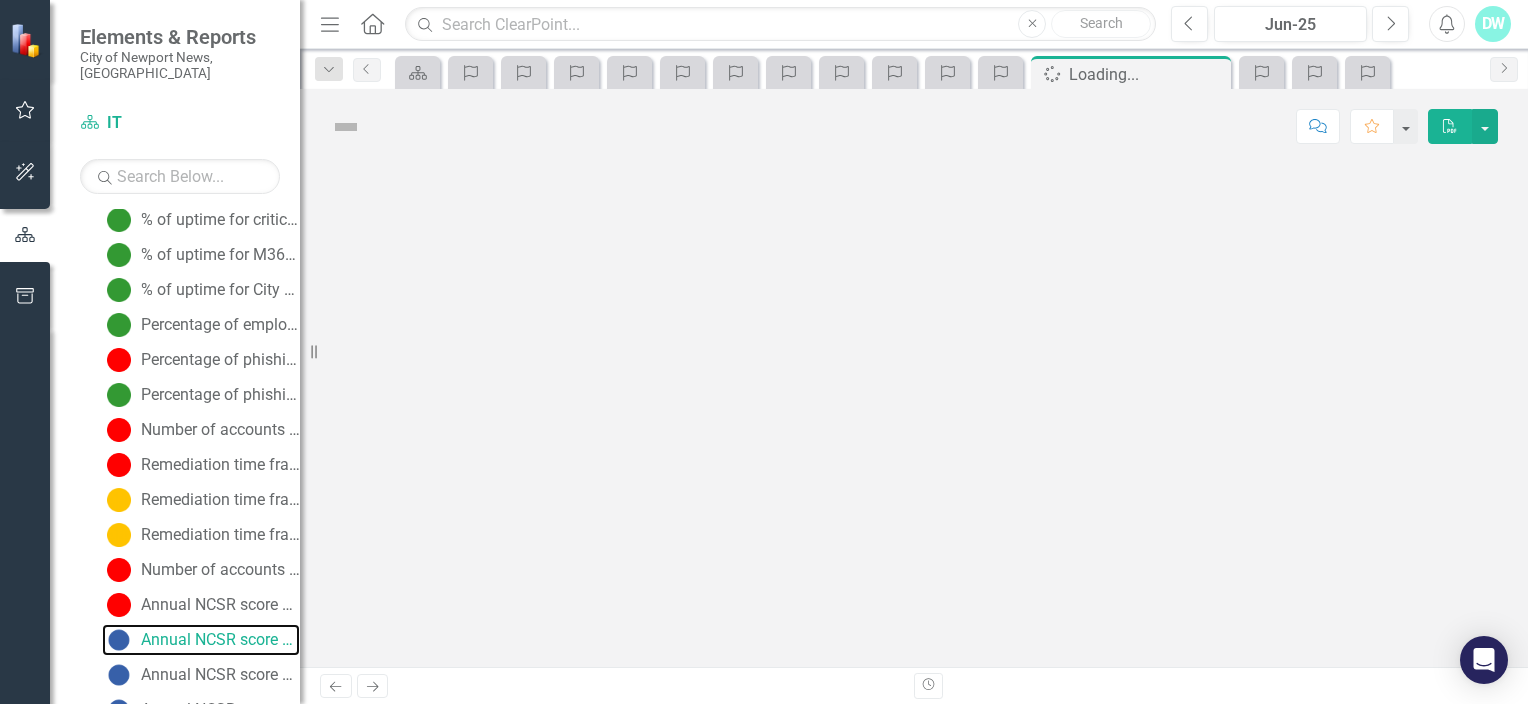 scroll, scrollTop: 305, scrollLeft: 0, axis: vertical 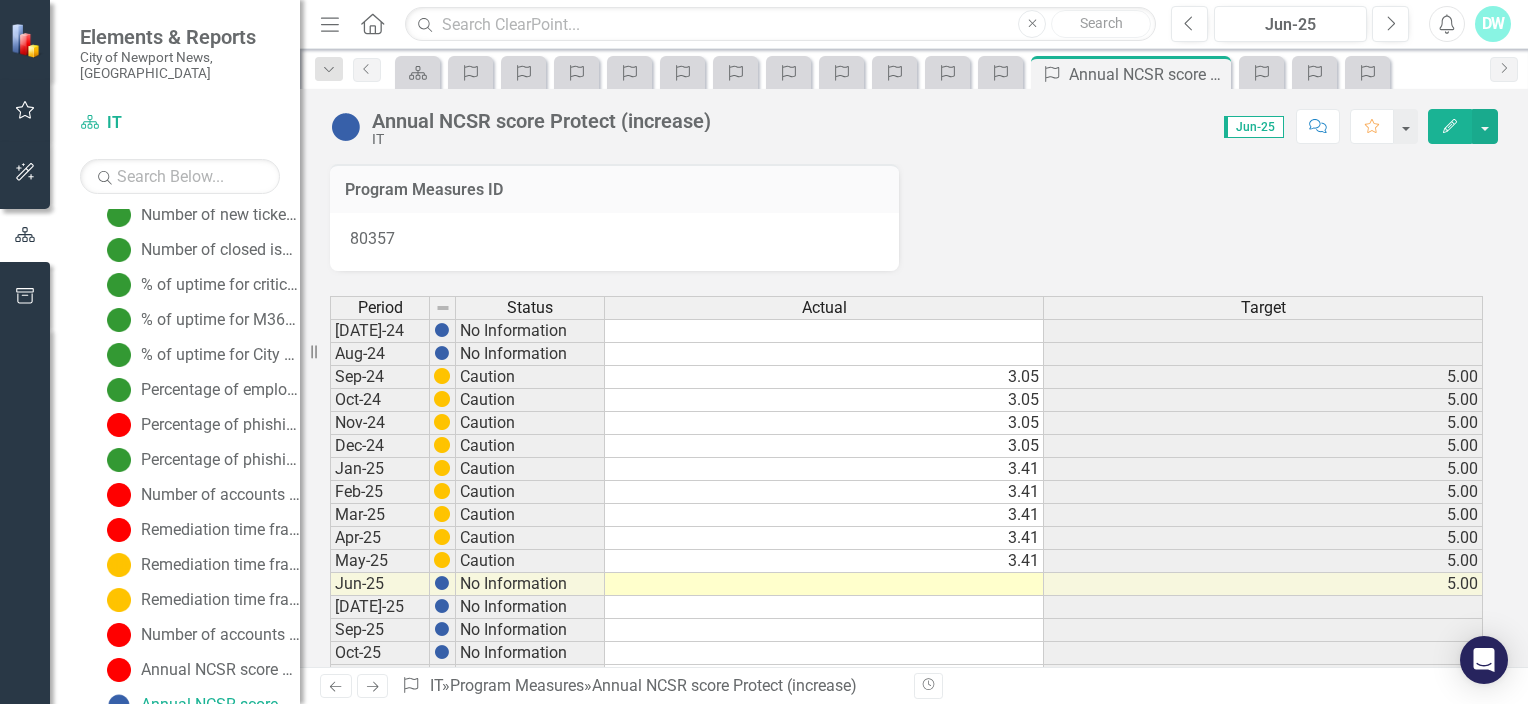 click at bounding box center [824, 584] 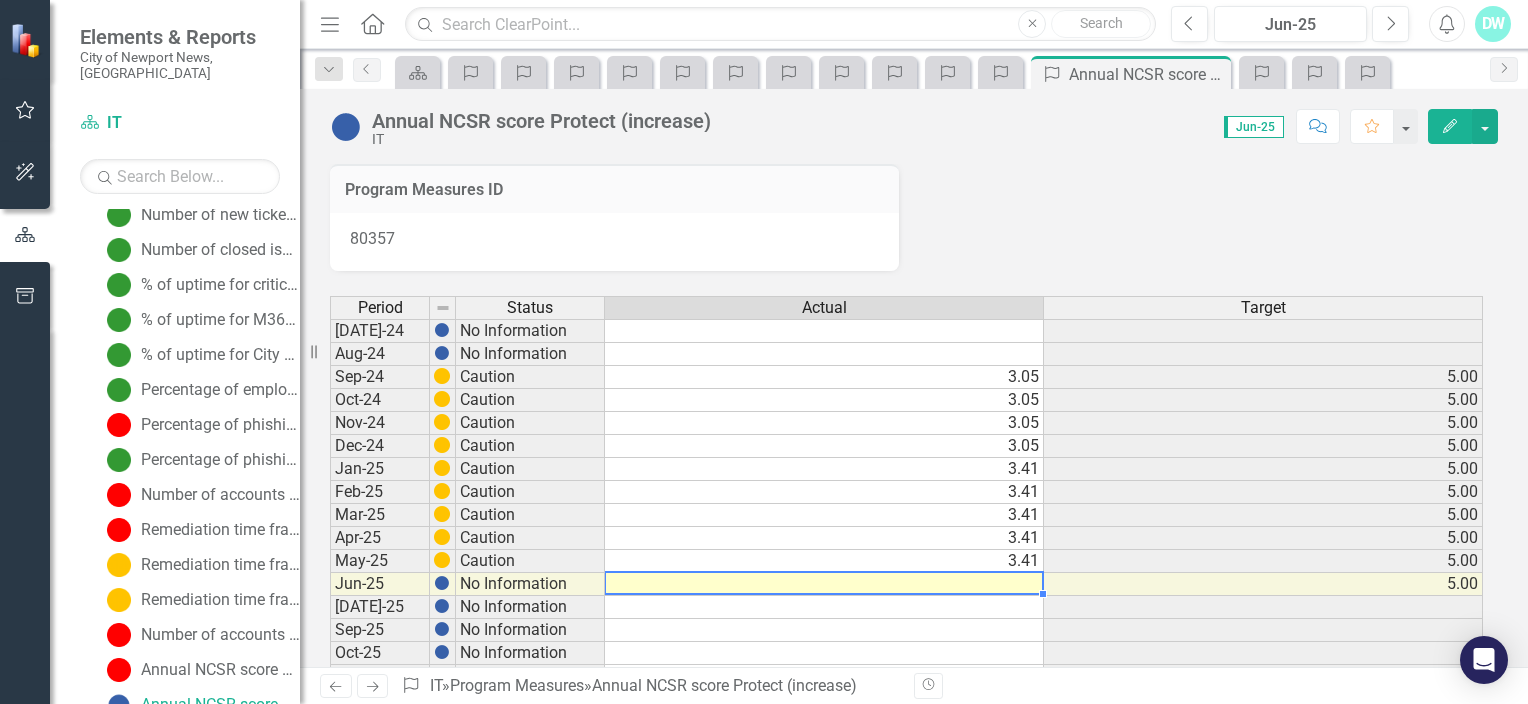 click at bounding box center (824, 584) 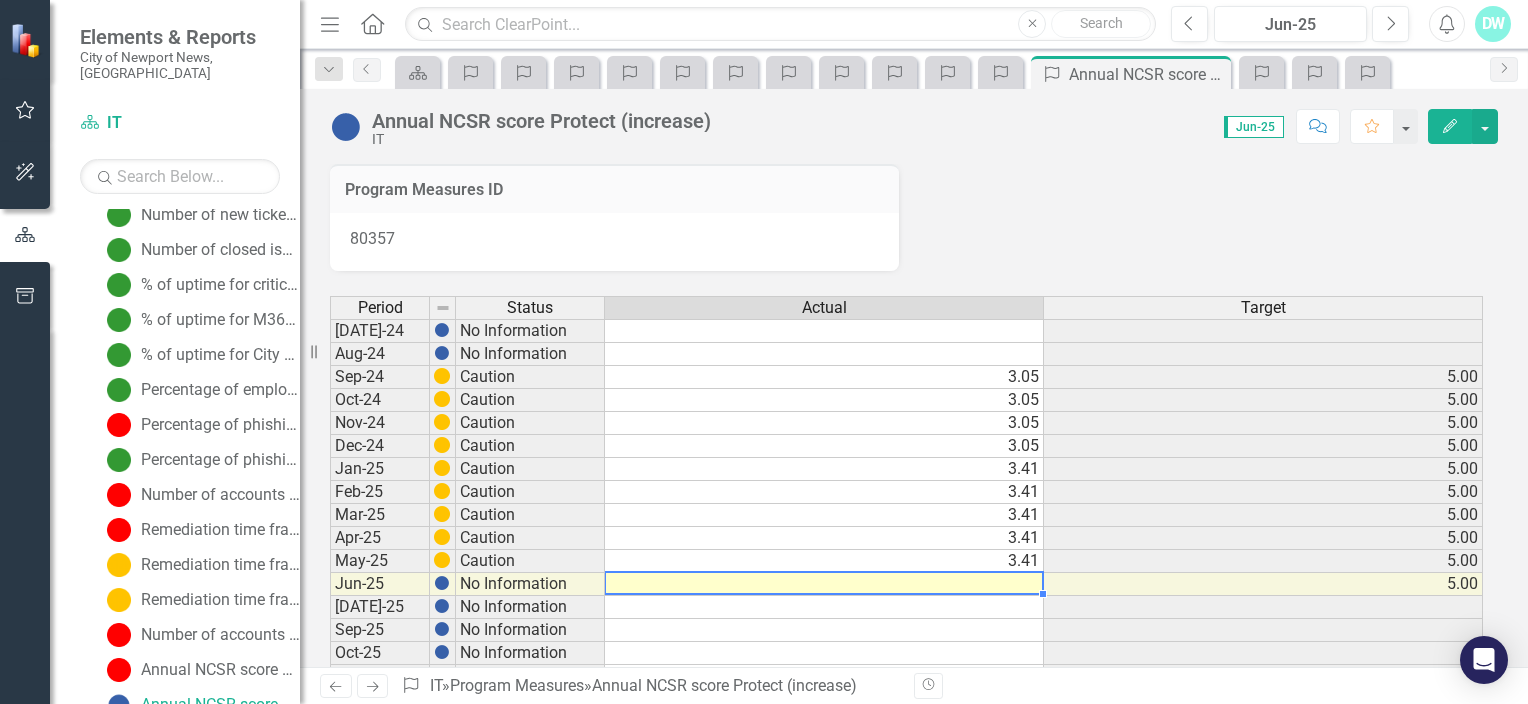 click at bounding box center [824, 584] 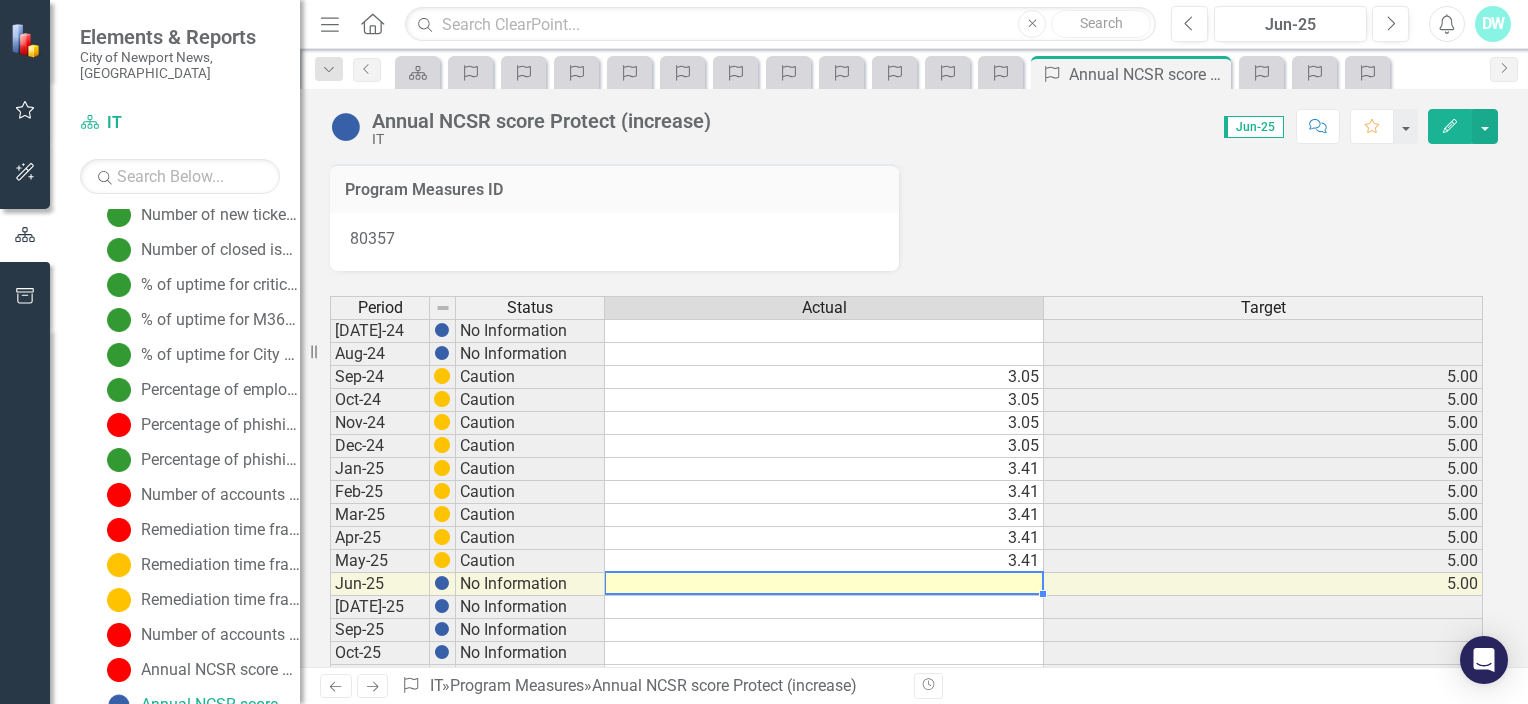 click at bounding box center (824, 584) 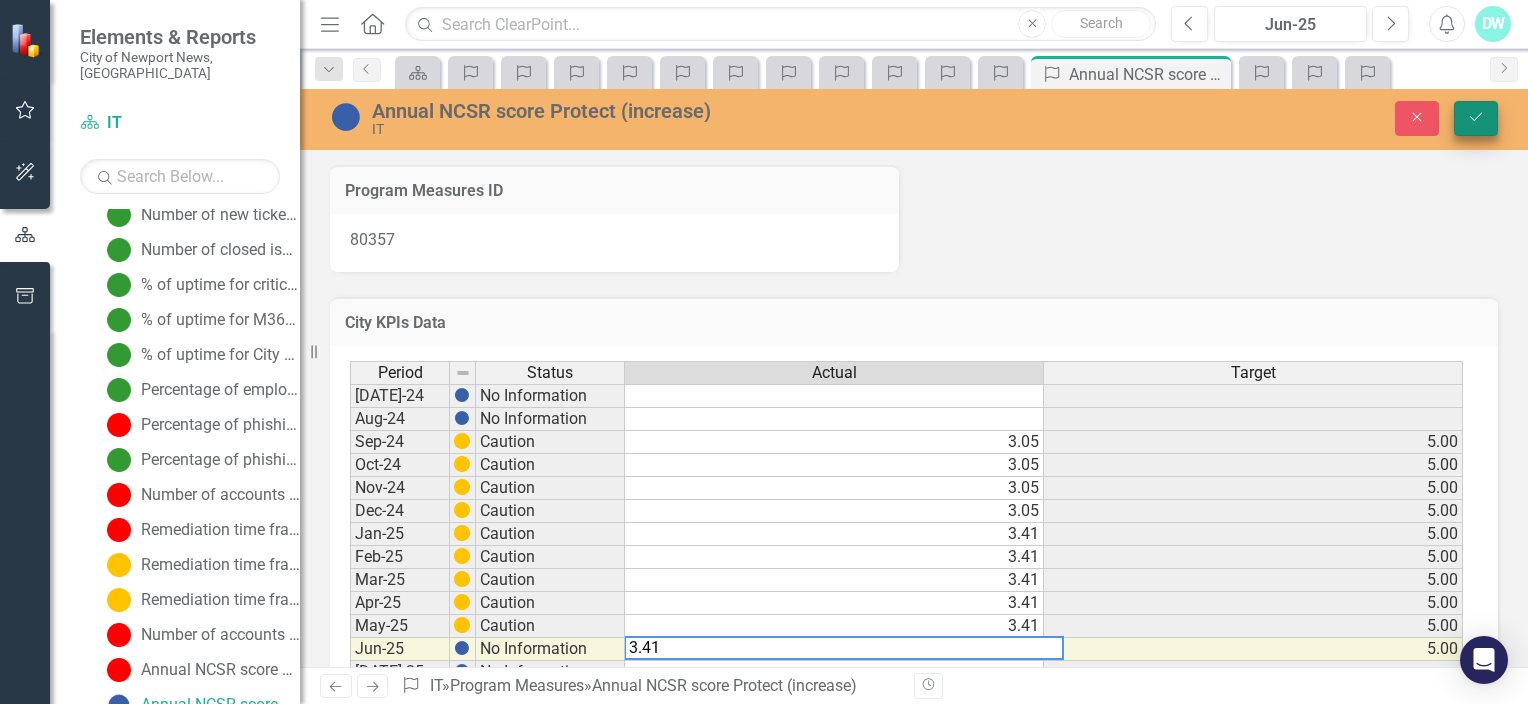 type on "3.41" 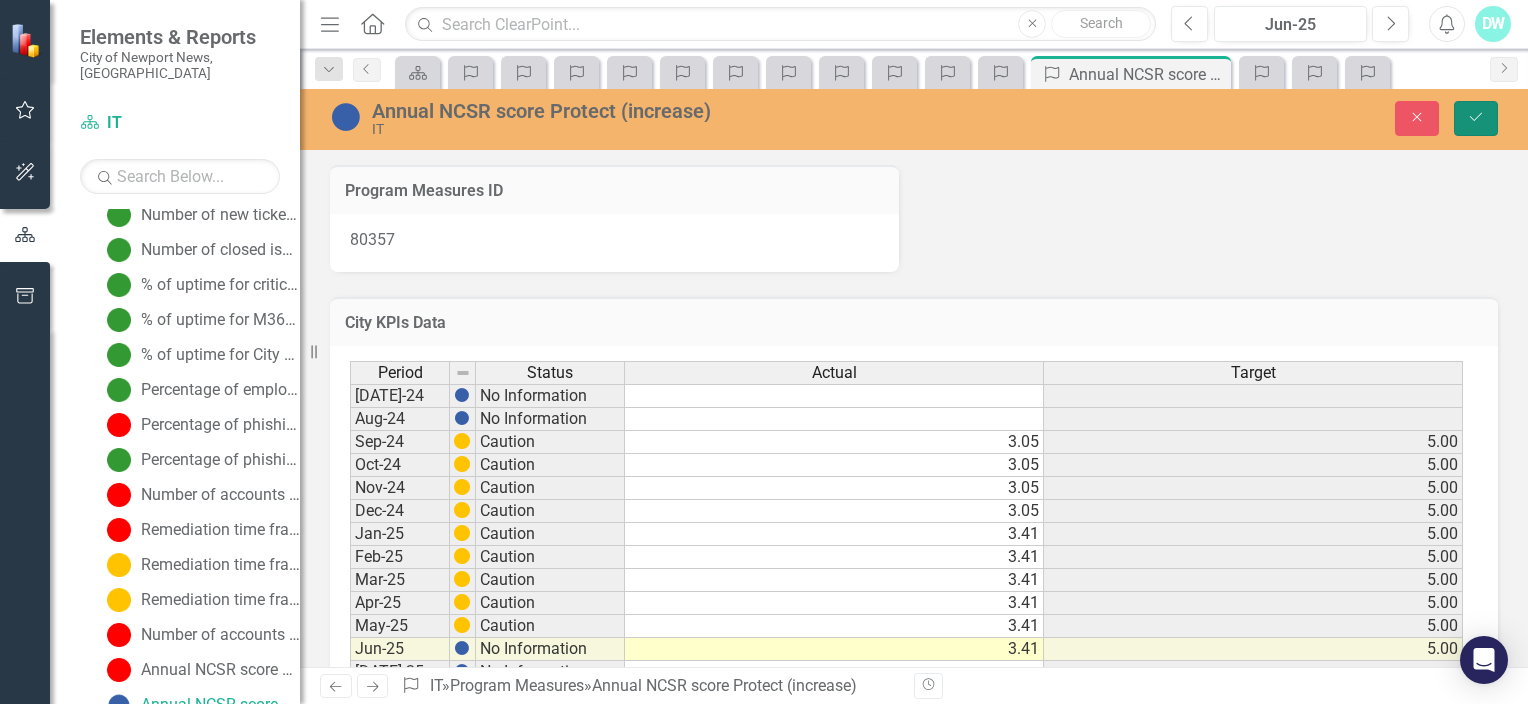 click on "Save" at bounding box center [1476, 118] 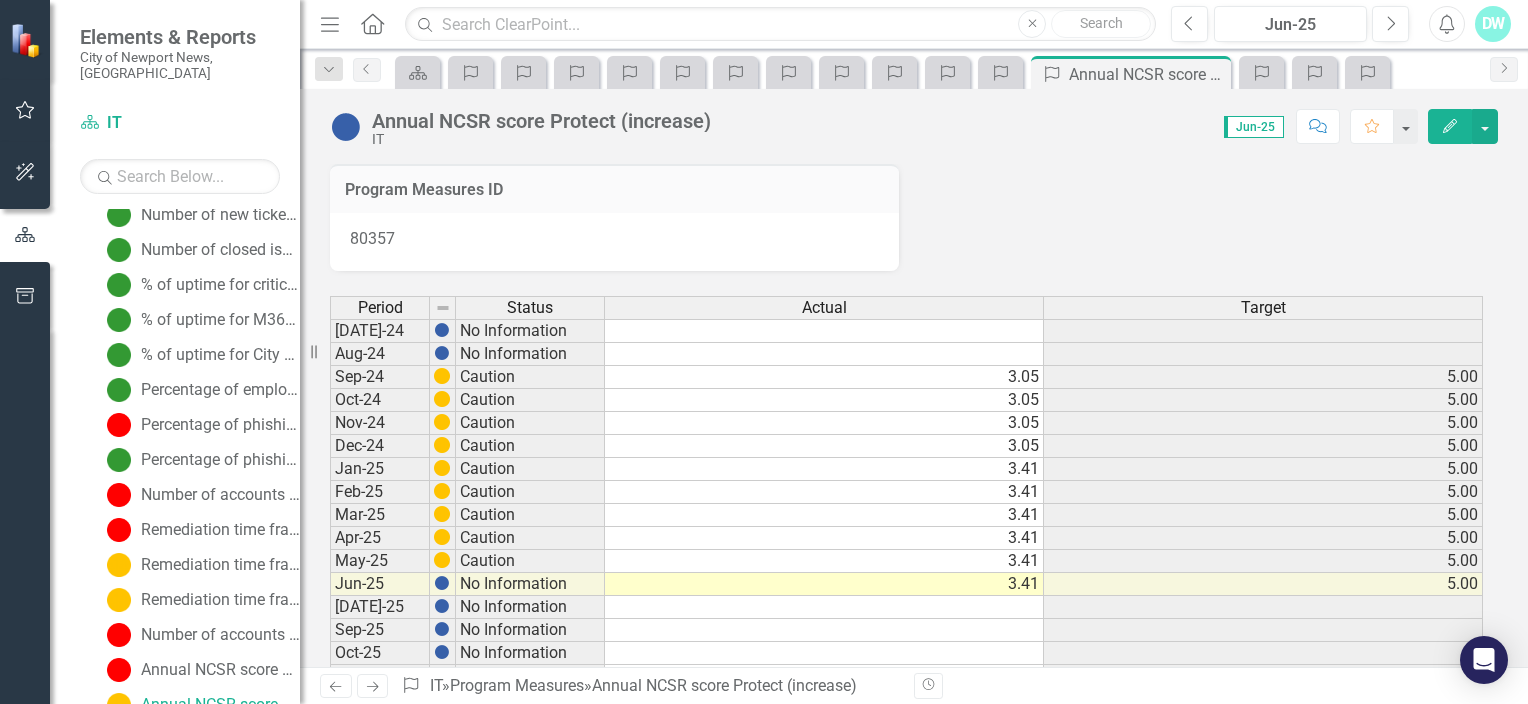 scroll, scrollTop: 505, scrollLeft: 0, axis: vertical 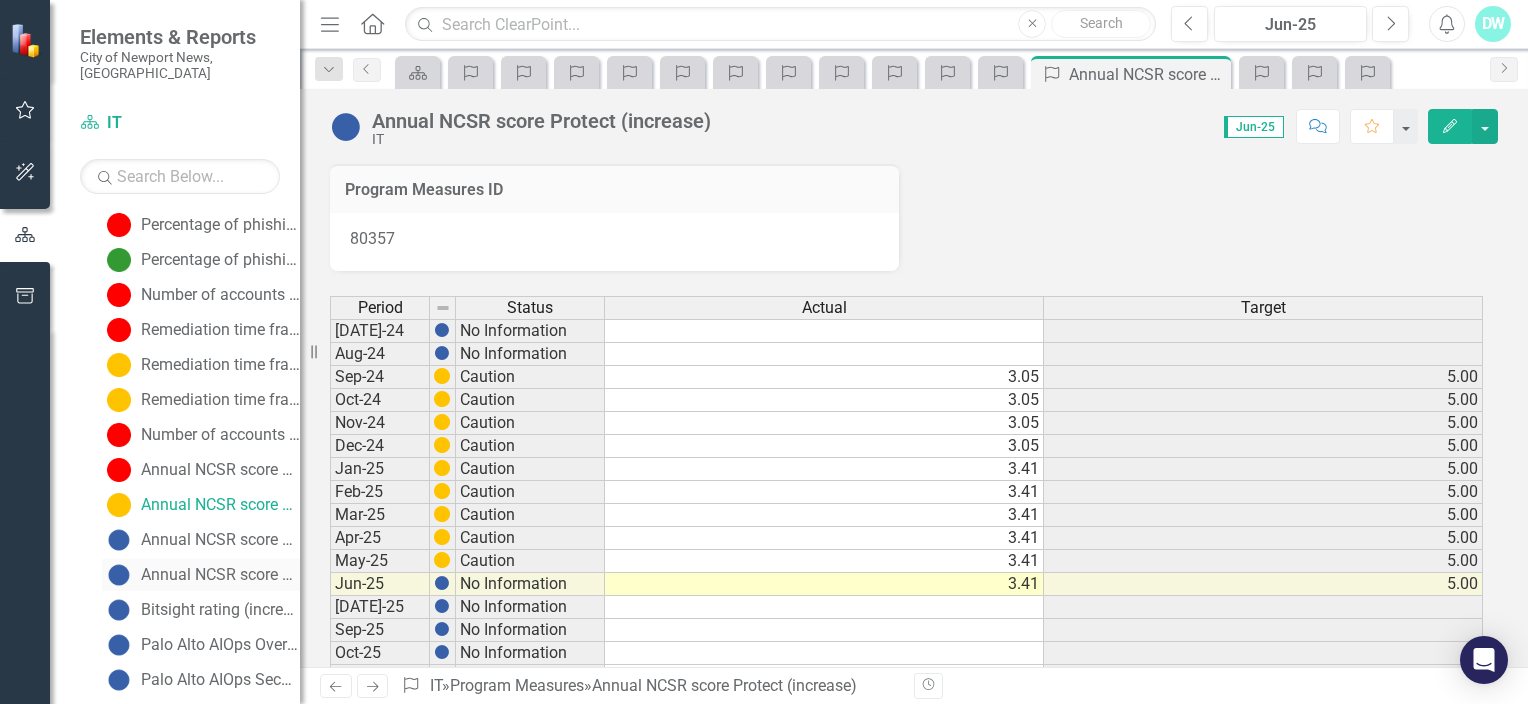 click on "Annual NCSR score Respond (increase)" at bounding box center [220, 575] 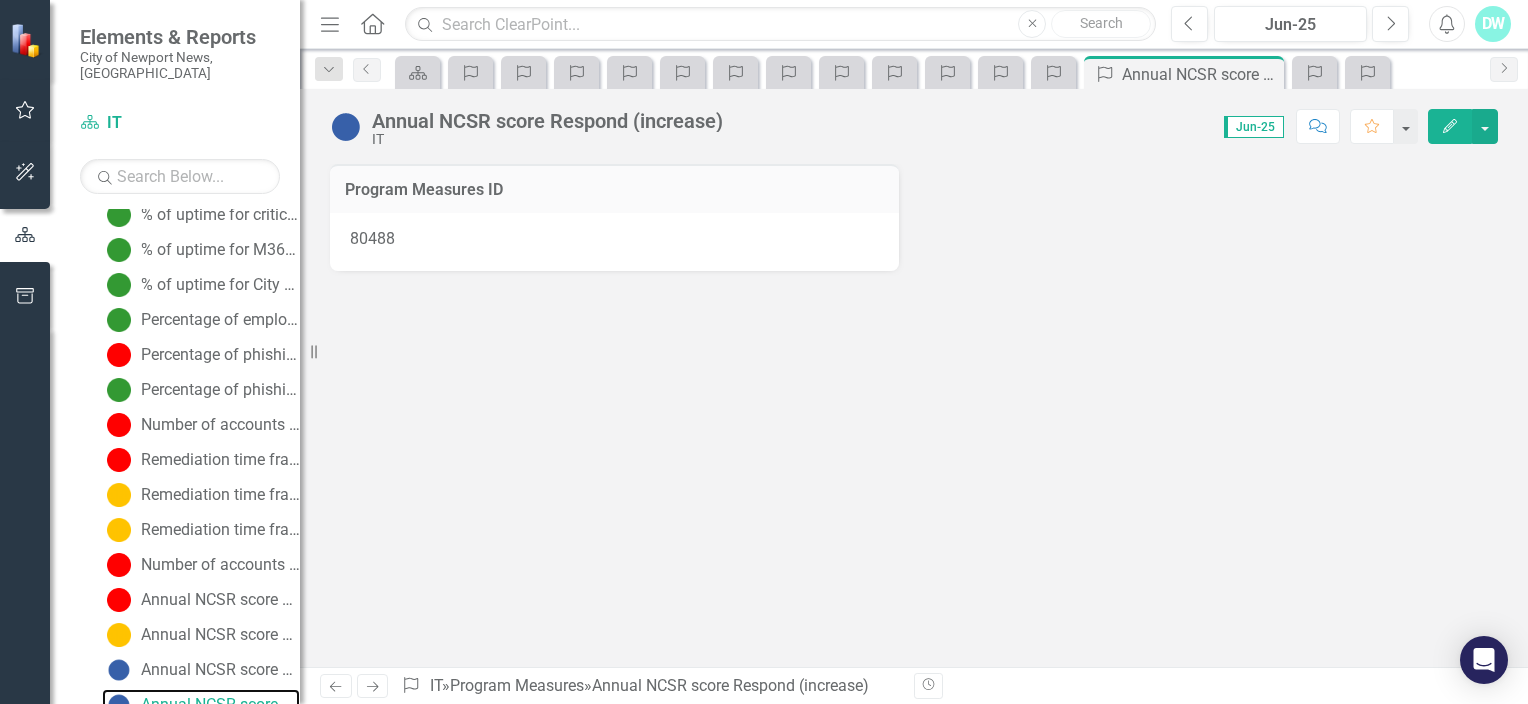 scroll, scrollTop: 526, scrollLeft: 0, axis: vertical 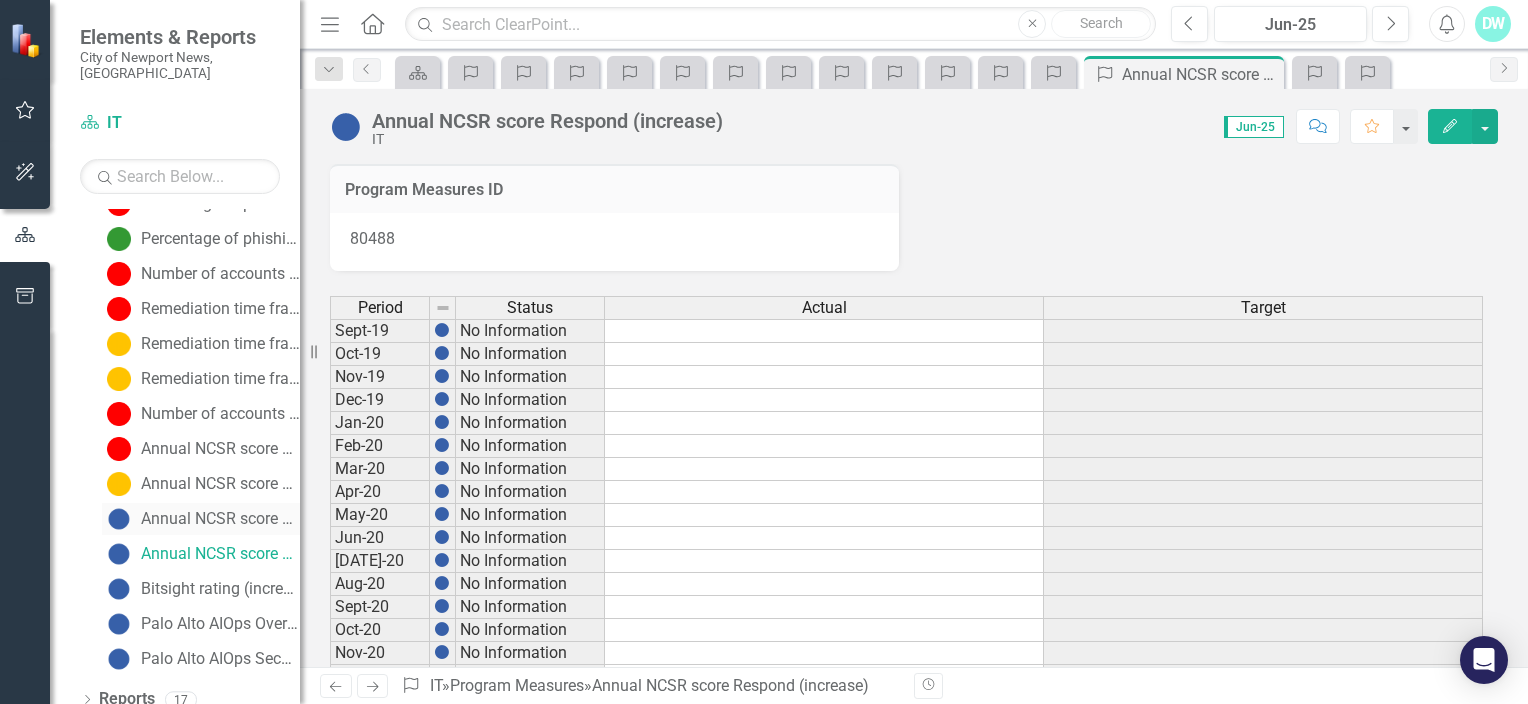 click on "Annual NCSR score Recover (increase)" at bounding box center [220, 519] 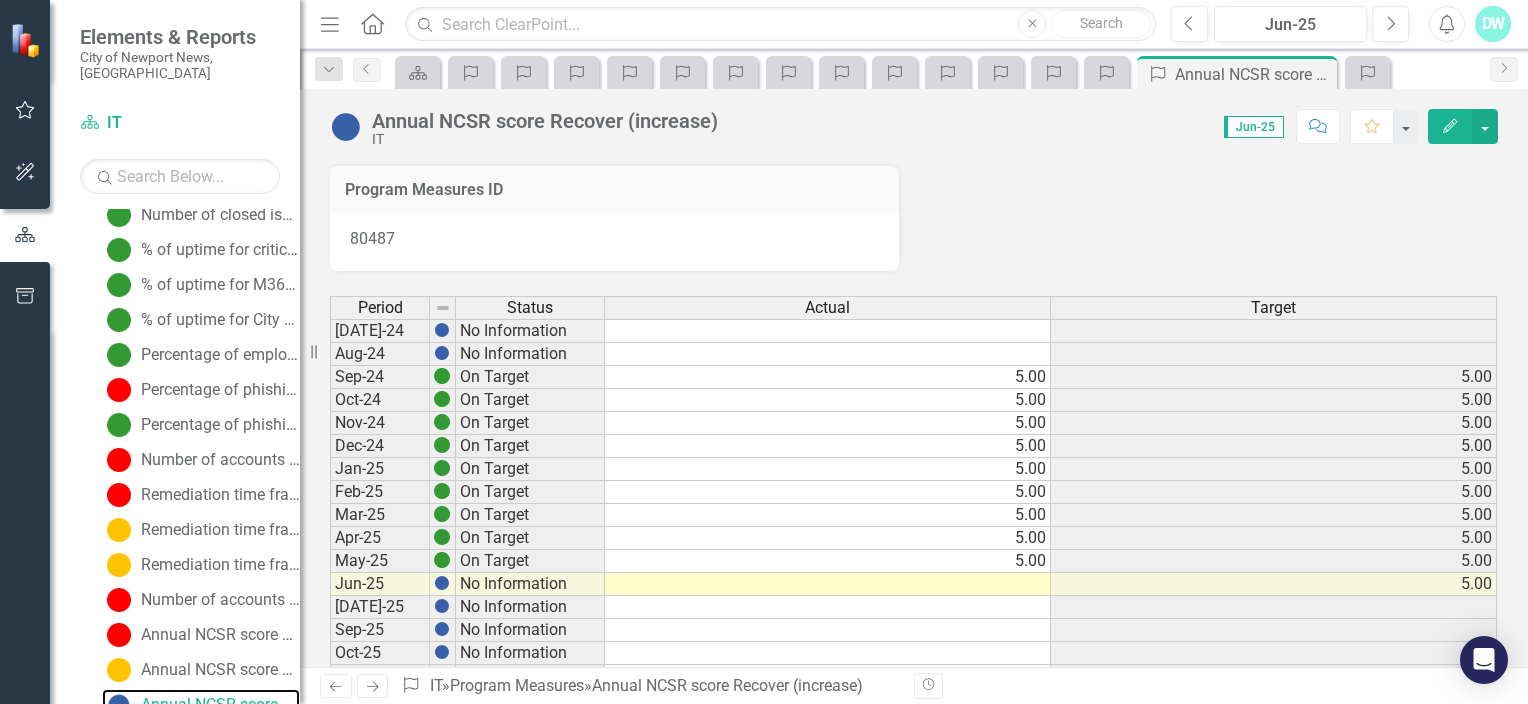 scroll, scrollTop: 526, scrollLeft: 0, axis: vertical 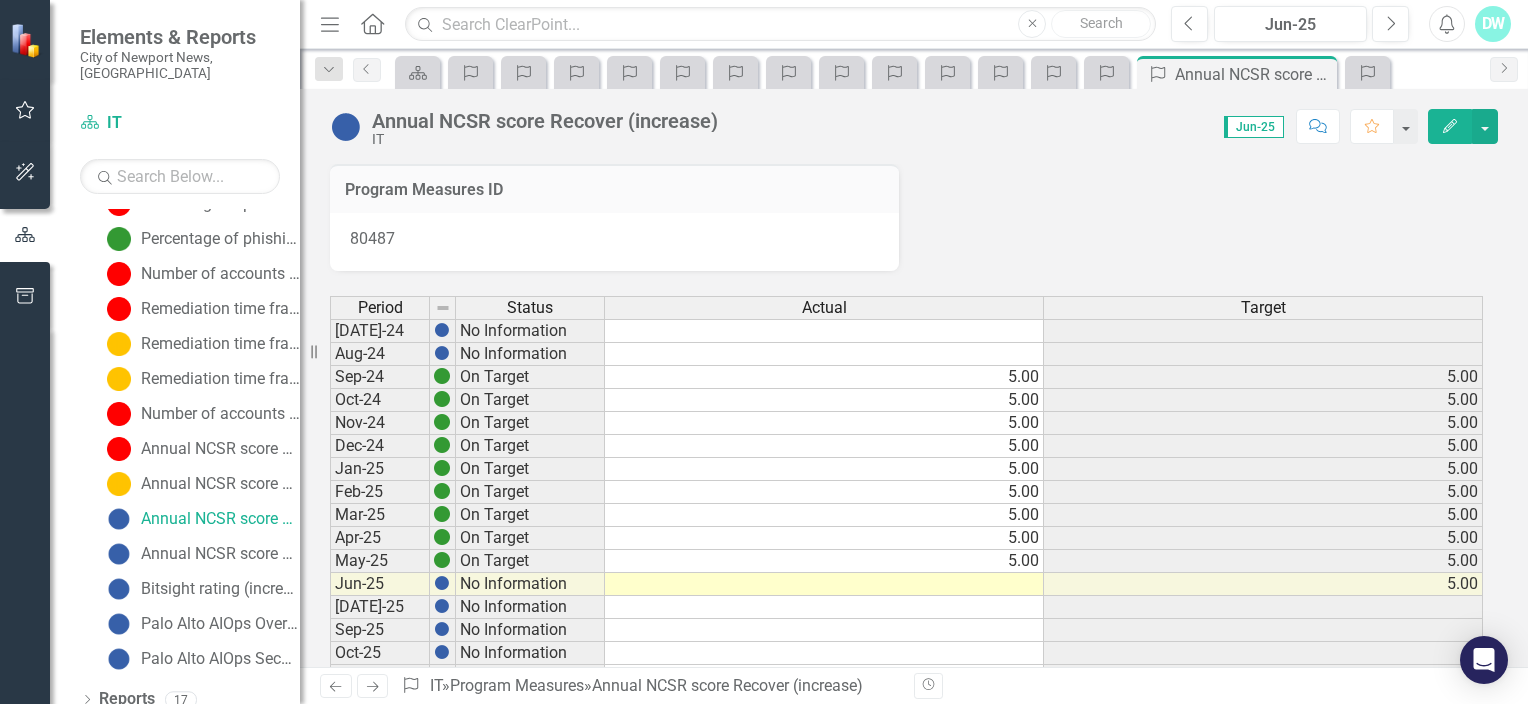 click at bounding box center [824, 584] 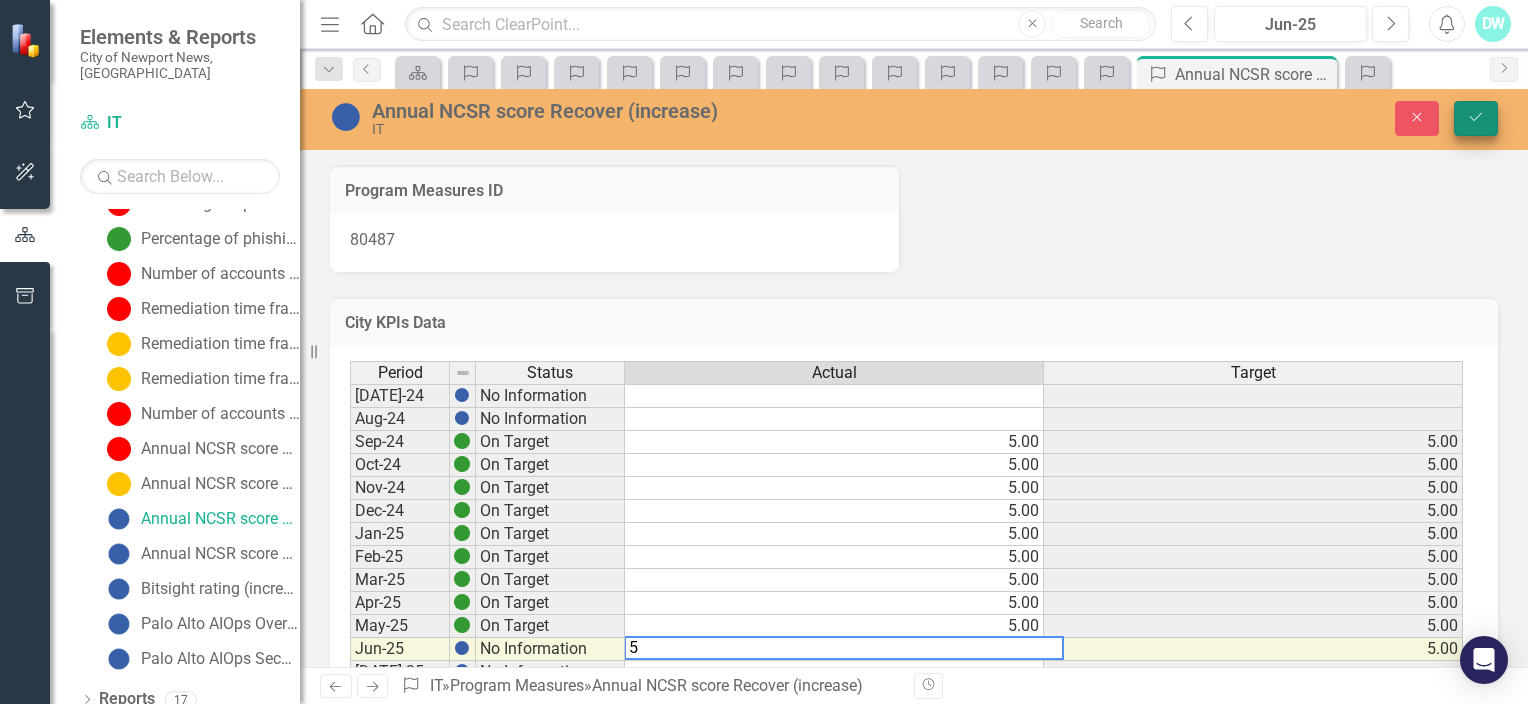 type on "5" 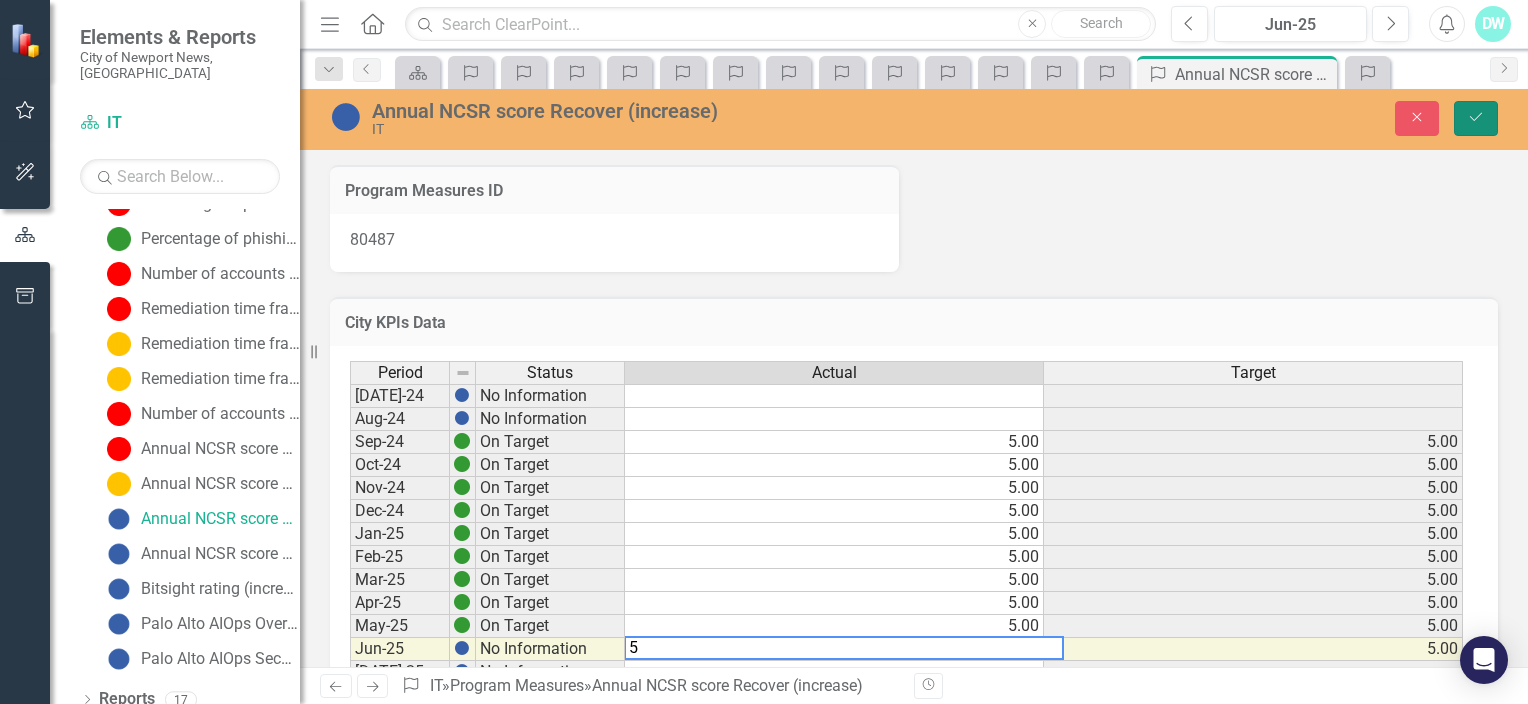 click on "Save" at bounding box center (1476, 118) 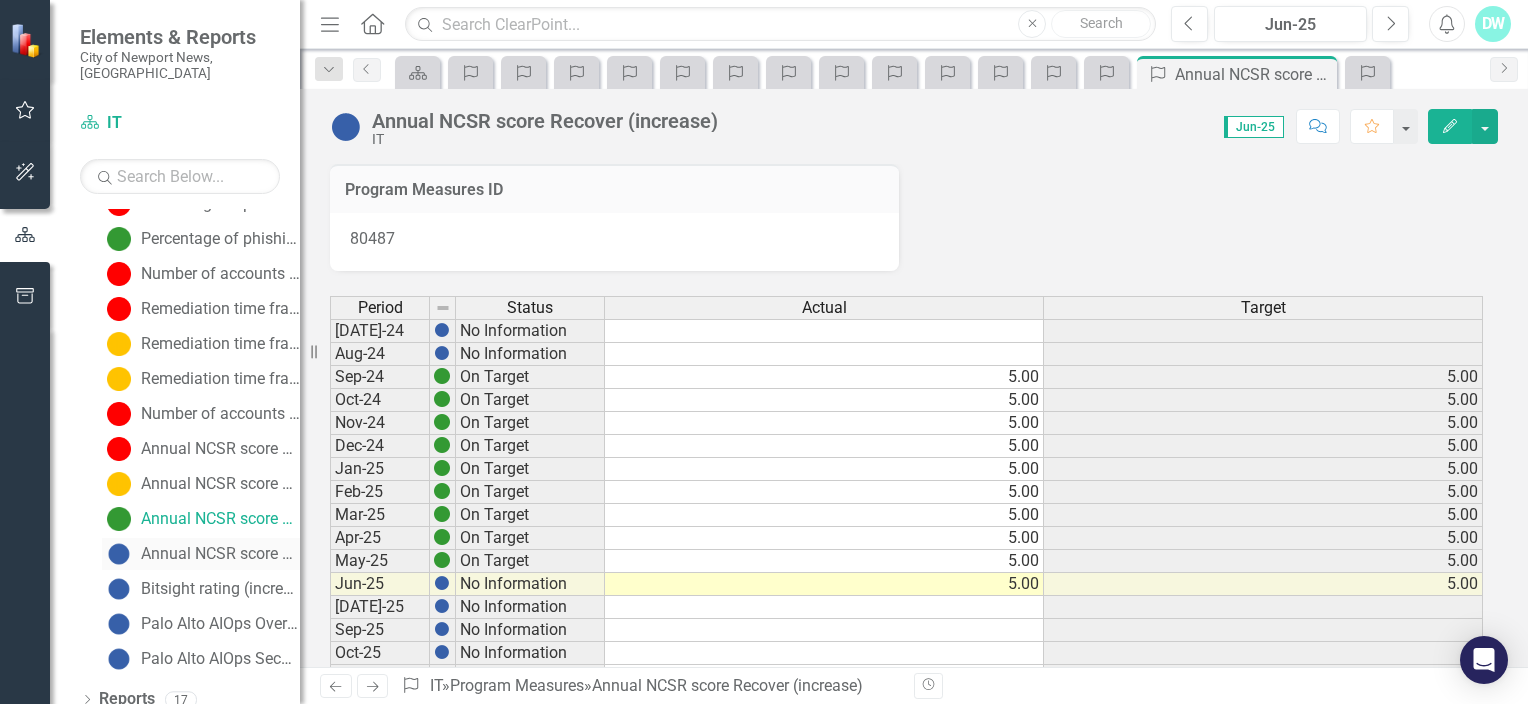 click on "Annual NCSR score Respond (increase)" at bounding box center (220, 554) 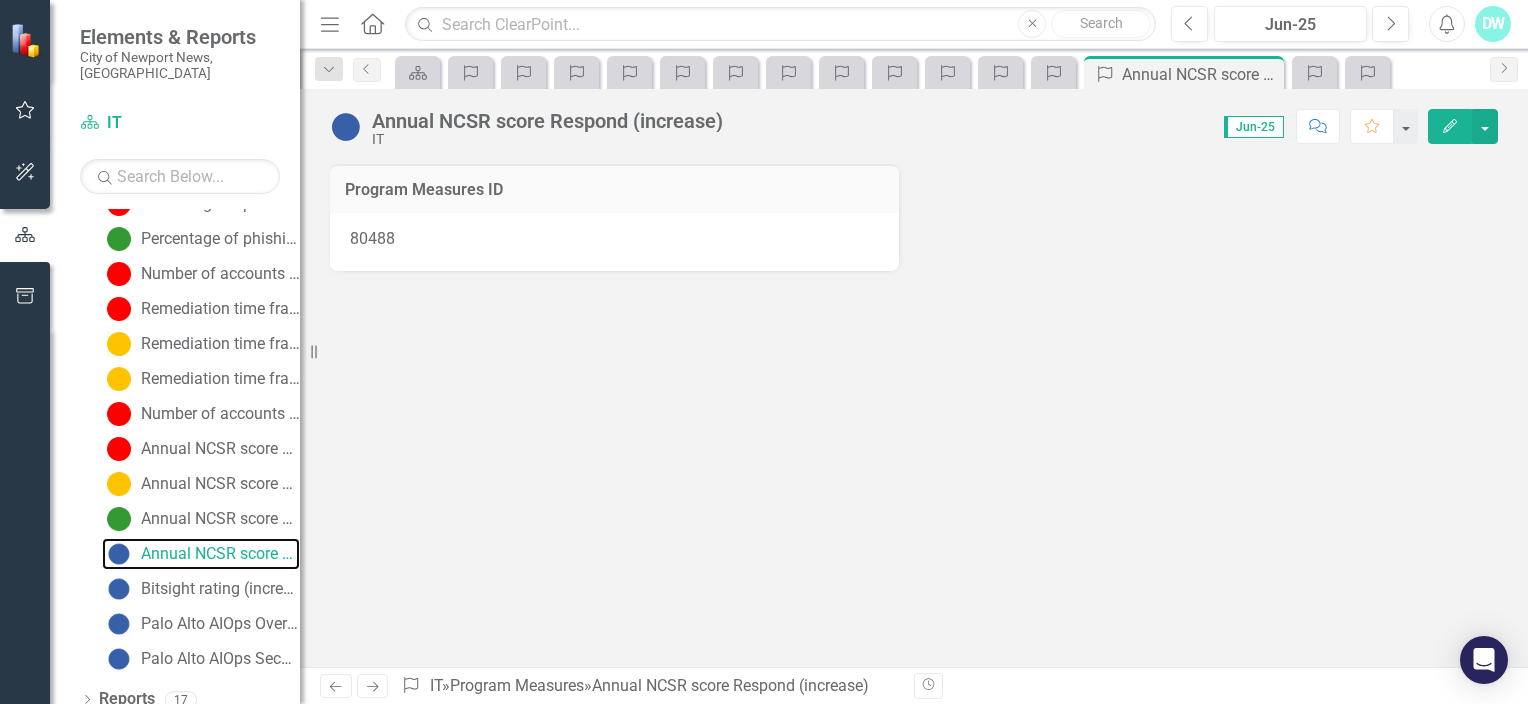 scroll, scrollTop: 375, scrollLeft: 0, axis: vertical 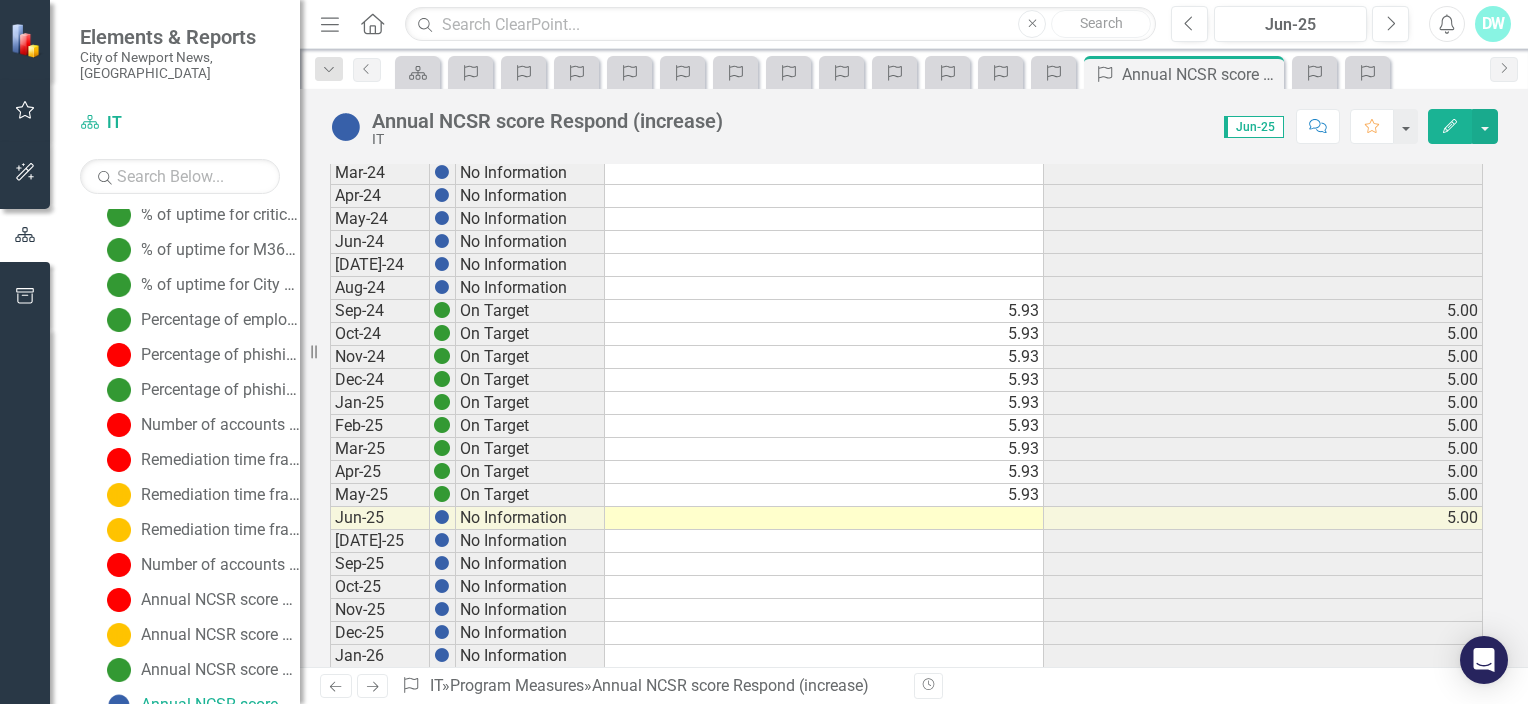 click at bounding box center [824, 518] 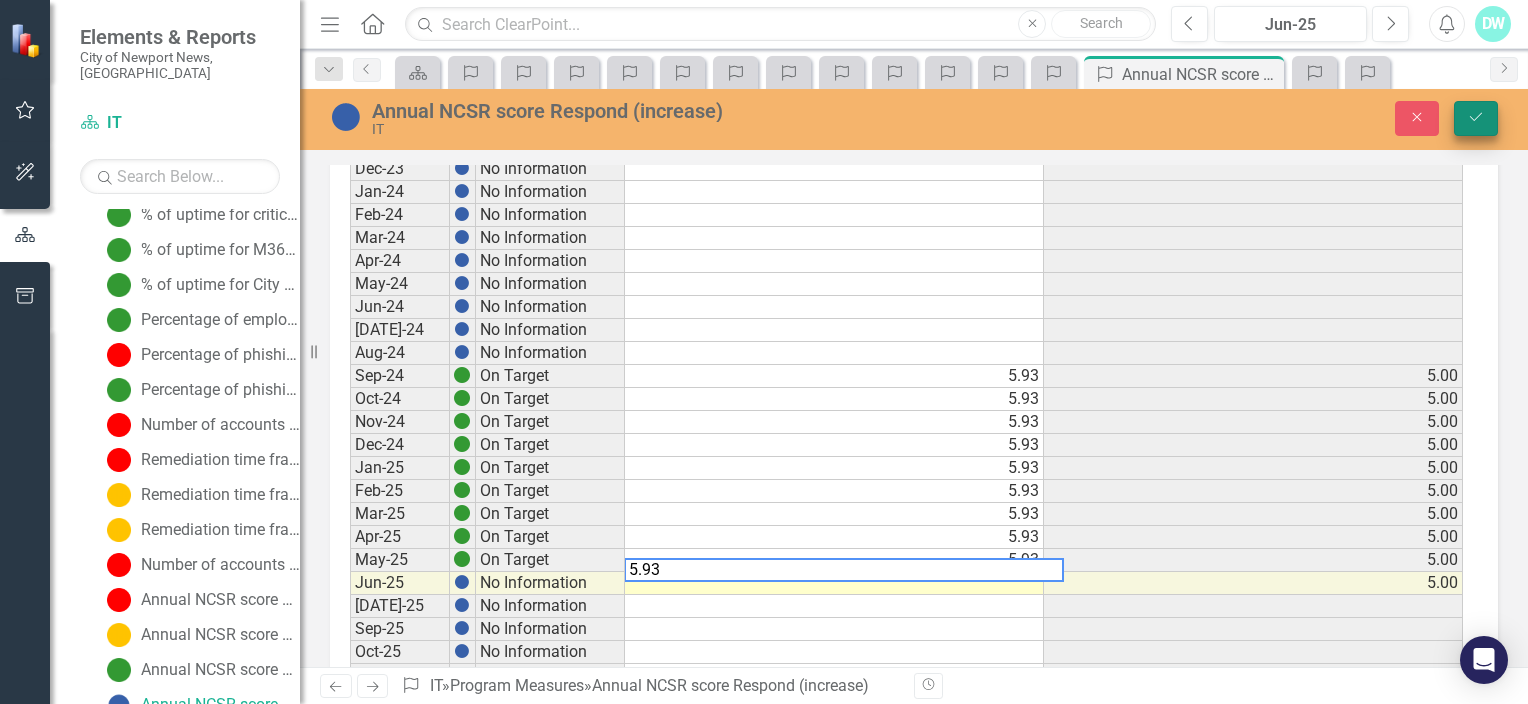 type on "5.93" 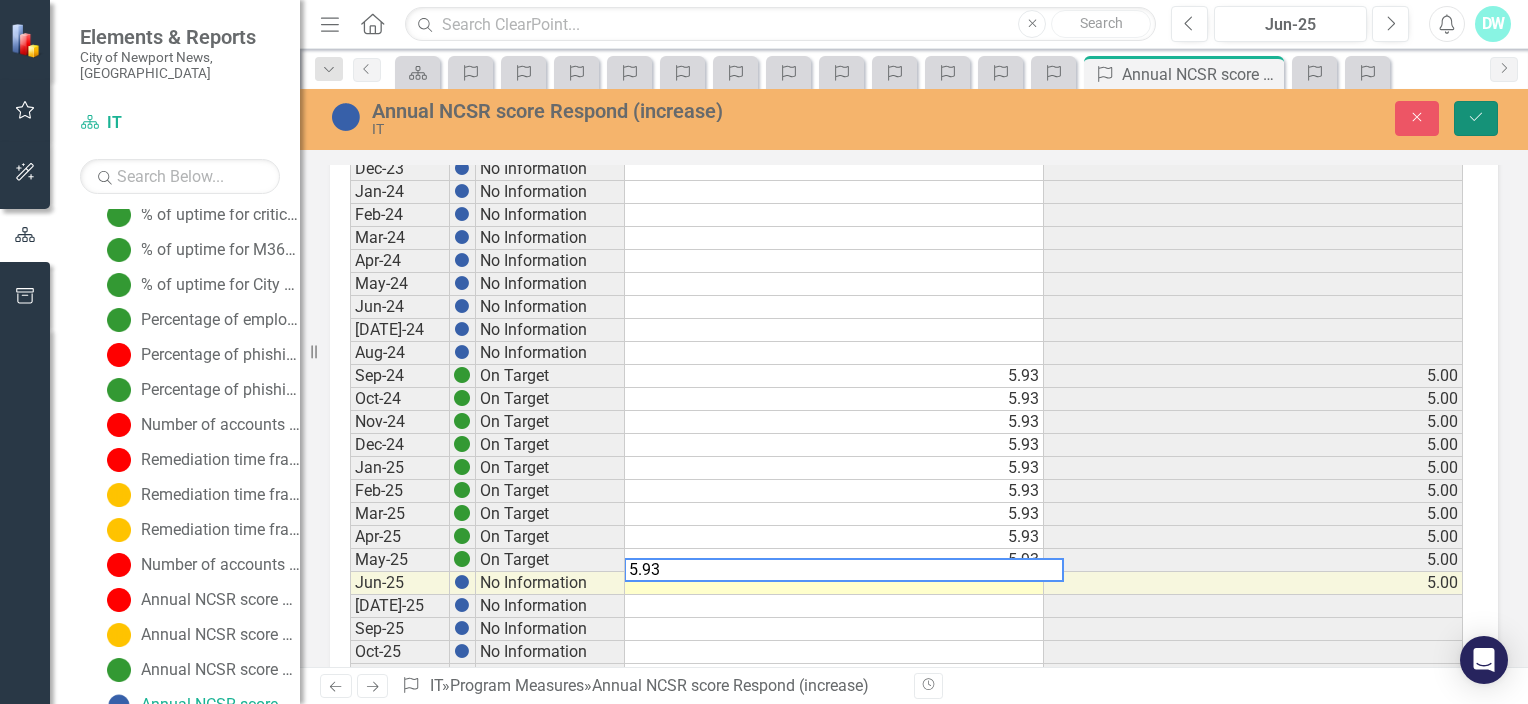 click on "Save" 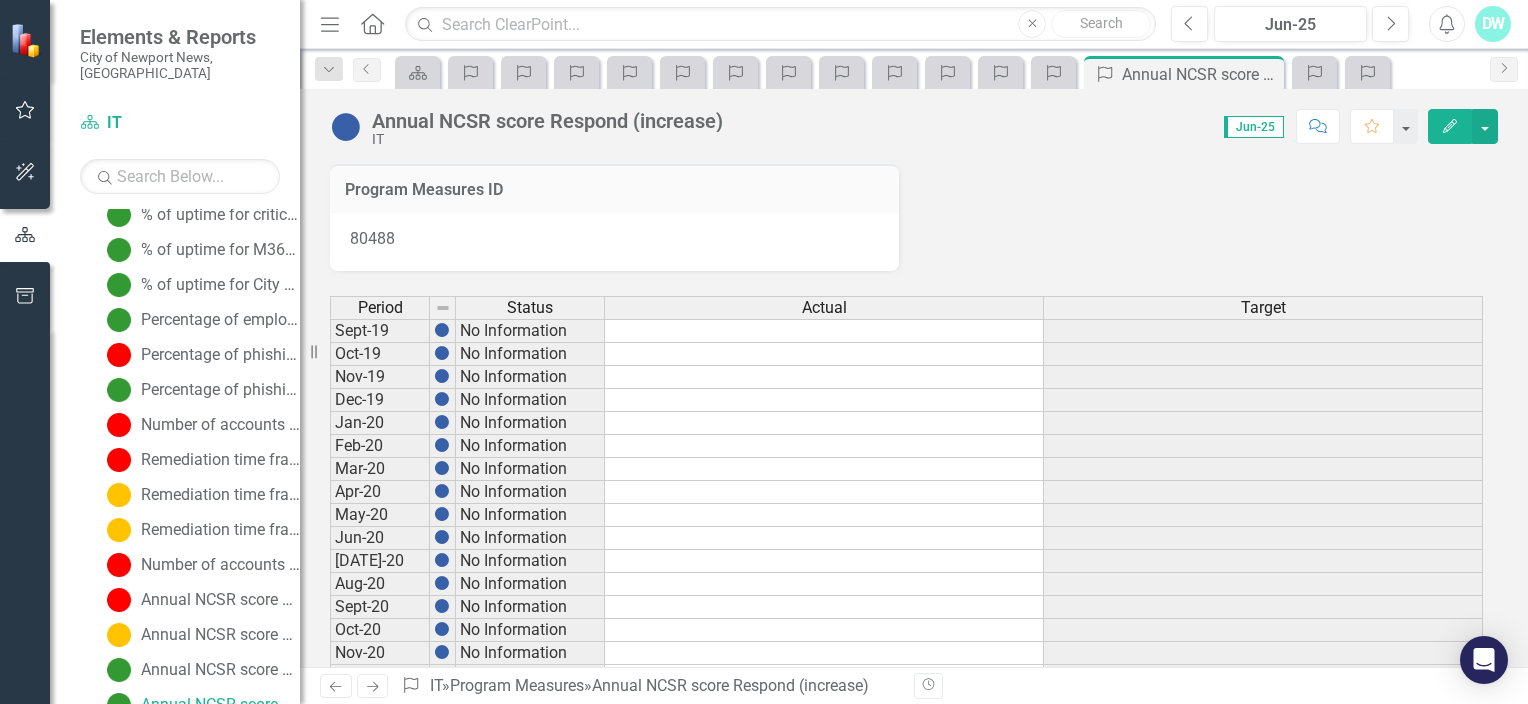 click on "Bitsight rating (increase)" at bounding box center (220, 740) 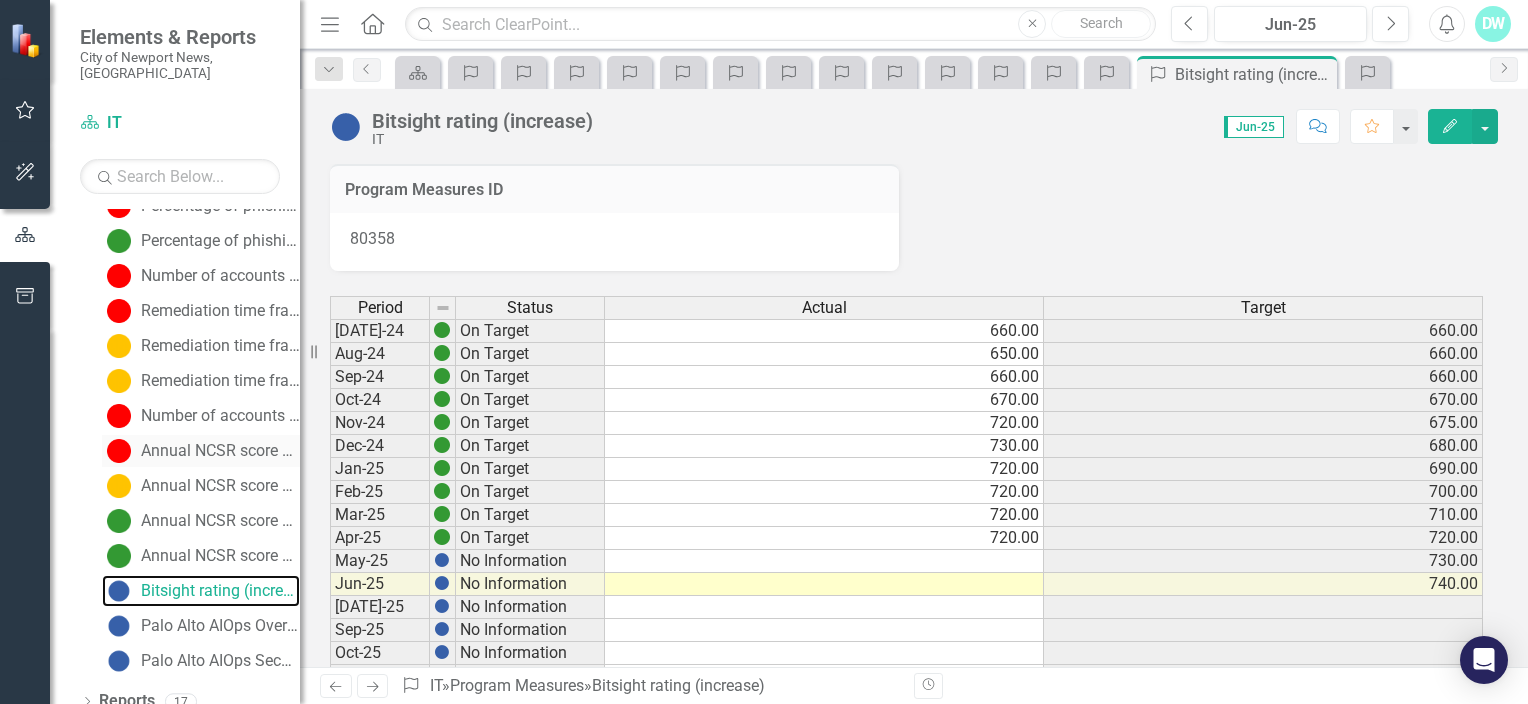 scroll, scrollTop: 526, scrollLeft: 0, axis: vertical 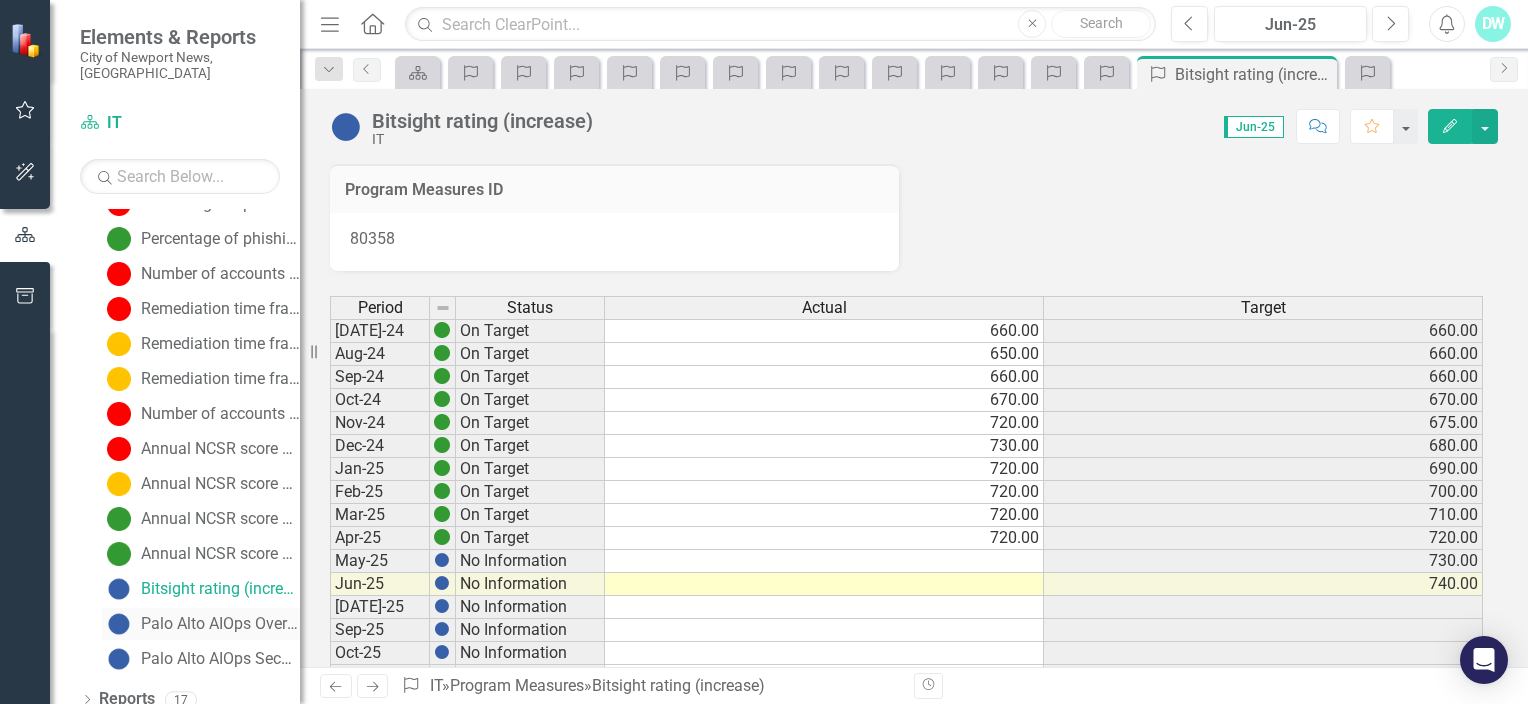 click on "Palo Alto AIOps Overall Health Score (increase)" at bounding box center [220, 624] 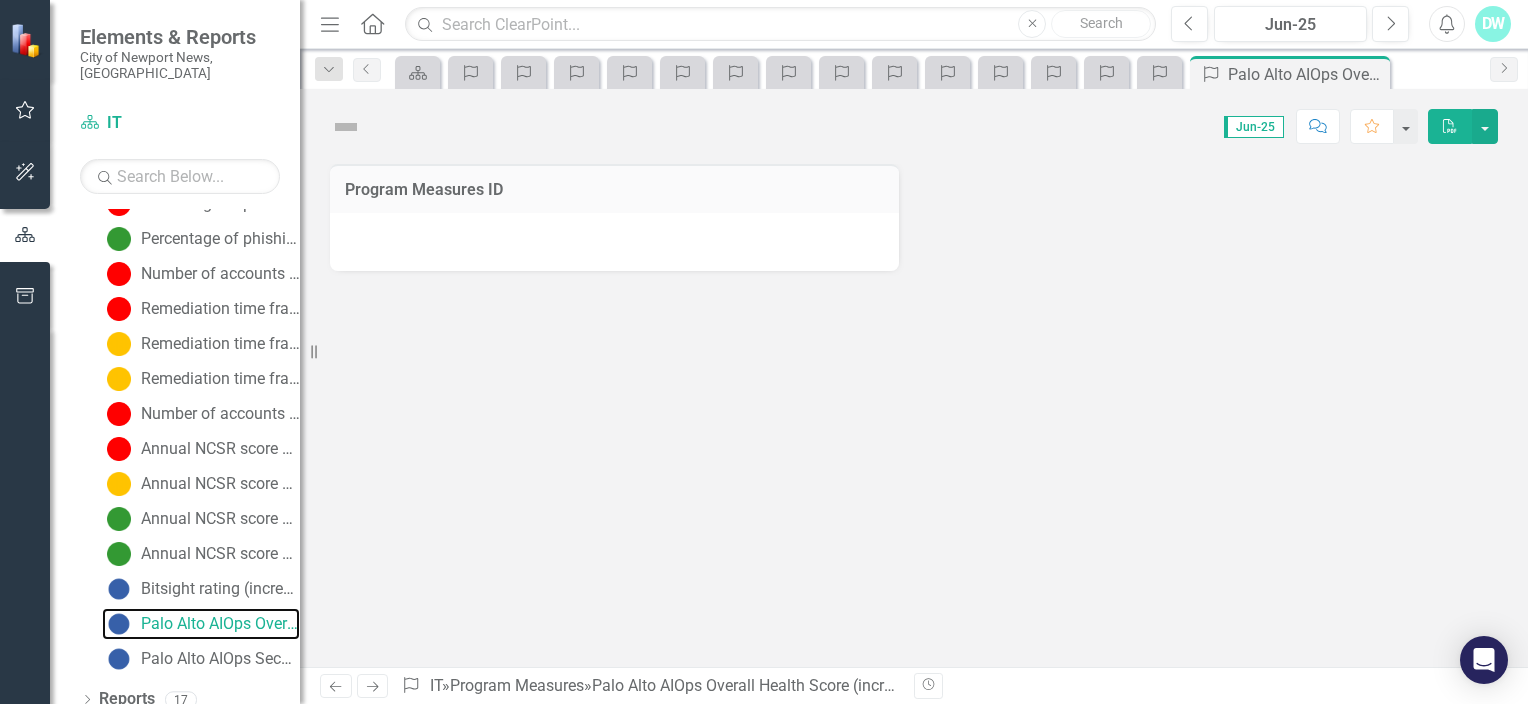 scroll, scrollTop: 445, scrollLeft: 0, axis: vertical 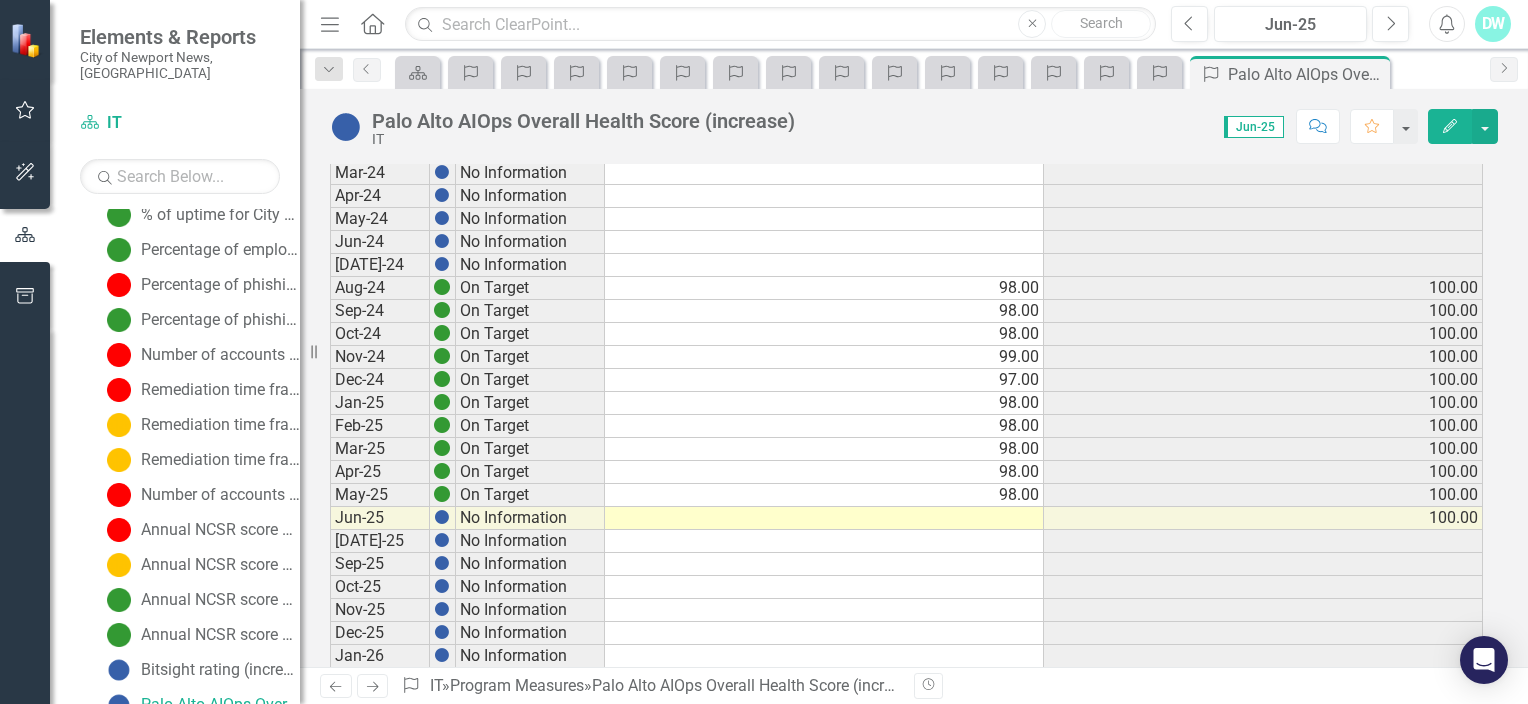 click at bounding box center (824, 518) 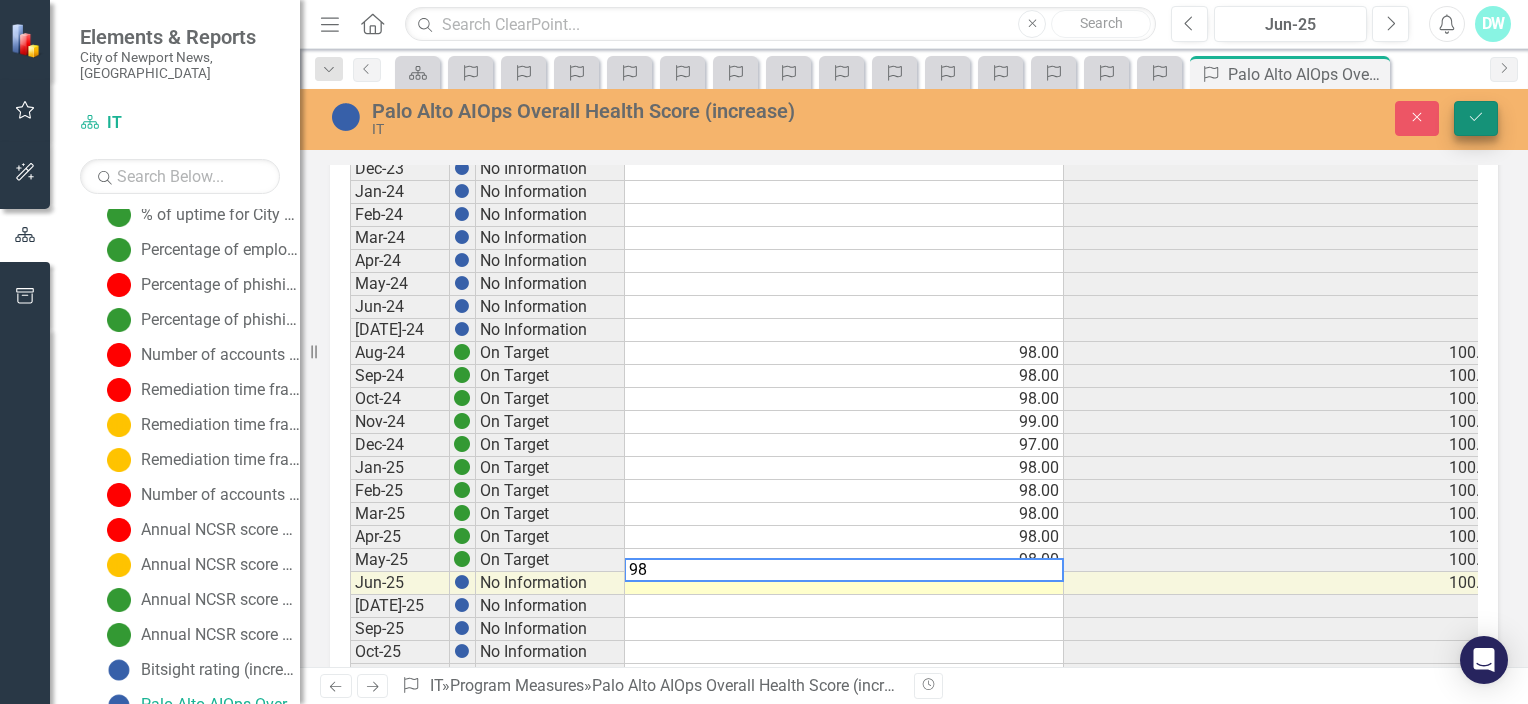 type on "98" 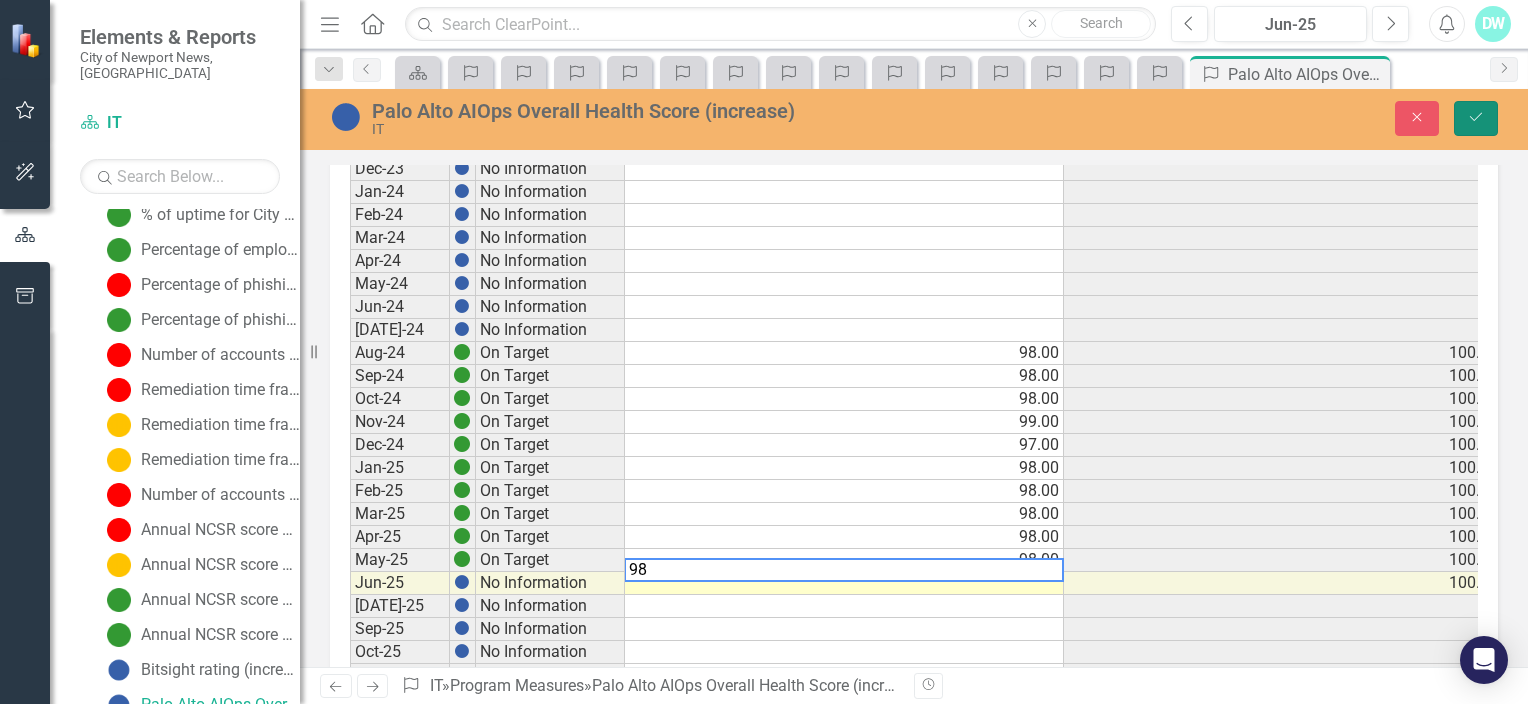 click 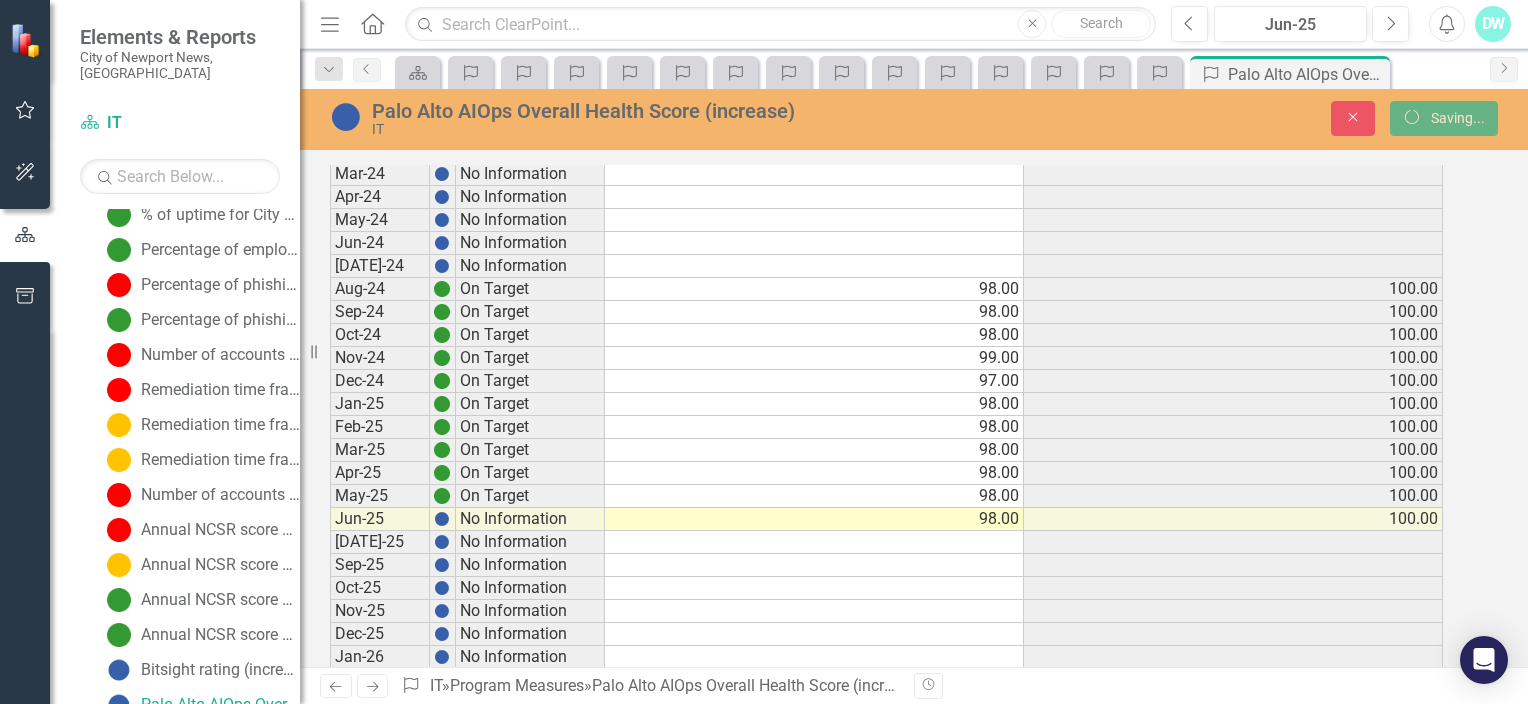 scroll, scrollTop: 526, scrollLeft: 0, axis: vertical 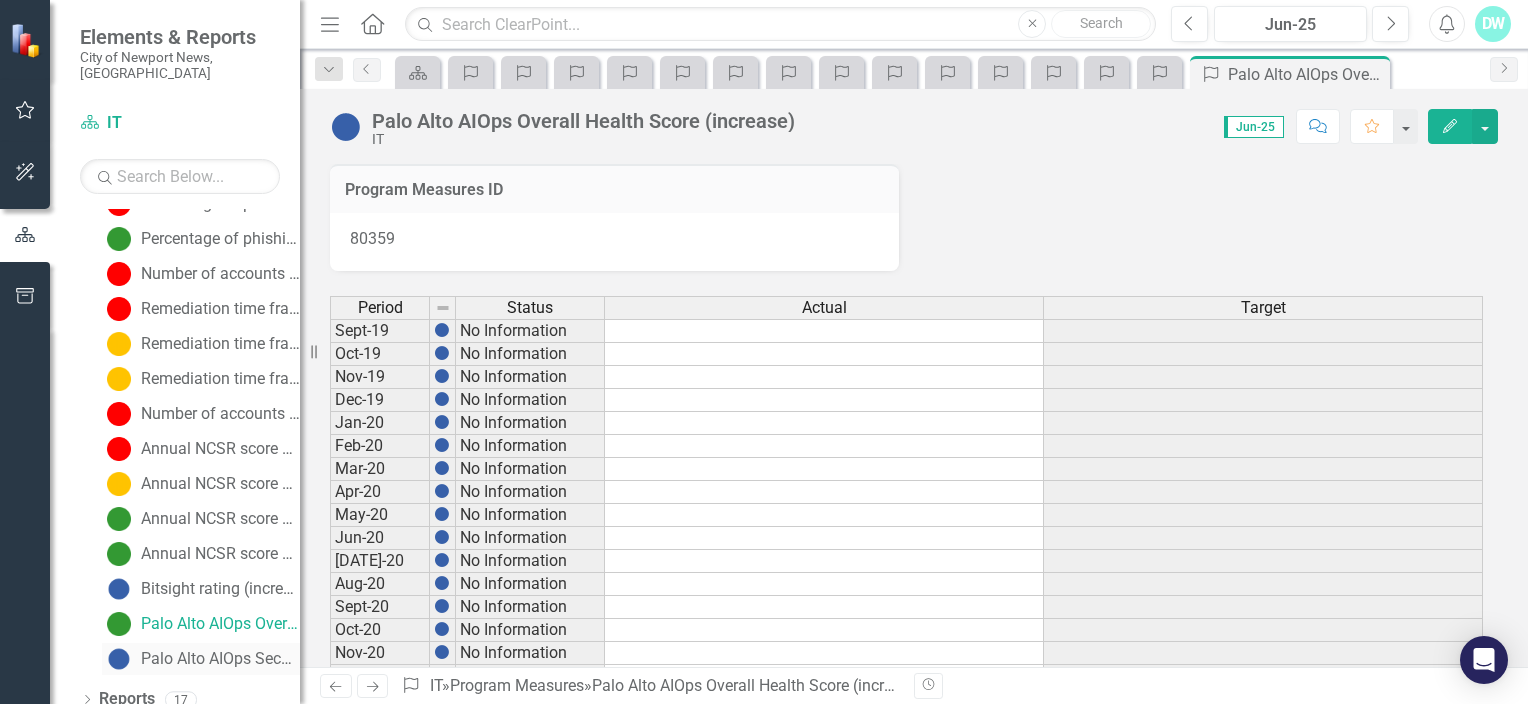 click on "Palo Alto AIOps Security Score (increase)" at bounding box center [220, 659] 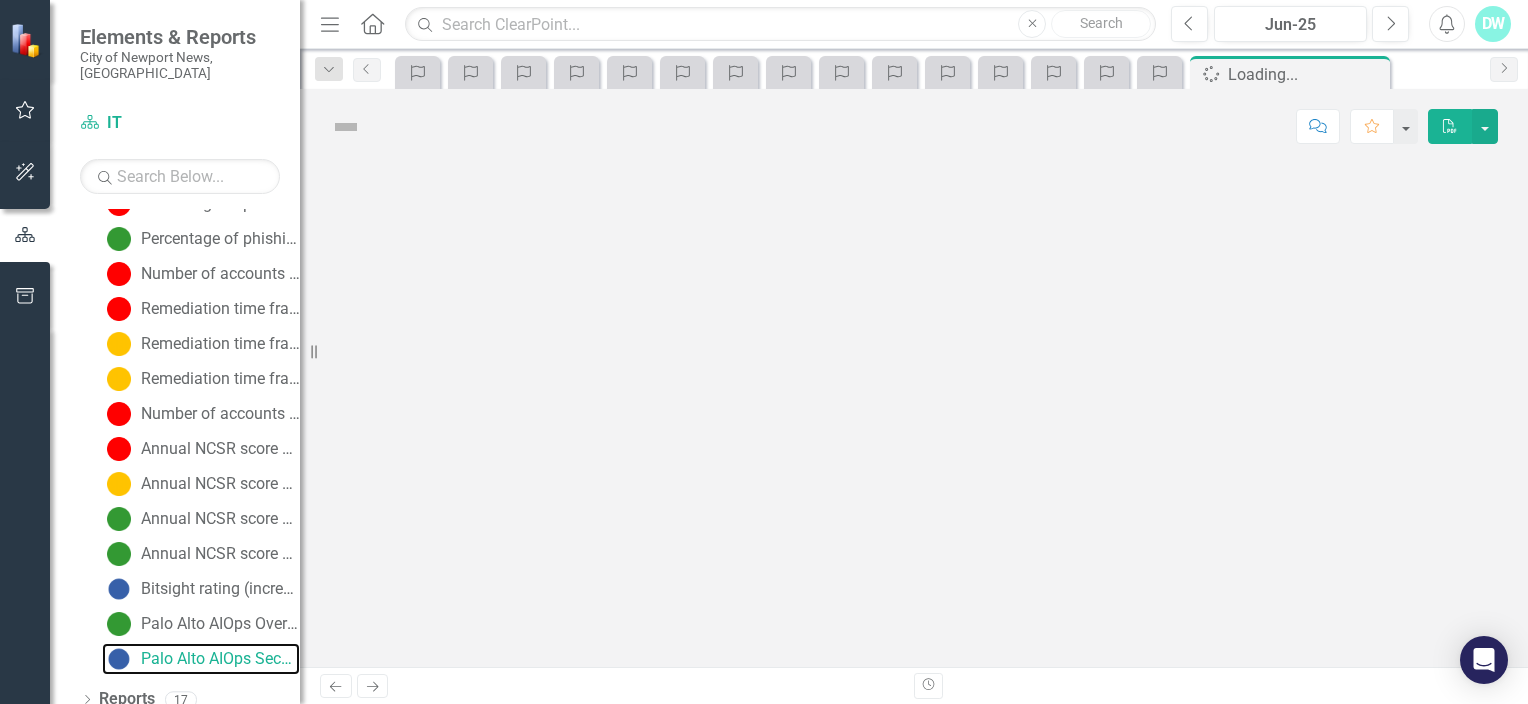 scroll, scrollTop: 480, scrollLeft: 0, axis: vertical 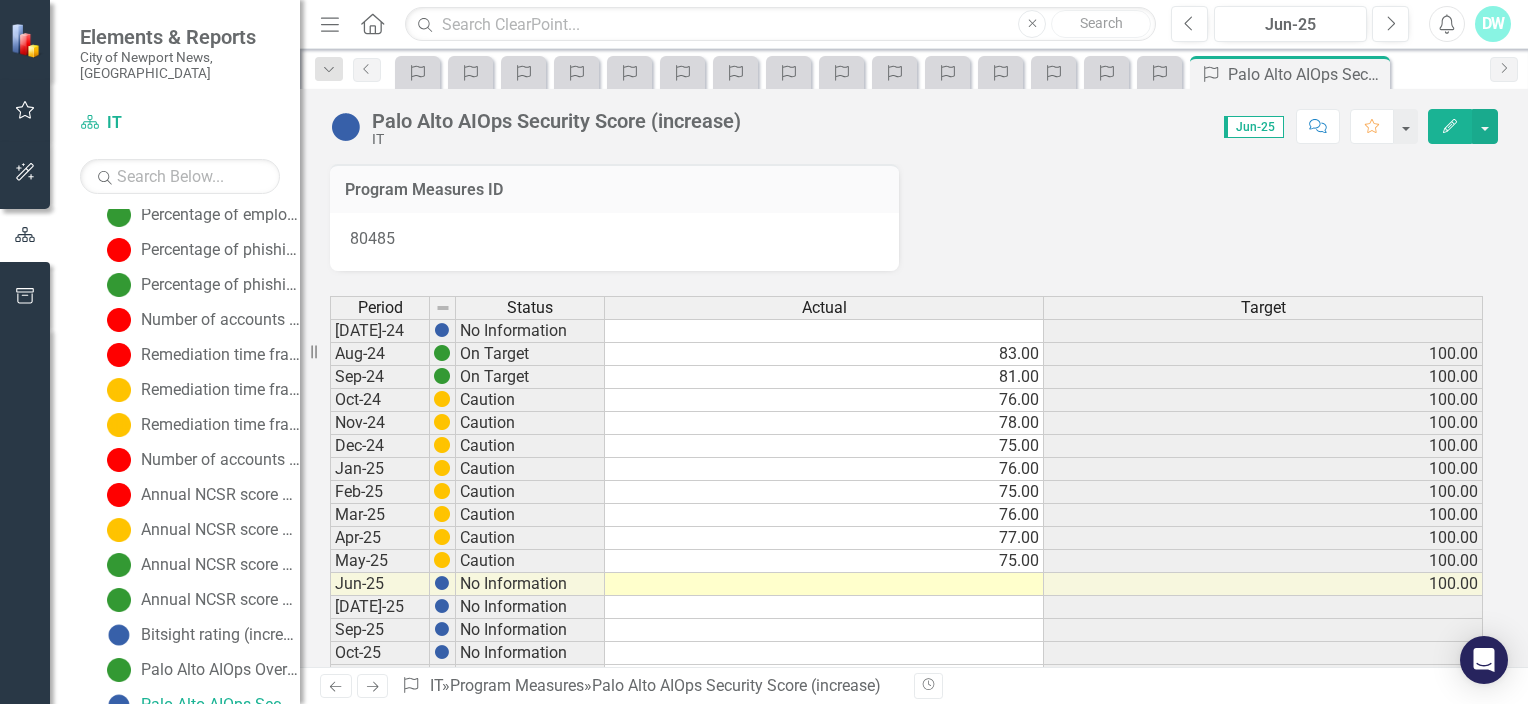 click at bounding box center [824, 584] 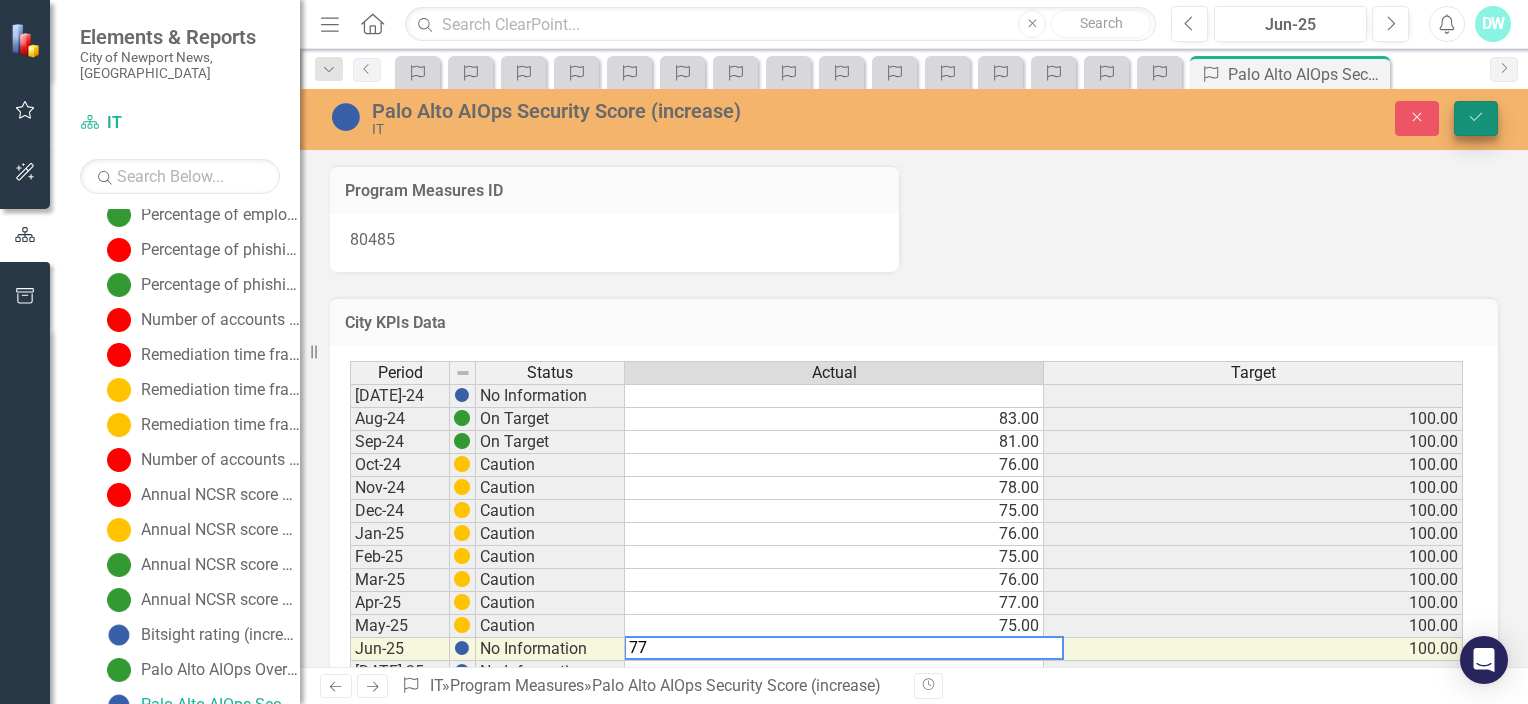 type on "77" 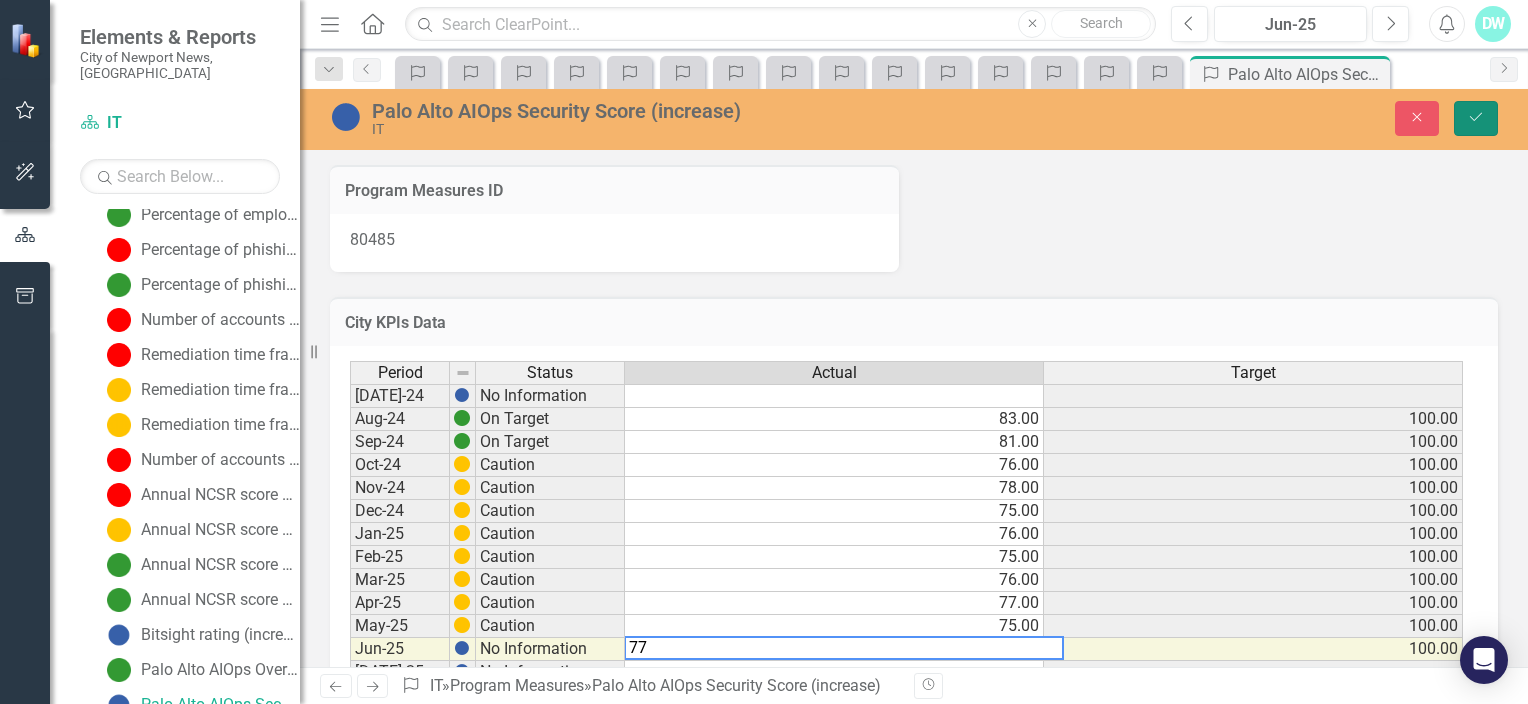 click 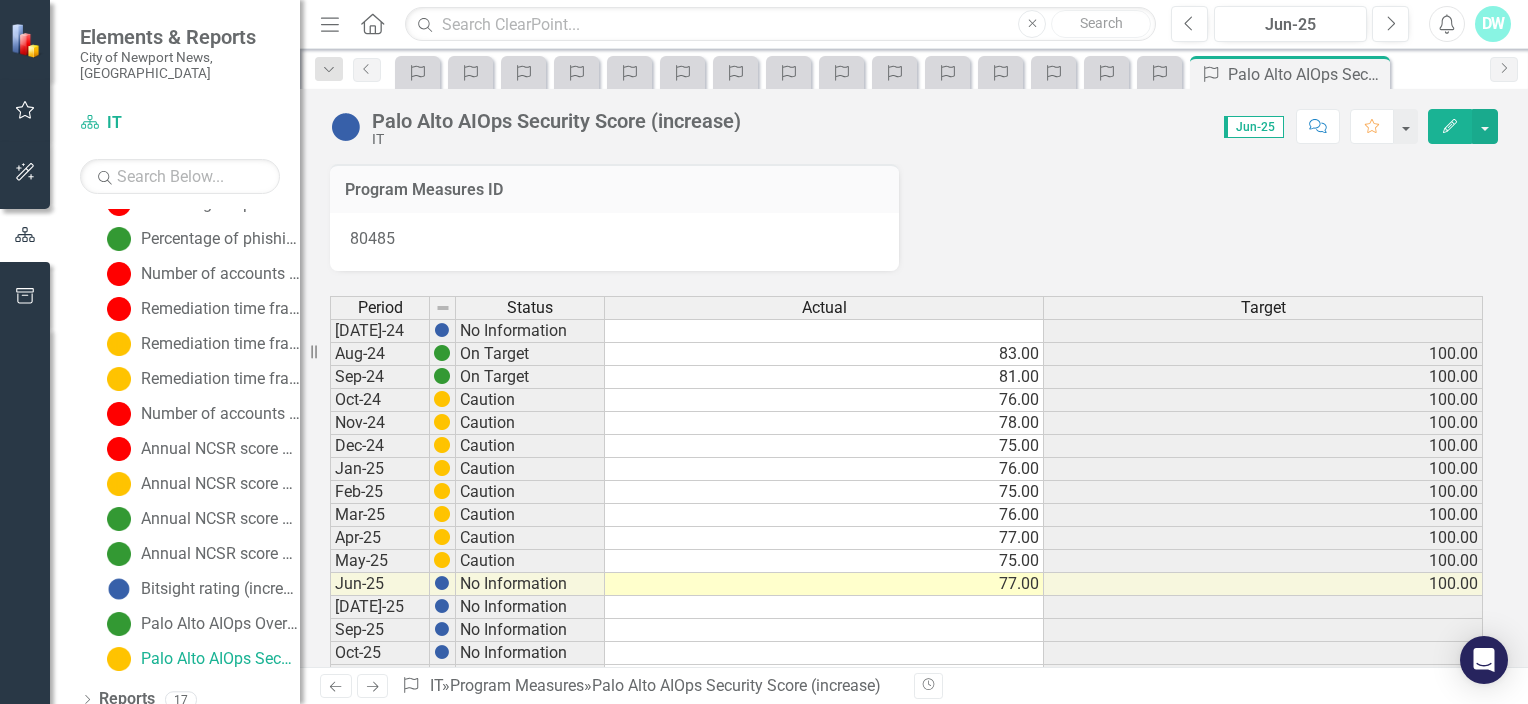 scroll, scrollTop: 0, scrollLeft: 0, axis: both 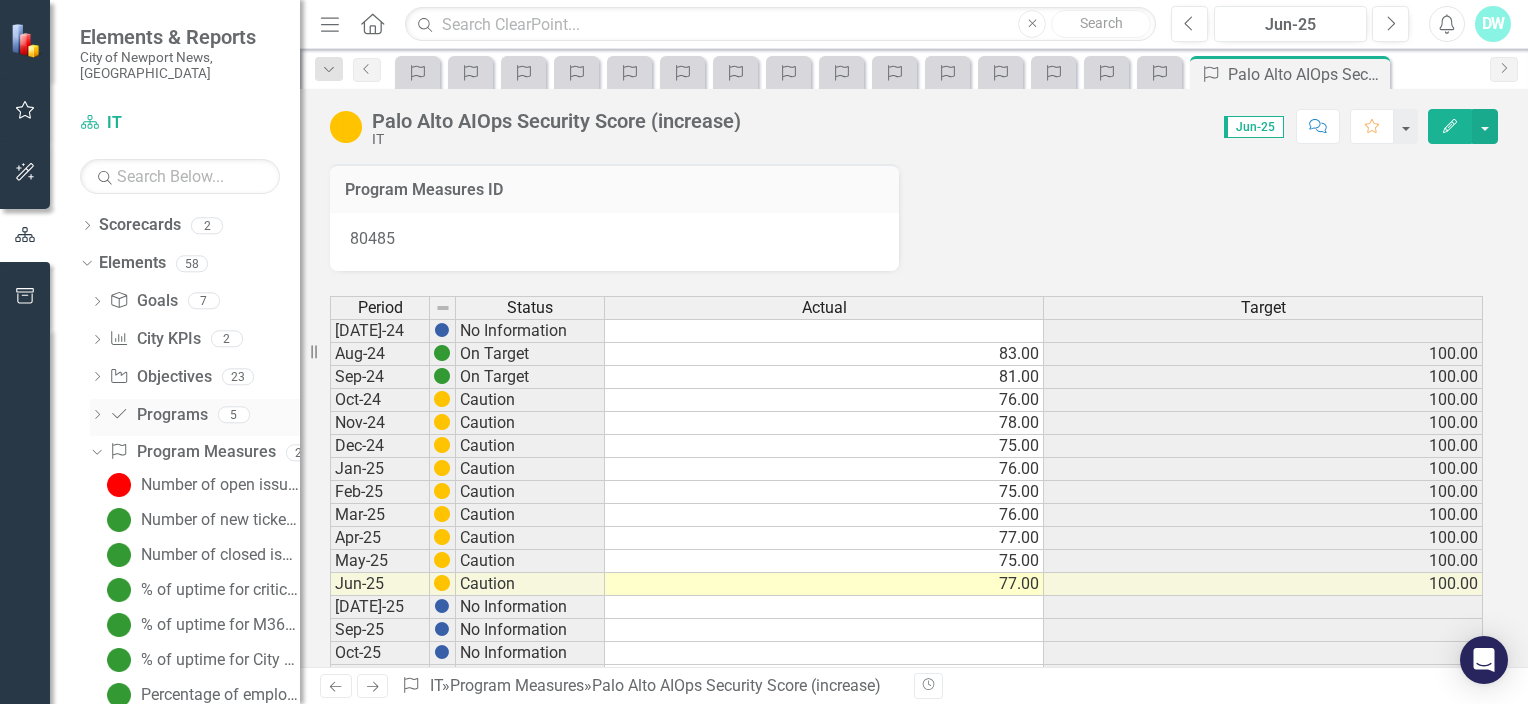 click on "Dropdown" 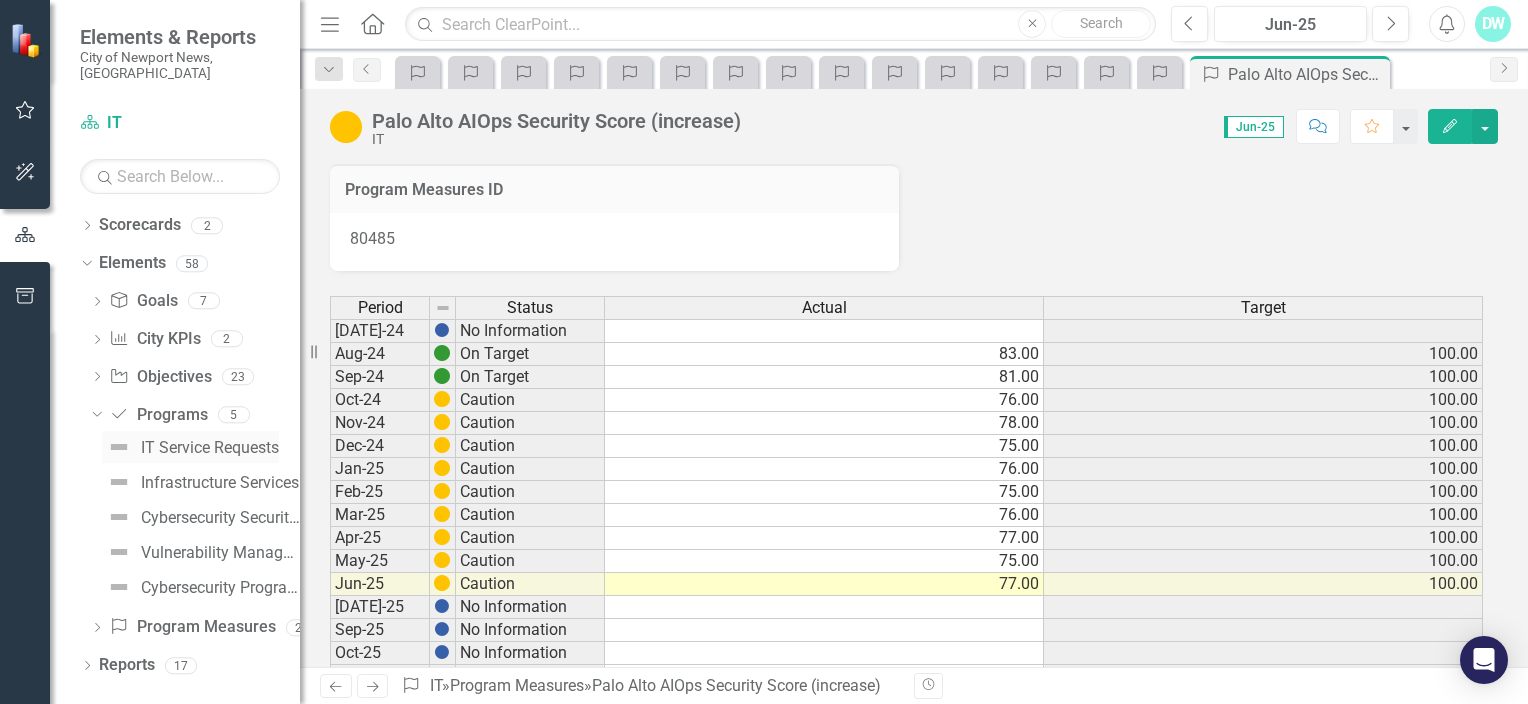 click on "IT Service Requests" at bounding box center [210, 448] 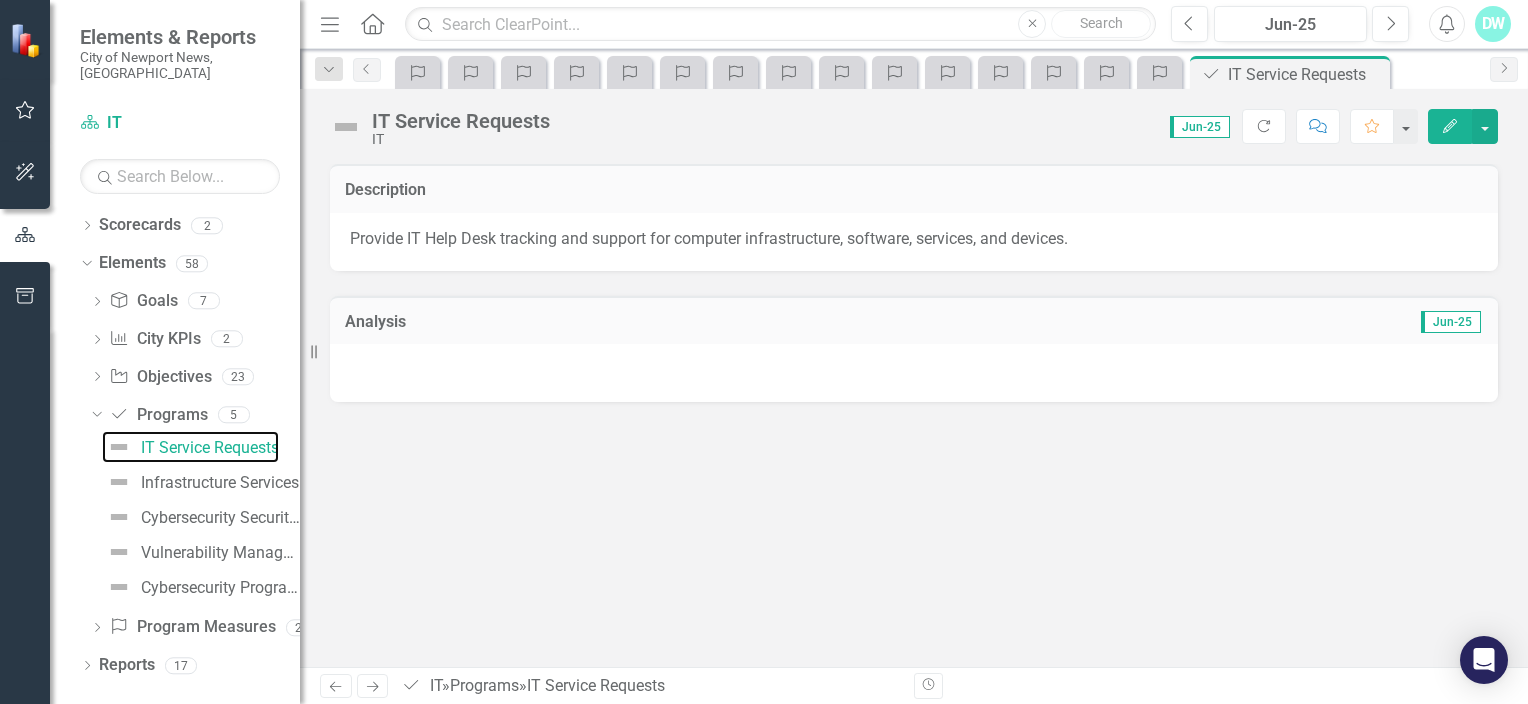 scroll, scrollTop: 0, scrollLeft: 0, axis: both 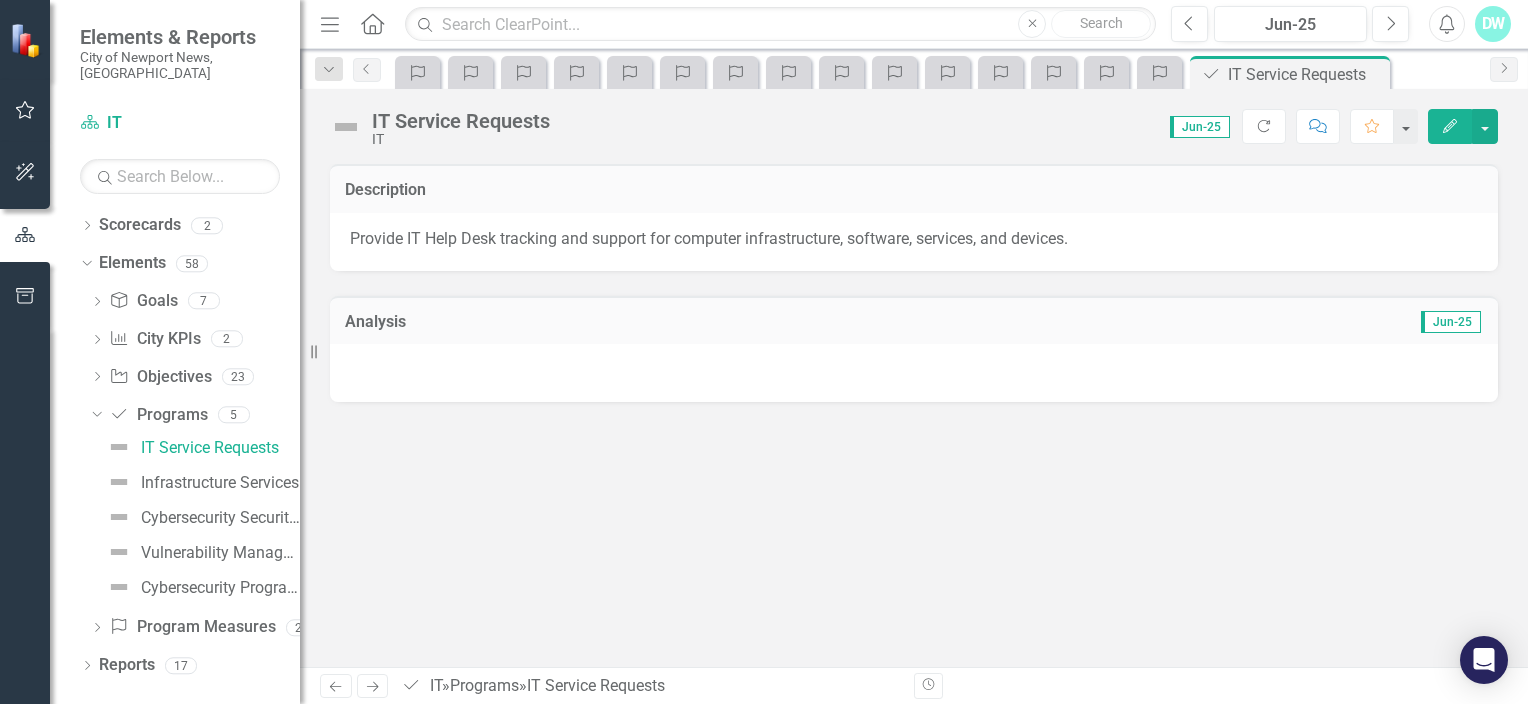 click 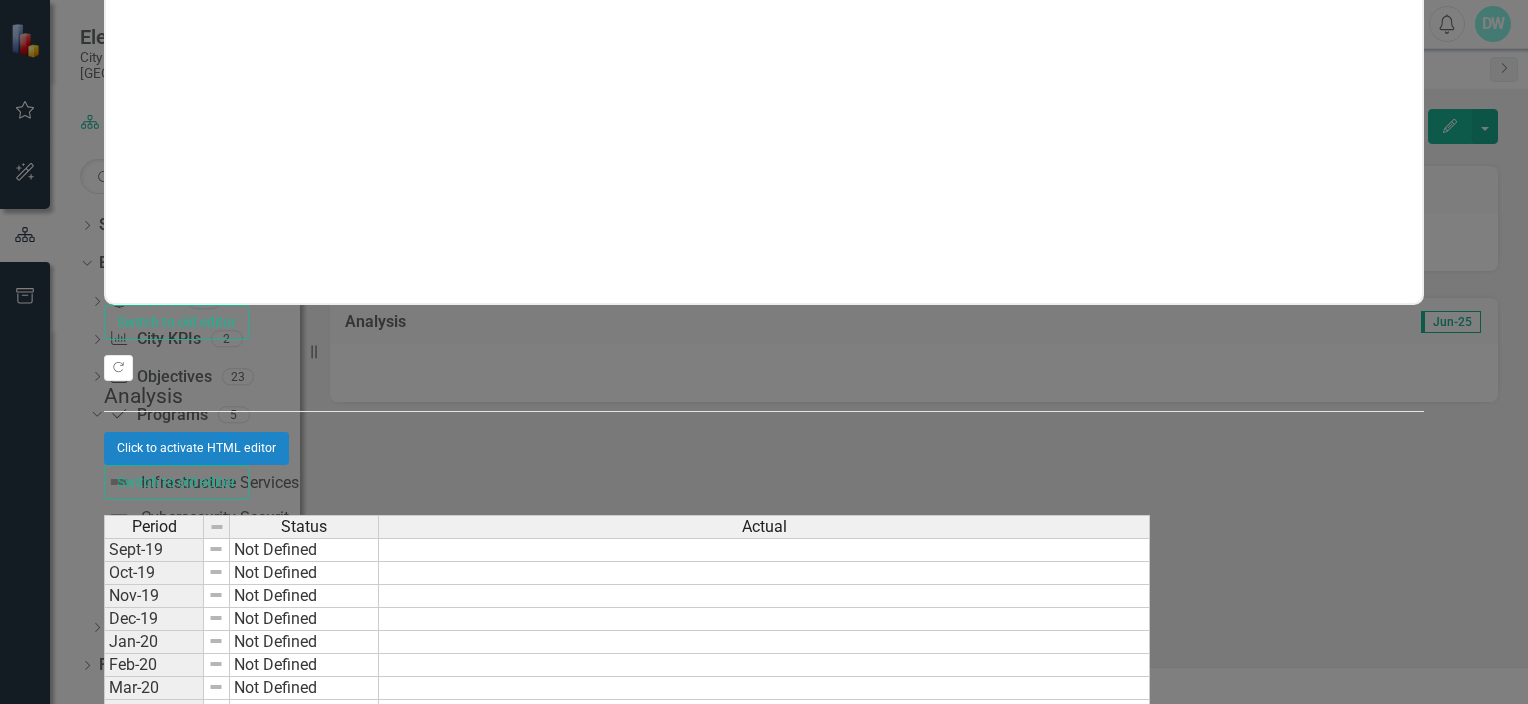 scroll, scrollTop: 0, scrollLeft: 0, axis: both 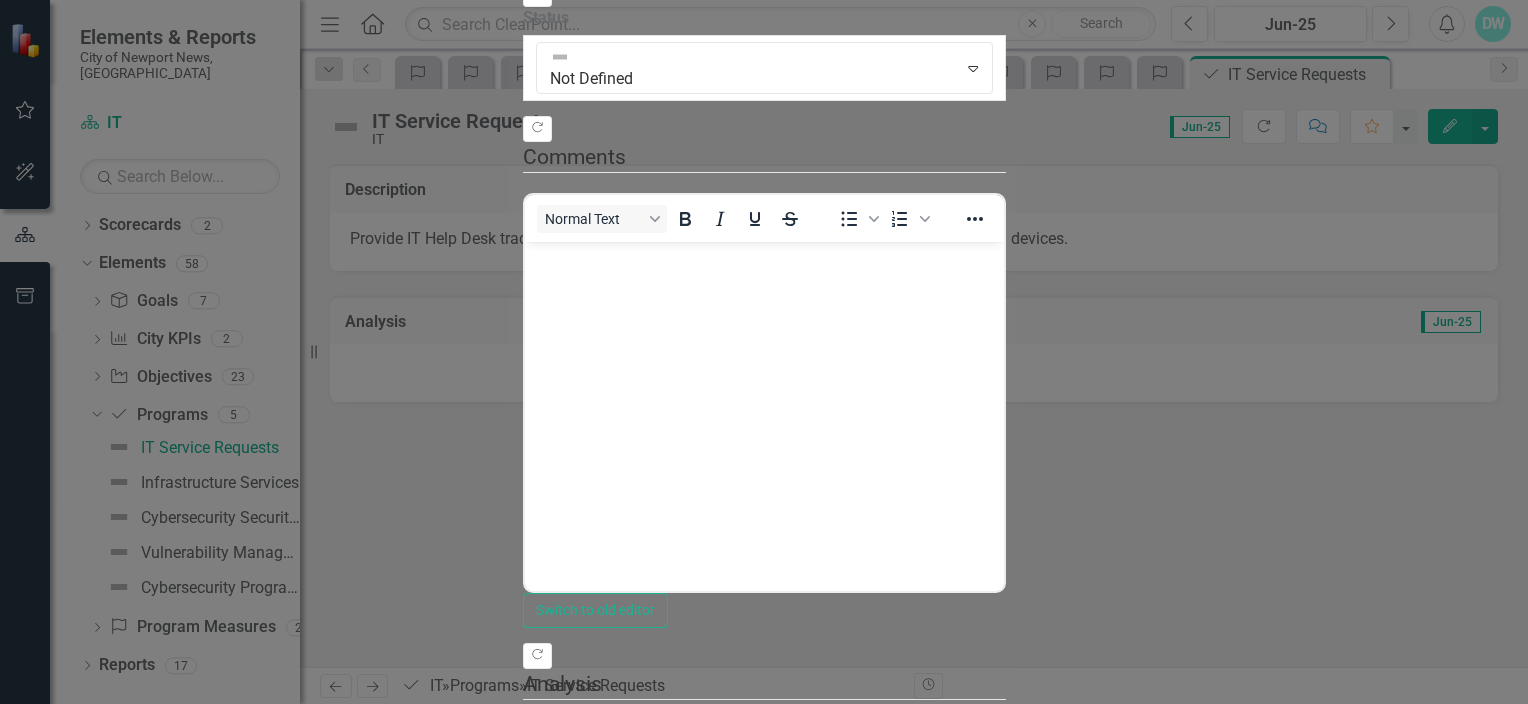 click on "Click to activate HTML editor" at bounding box center [764, 736] 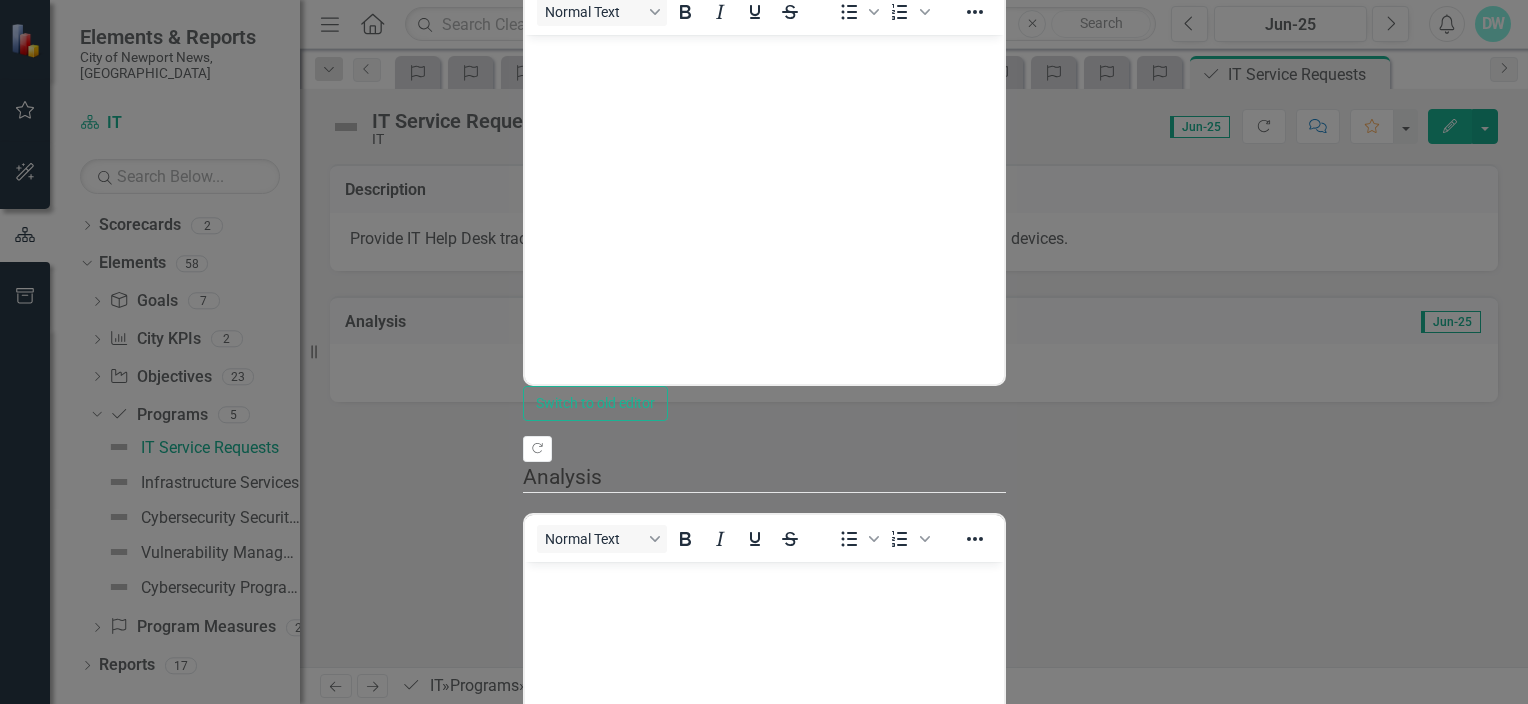 scroll, scrollTop: 0, scrollLeft: 0, axis: both 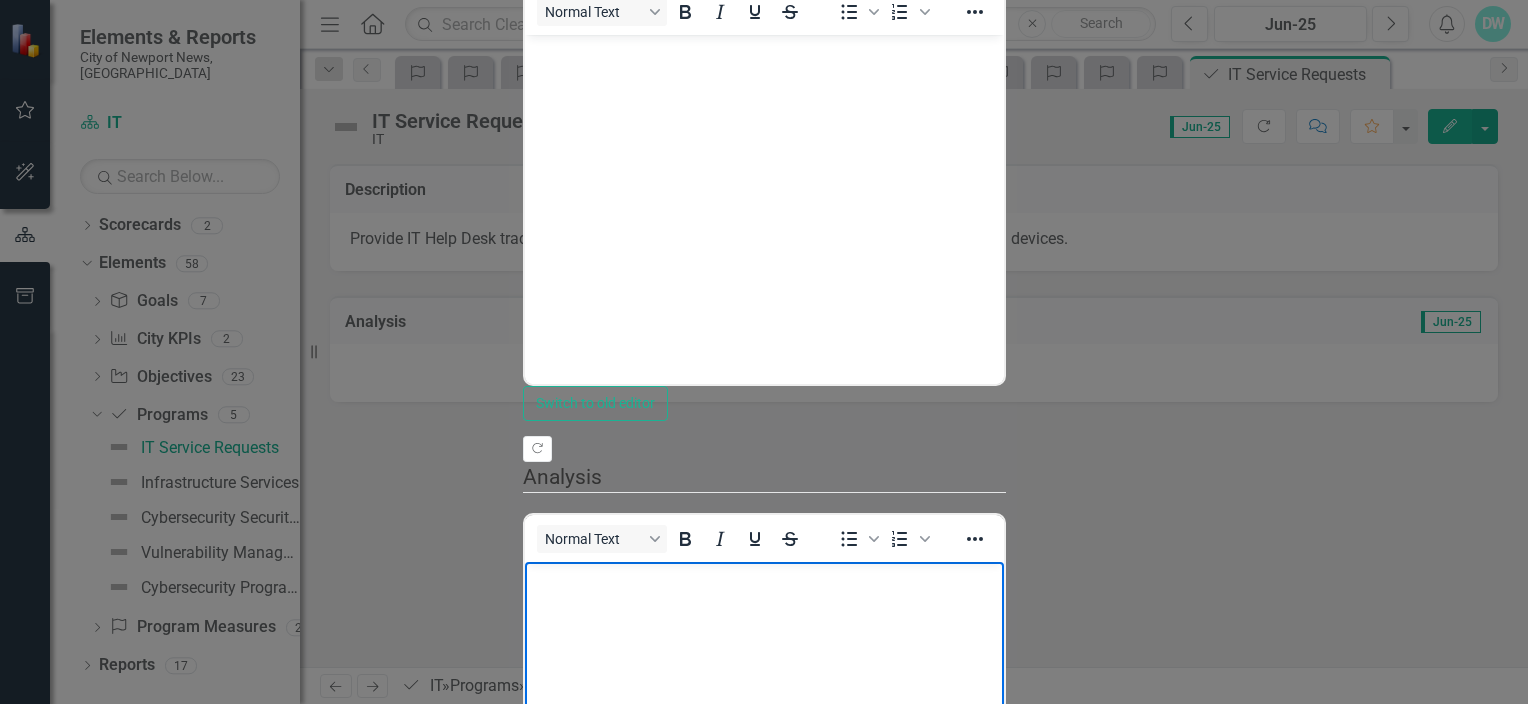 type 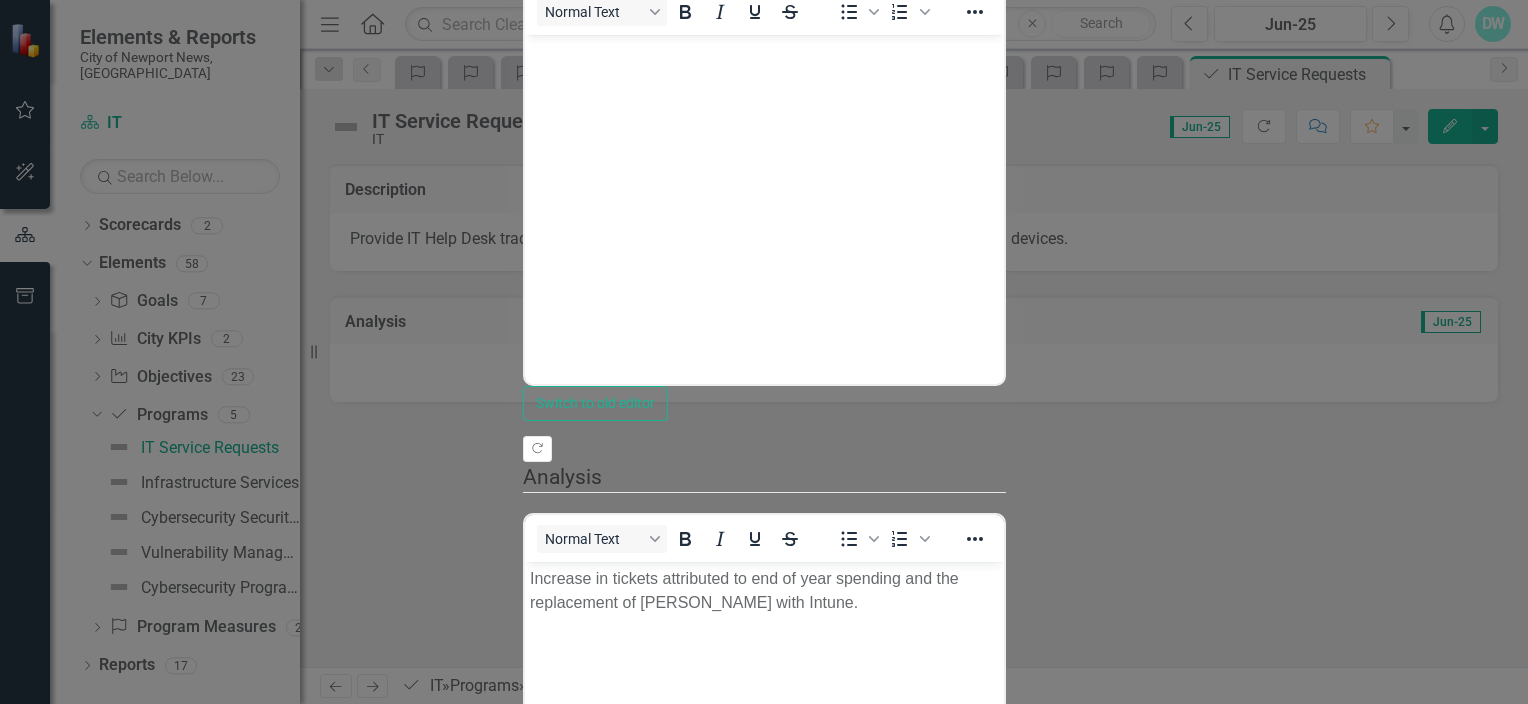 click on "Save" at bounding box center (619, 1026) 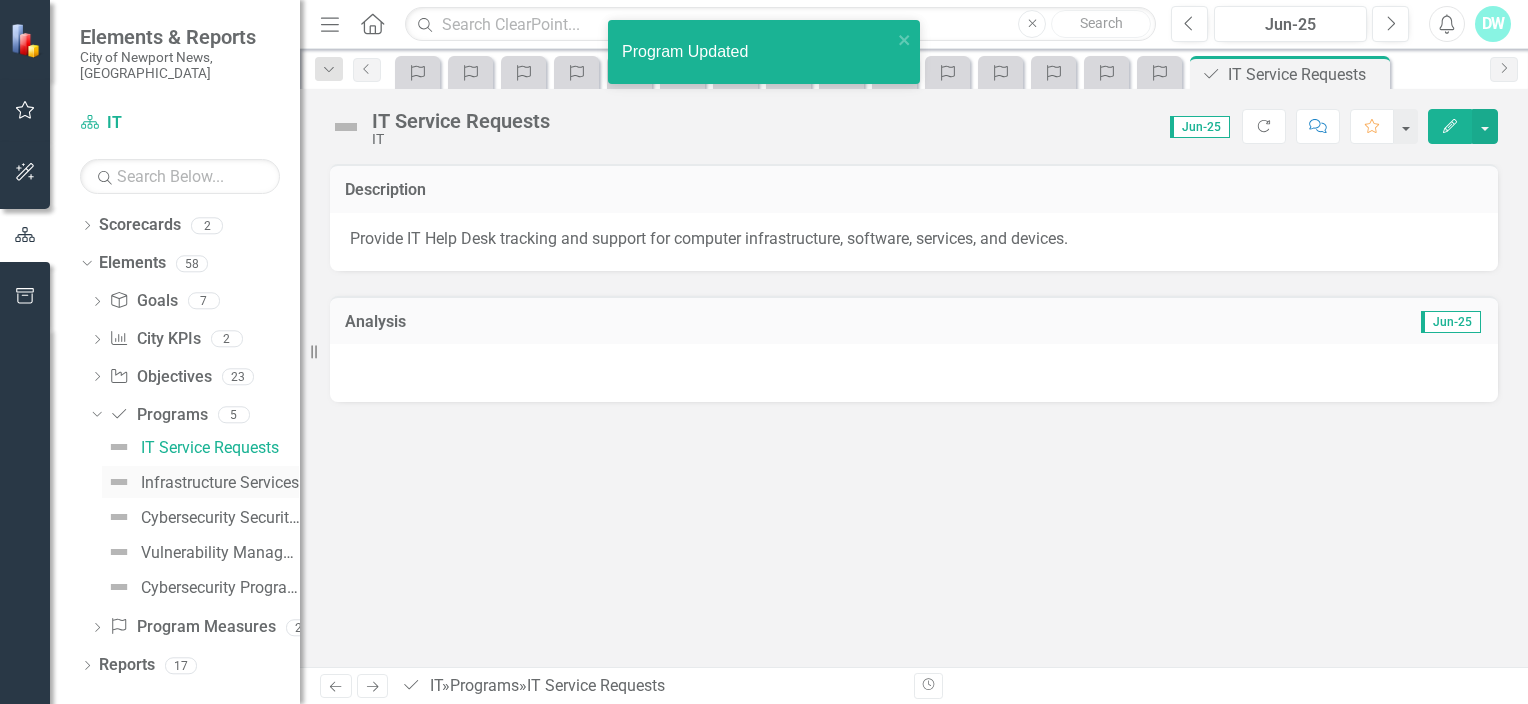 click on "Infrastructure Services" at bounding box center [220, 483] 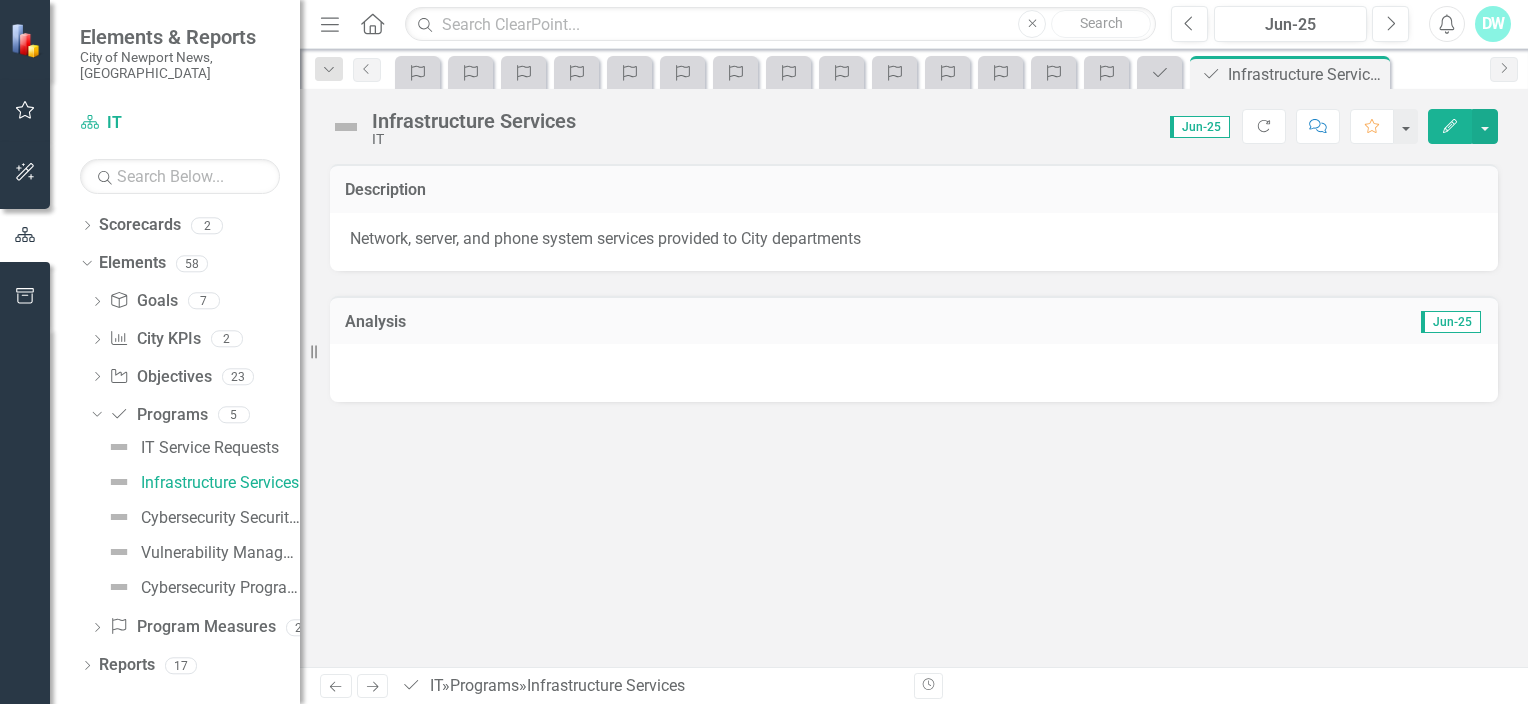 click on "Edit" 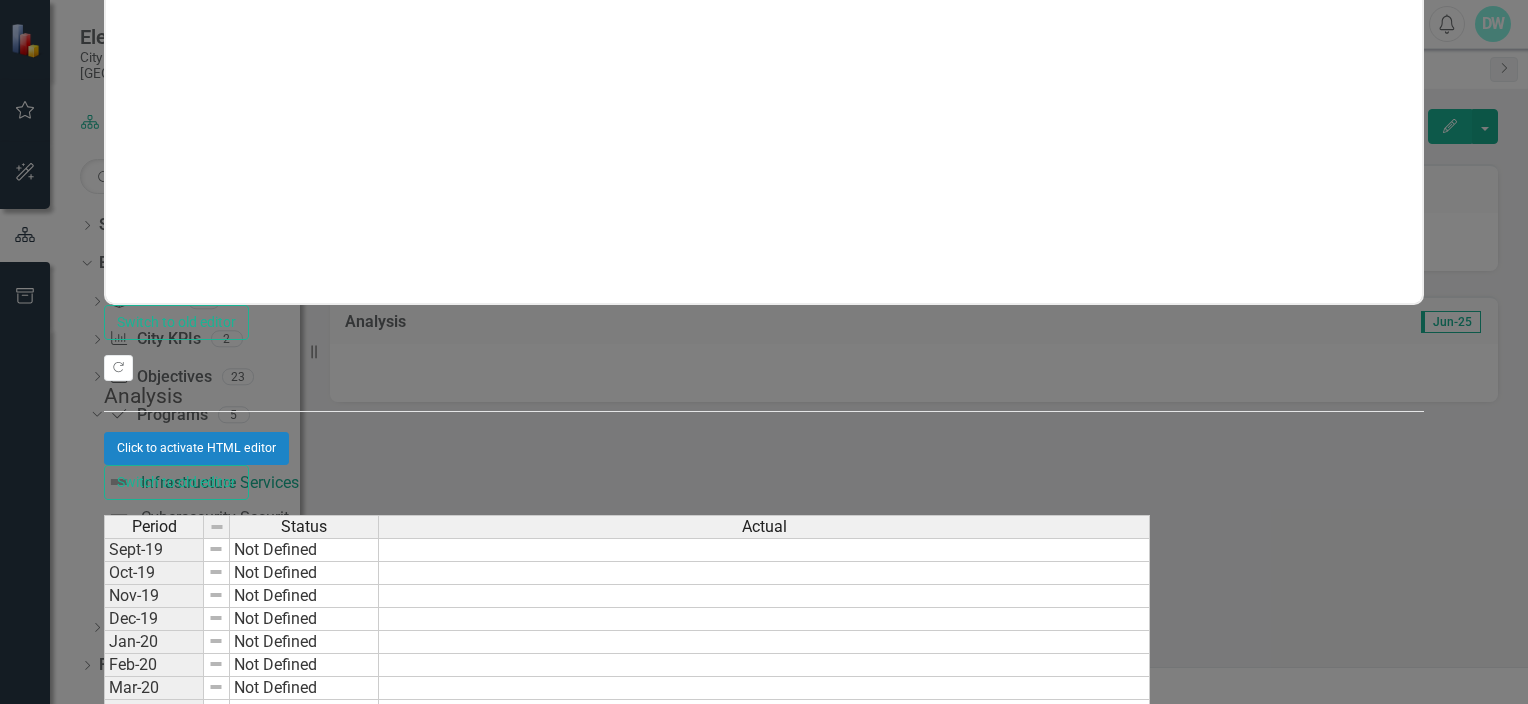 scroll, scrollTop: 0, scrollLeft: 0, axis: both 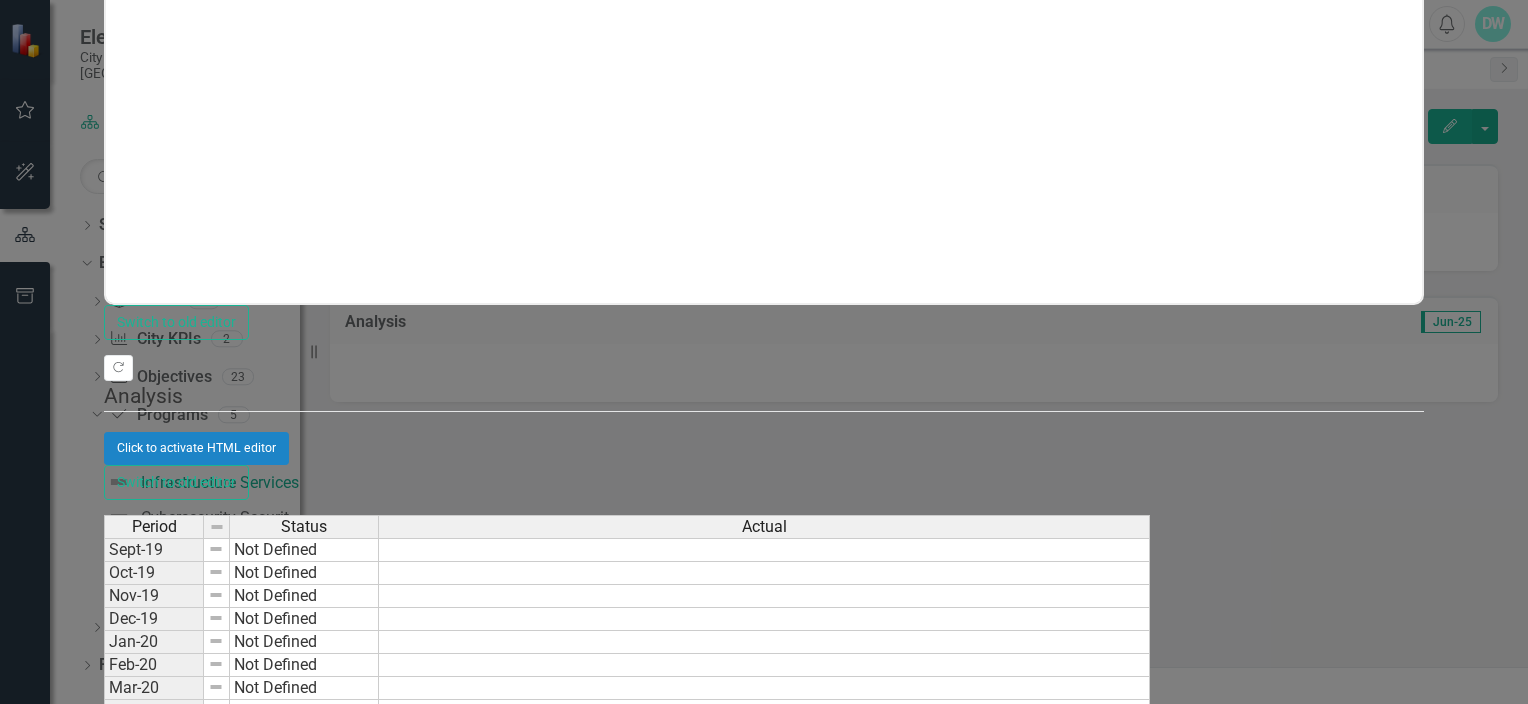 click on "Update Fields" at bounding box center [153, -319] 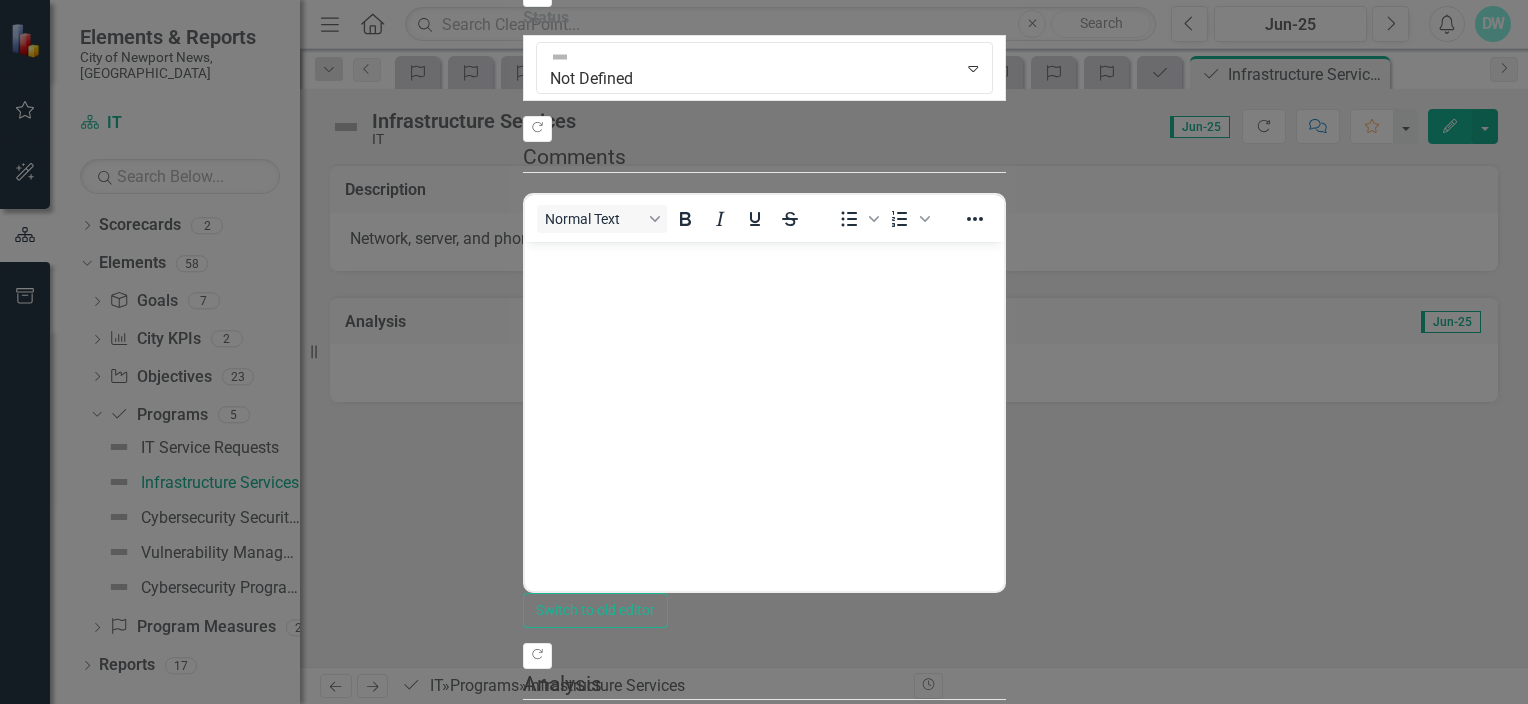 scroll, scrollTop: 300, scrollLeft: 0, axis: vertical 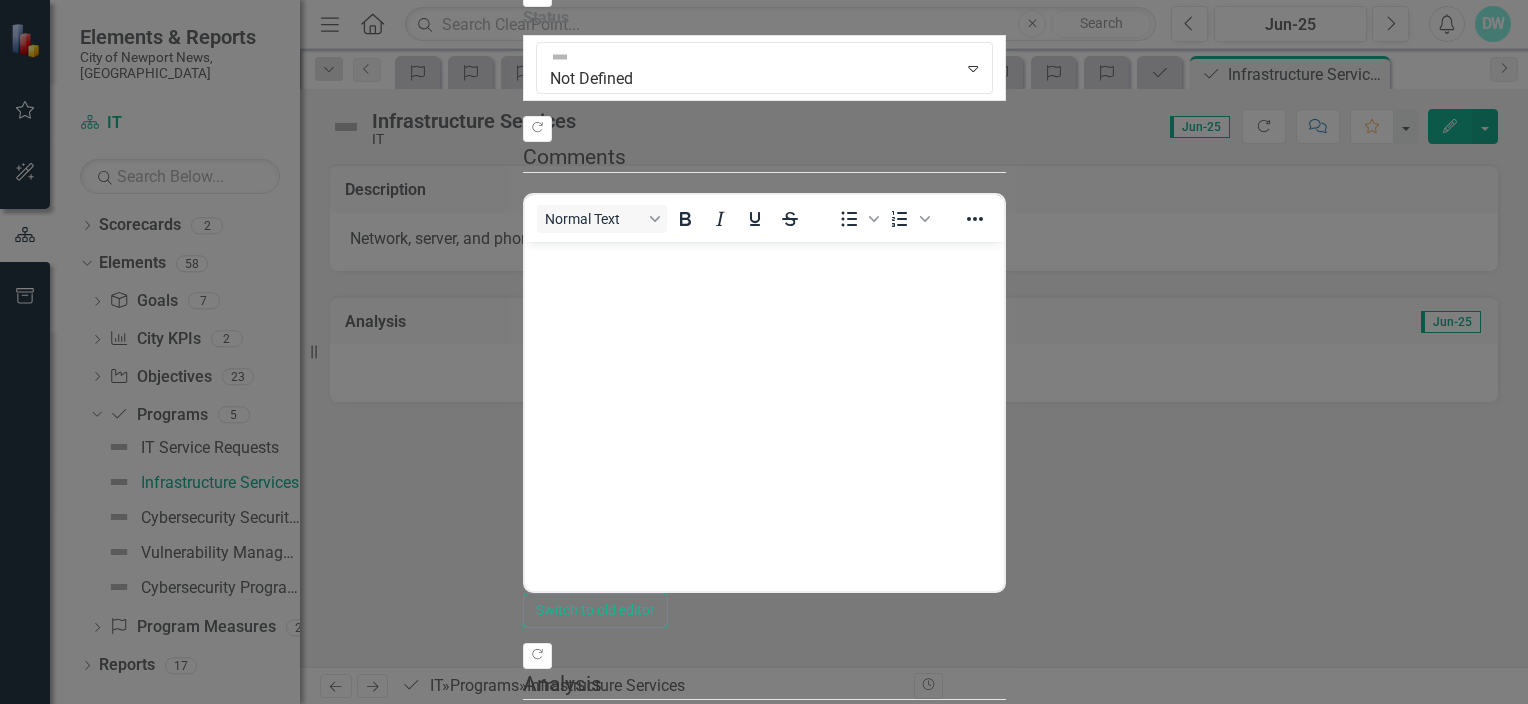 click on "Click to activate HTML editor" at bounding box center [764, 736] 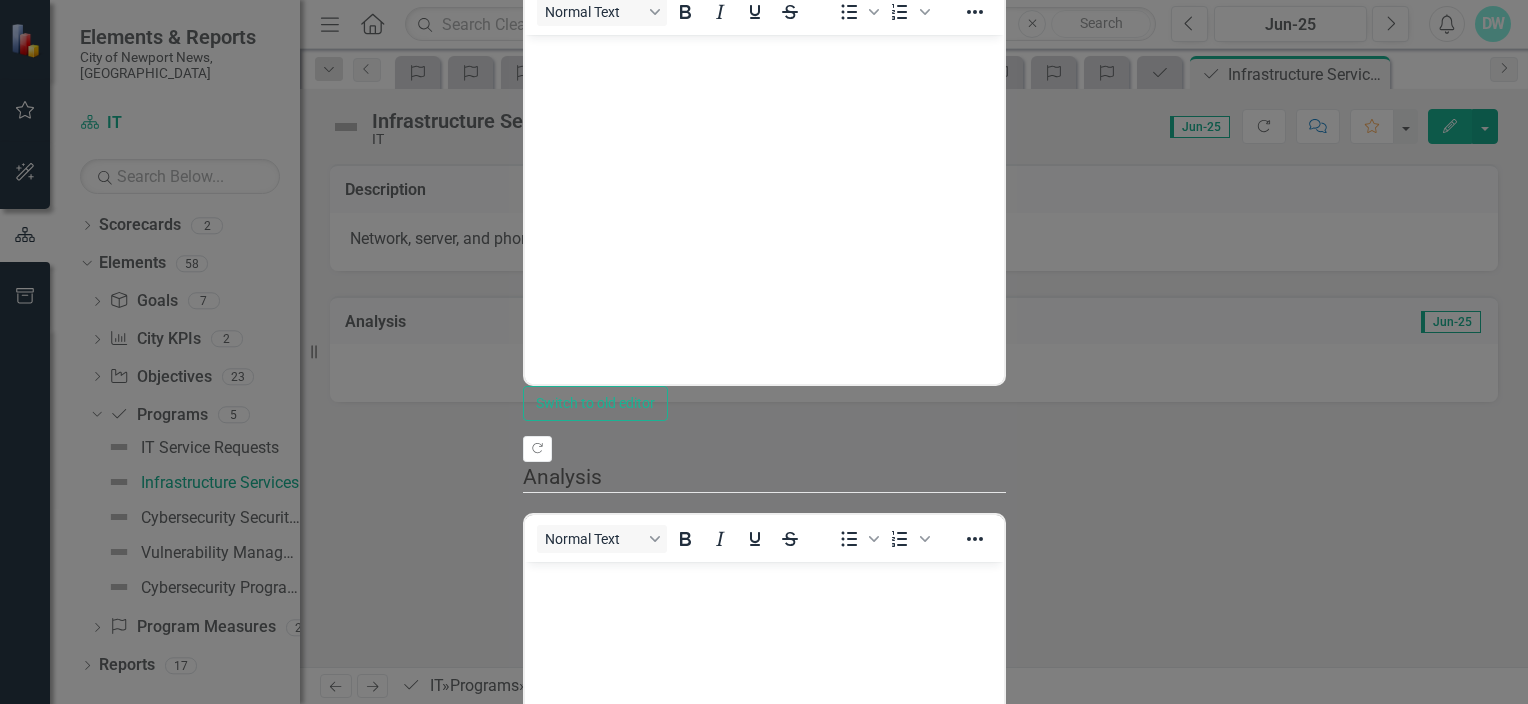 scroll, scrollTop: 0, scrollLeft: 0, axis: both 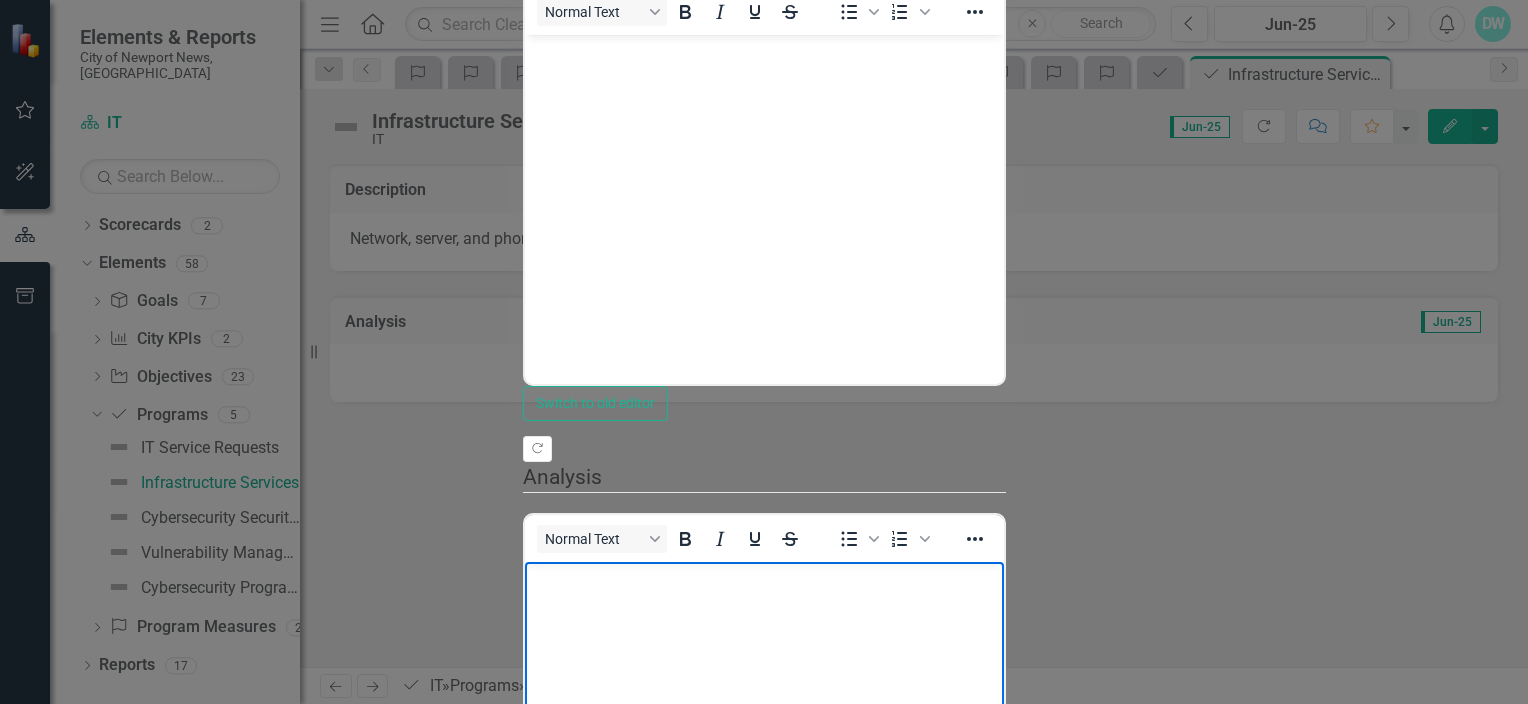 type 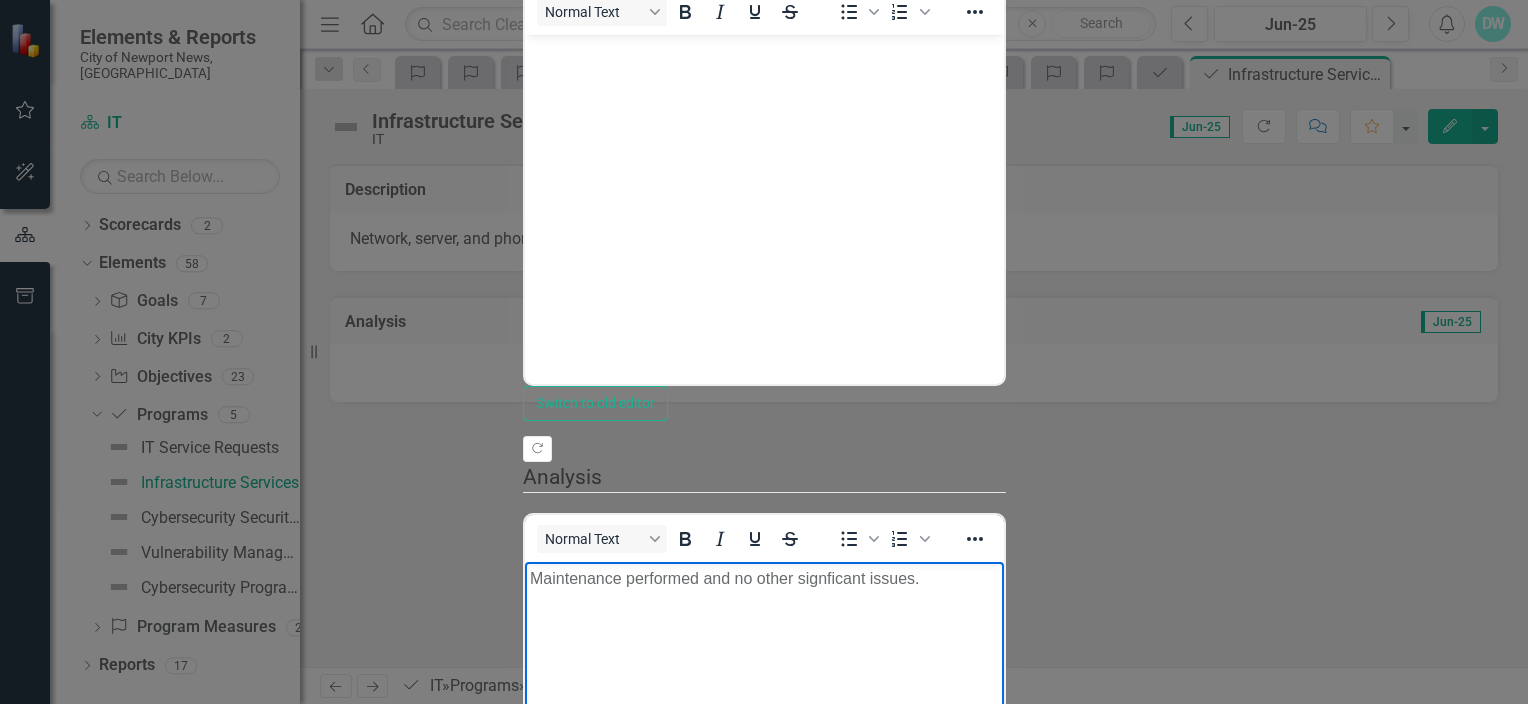 click on "Save" at bounding box center (619, 1026) 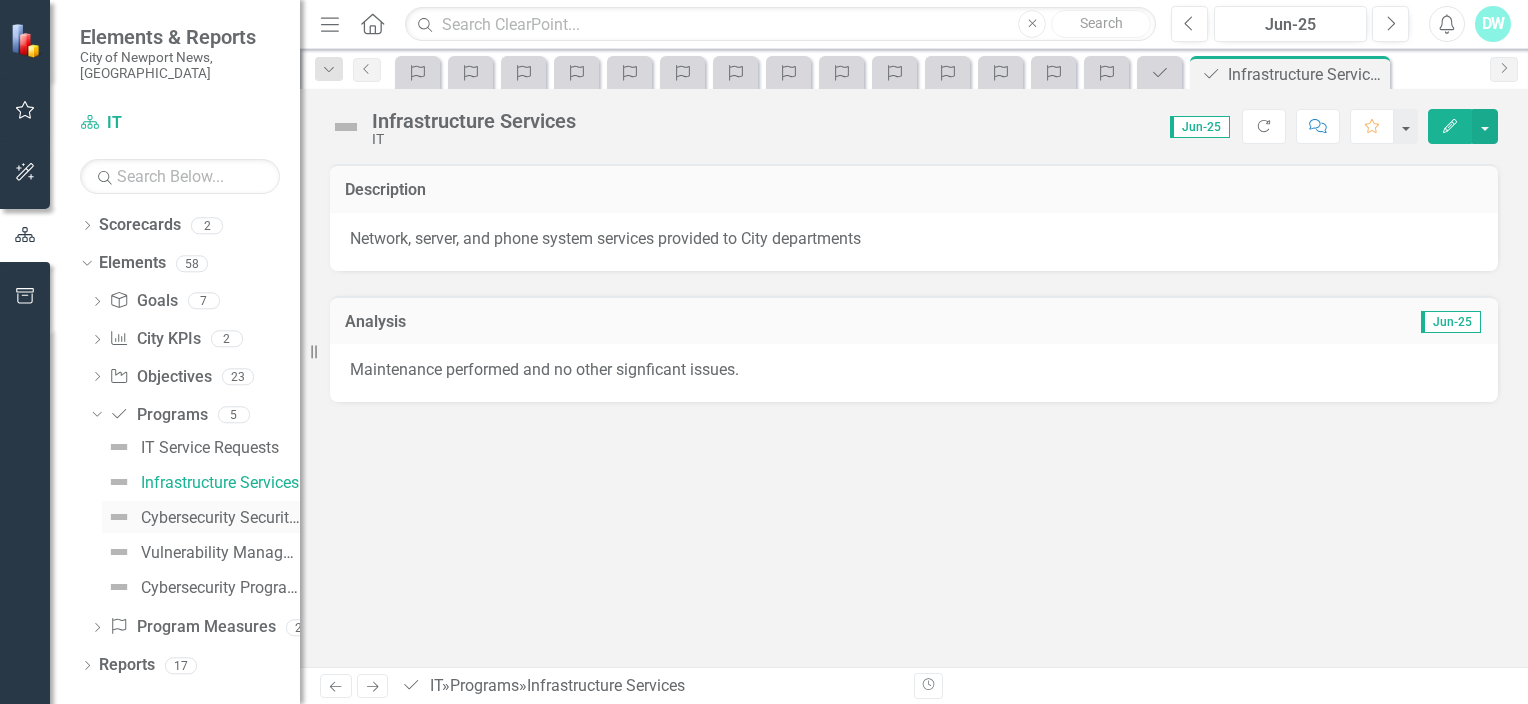 click on "Cybersecurity Security Awareness" at bounding box center (220, 518) 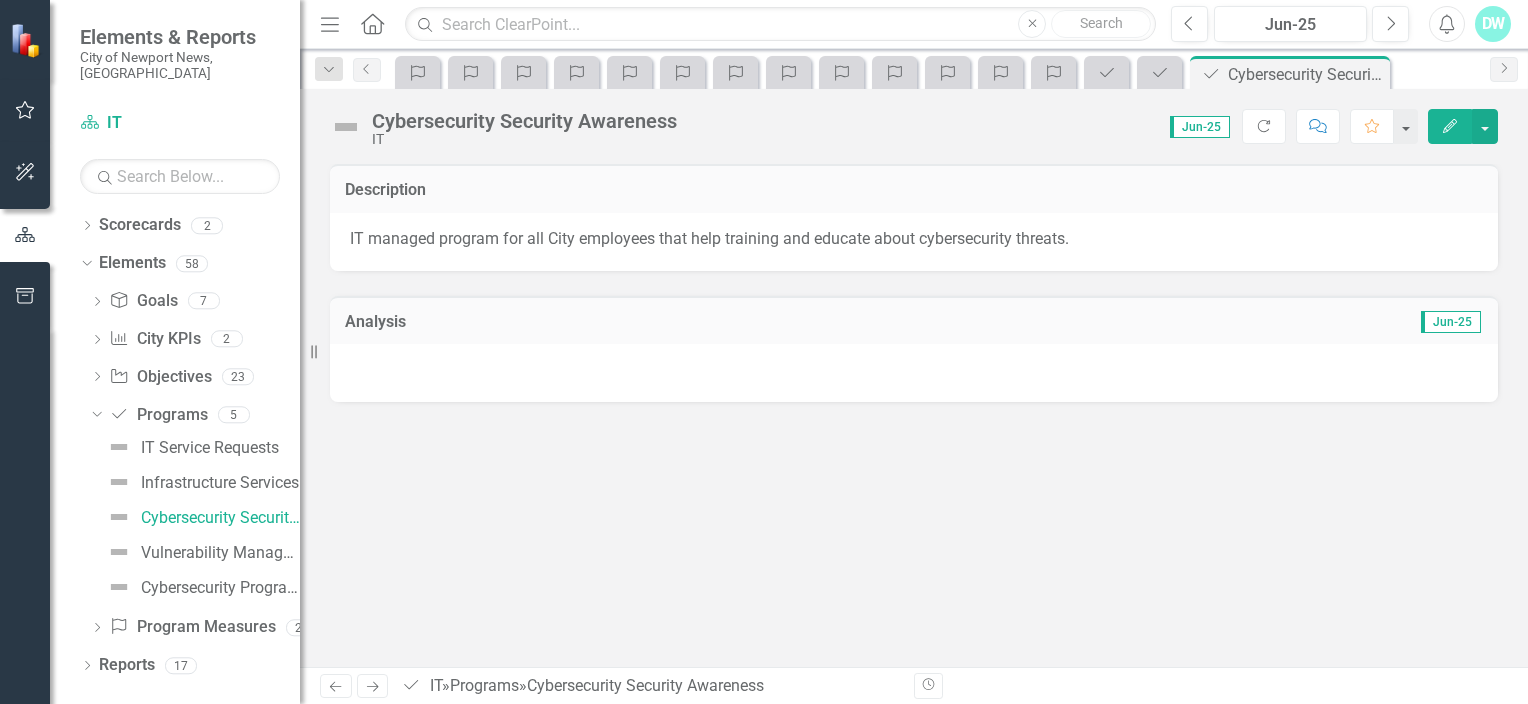 click at bounding box center [914, 373] 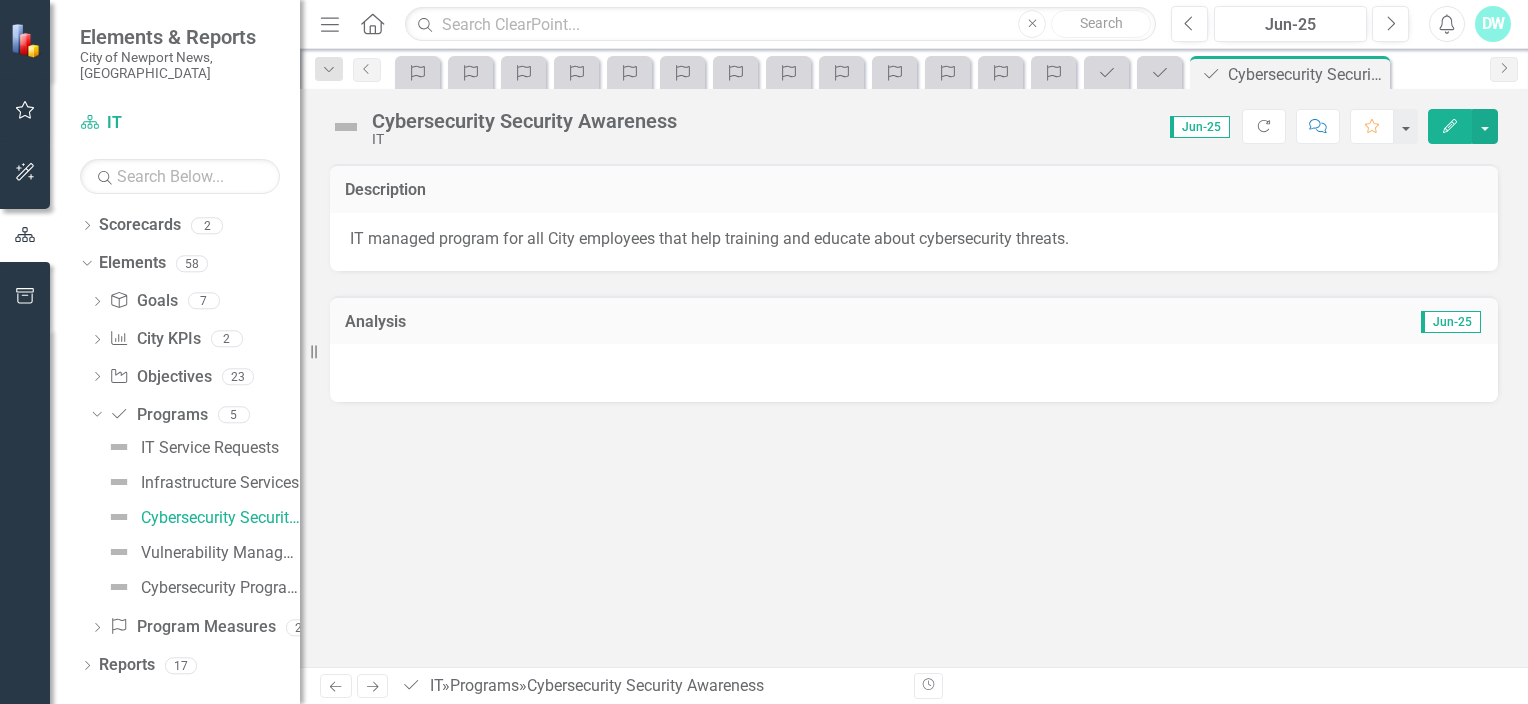 click on "Edit" 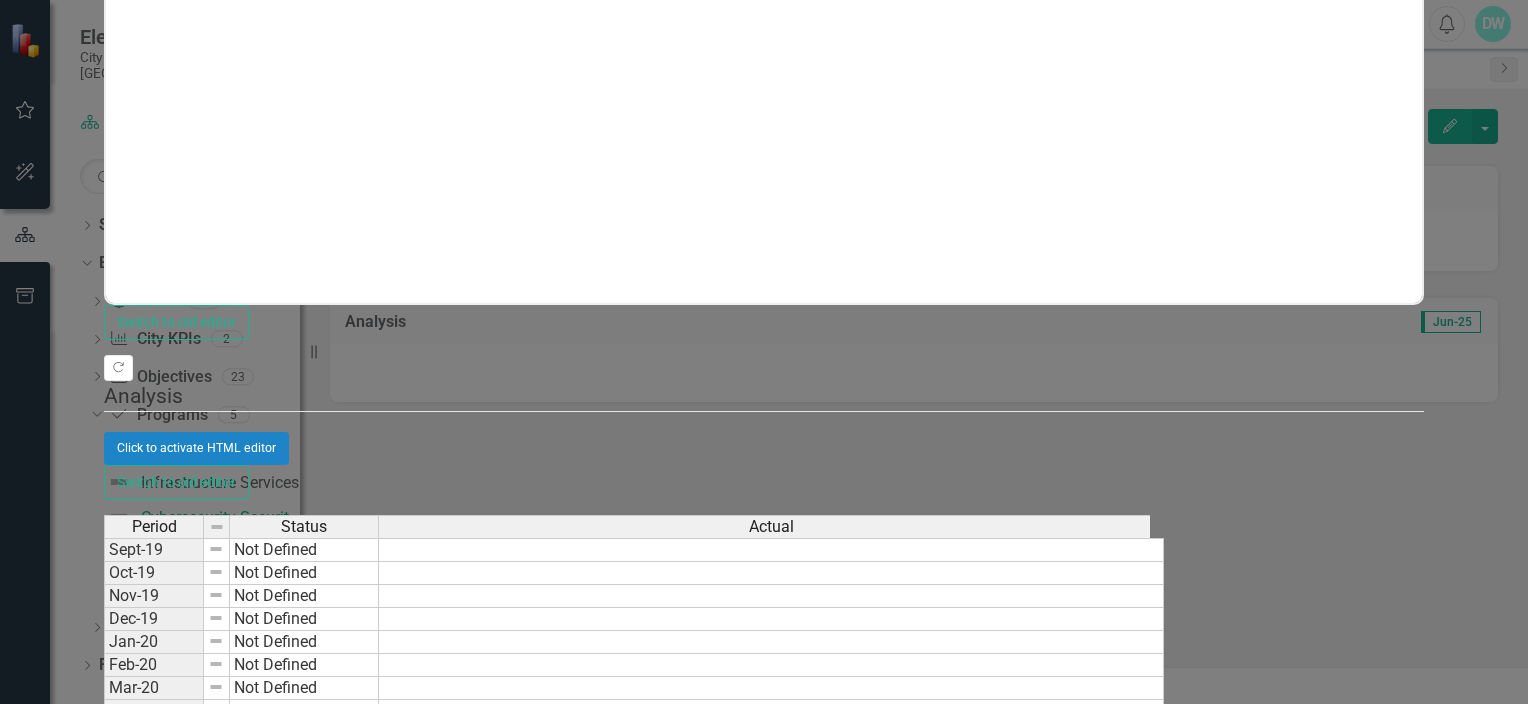 click on "Update Fields" at bounding box center [153, -319] 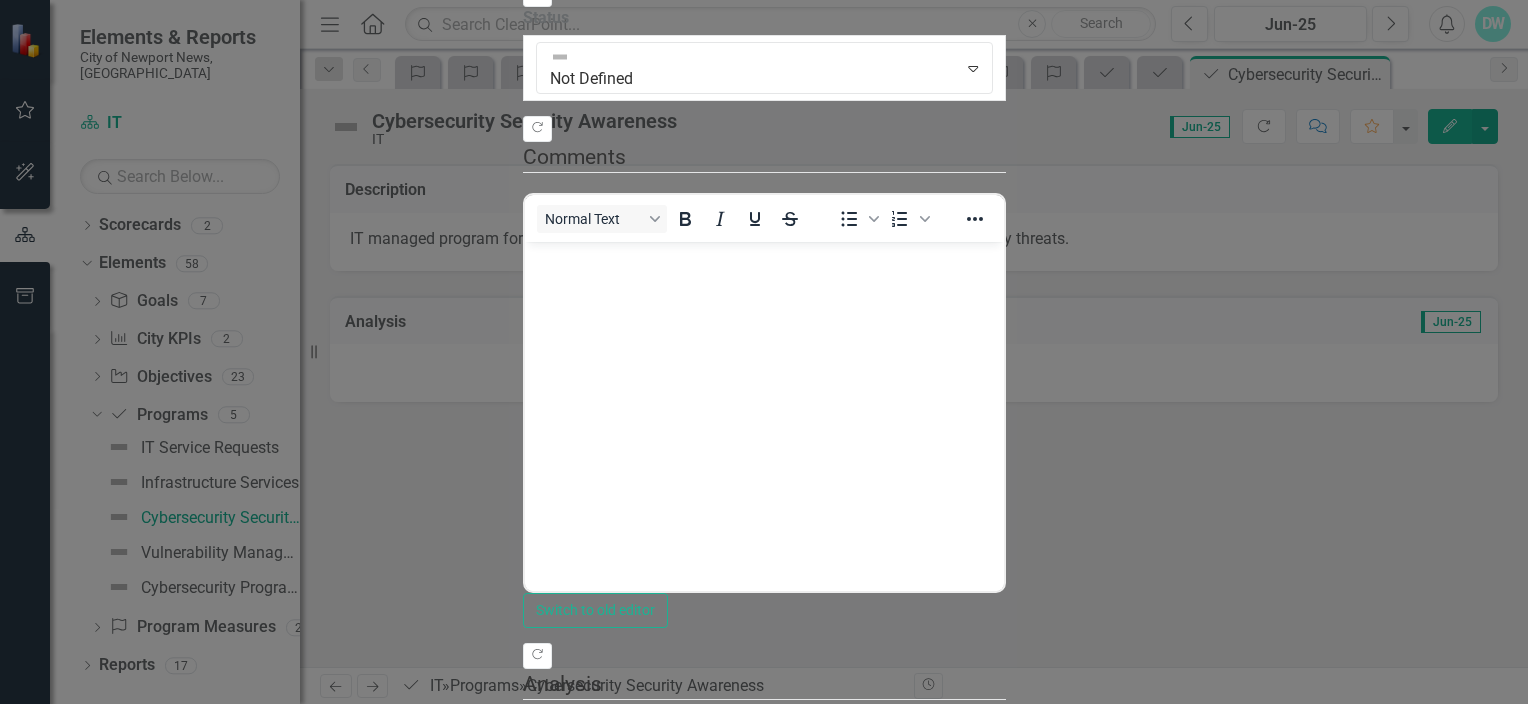scroll, scrollTop: 0, scrollLeft: 0, axis: both 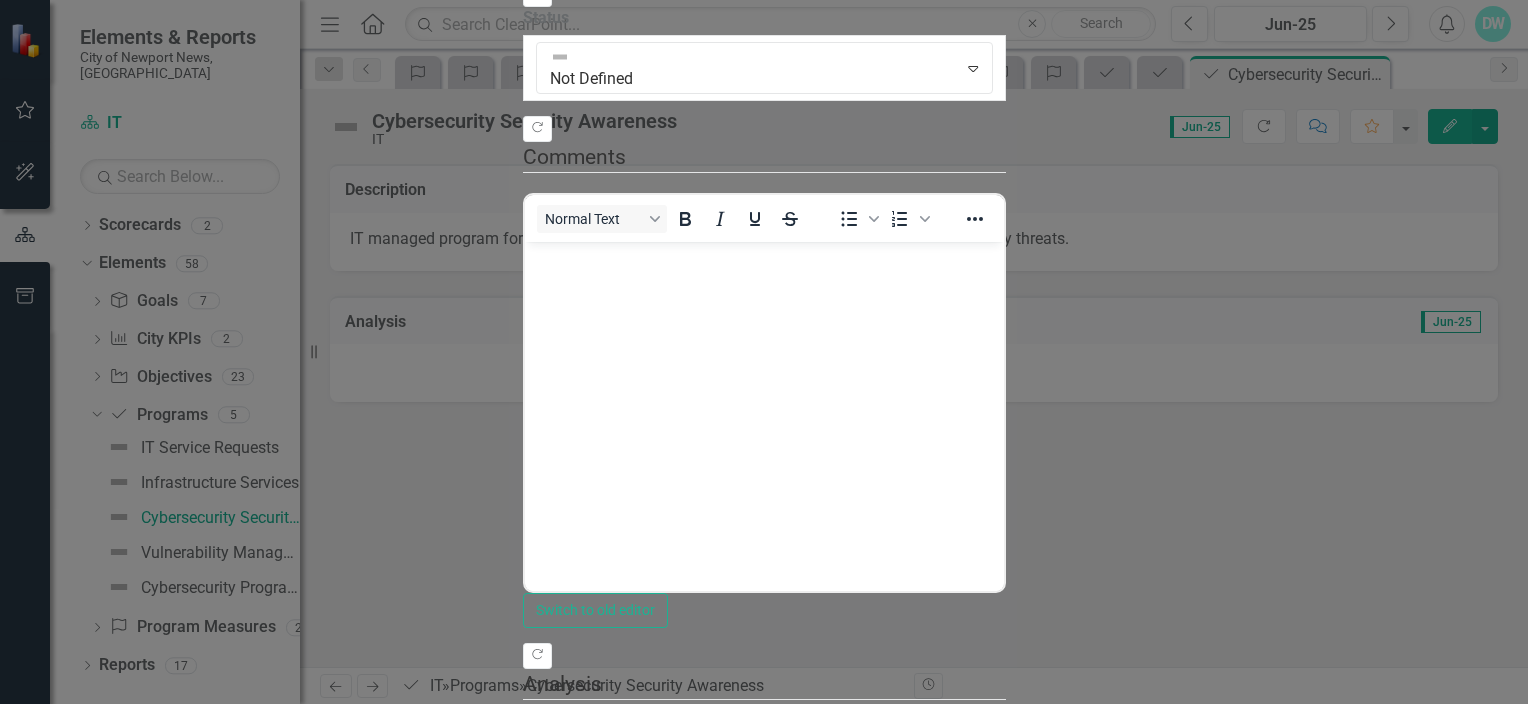 click on "Click to activate HTML editor" at bounding box center (764, 736) 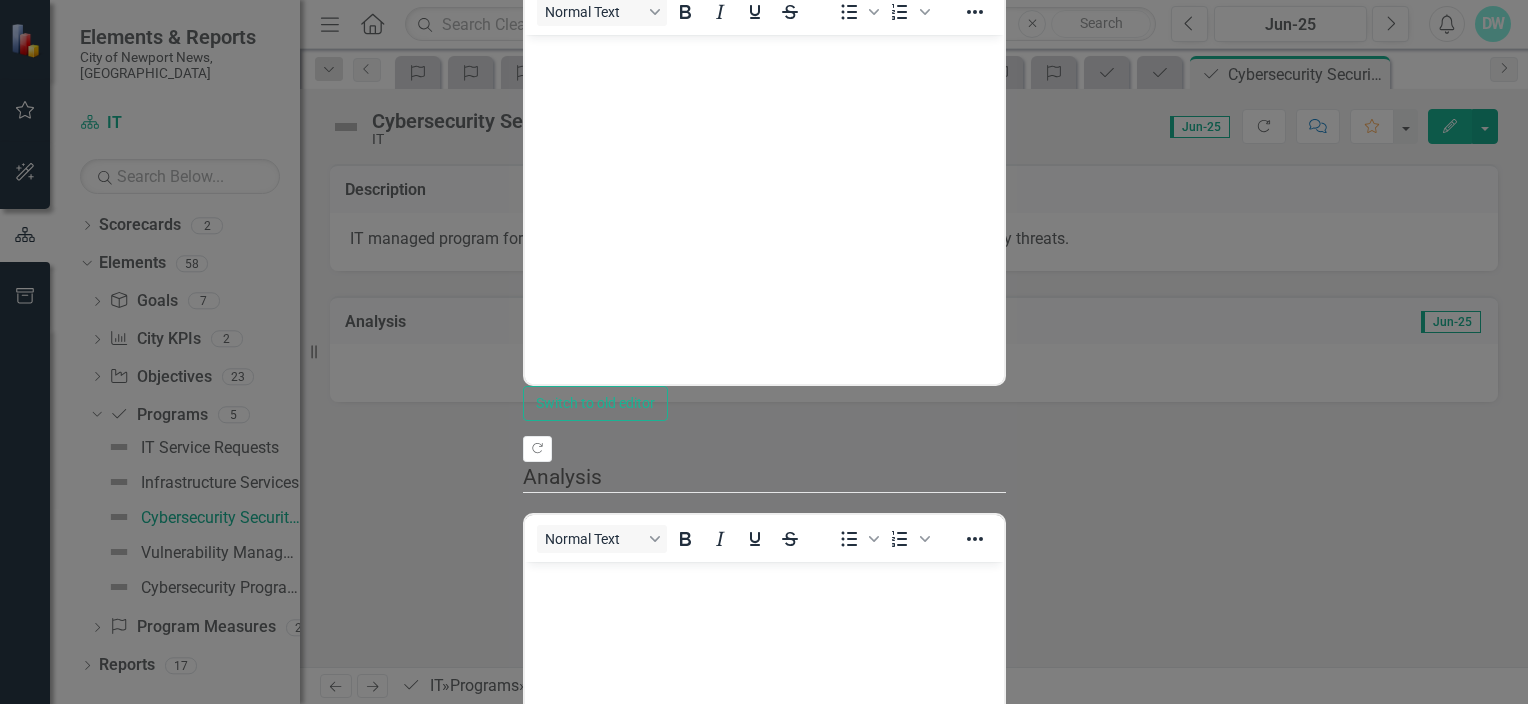 scroll, scrollTop: 0, scrollLeft: 0, axis: both 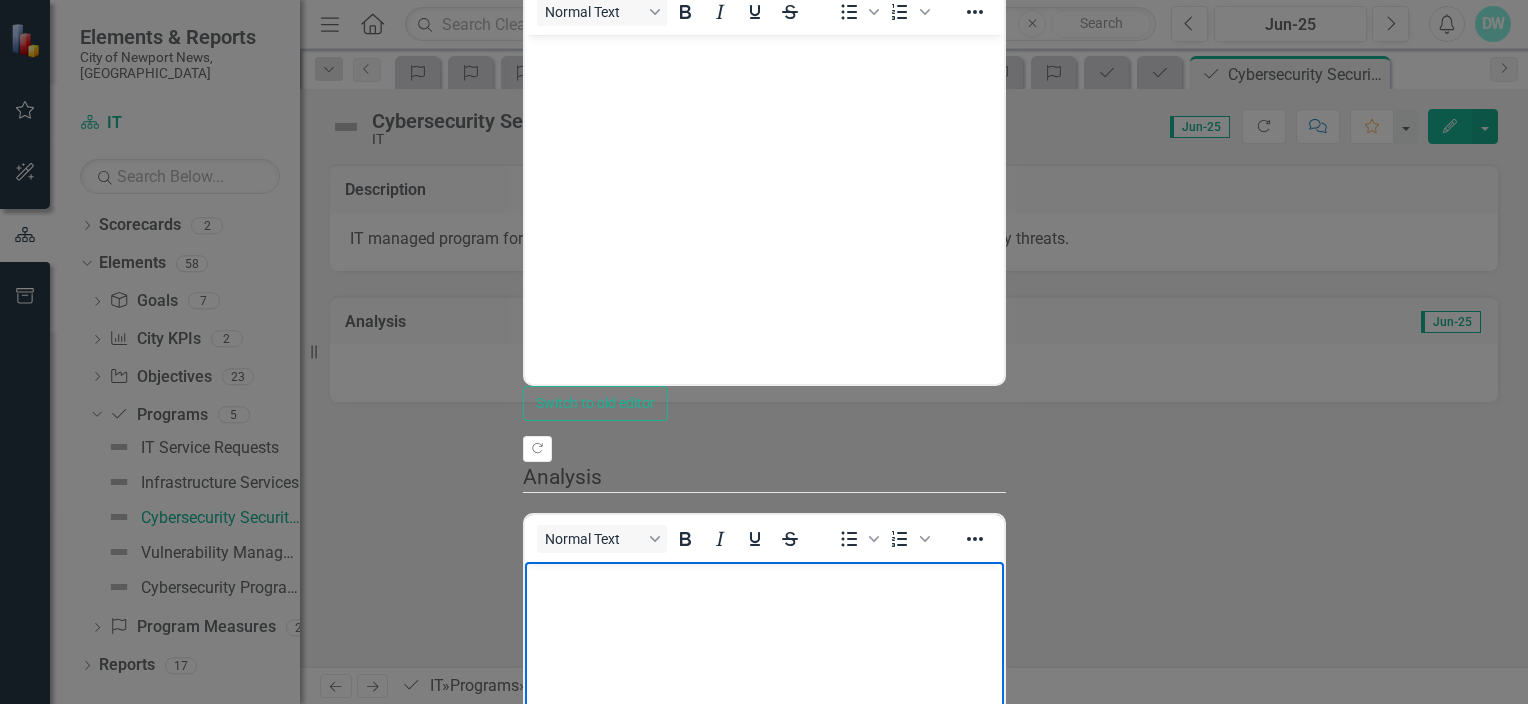 type 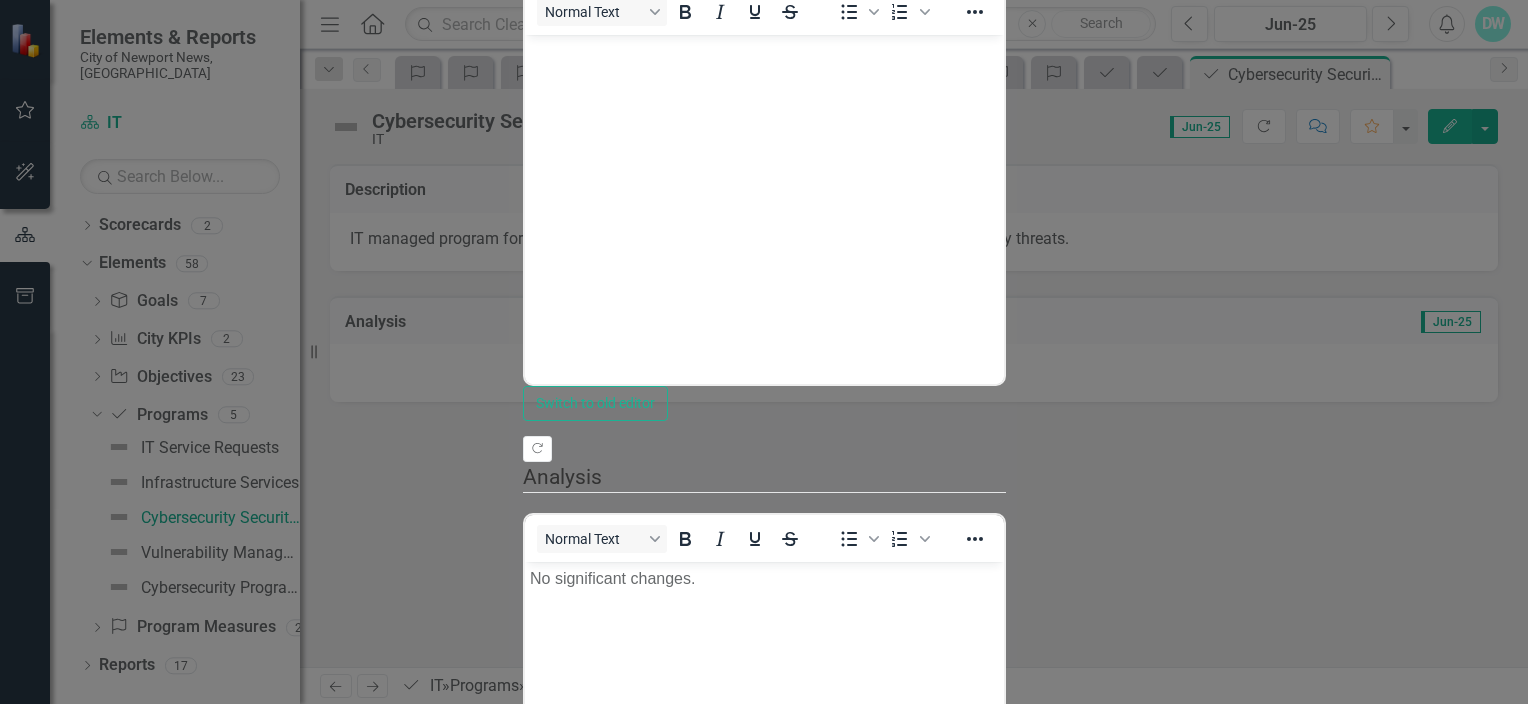 click on "Save" at bounding box center [619, 1026] 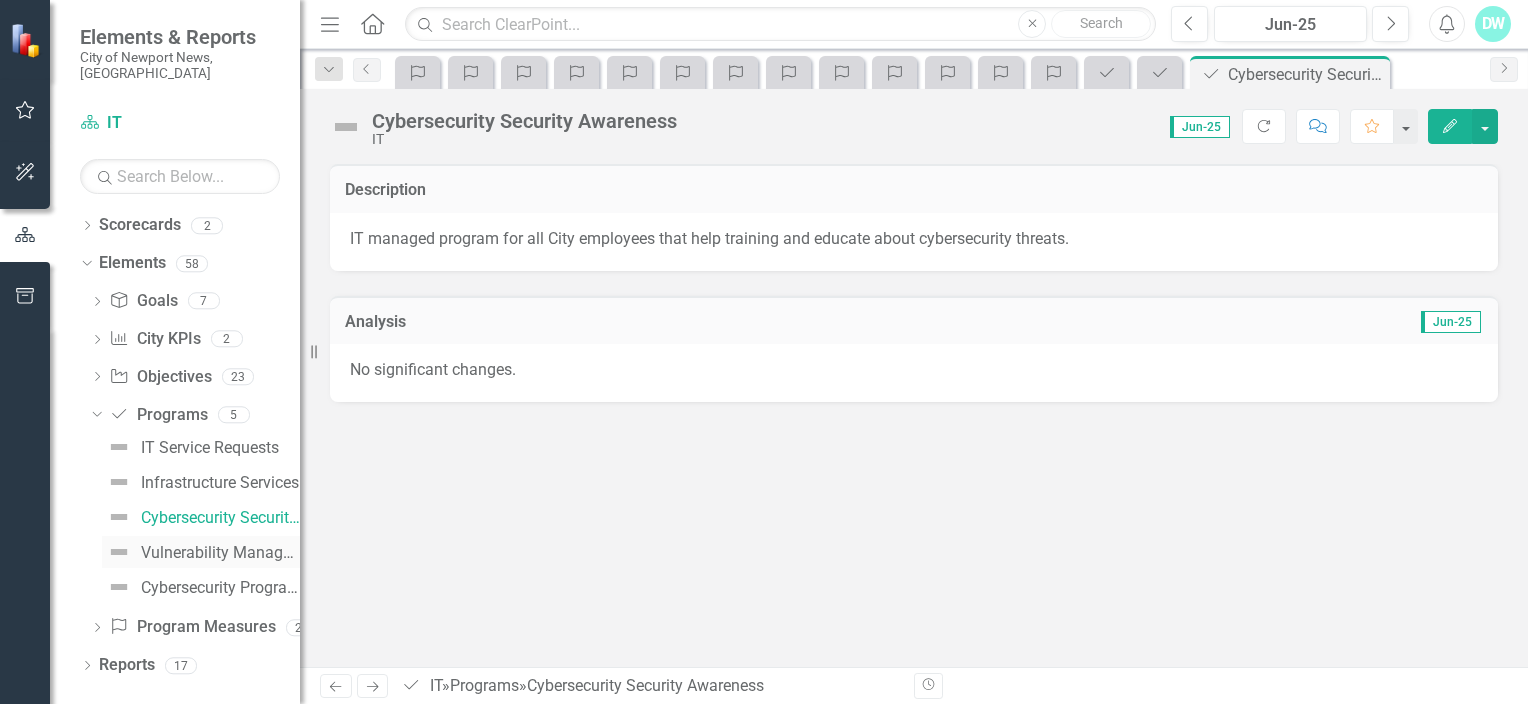 click on "Vulnerability Management Program" at bounding box center [220, 553] 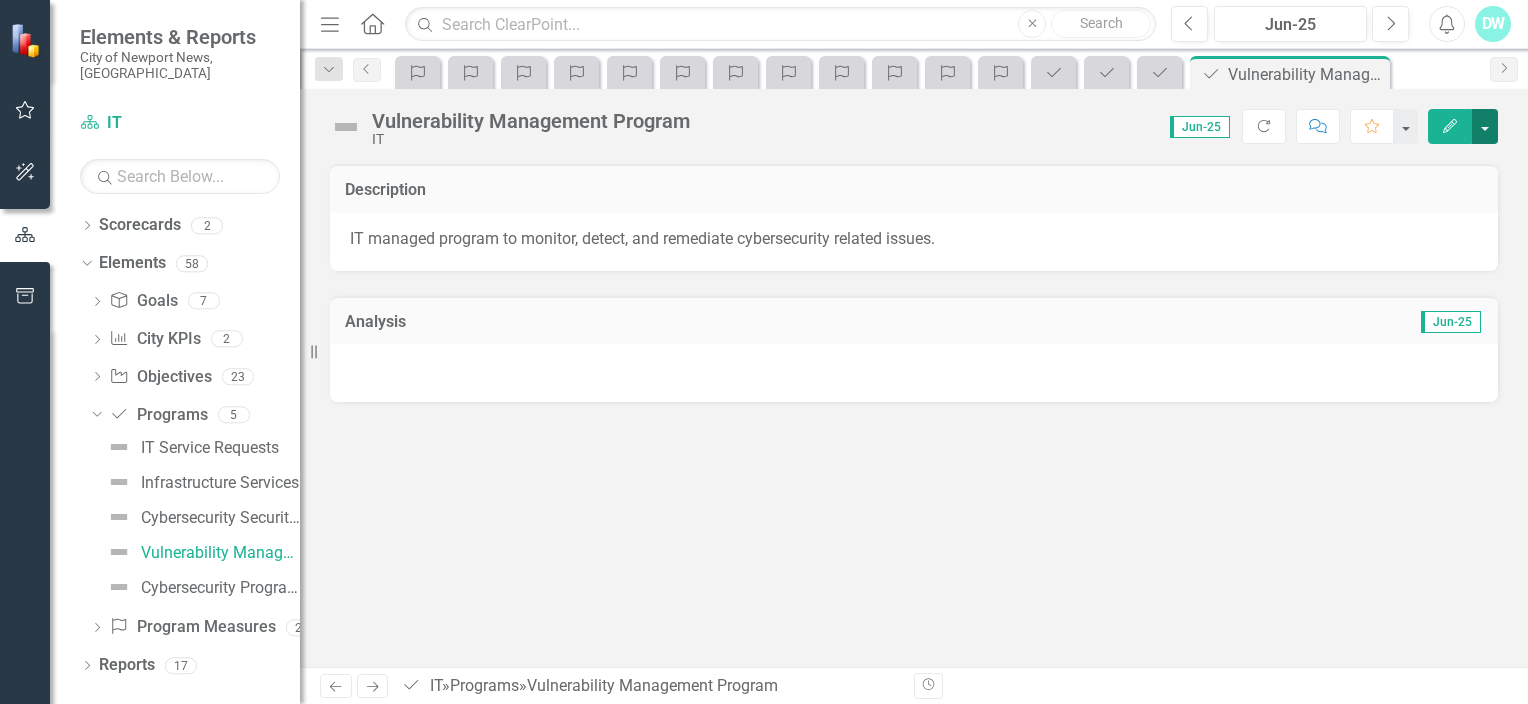 click at bounding box center (1485, 126) 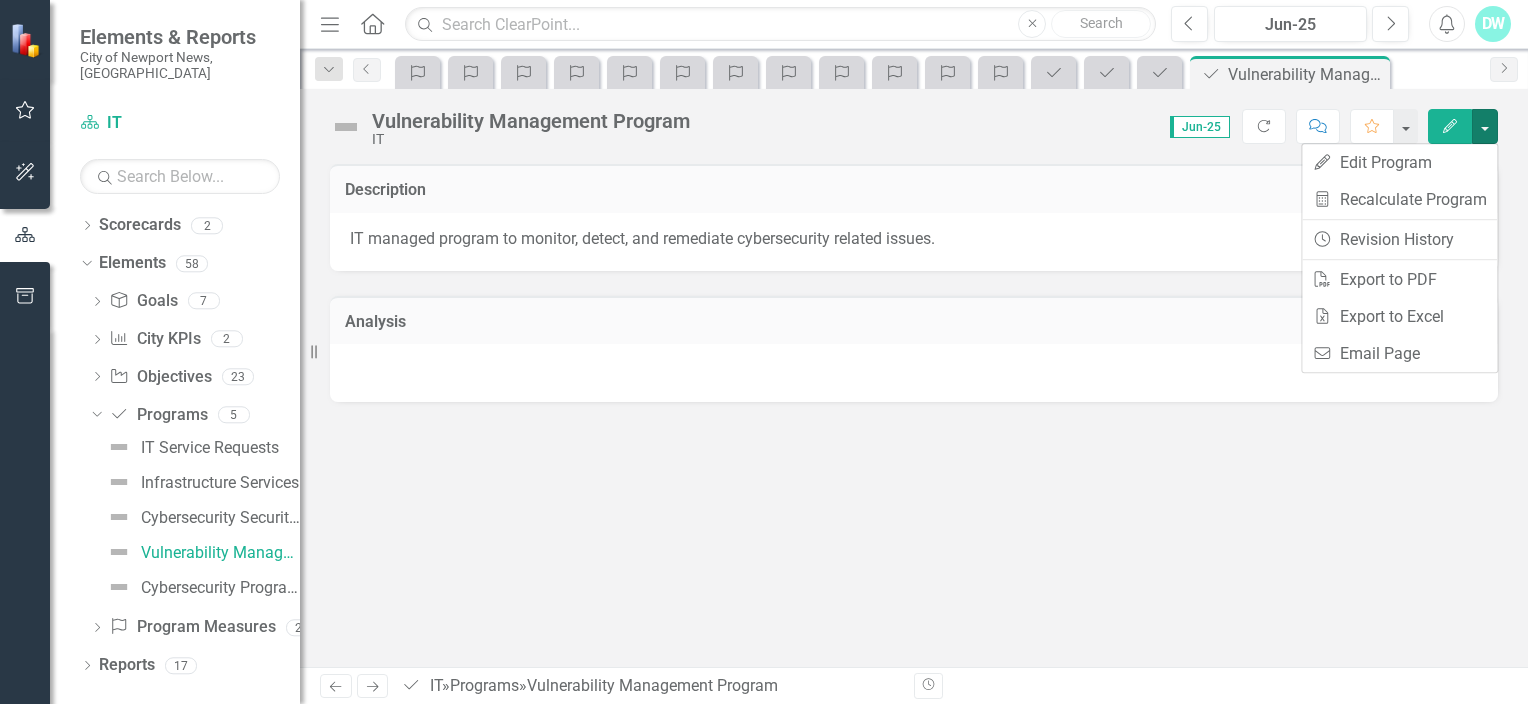 click on "Edit" 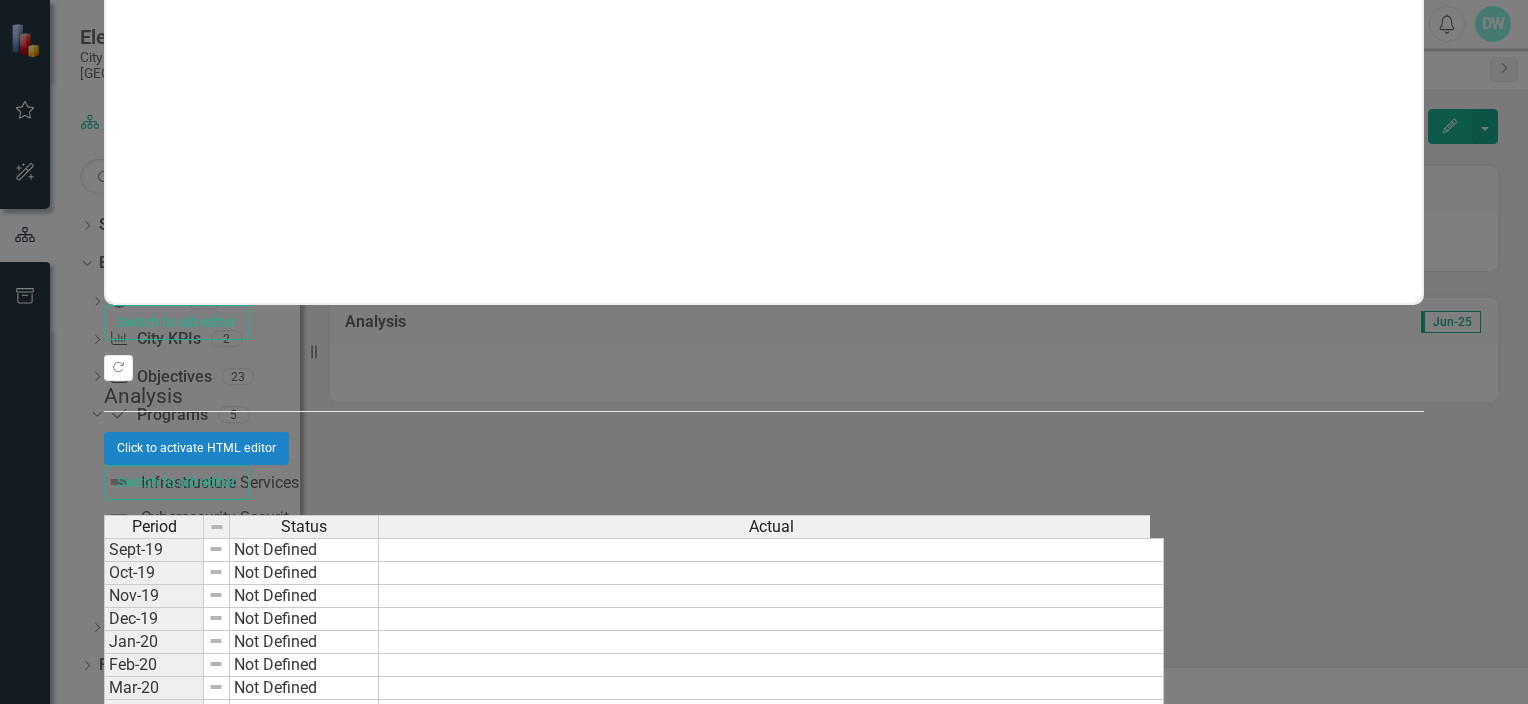 click on "Update Fields" at bounding box center (153, -319) 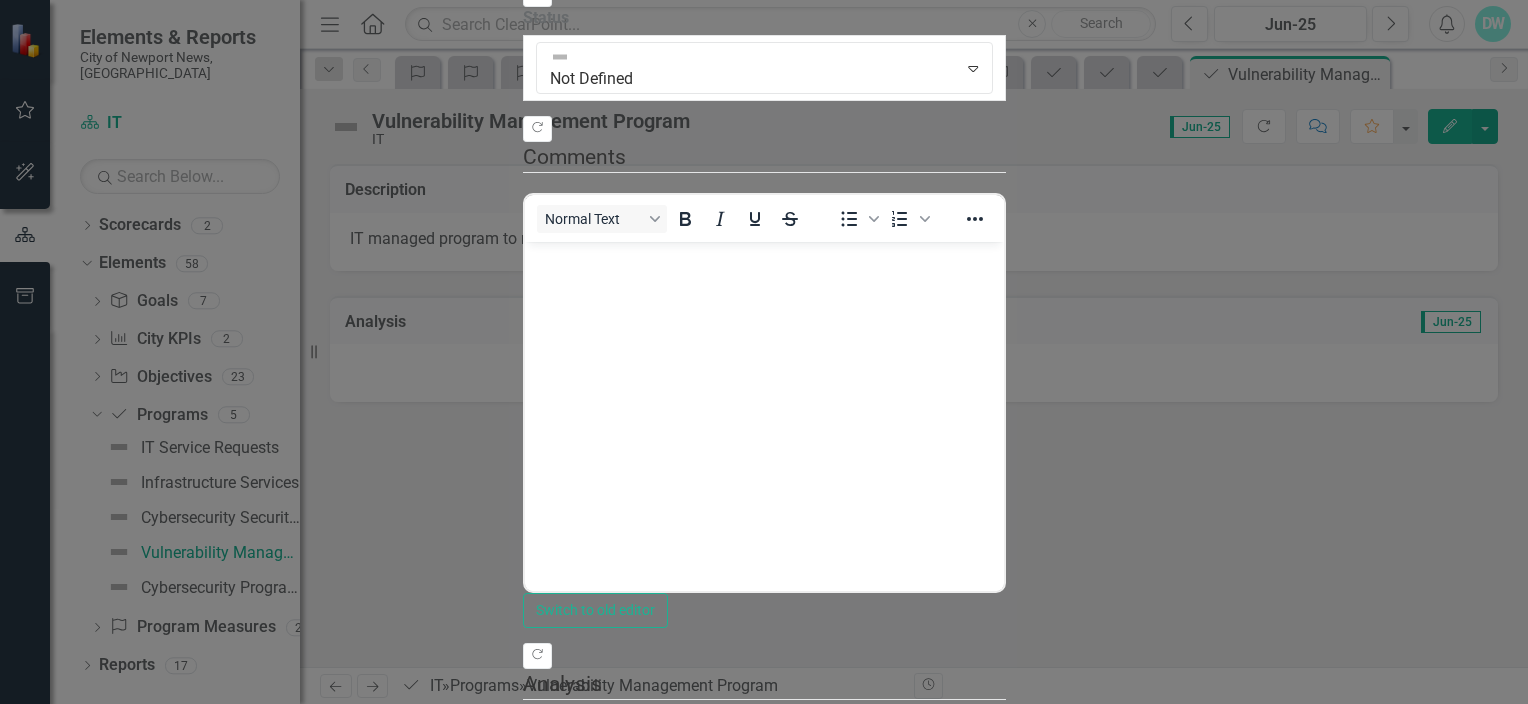 scroll, scrollTop: 0, scrollLeft: 0, axis: both 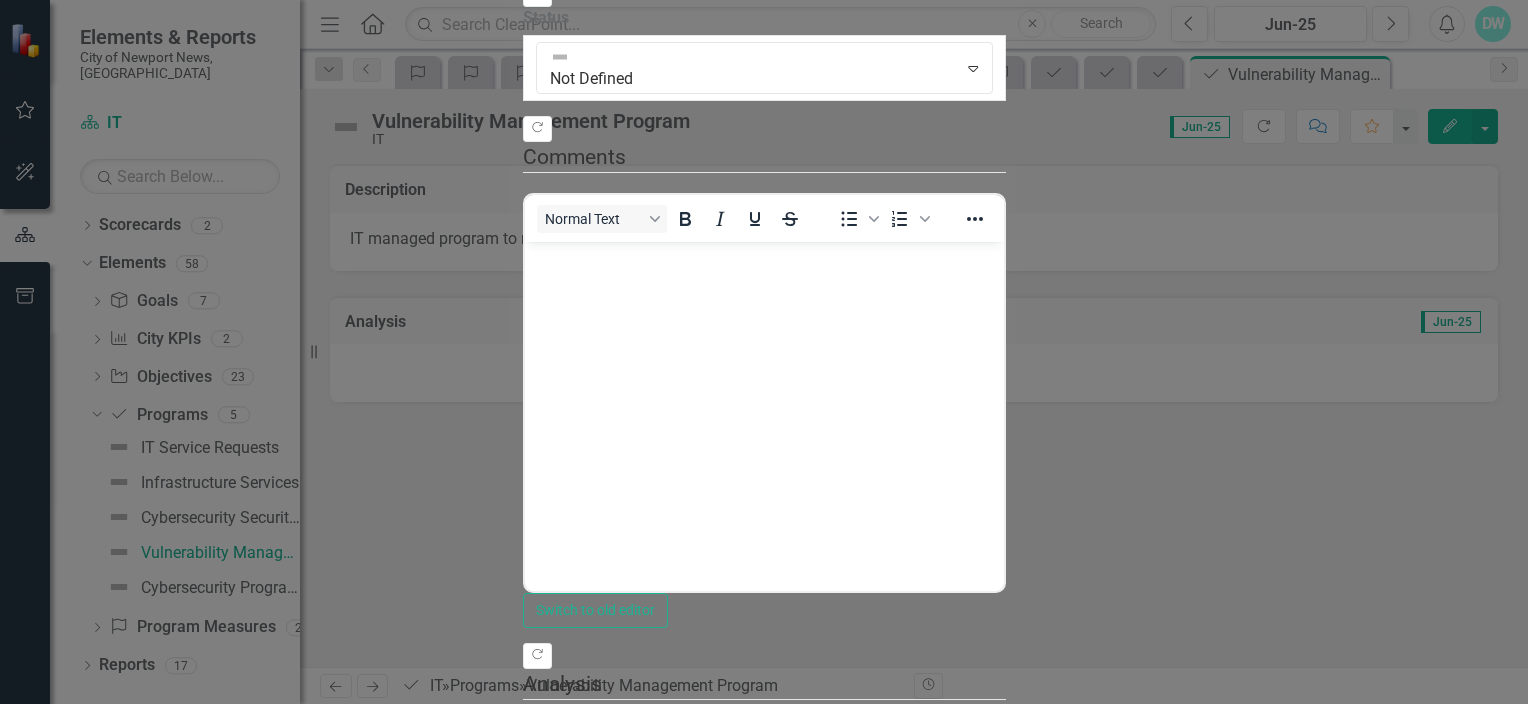 click on "Click to activate HTML editor" at bounding box center (764, 736) 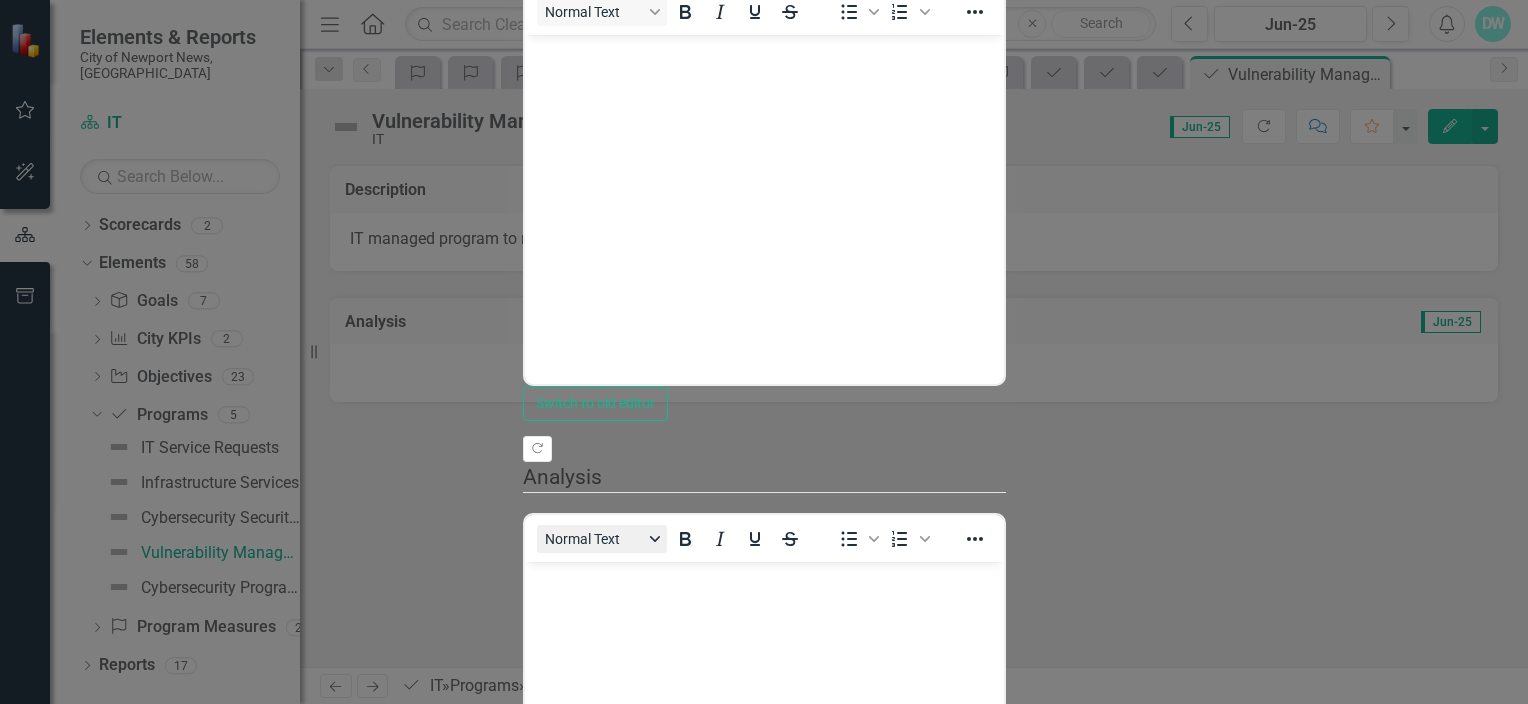 scroll, scrollTop: 0, scrollLeft: 0, axis: both 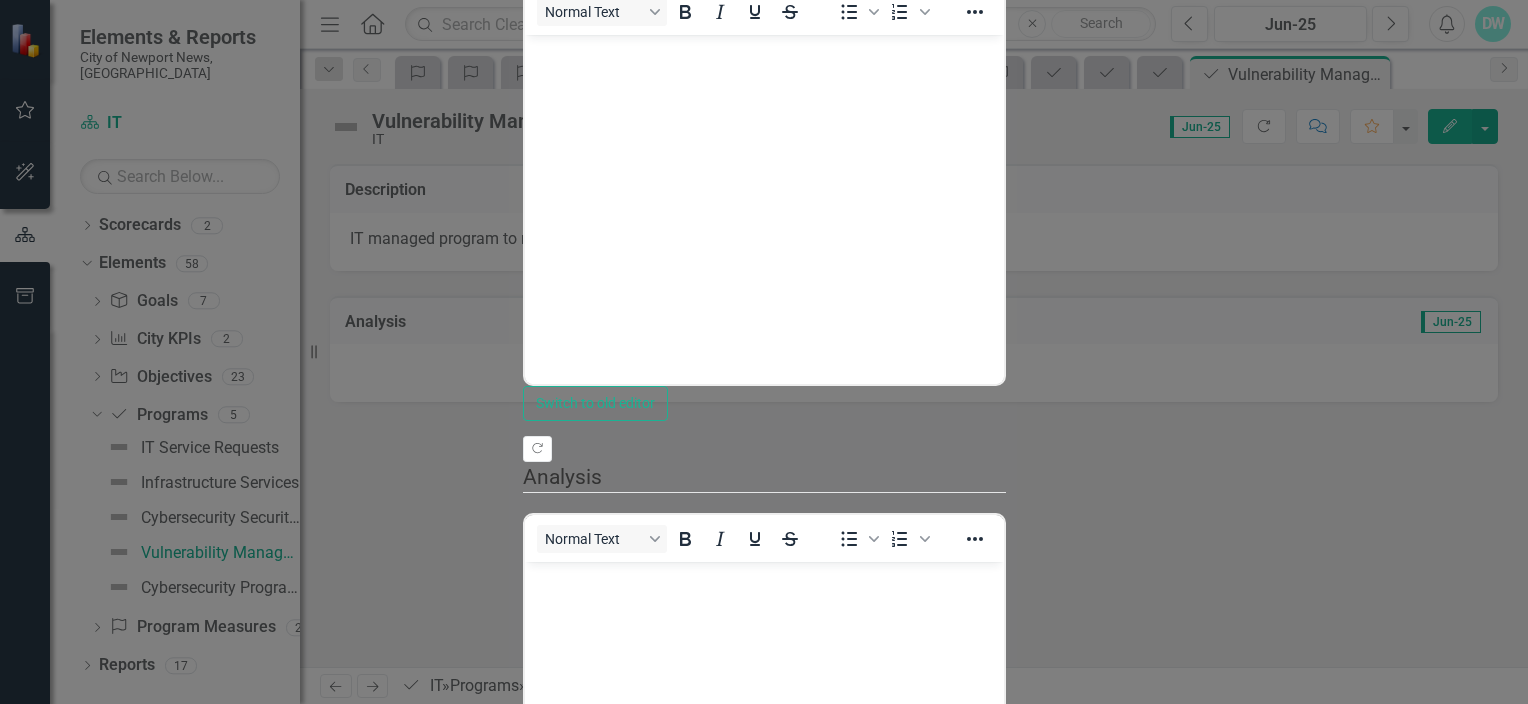 click at bounding box center (763, 579) 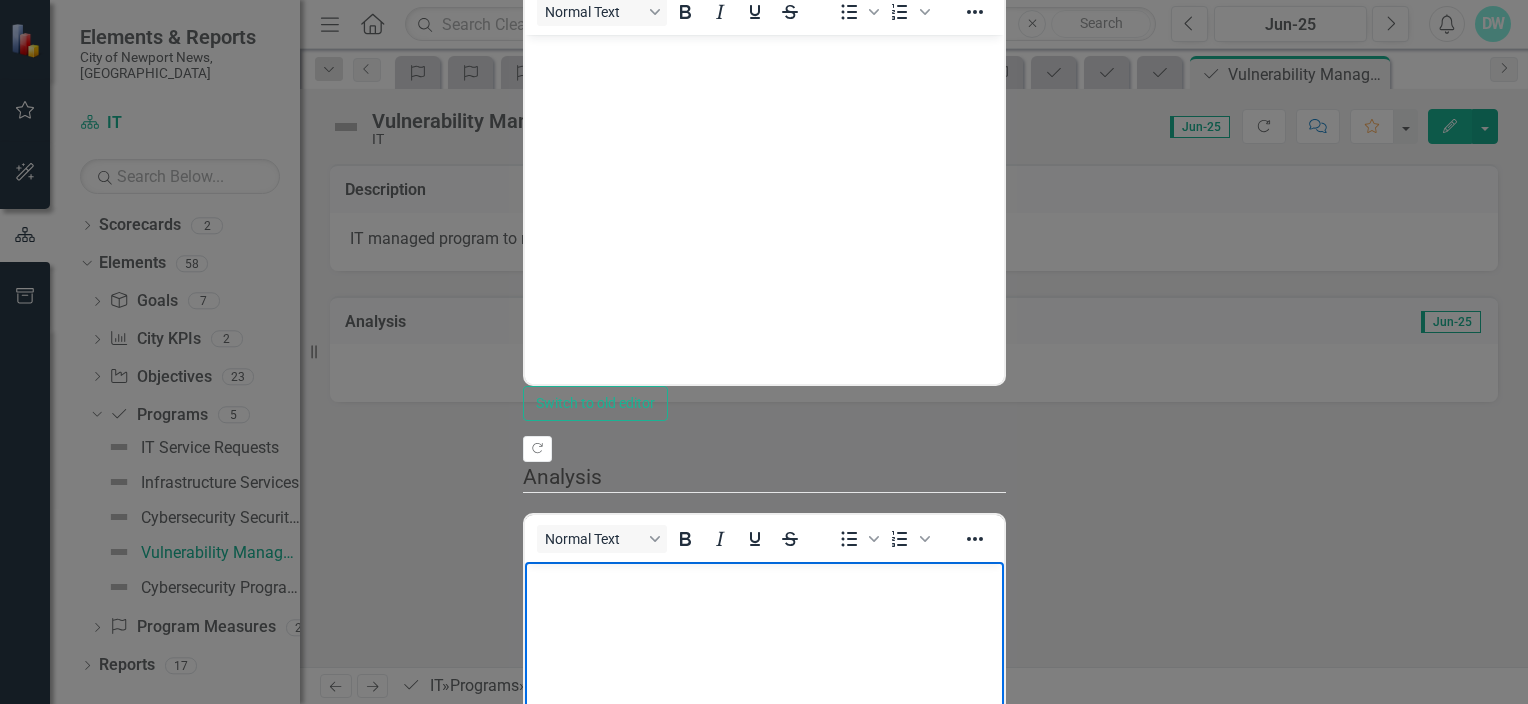 type 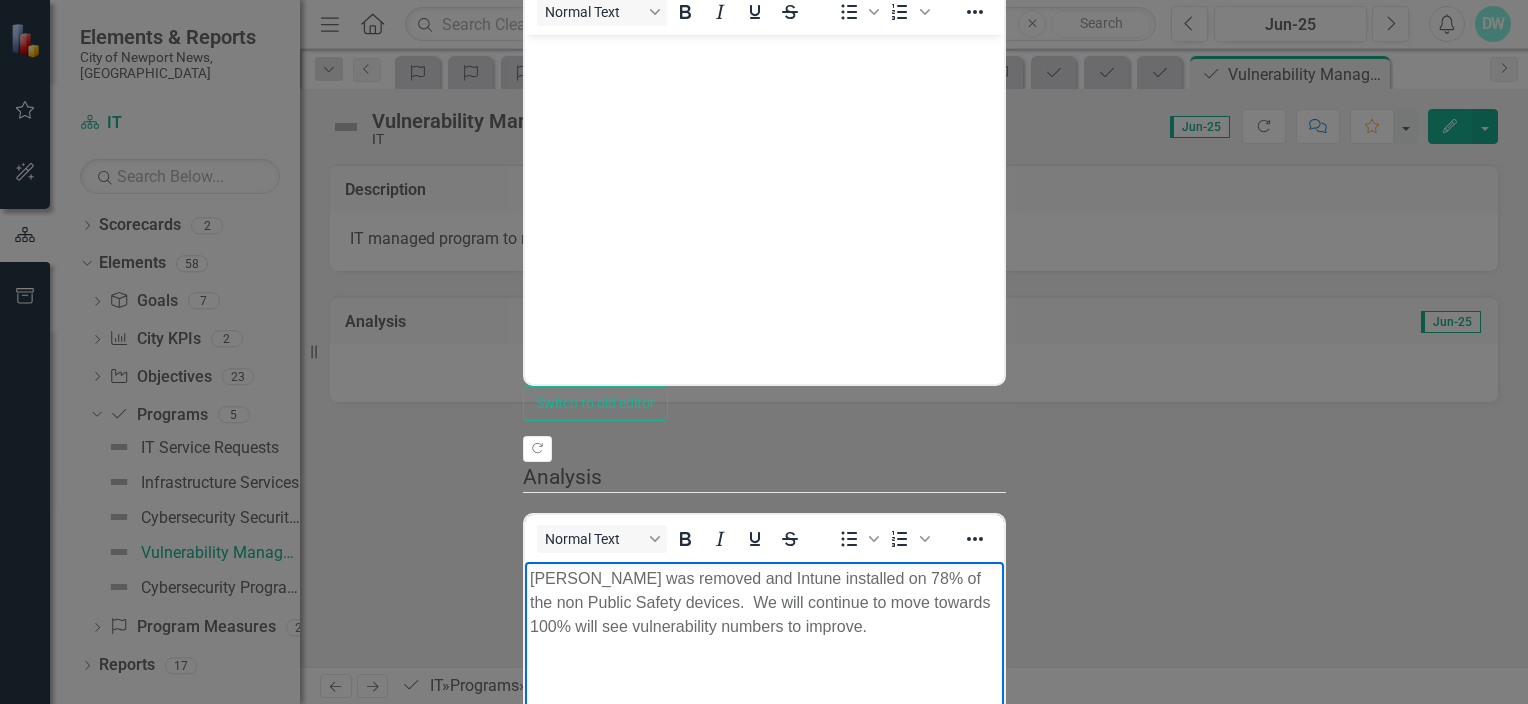 click on "Ivanti was removed and Intune installed on 78% of the non Public Safety devices.  We will continue to move towards 100% will see vulnerability numbers to improve." at bounding box center [763, 603] 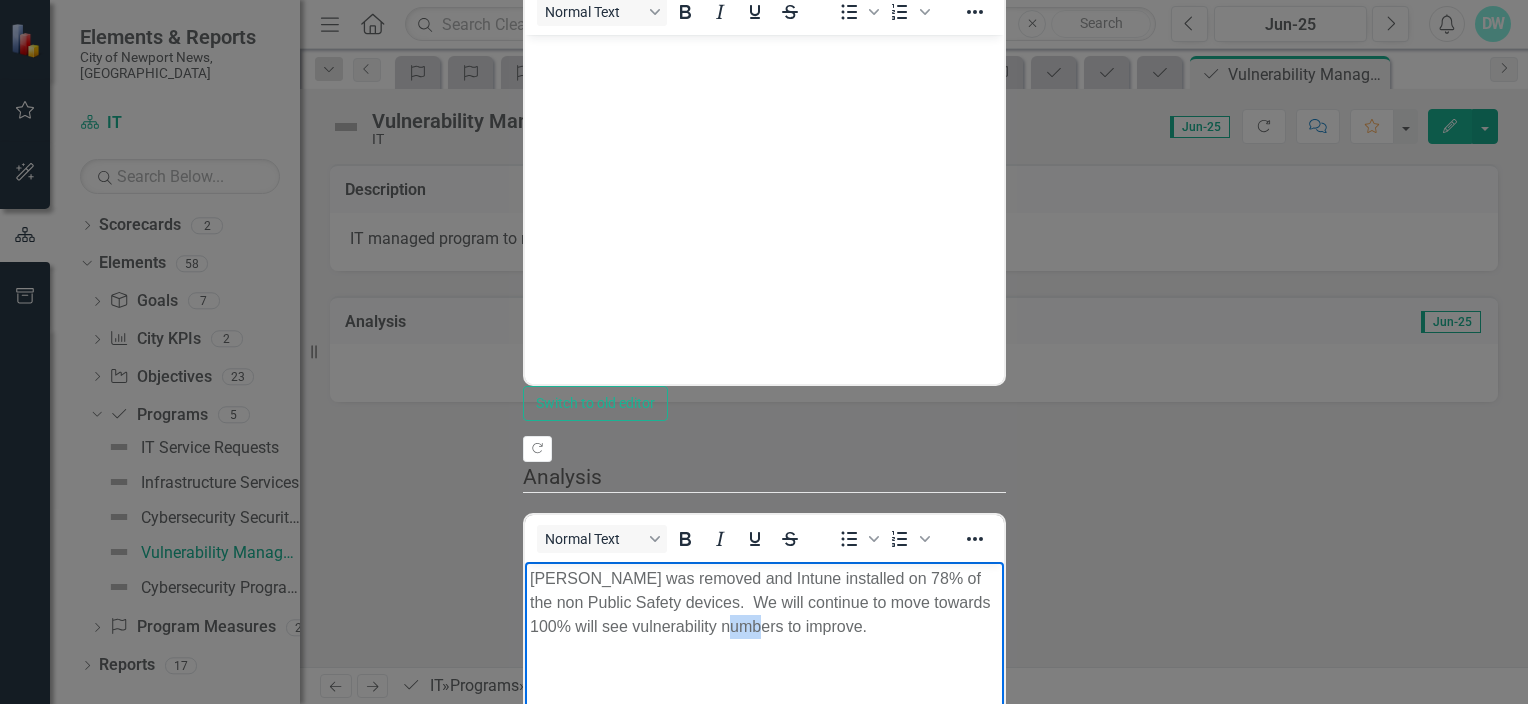 click on "Ivanti was removed and Intune installed on 78% of the non Public Safety devices.  We will continue to move towards 100% will see vulnerability numbers to improve." at bounding box center (763, 603) 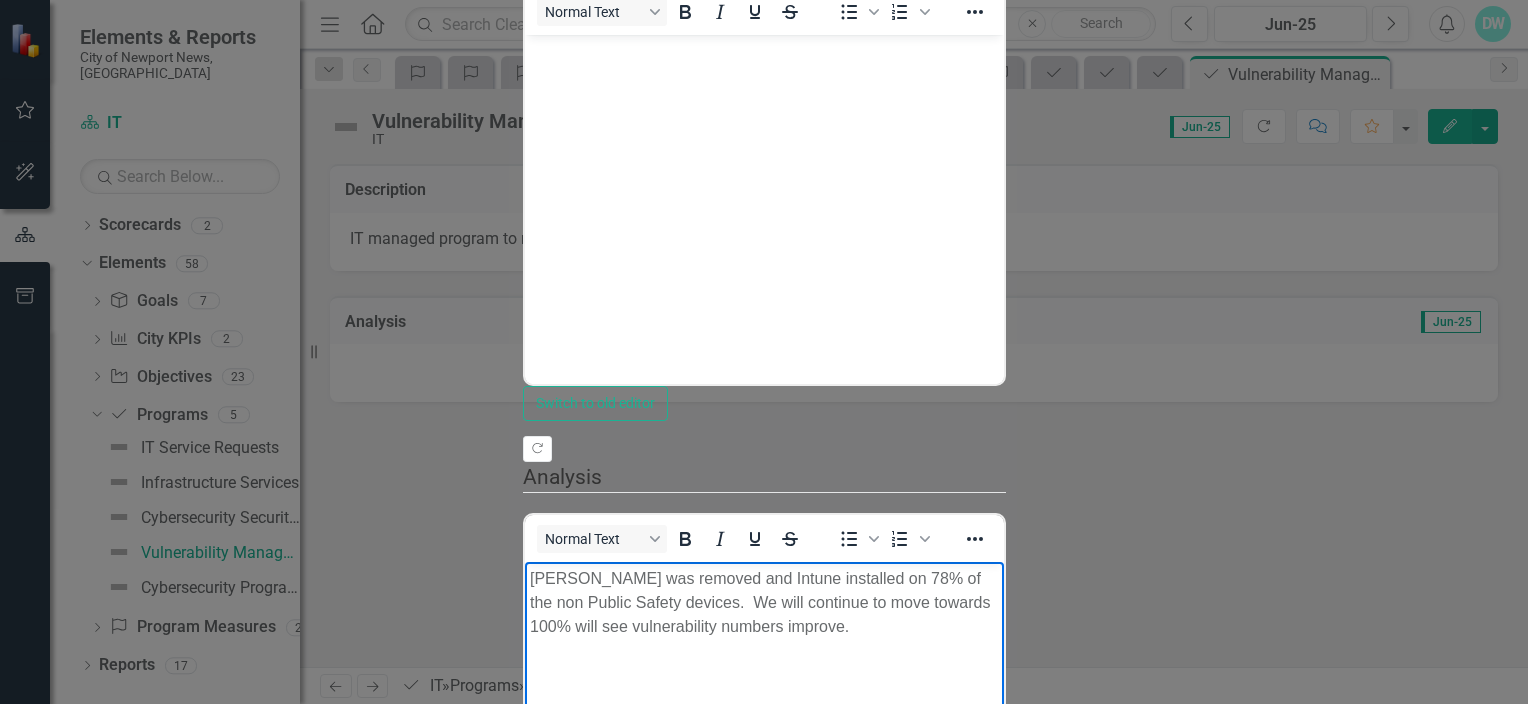 click on "Save" at bounding box center (619, 1026) 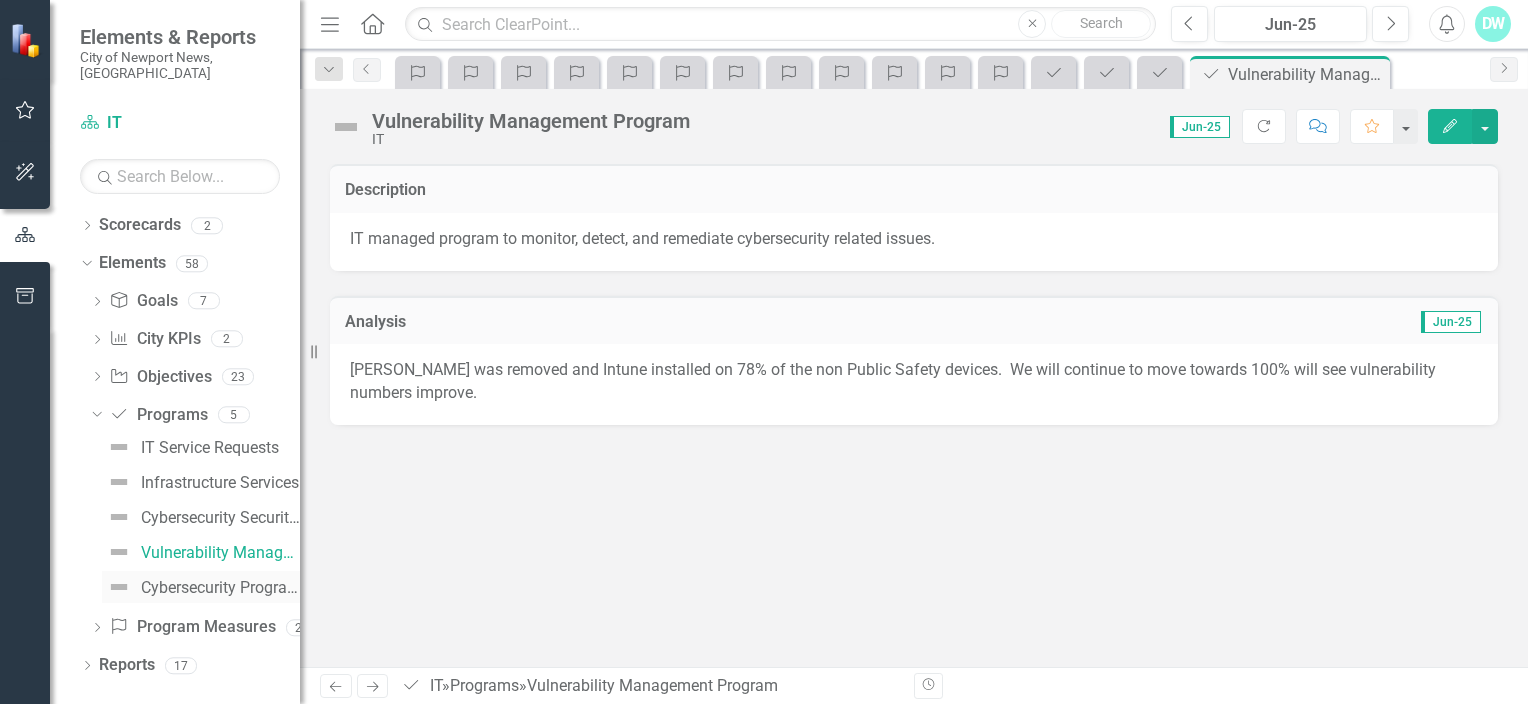 drag, startPoint x: 194, startPoint y: 564, endPoint x: 279, endPoint y: 568, distance: 85.09406 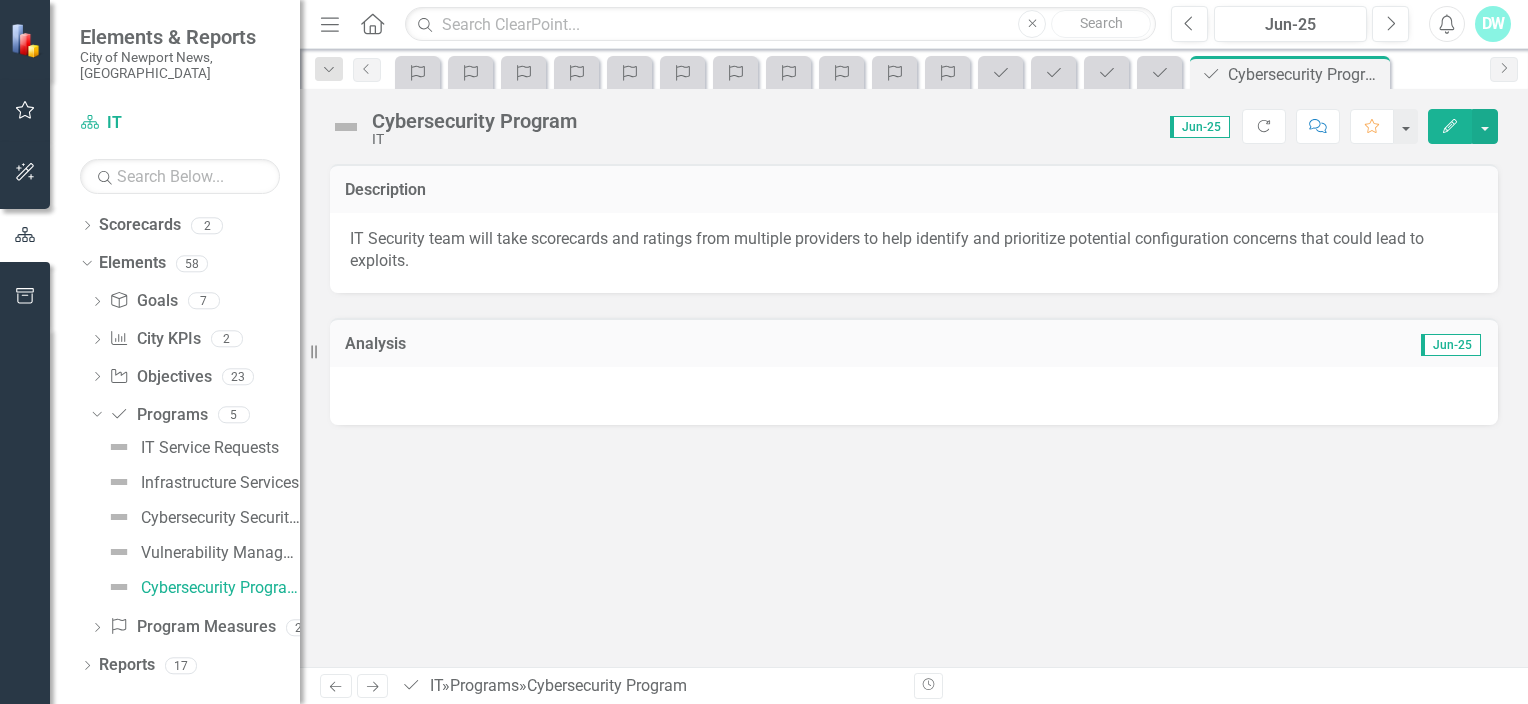 click 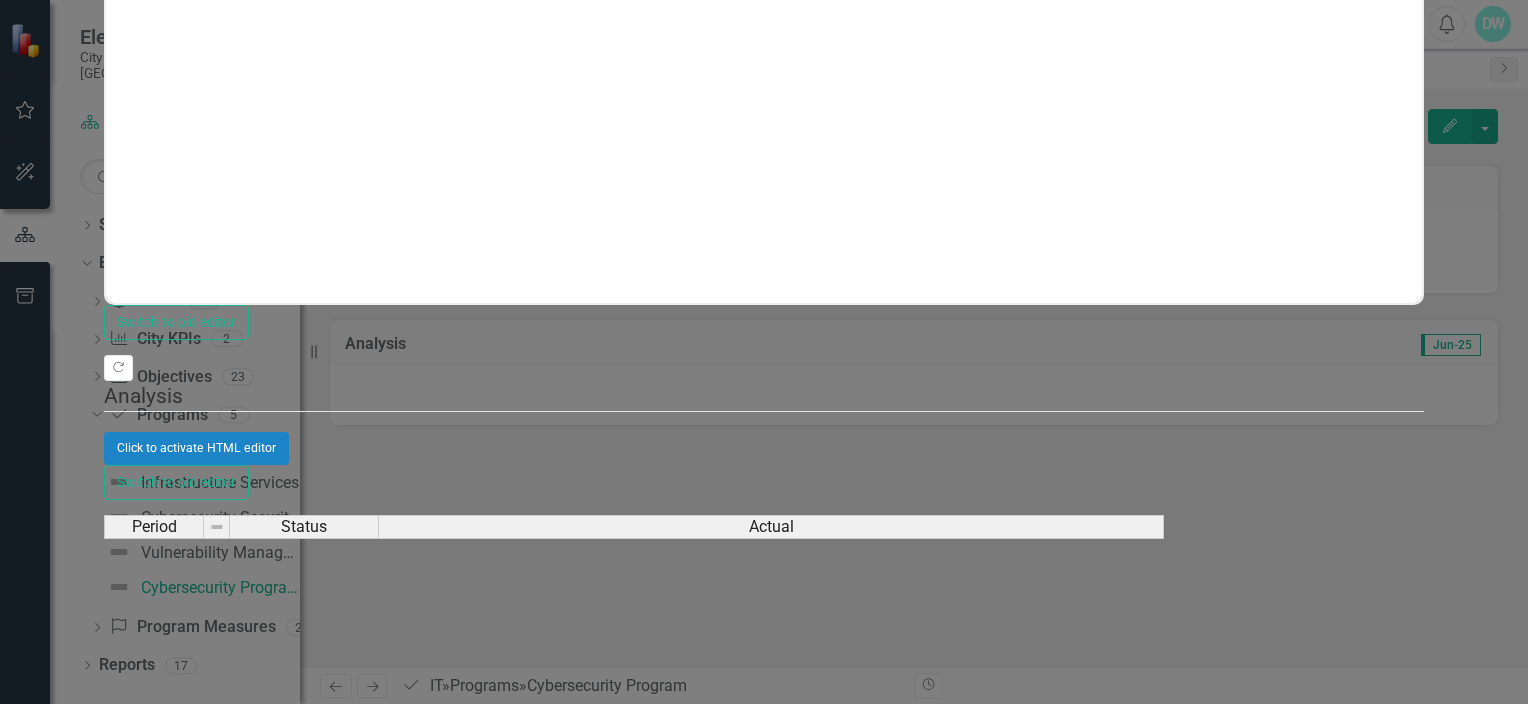 click on "Update Fields" at bounding box center [153, -319] 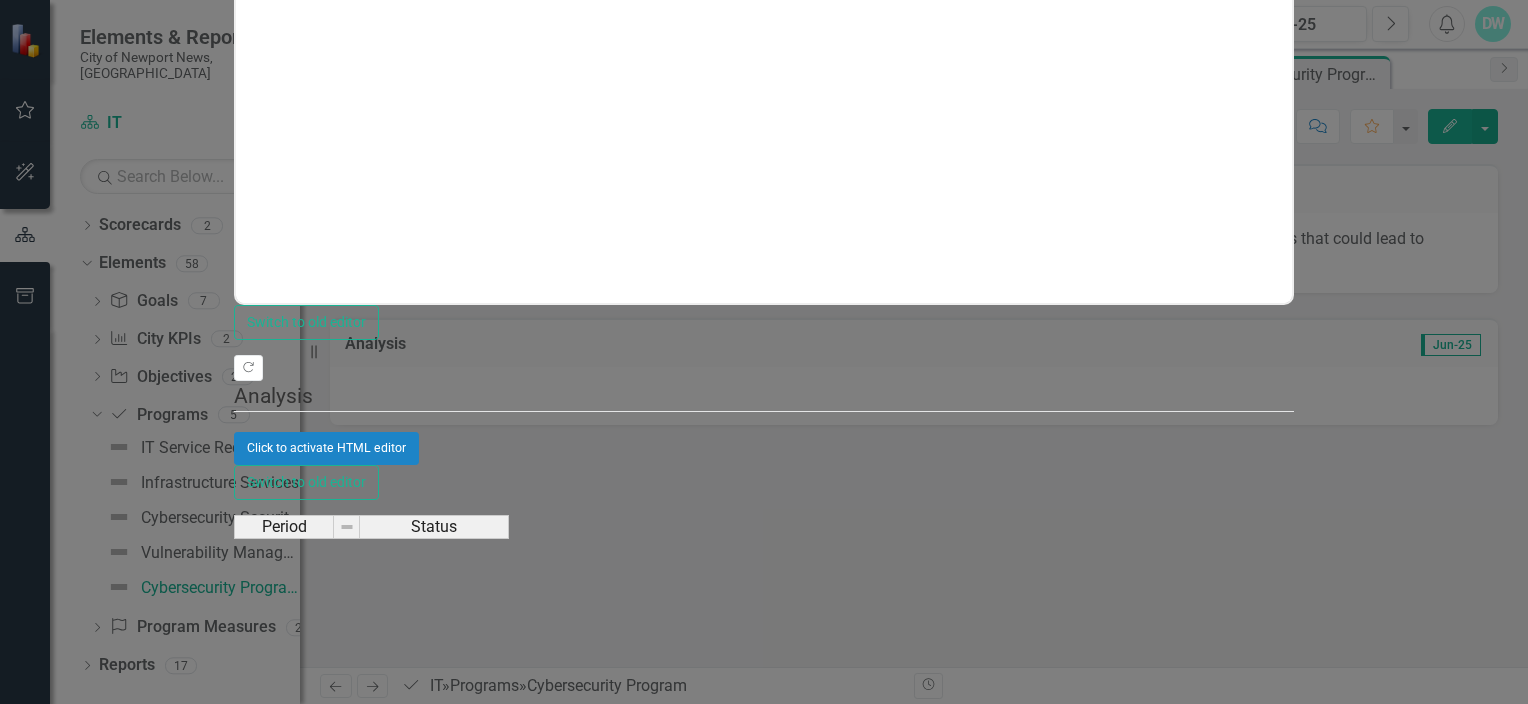 scroll, scrollTop: 0, scrollLeft: 0, axis: both 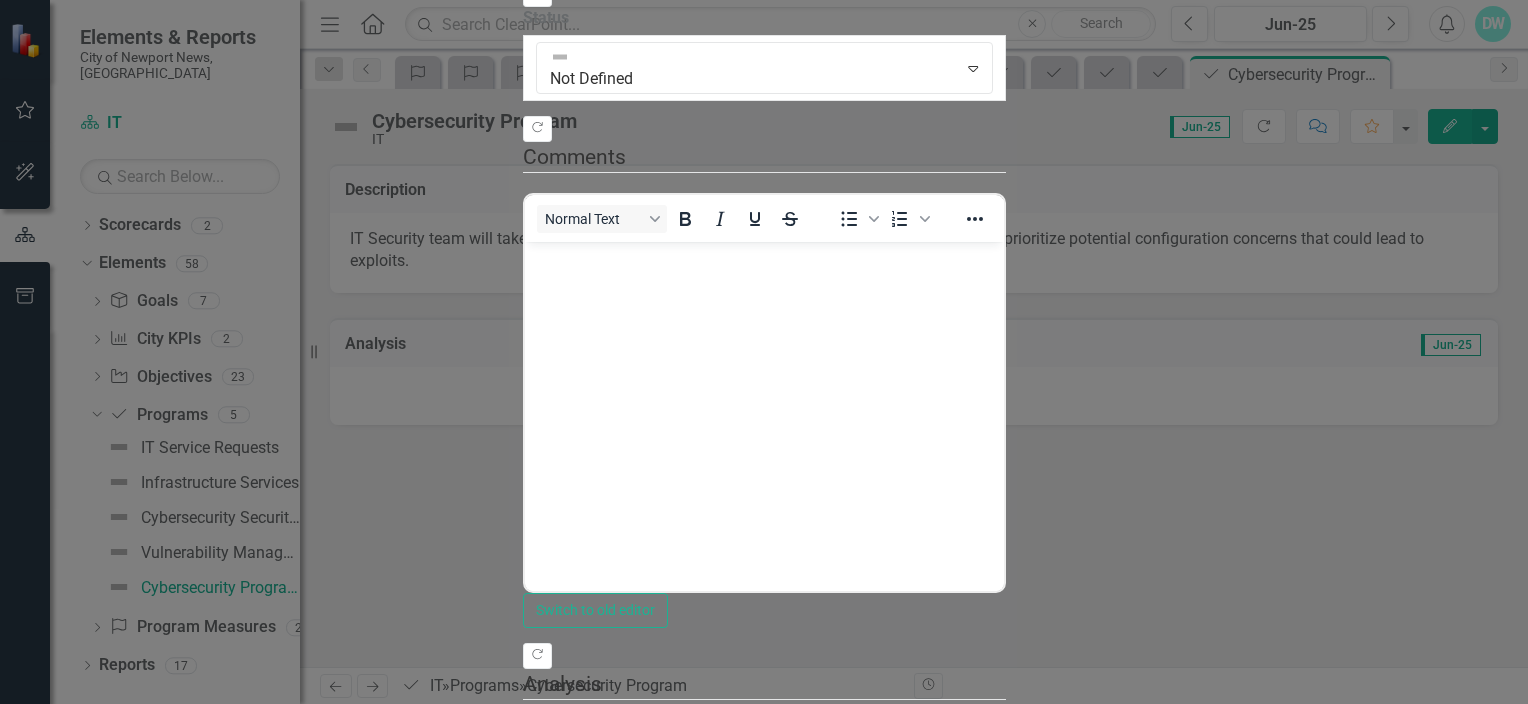 click on "Update Fields" at bounding box center (572, -32) 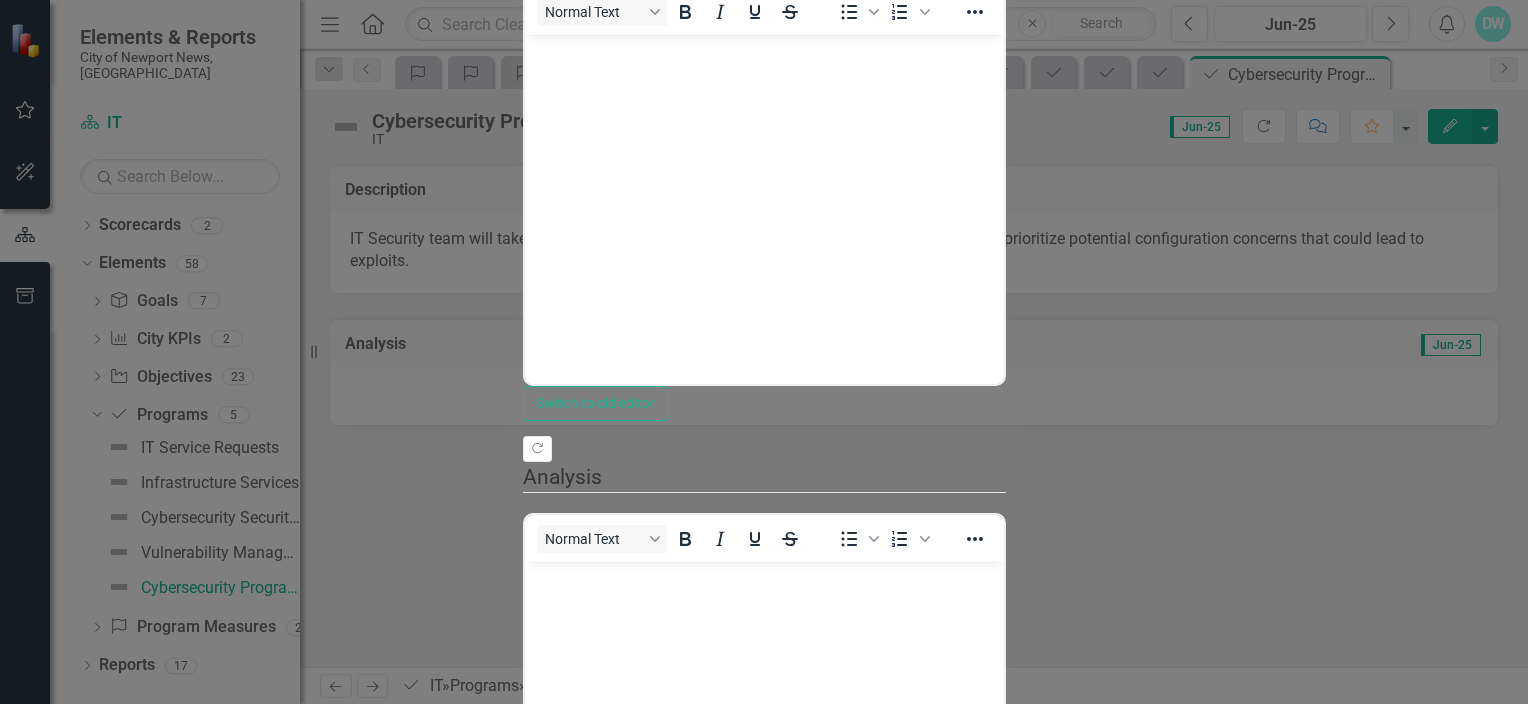 scroll, scrollTop: 0, scrollLeft: 0, axis: both 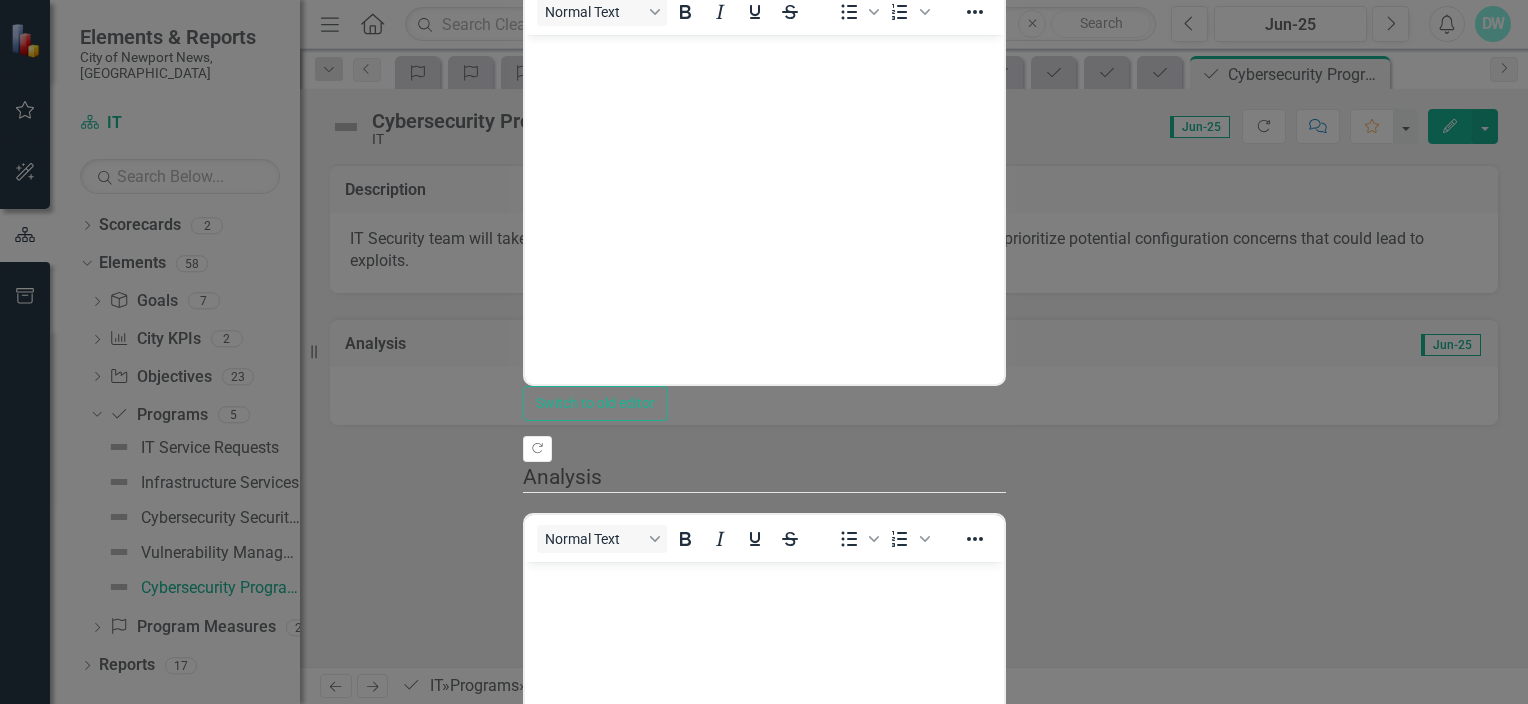 click at bounding box center (763, 712) 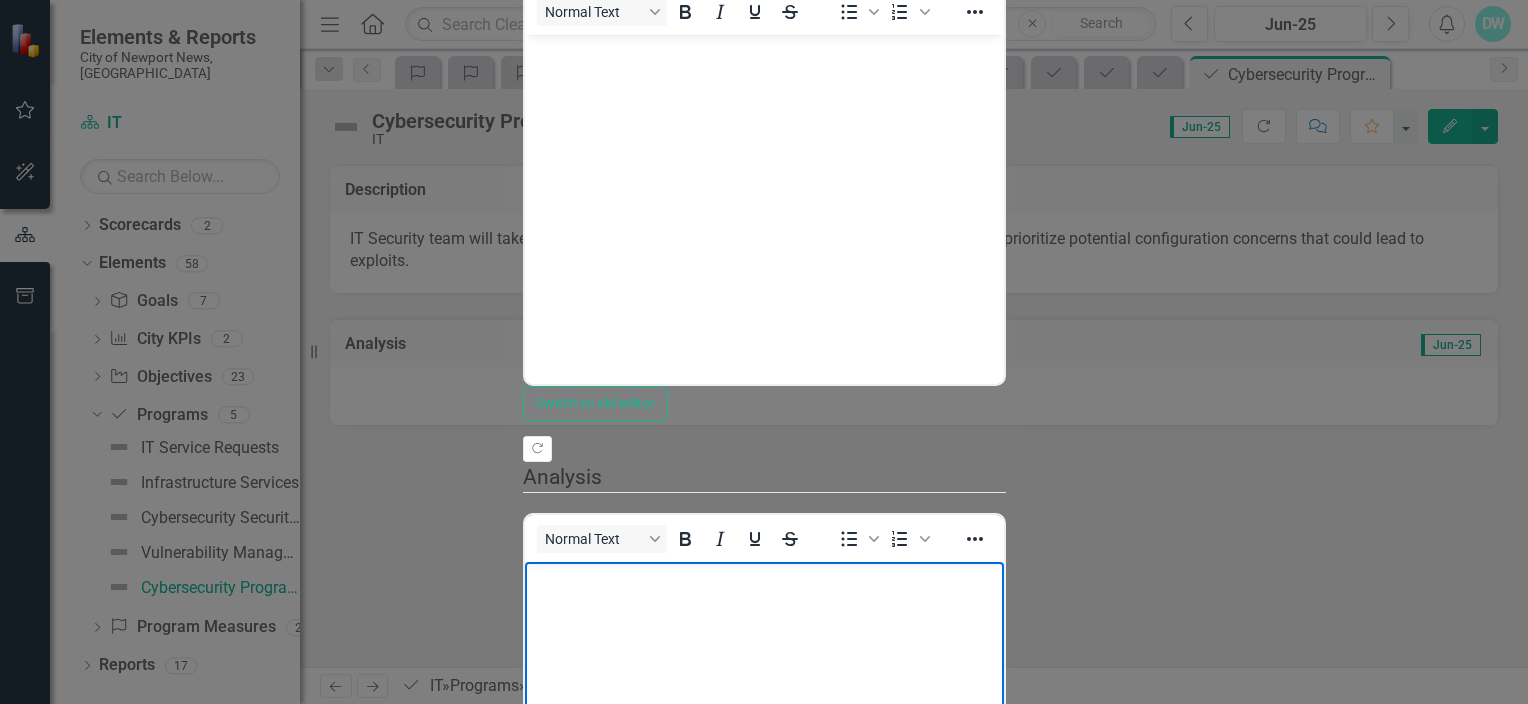 type 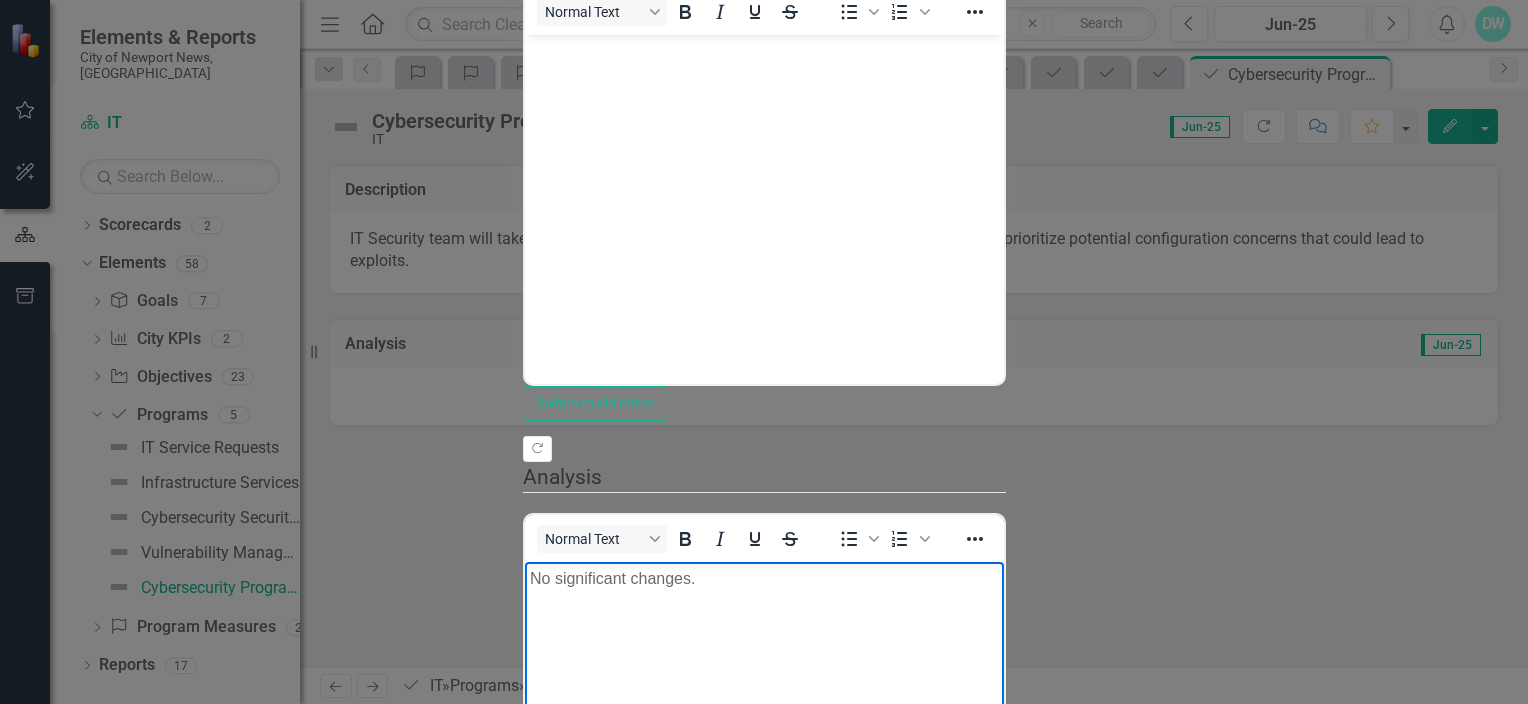 click on "Save" at bounding box center [619, 1026] 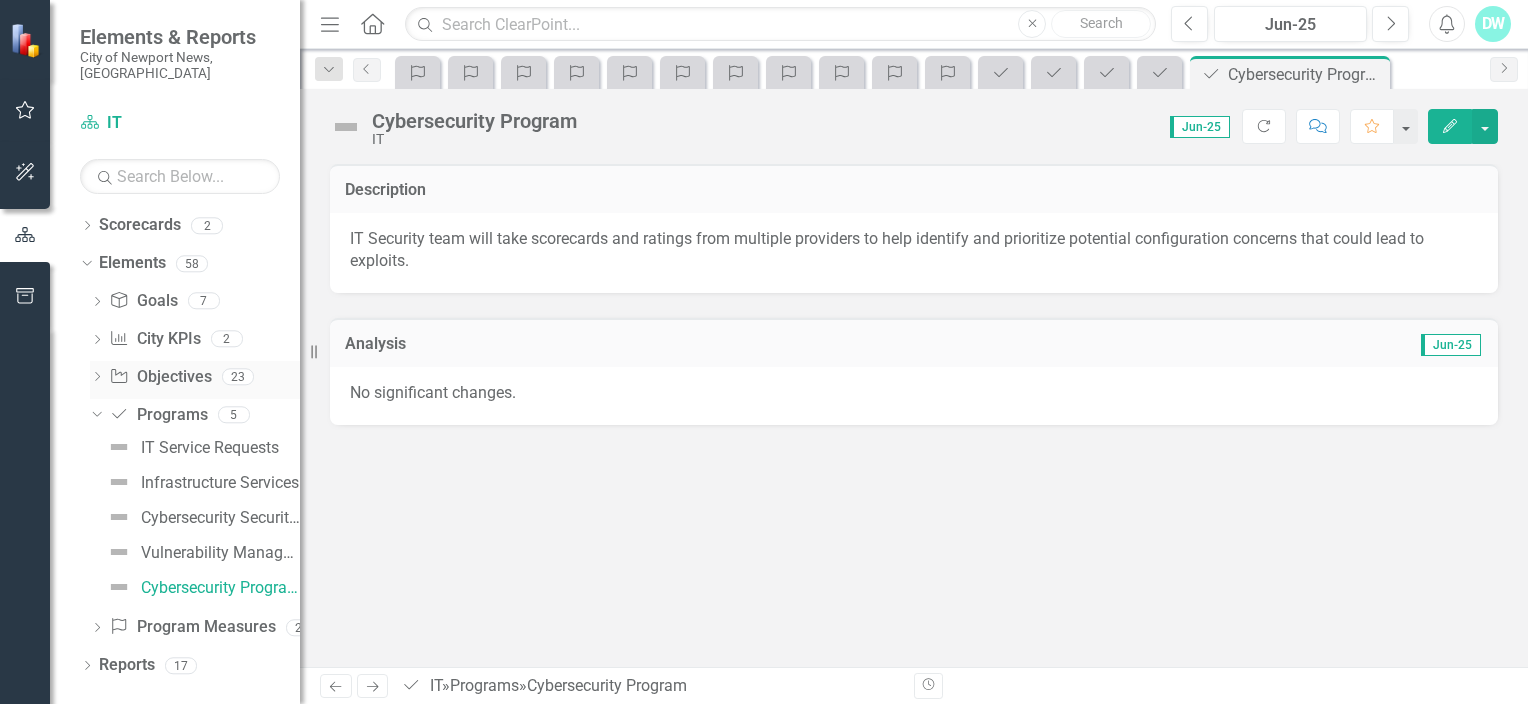 click on "Dropdown" 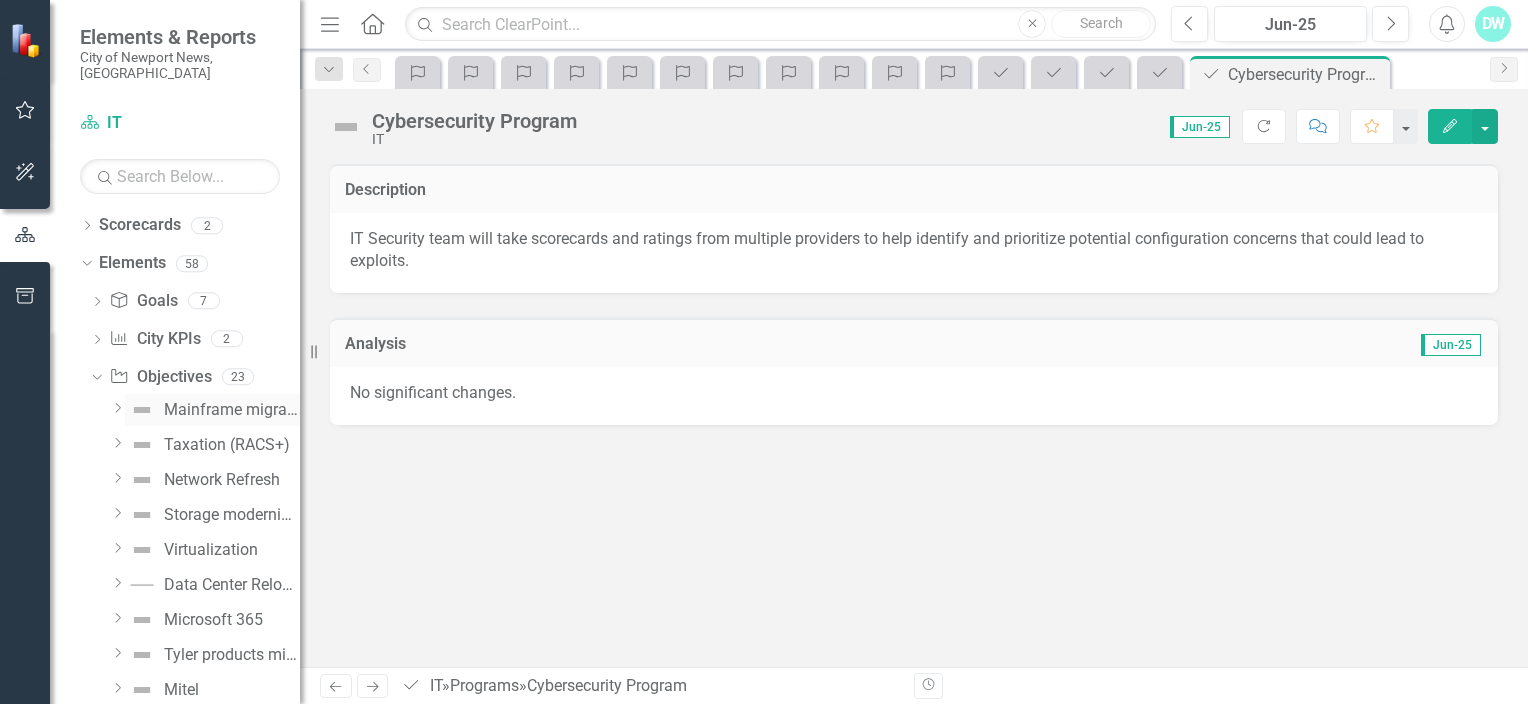 click on "Mainframe migration and decommissioning" at bounding box center (232, 410) 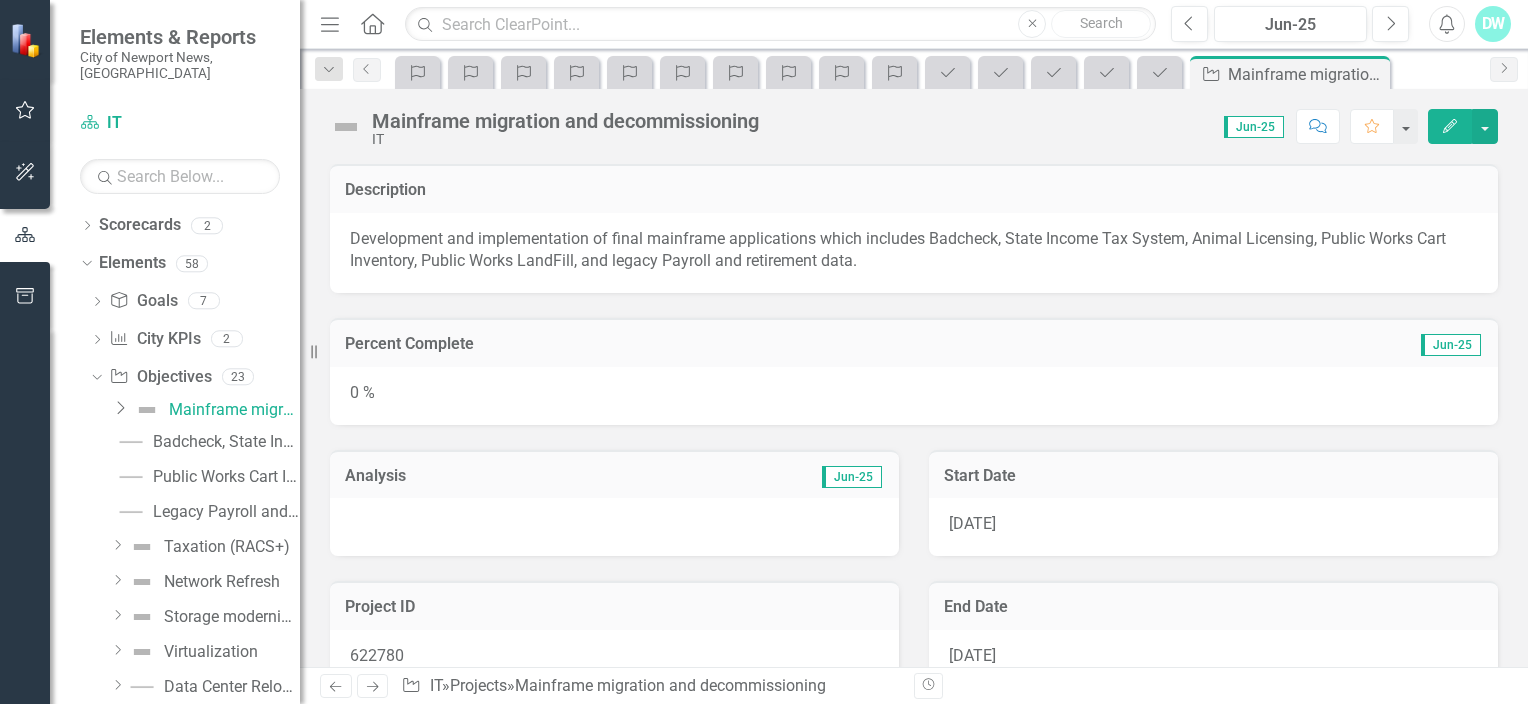 click on "Edit" 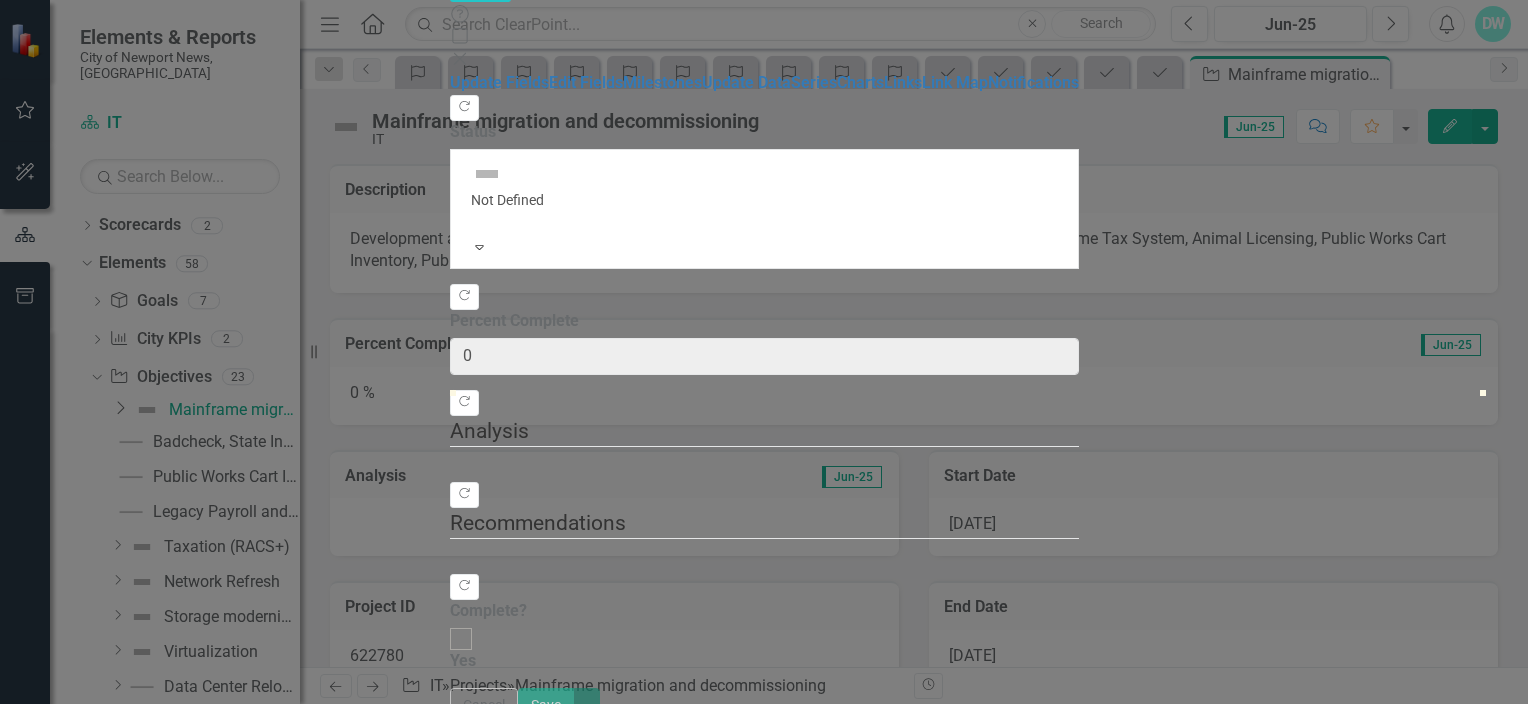 type on "0" 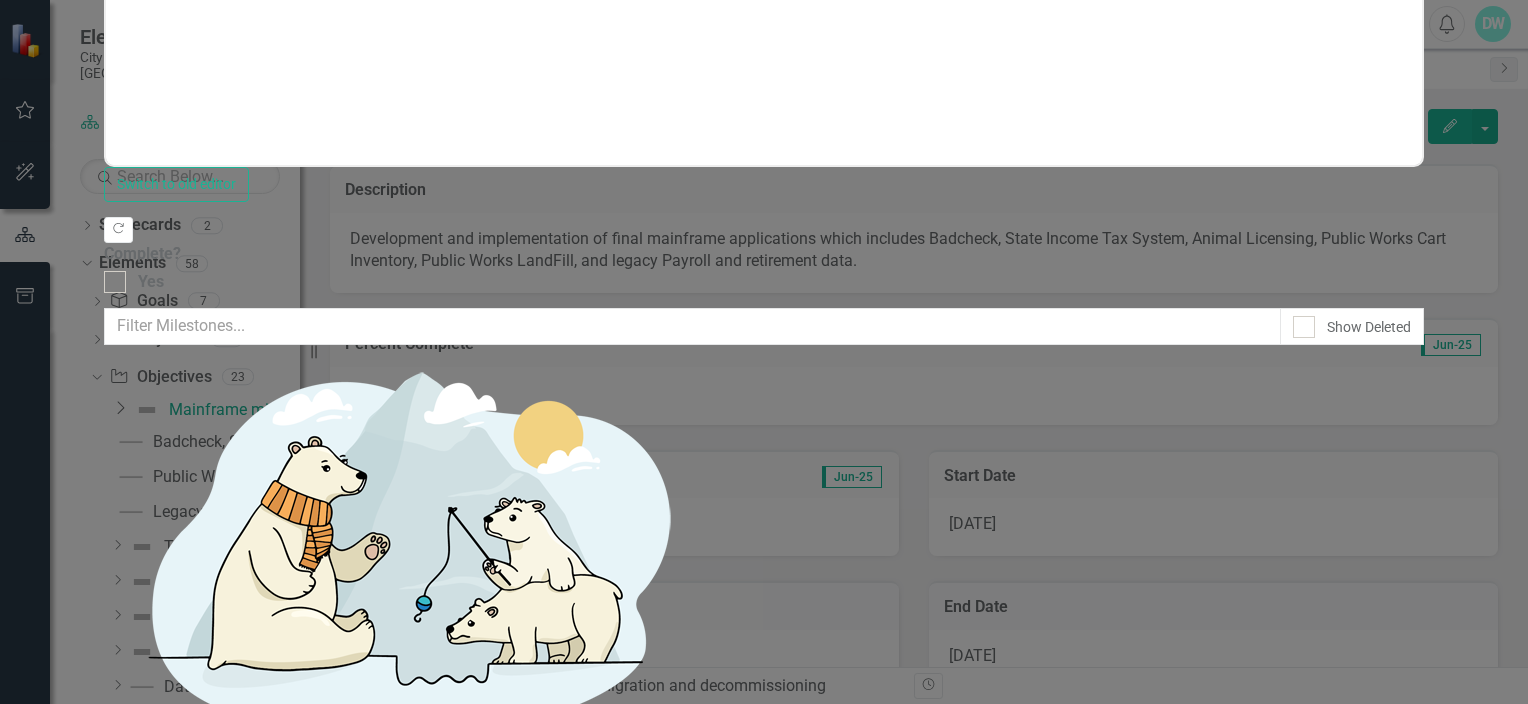 scroll, scrollTop: 0, scrollLeft: 0, axis: both 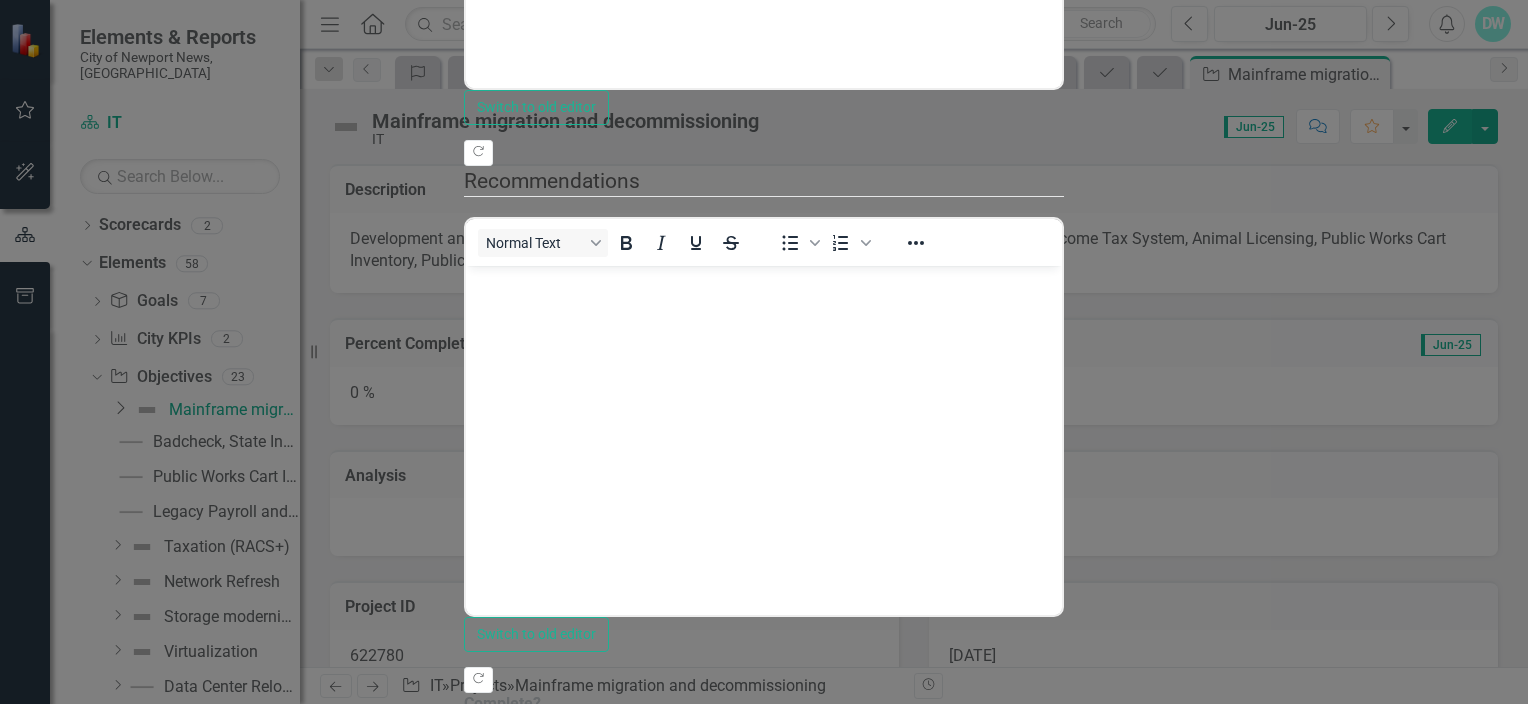 drag, startPoint x: 482, startPoint y: 156, endPoint x: 420, endPoint y: 154, distance: 62.03225 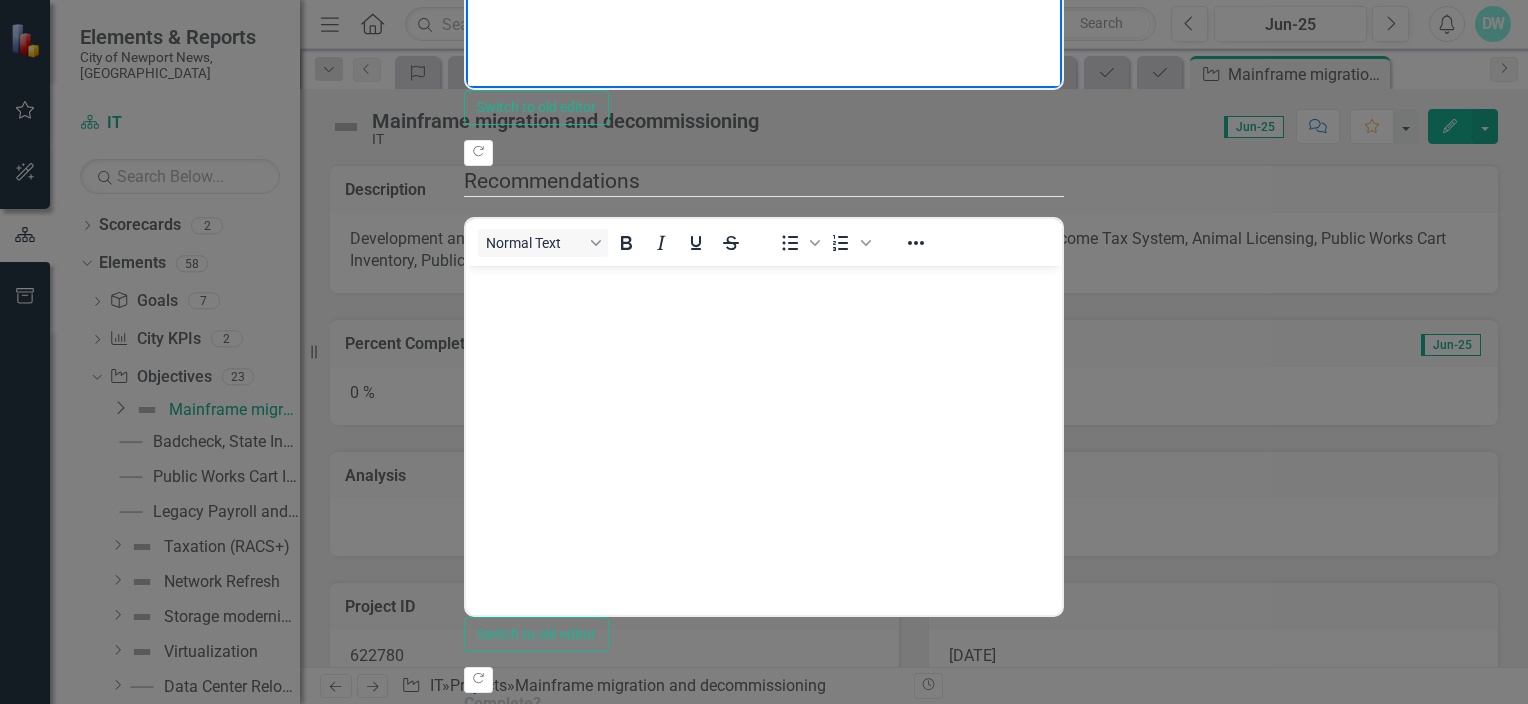 click at bounding box center (764, -111) 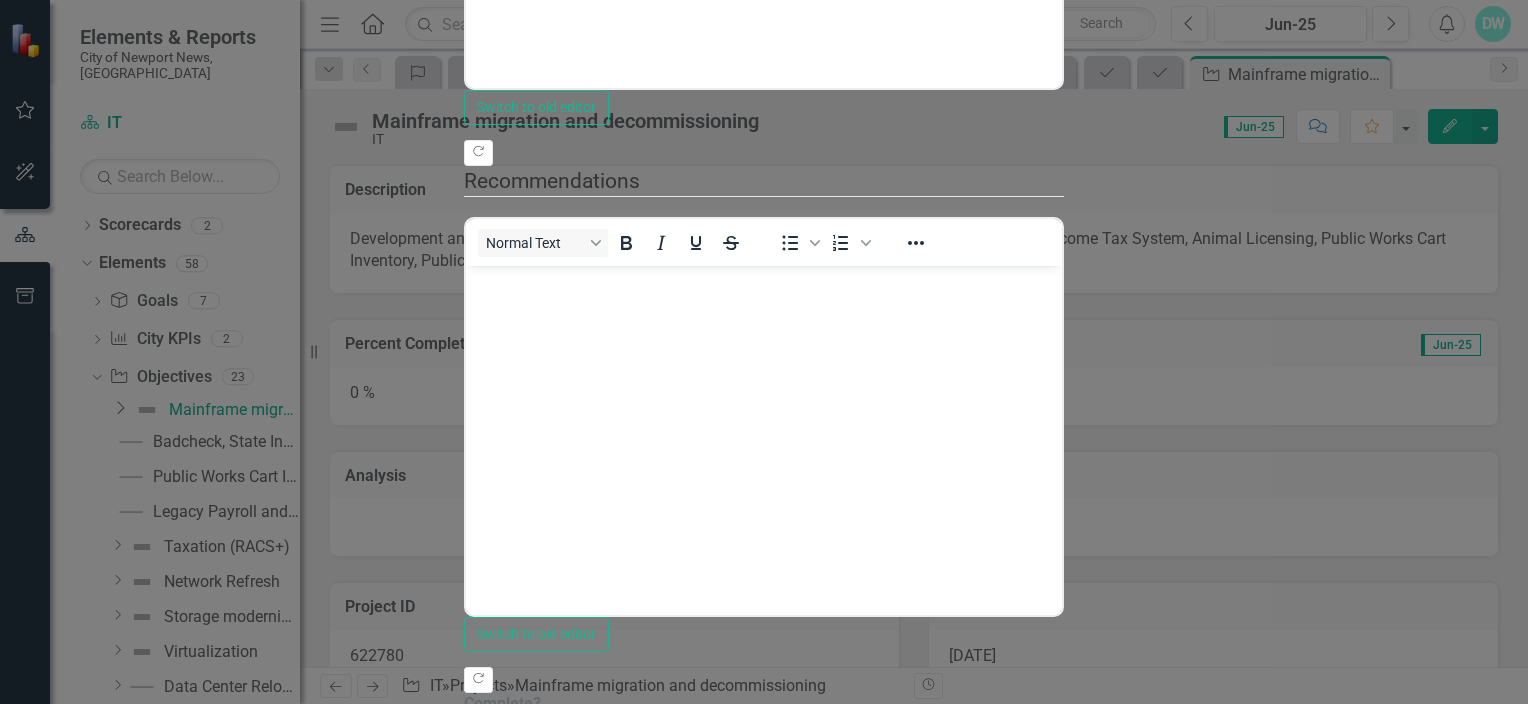 click on "Save" at bounding box center (560, 1381) 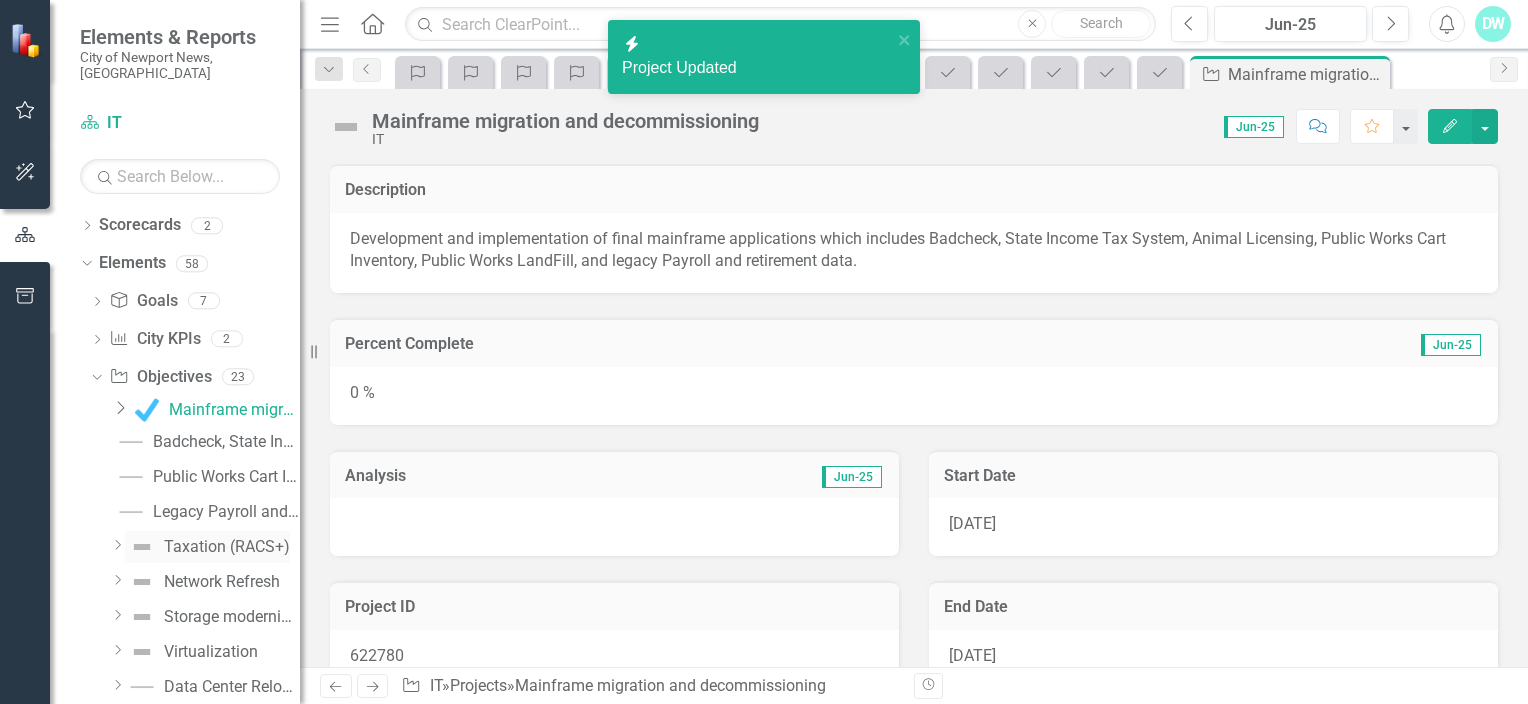 click on "Taxation (RACS+)" at bounding box center [227, 547] 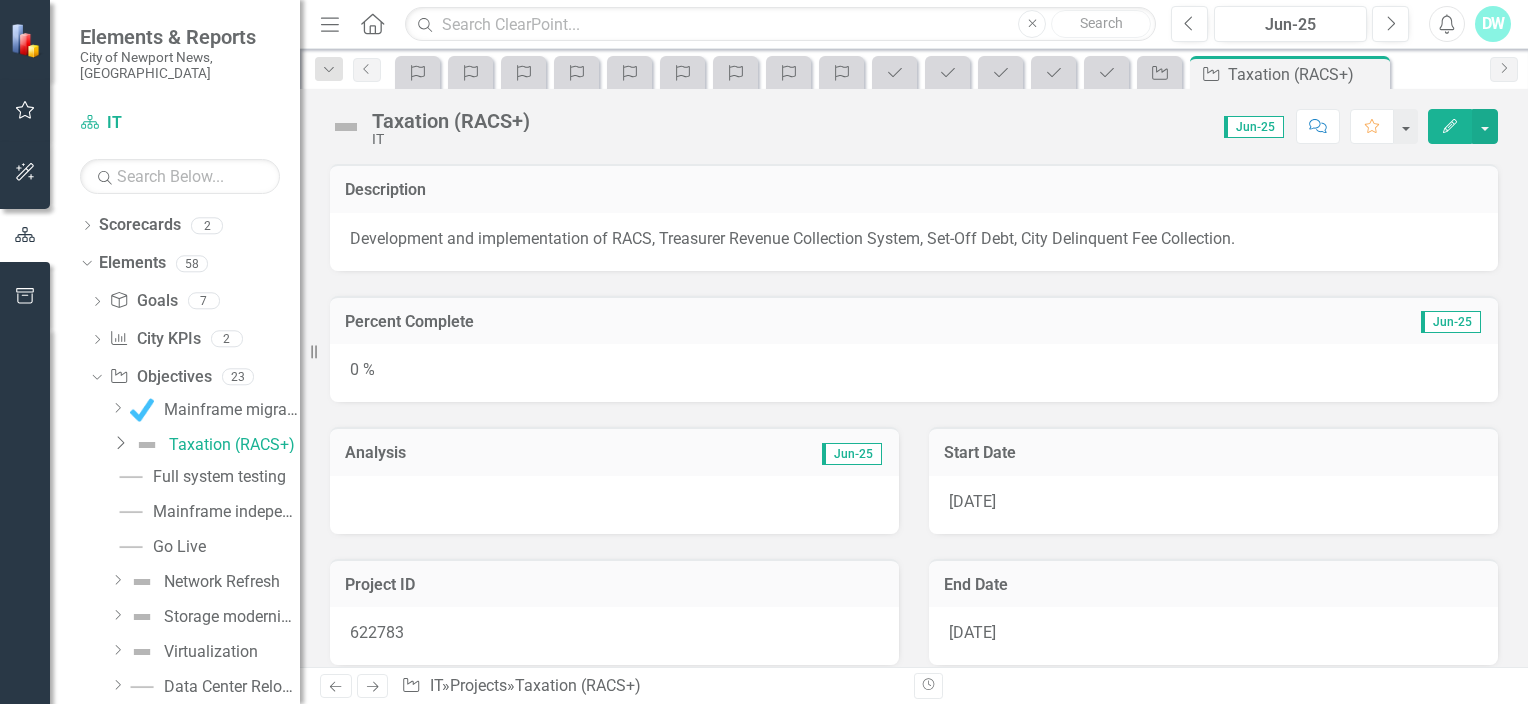 click on "Edit" 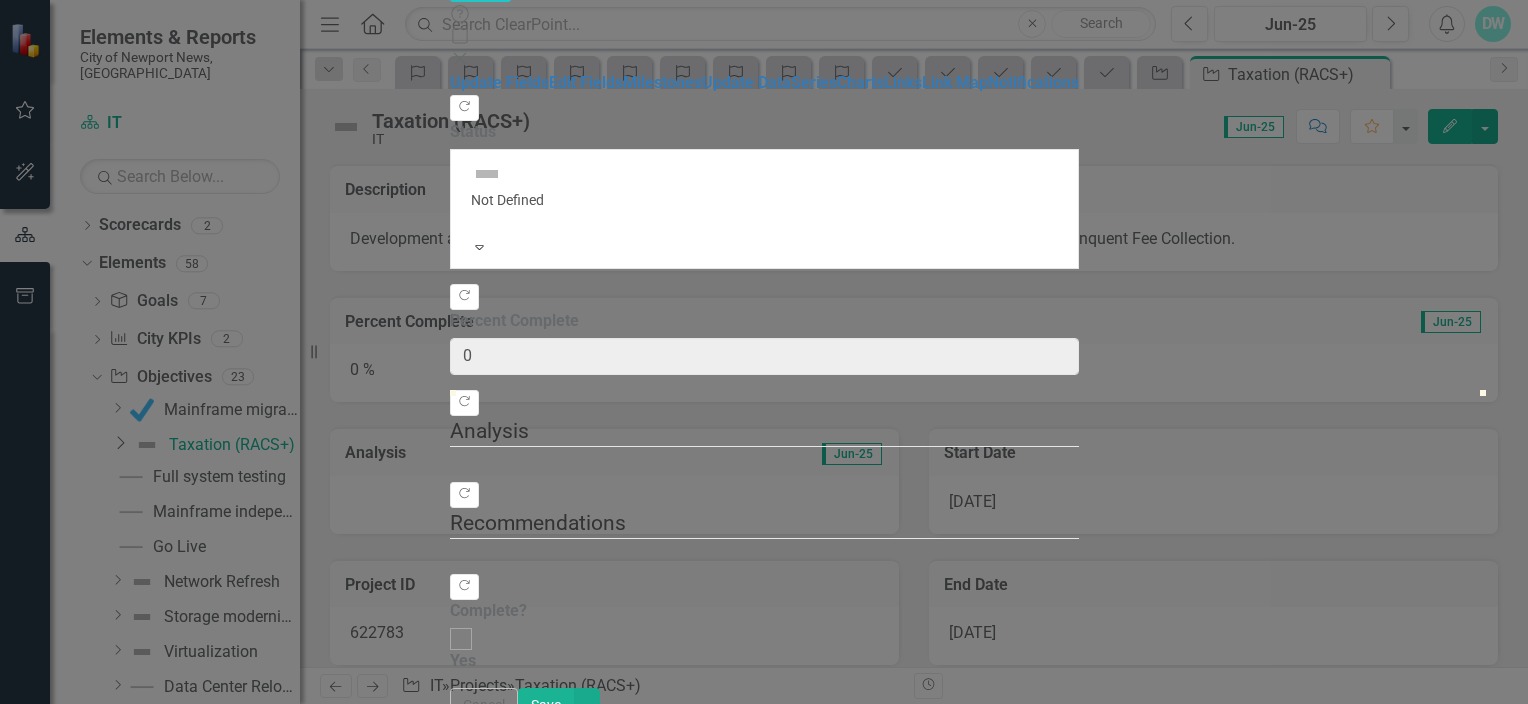 type on "0" 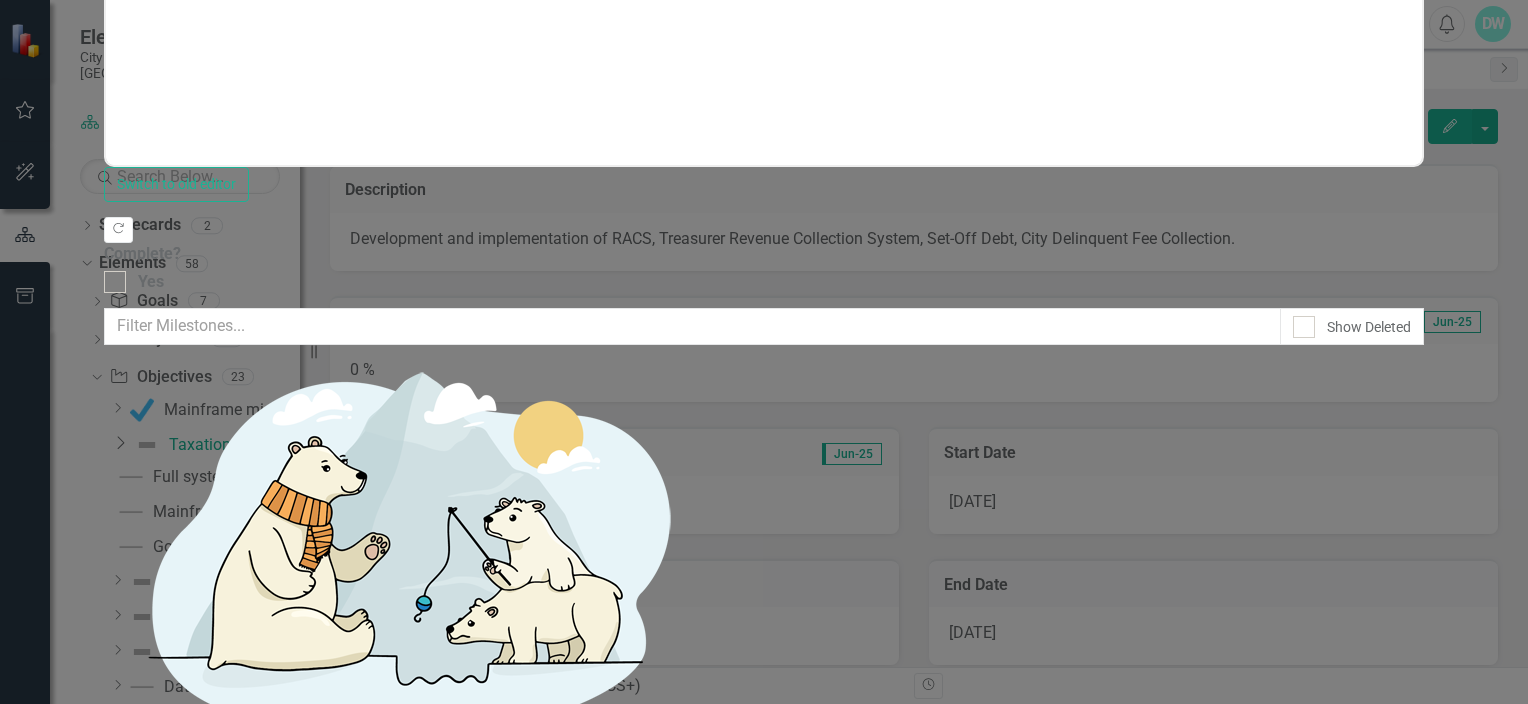 scroll, scrollTop: 0, scrollLeft: 0, axis: both 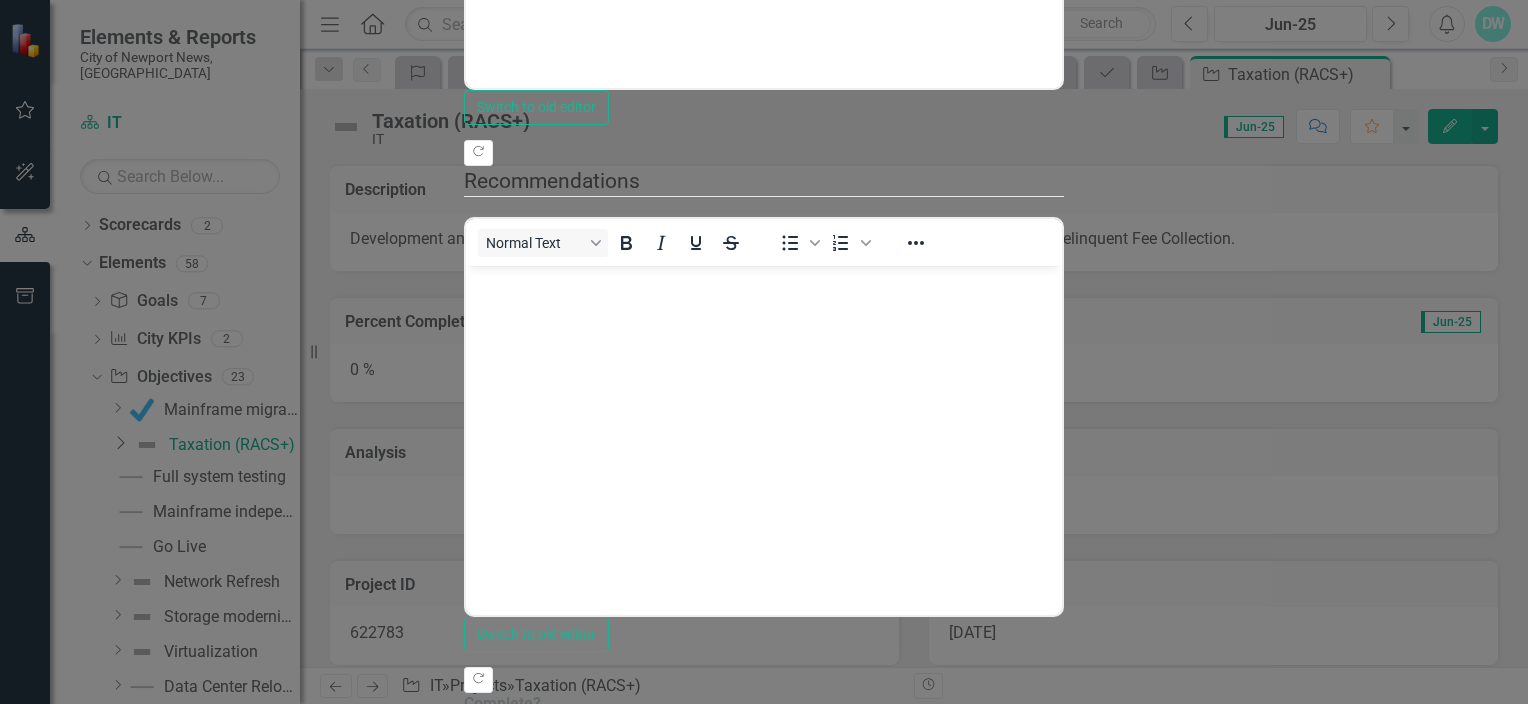 click at bounding box center [475, 732] 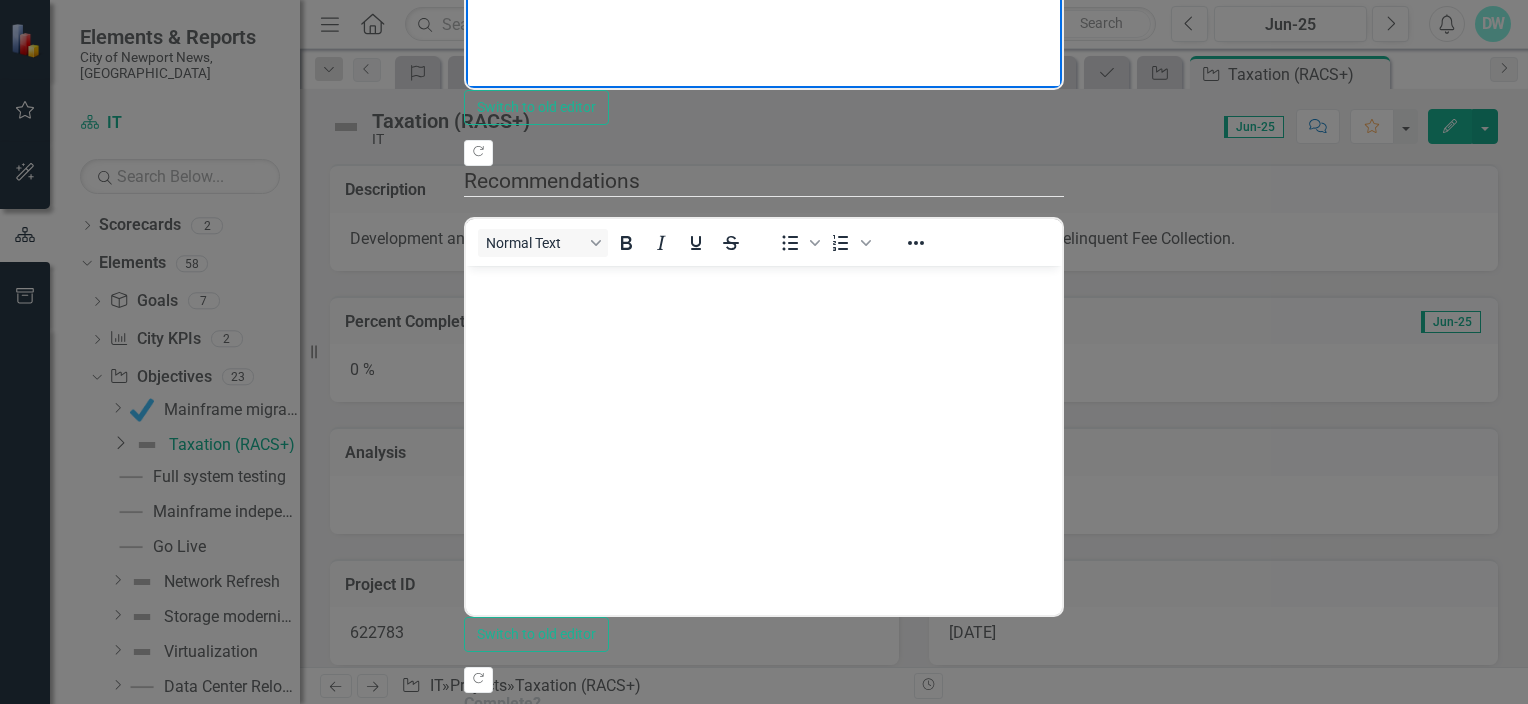 type 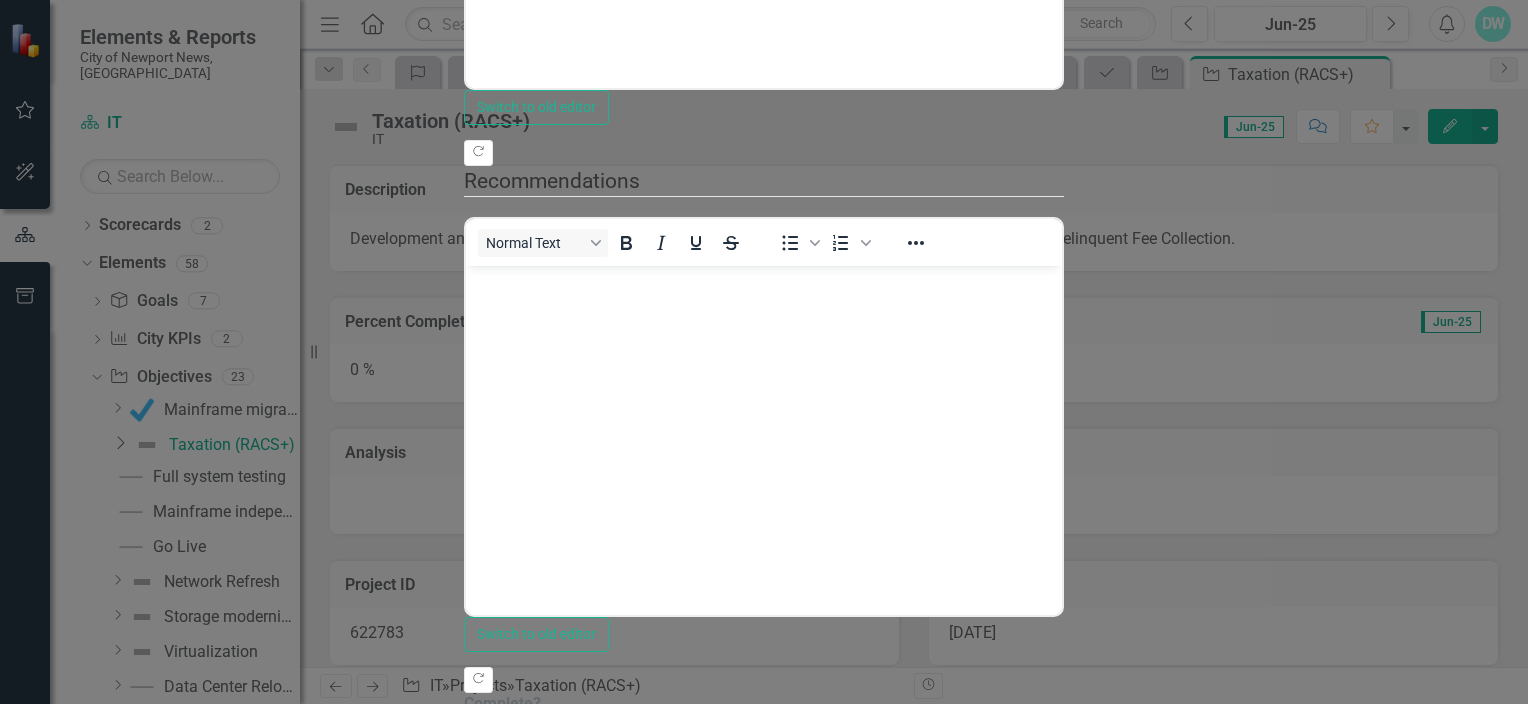 drag, startPoint x: 1461, startPoint y: 672, endPoint x: 992, endPoint y: 246, distance: 633.5906 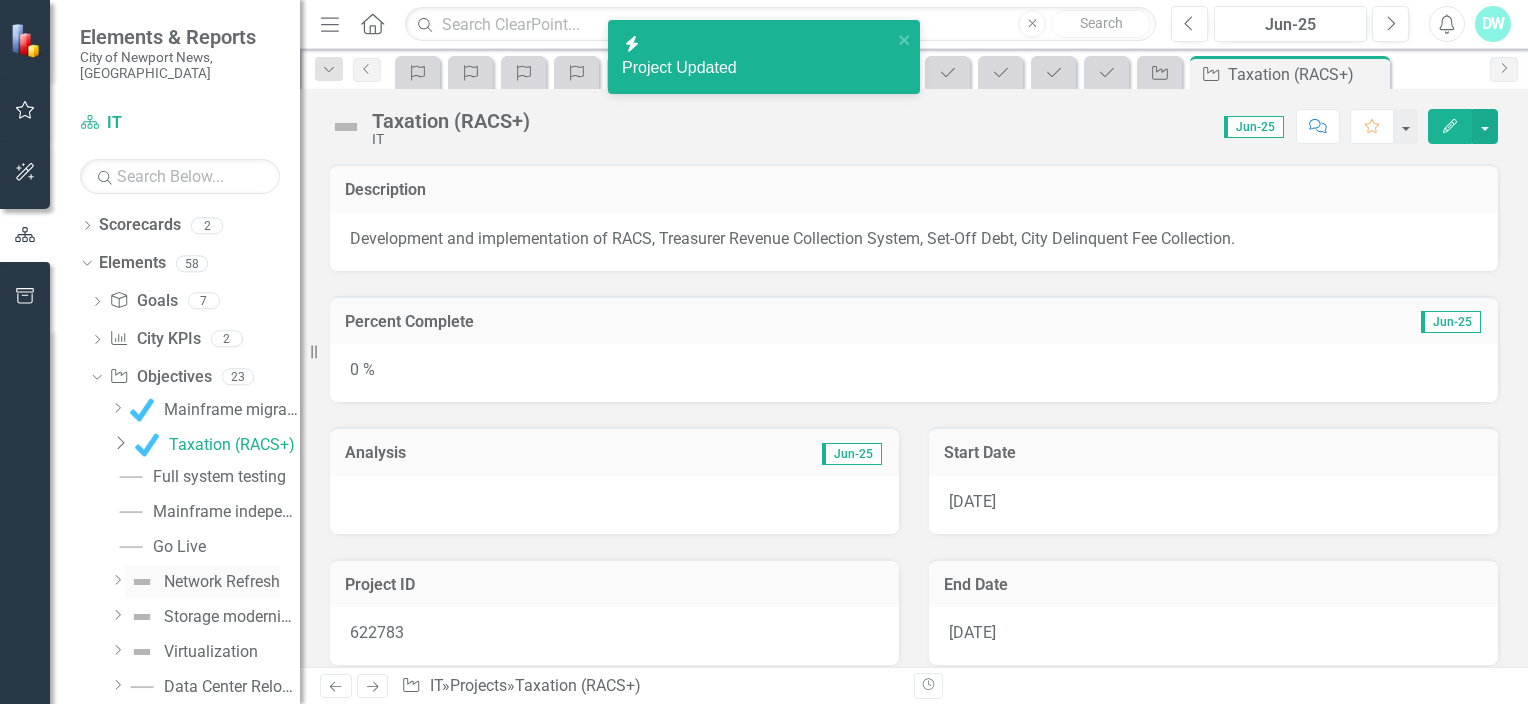 click on "Network Refresh" at bounding box center (222, 582) 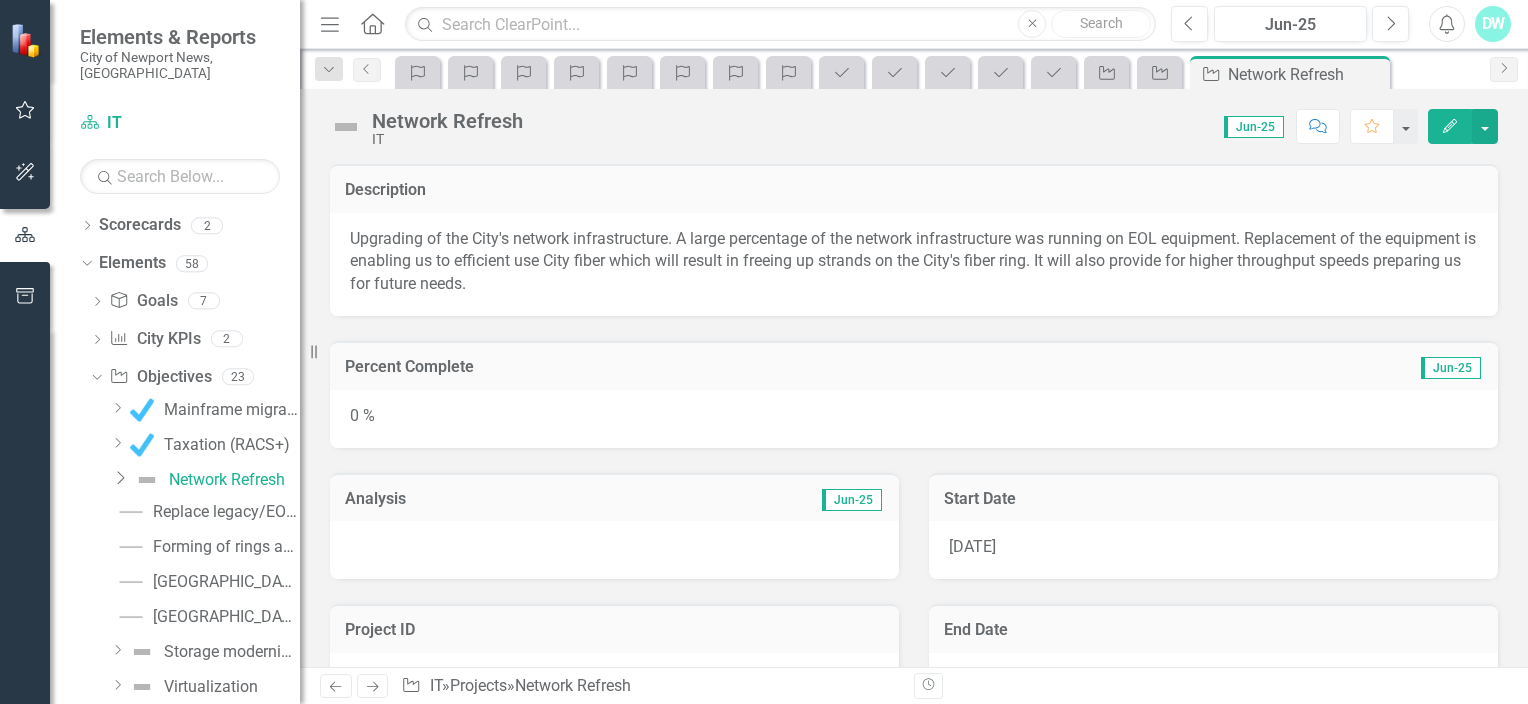 click on "Edit" 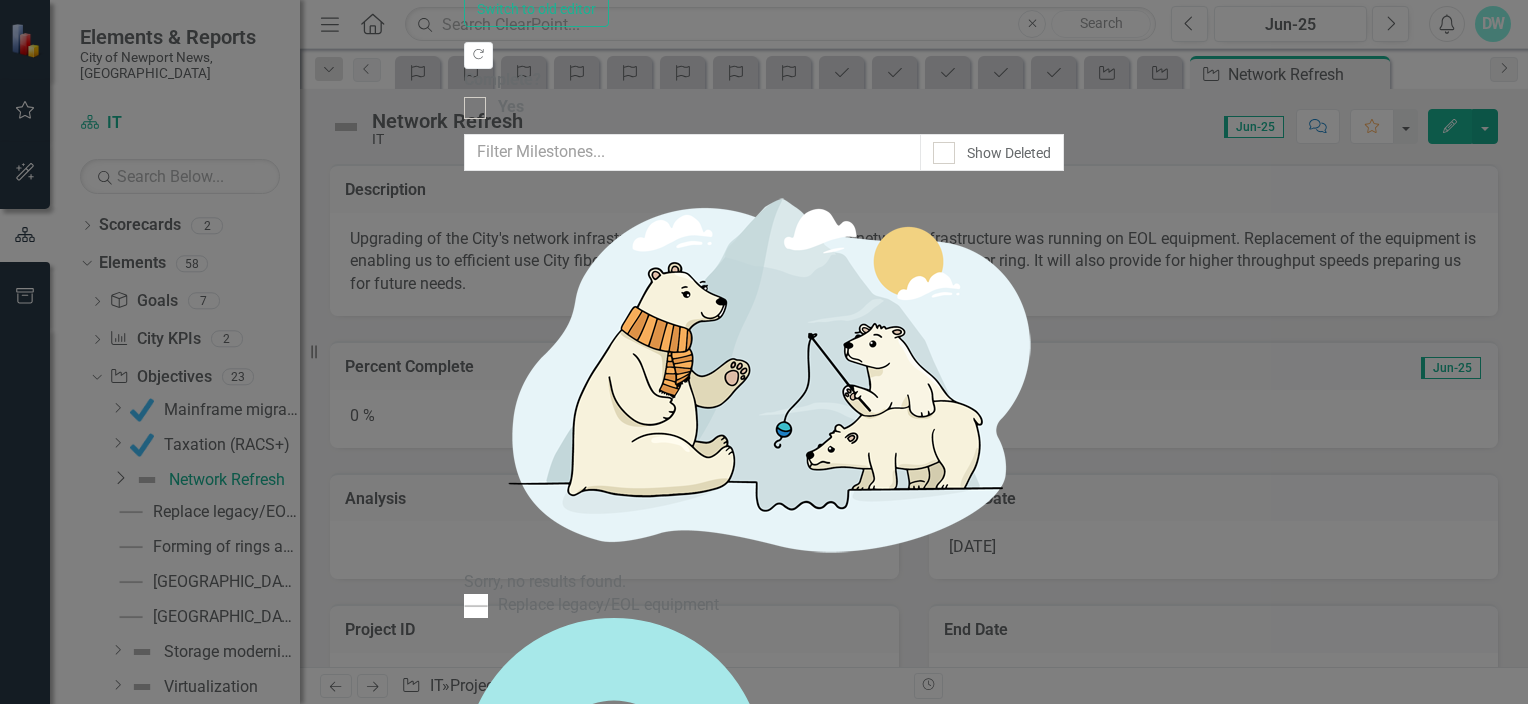 click on "Update Fields" at bounding box center (513, -1218) 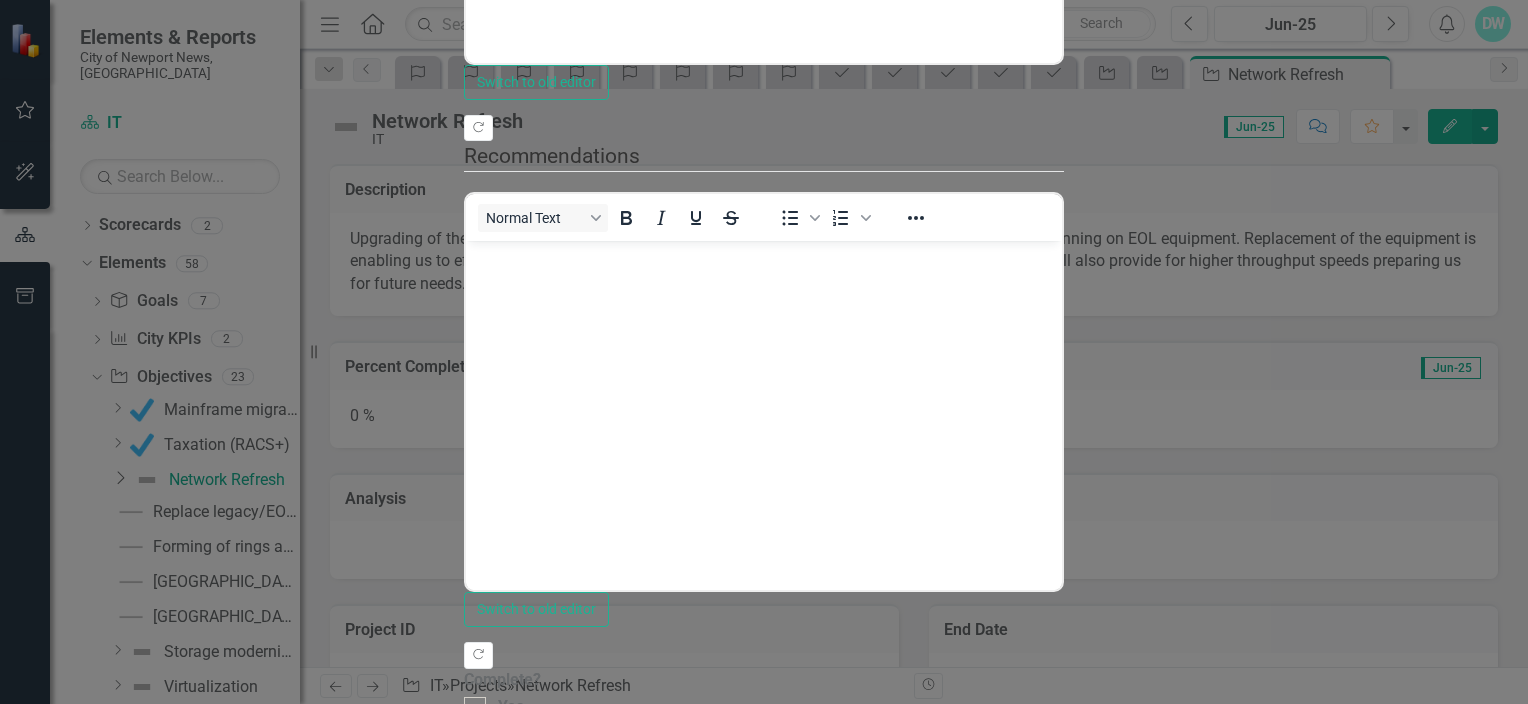 drag, startPoint x: 484, startPoint y: 160, endPoint x: 384, endPoint y: 147, distance: 100.84146 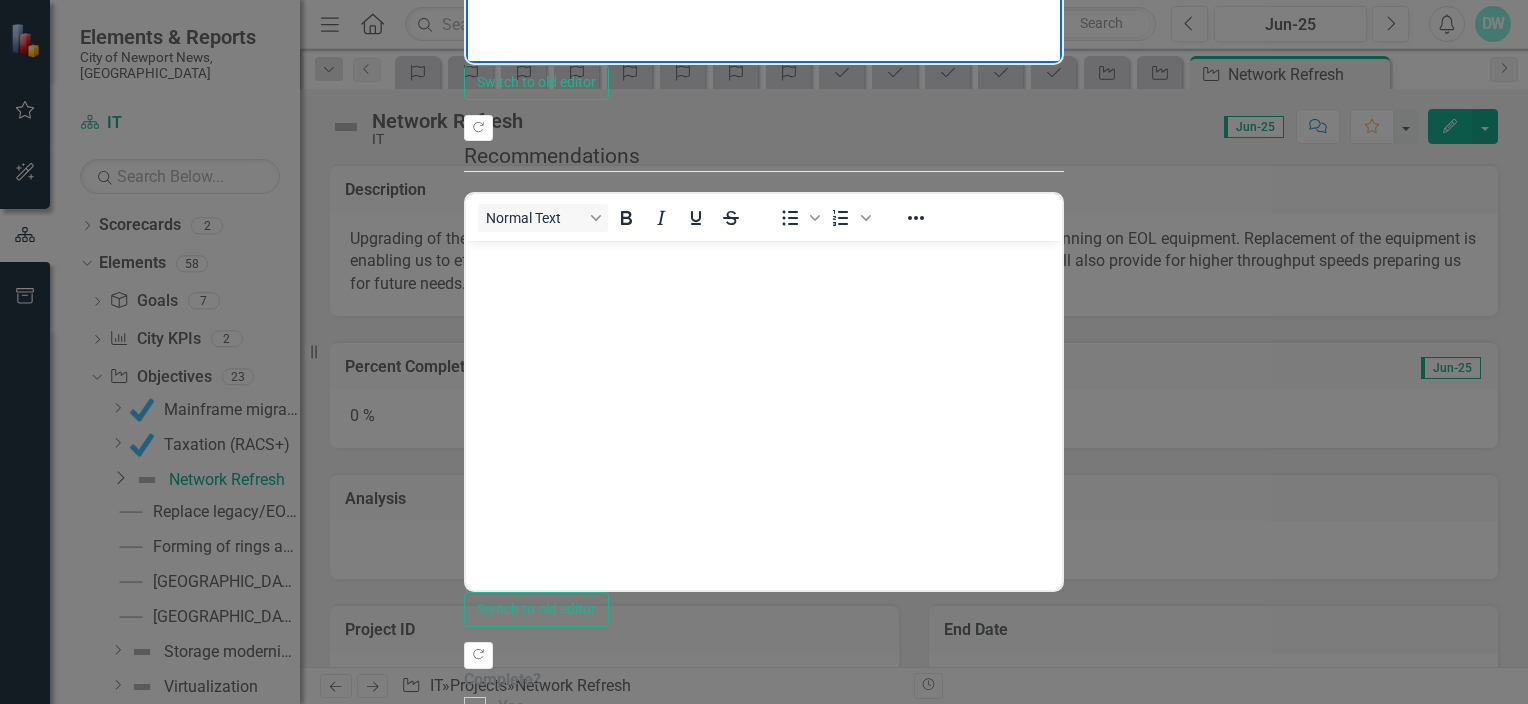 click at bounding box center (764, -135) 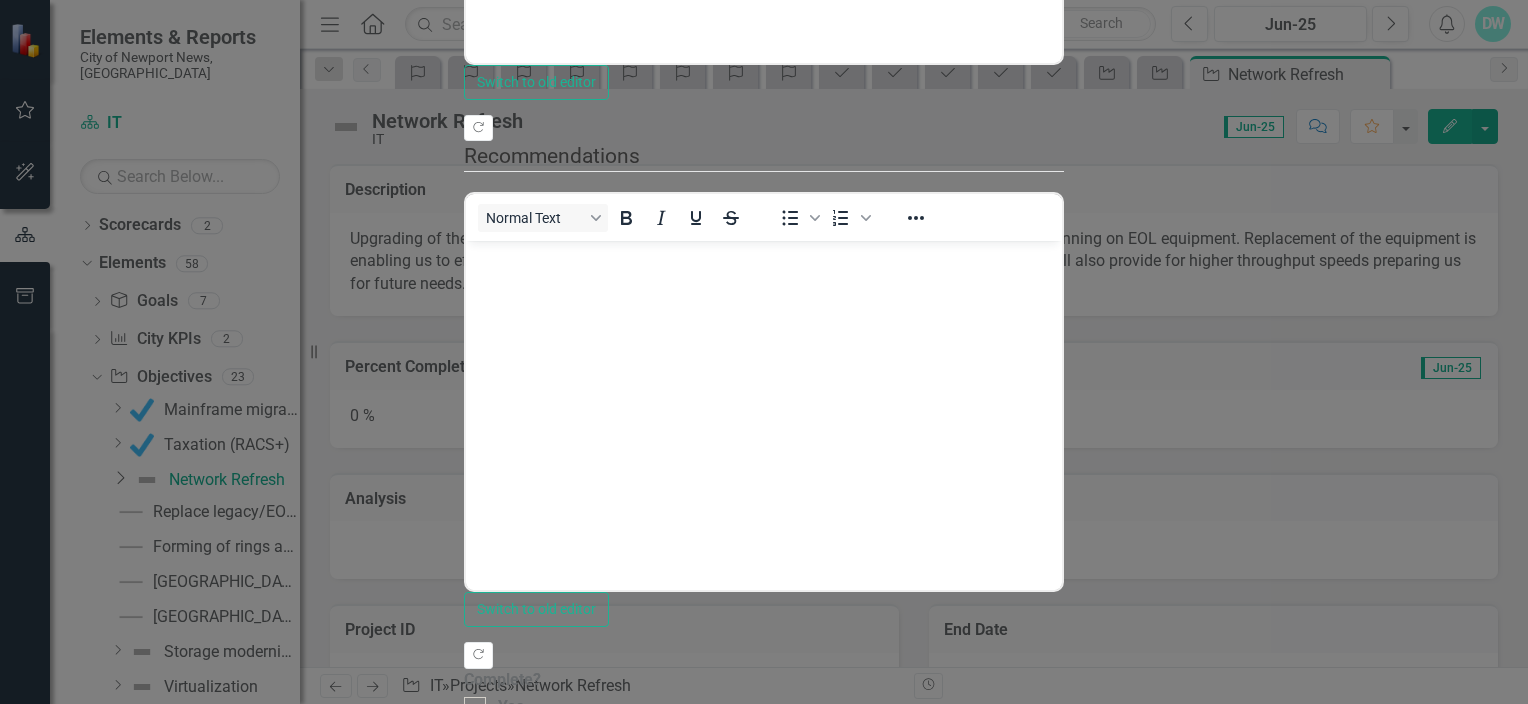 drag, startPoint x: 1458, startPoint y: 680, endPoint x: 900, endPoint y: 212, distance: 728.2774 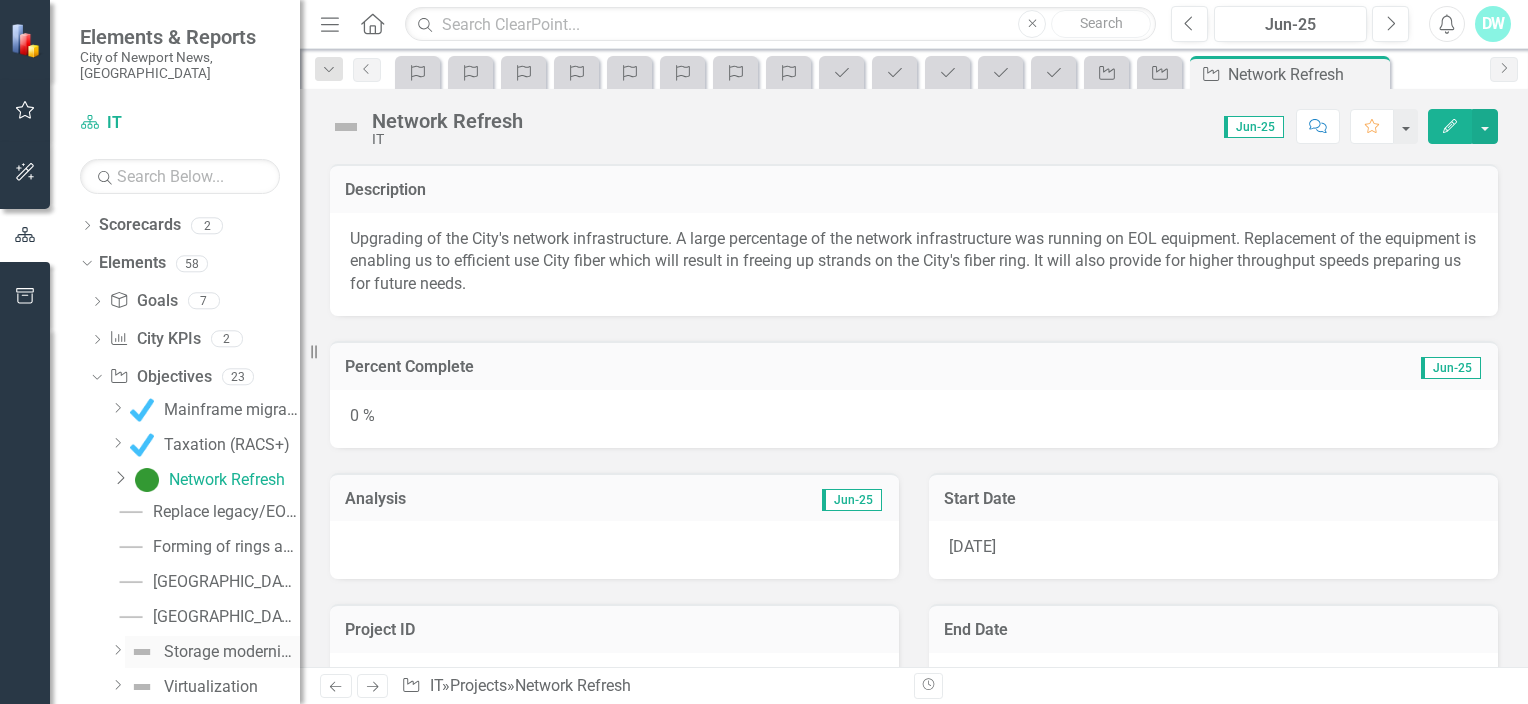 click on "Storage modernization" at bounding box center (232, 652) 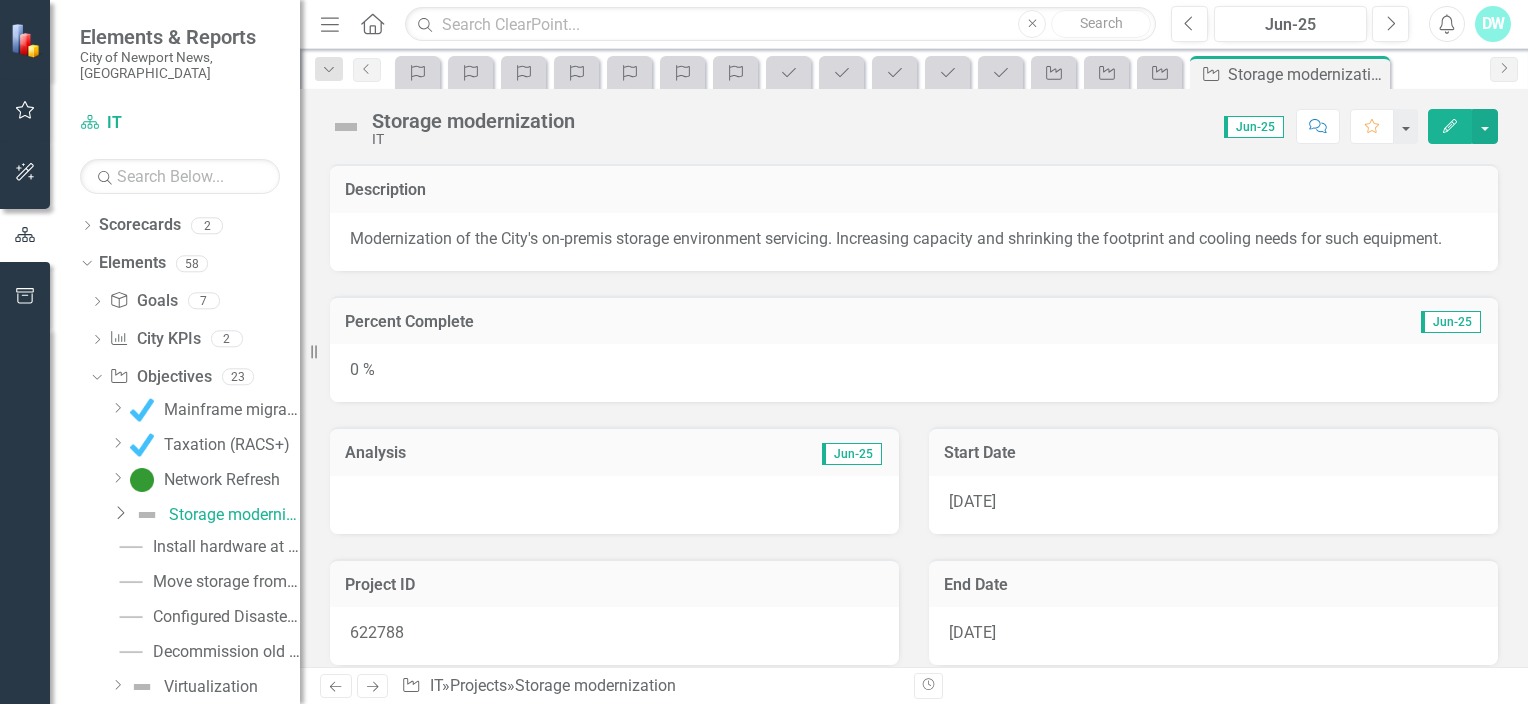 click on "Edit" 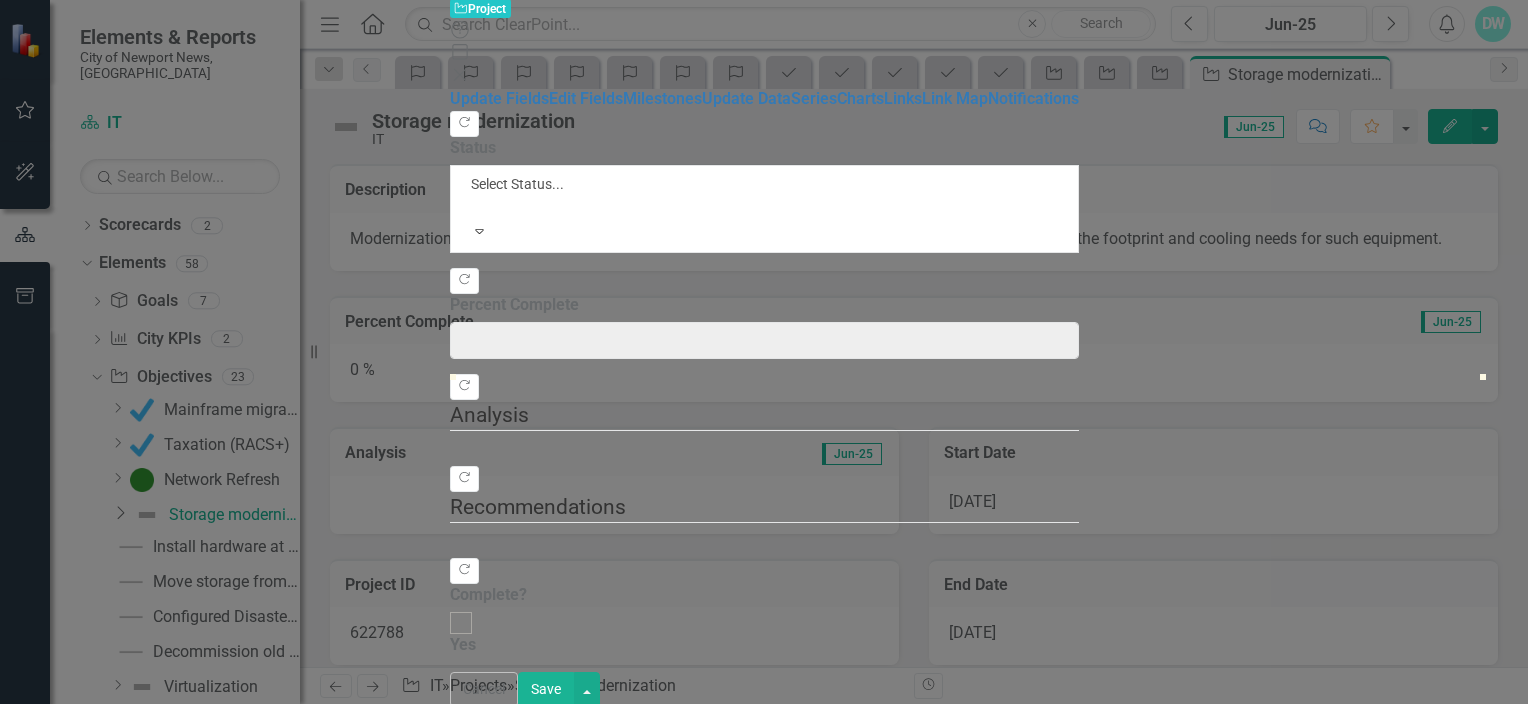 type on "0" 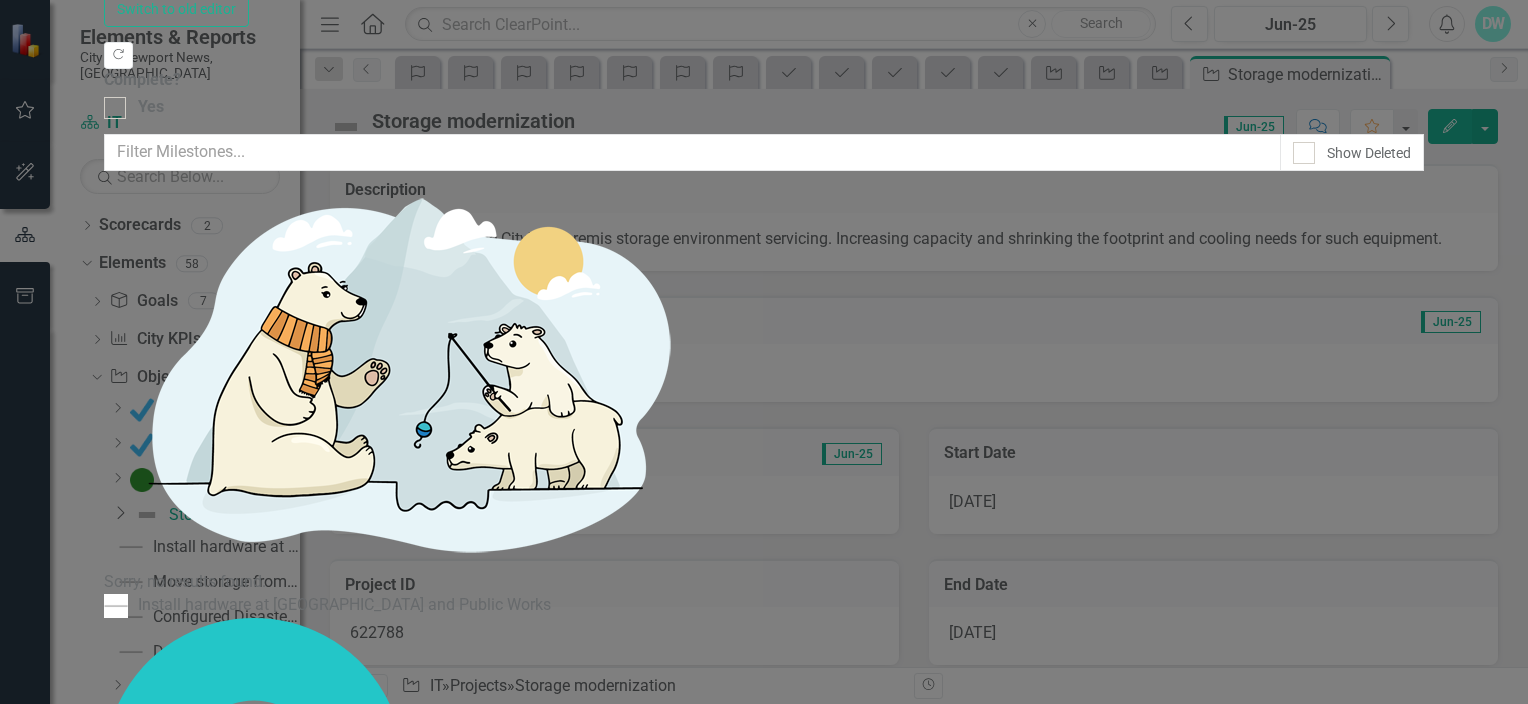 scroll, scrollTop: 0, scrollLeft: 0, axis: both 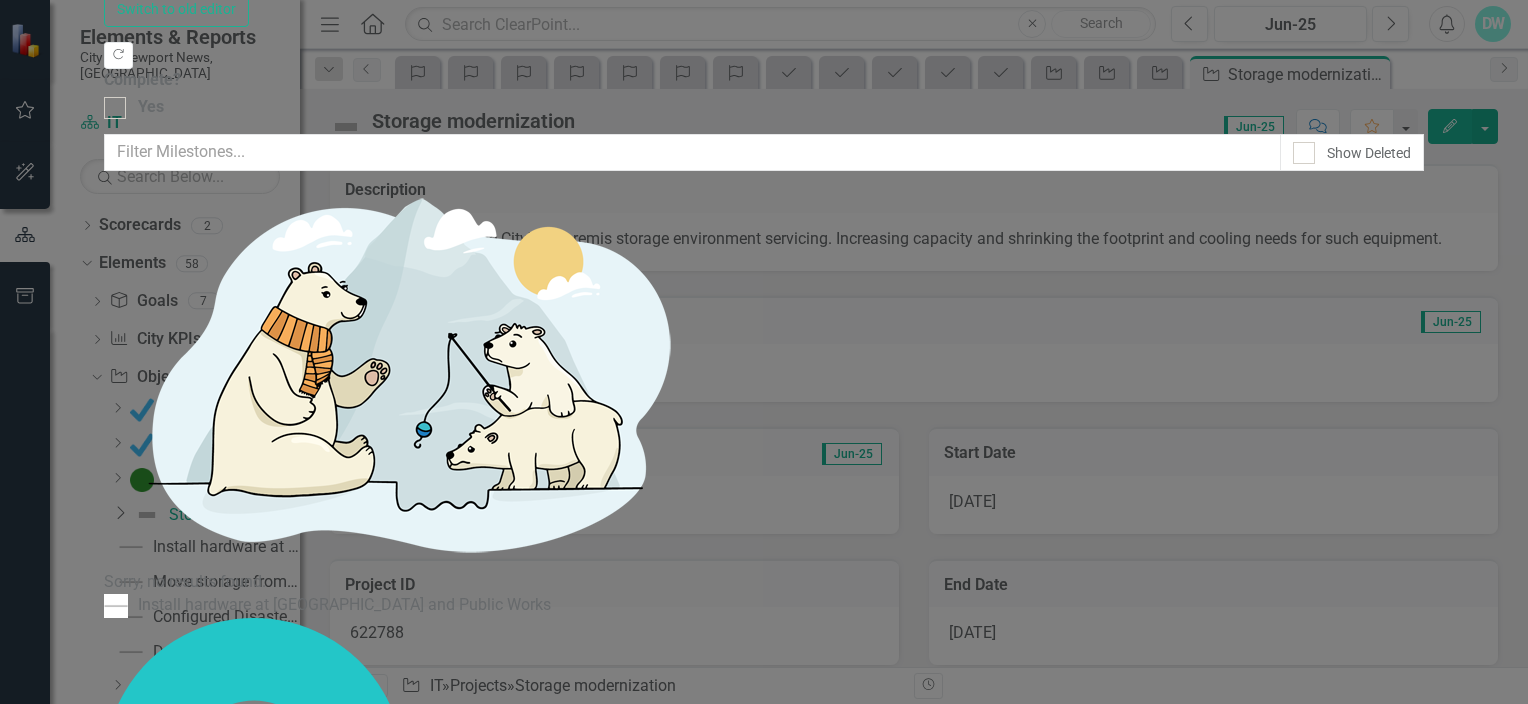 click on "Update Fields" at bounding box center (153, -1218) 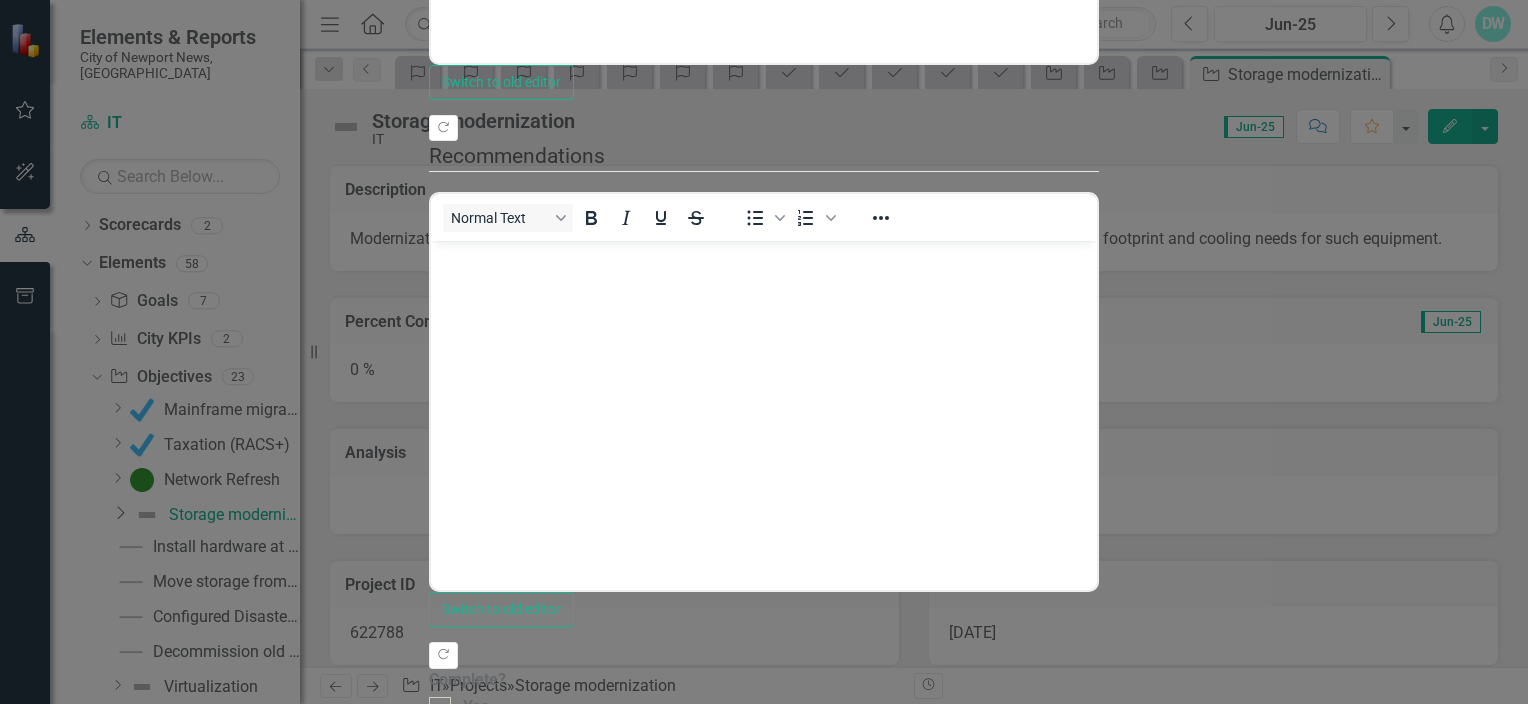 drag, startPoint x: 475, startPoint y: 164, endPoint x: 408, endPoint y: 160, distance: 67.11929 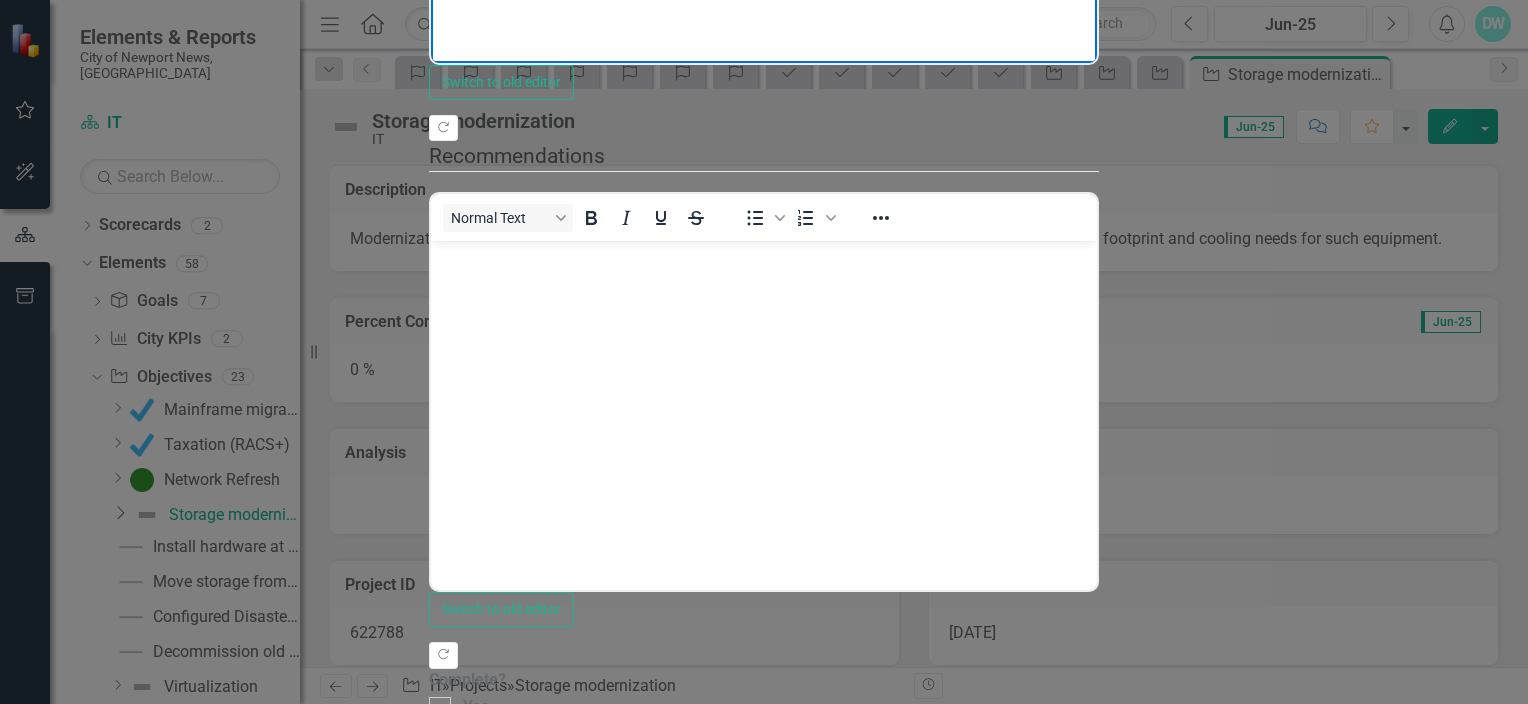 click at bounding box center (764, -135) 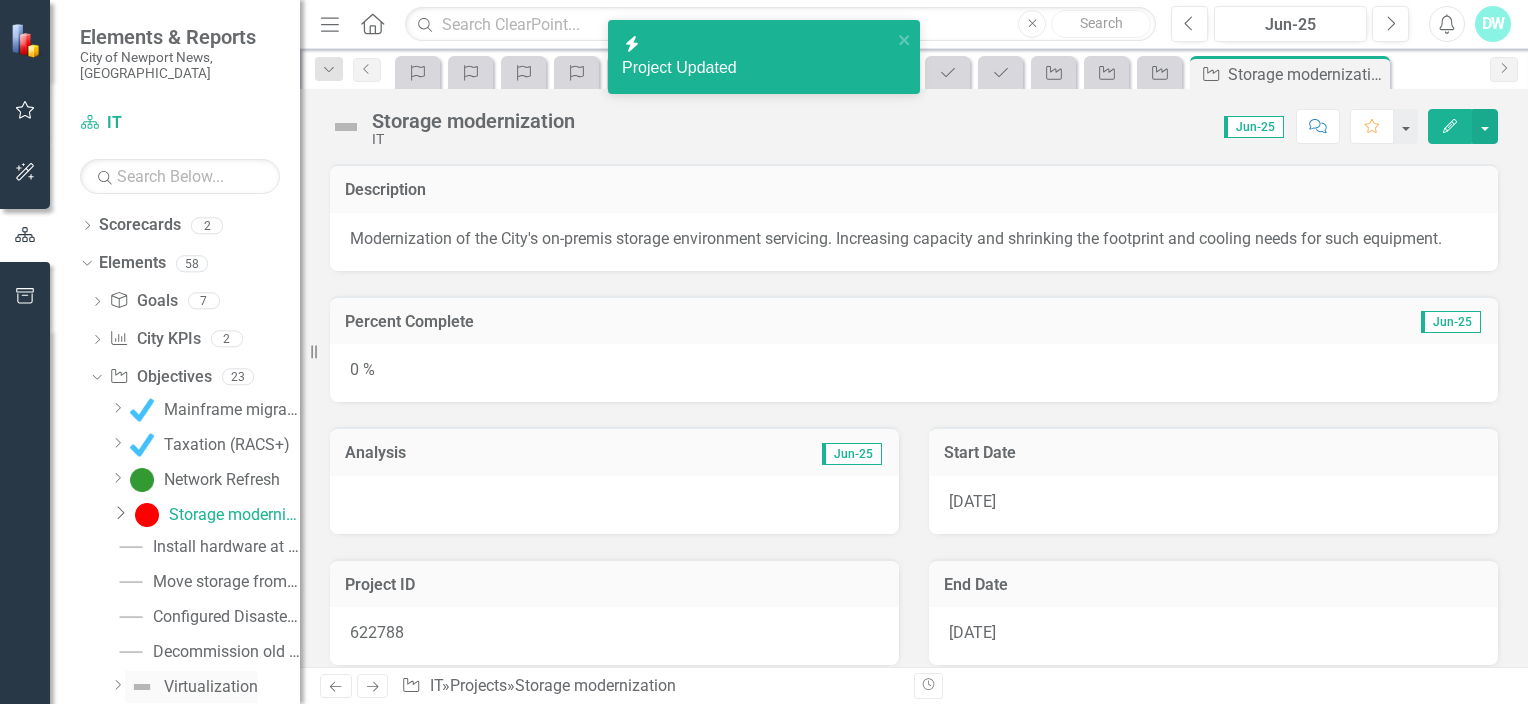 click on "Virtualization" at bounding box center [211, 687] 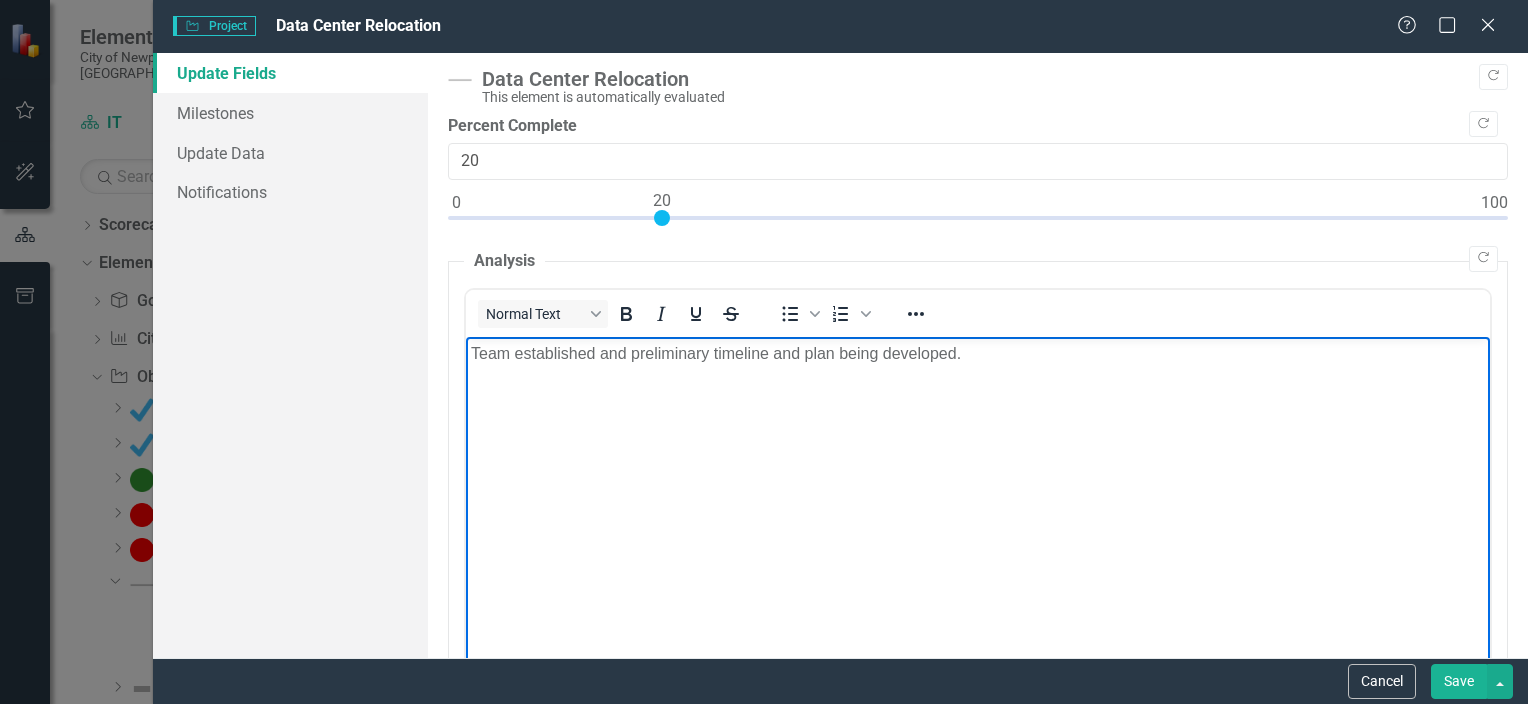 scroll, scrollTop: 0, scrollLeft: 0, axis: both 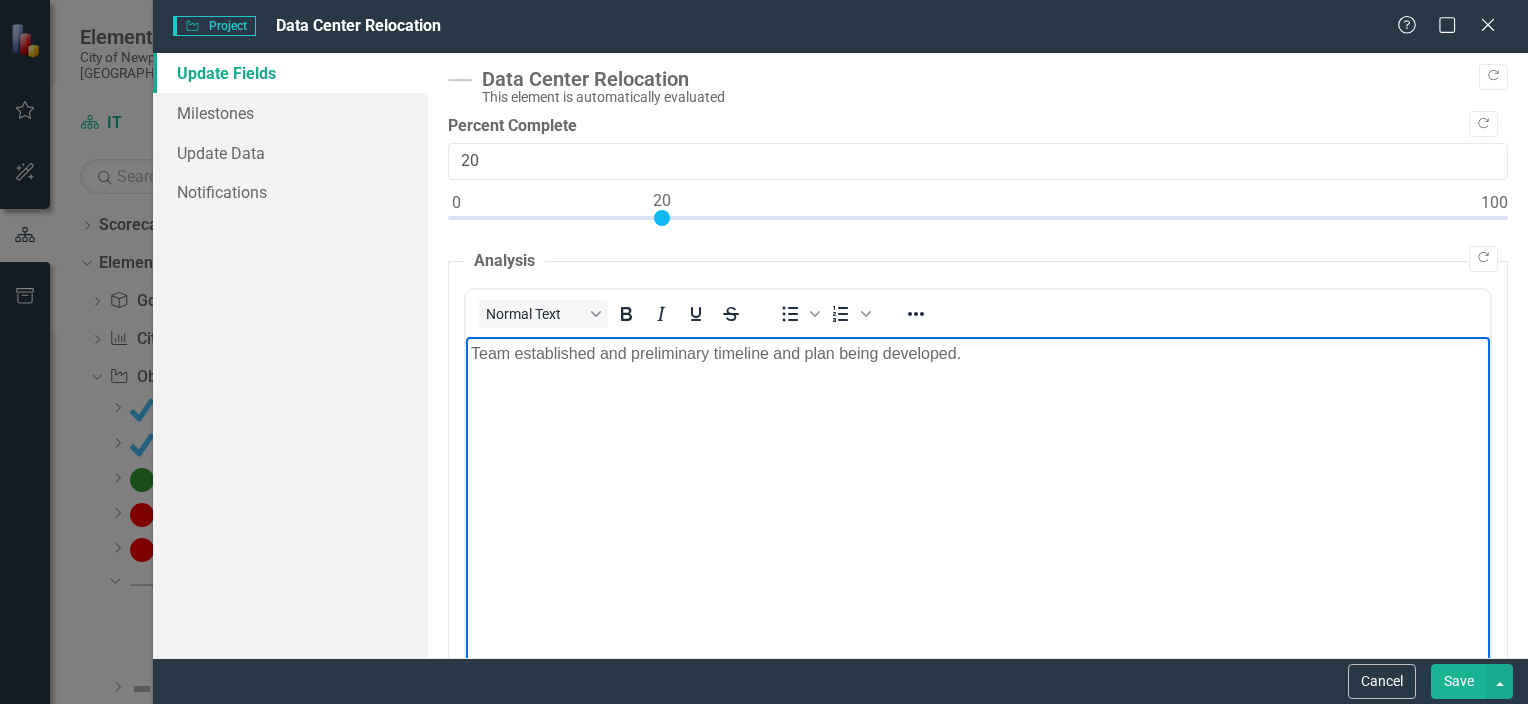 click on "Save" at bounding box center [1459, 681] 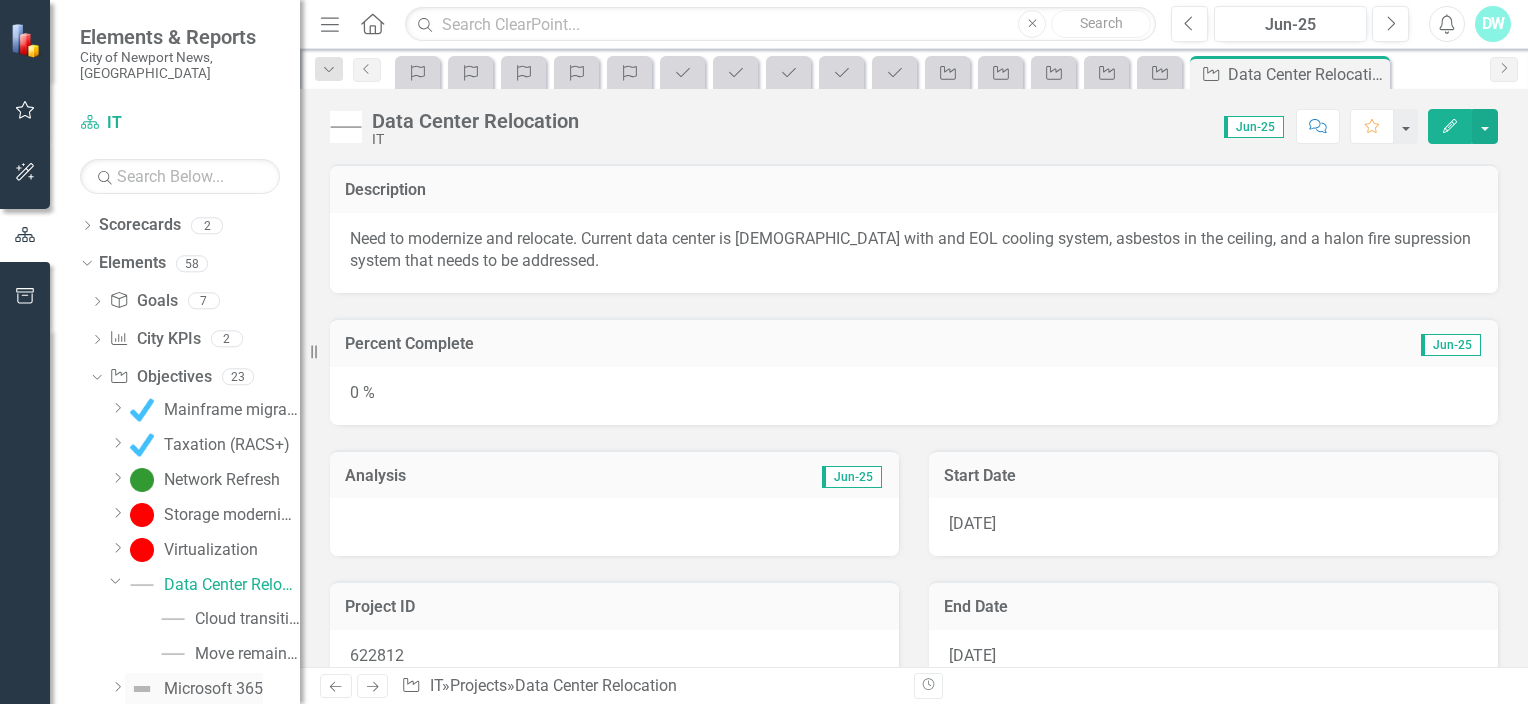 click on "Microsoft 365" at bounding box center (213, 689) 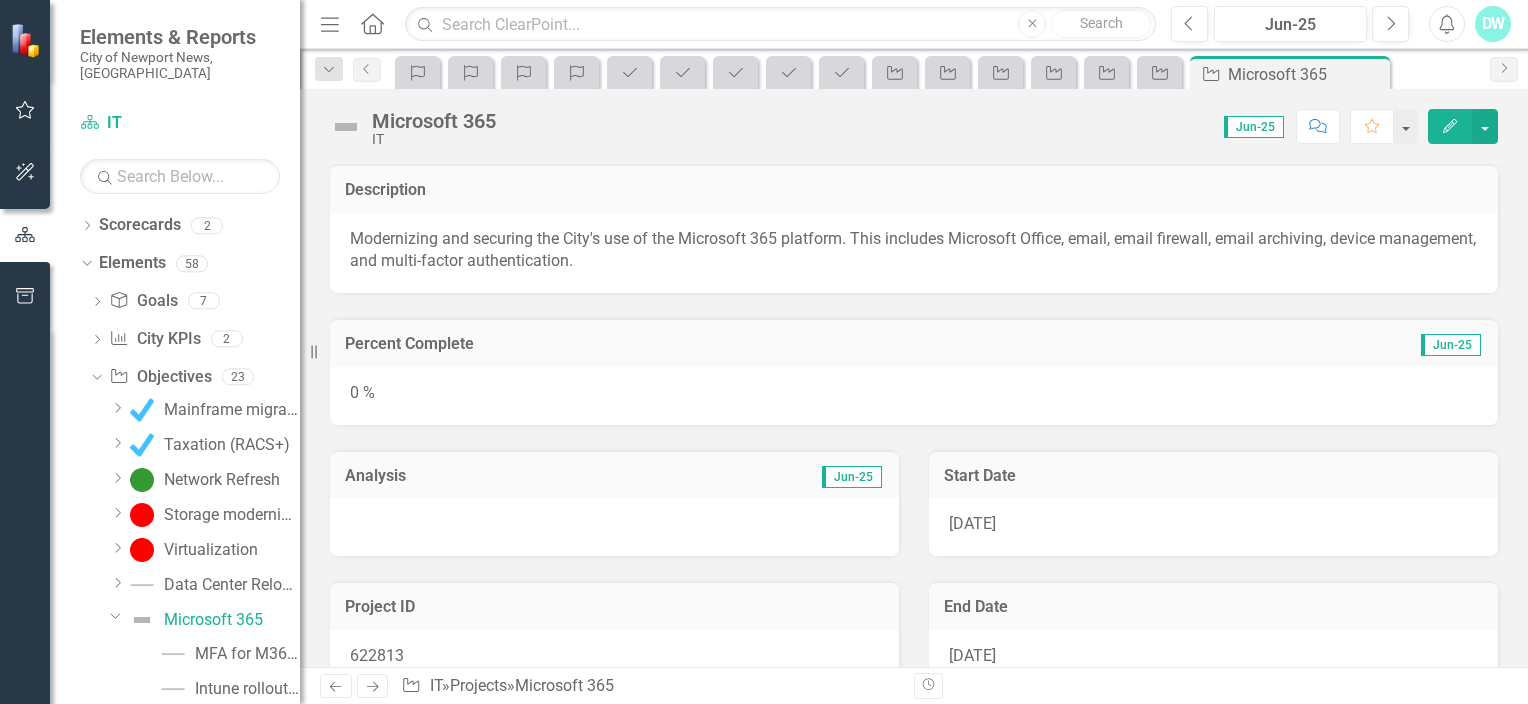 click 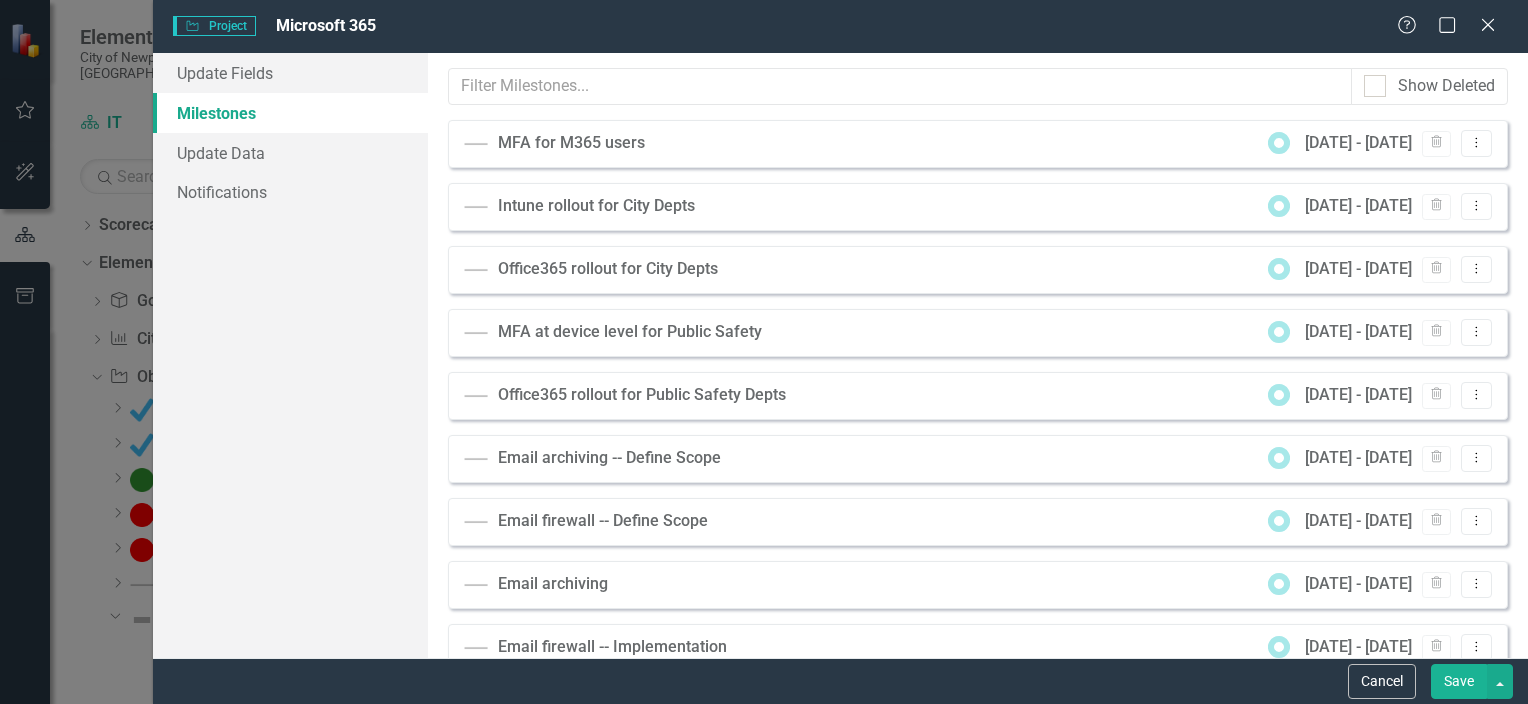 scroll, scrollTop: 0, scrollLeft: 0, axis: both 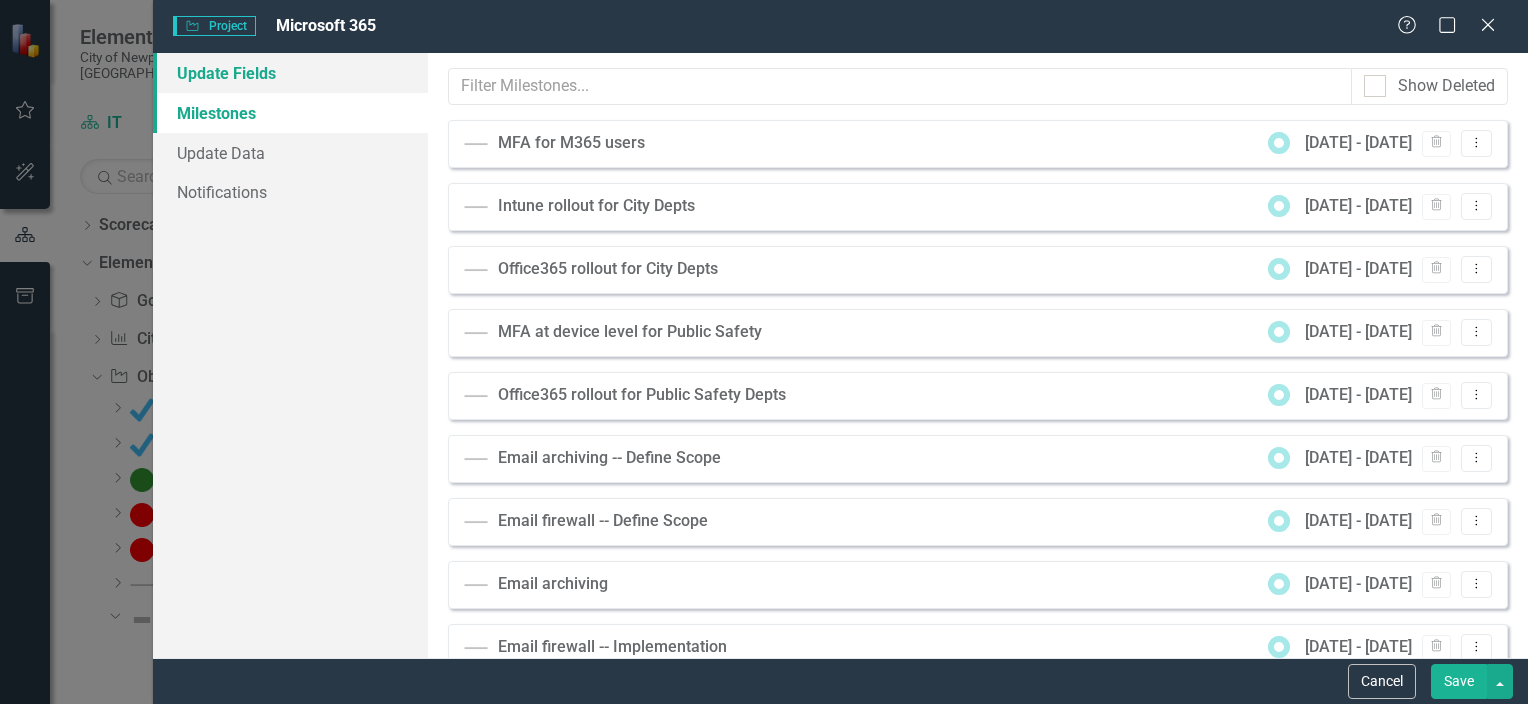 click on "Update Fields" at bounding box center (290, 73) 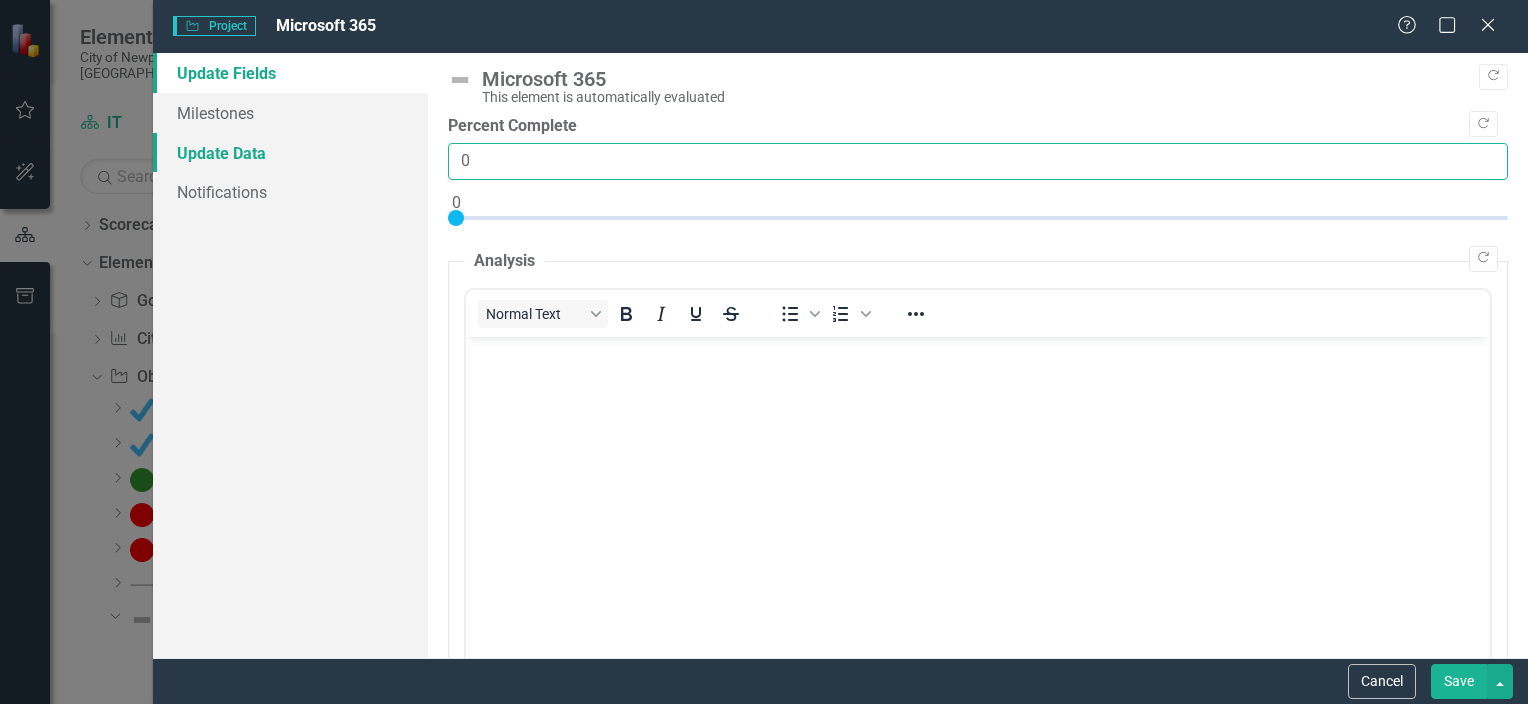 drag, startPoint x: 440, startPoint y: 162, endPoint x: 420, endPoint y: 164, distance: 20.09975 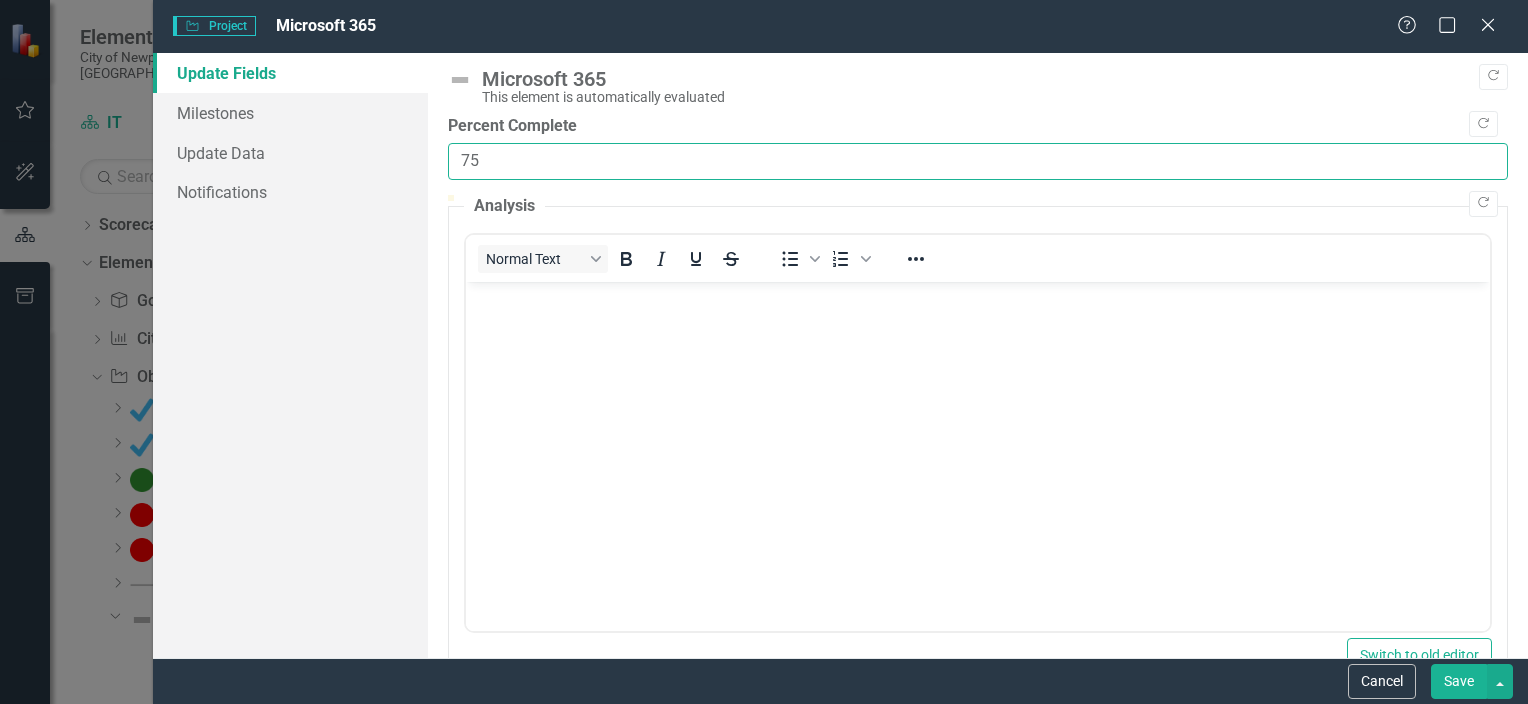 type on "75" 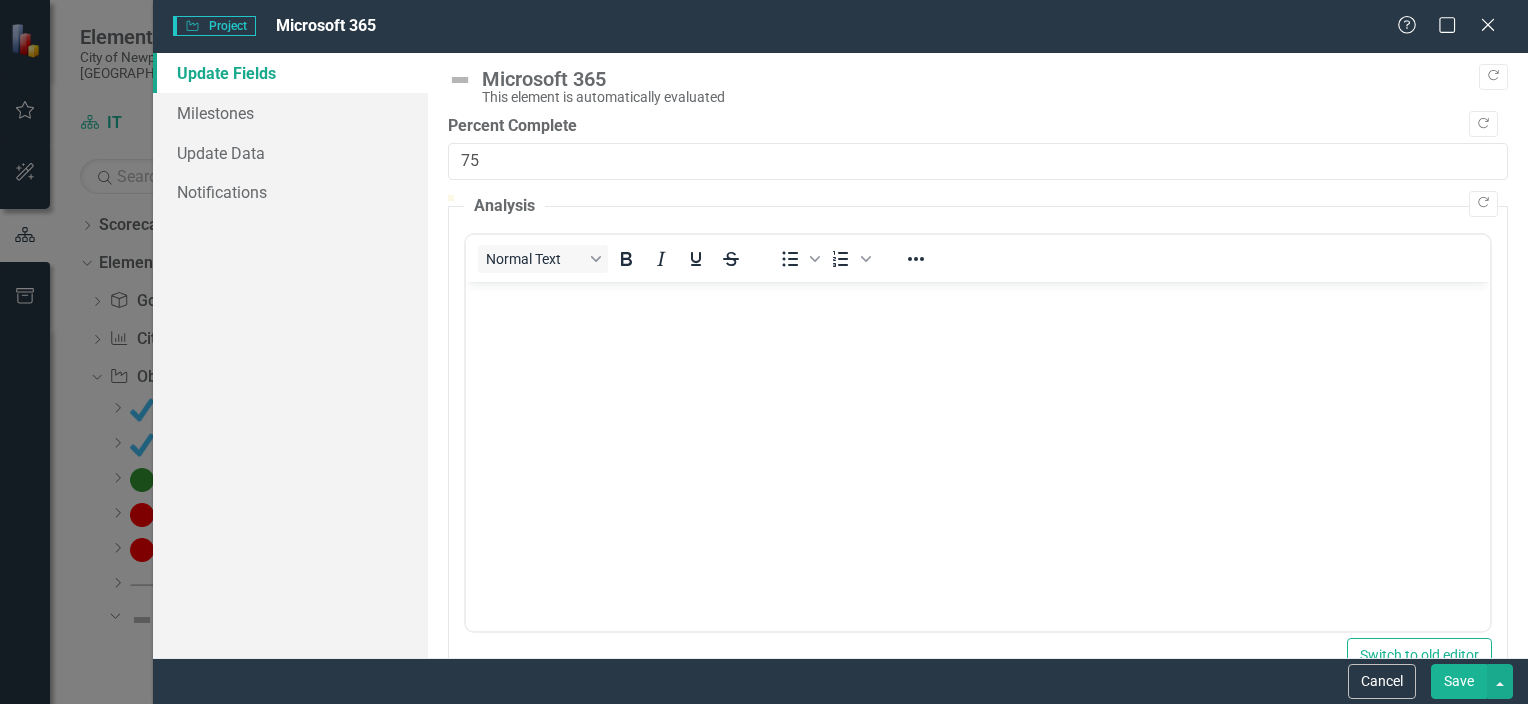click at bounding box center (977, 298) 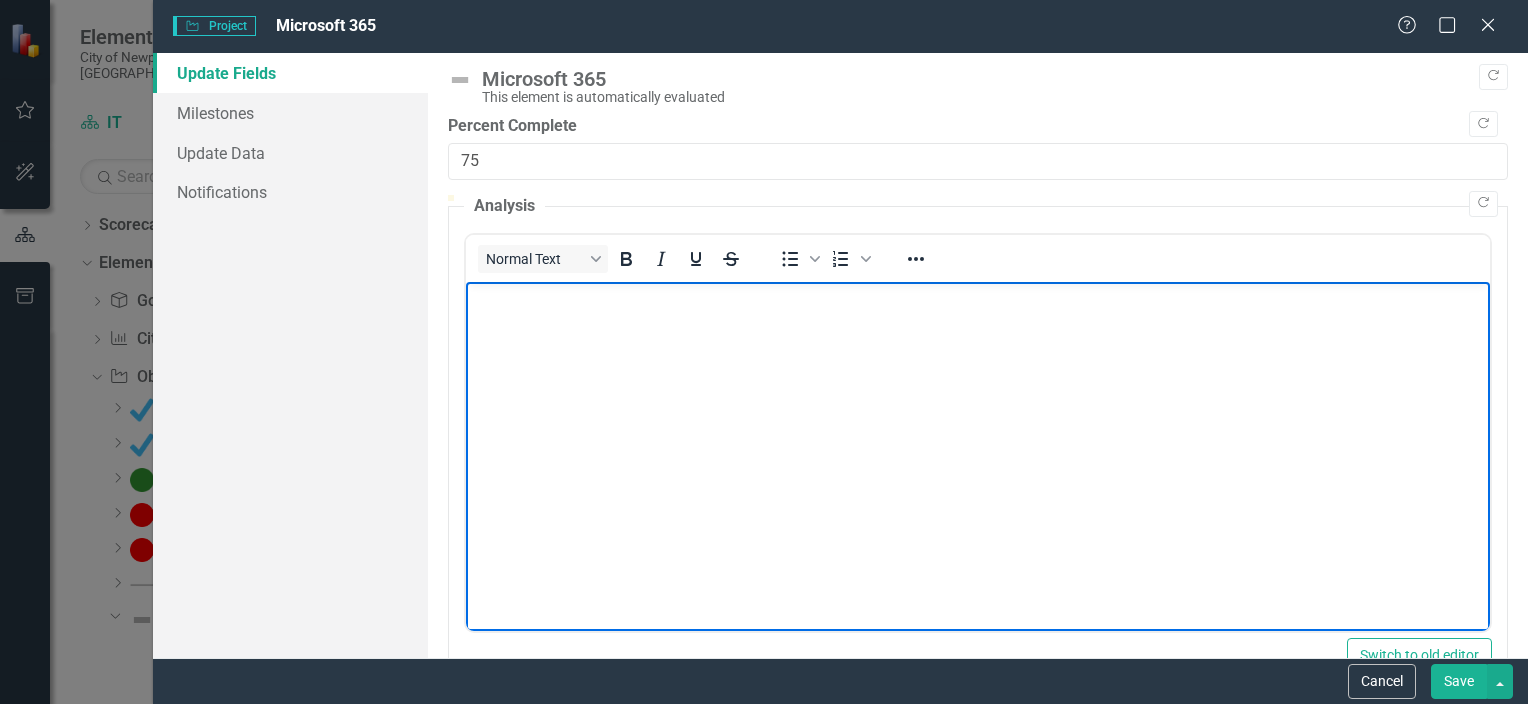 type 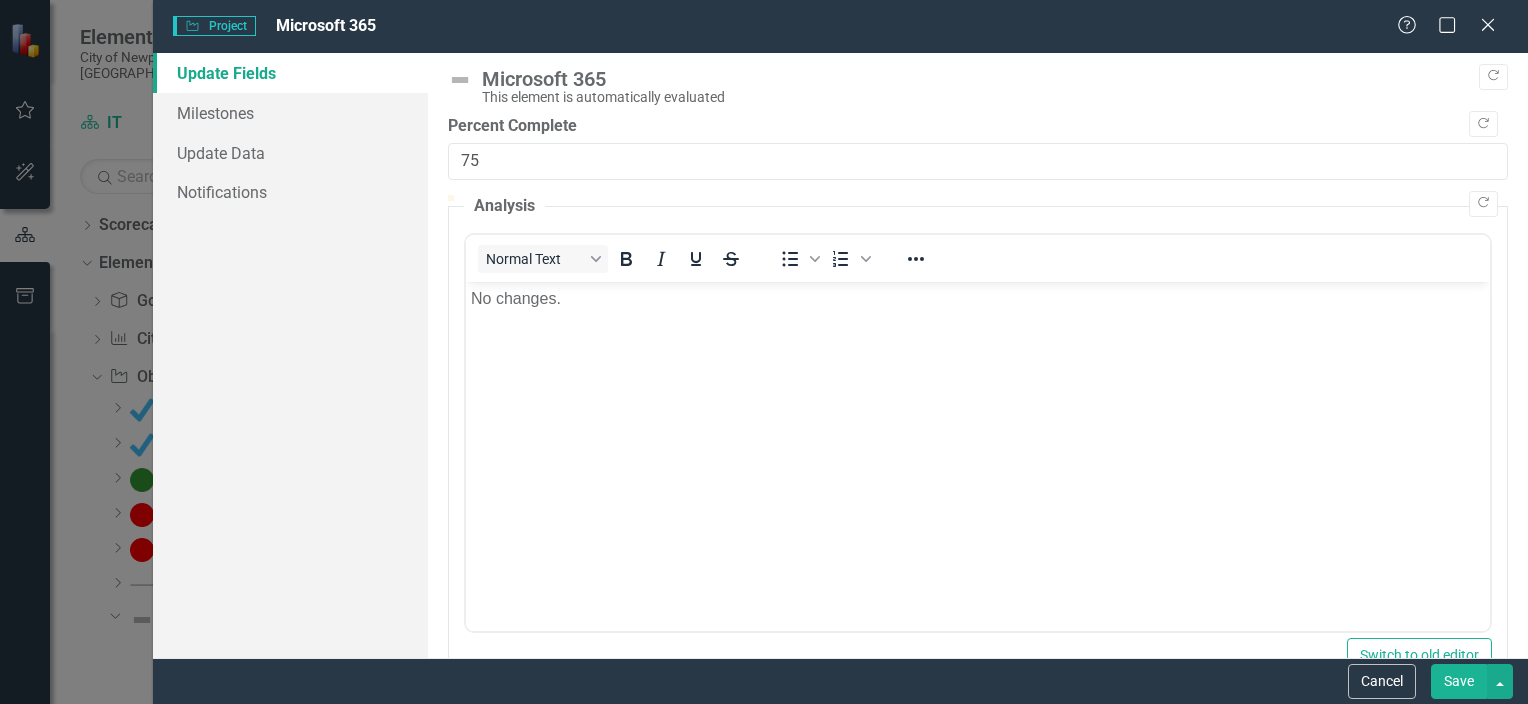click on "Save" at bounding box center (1459, 681) 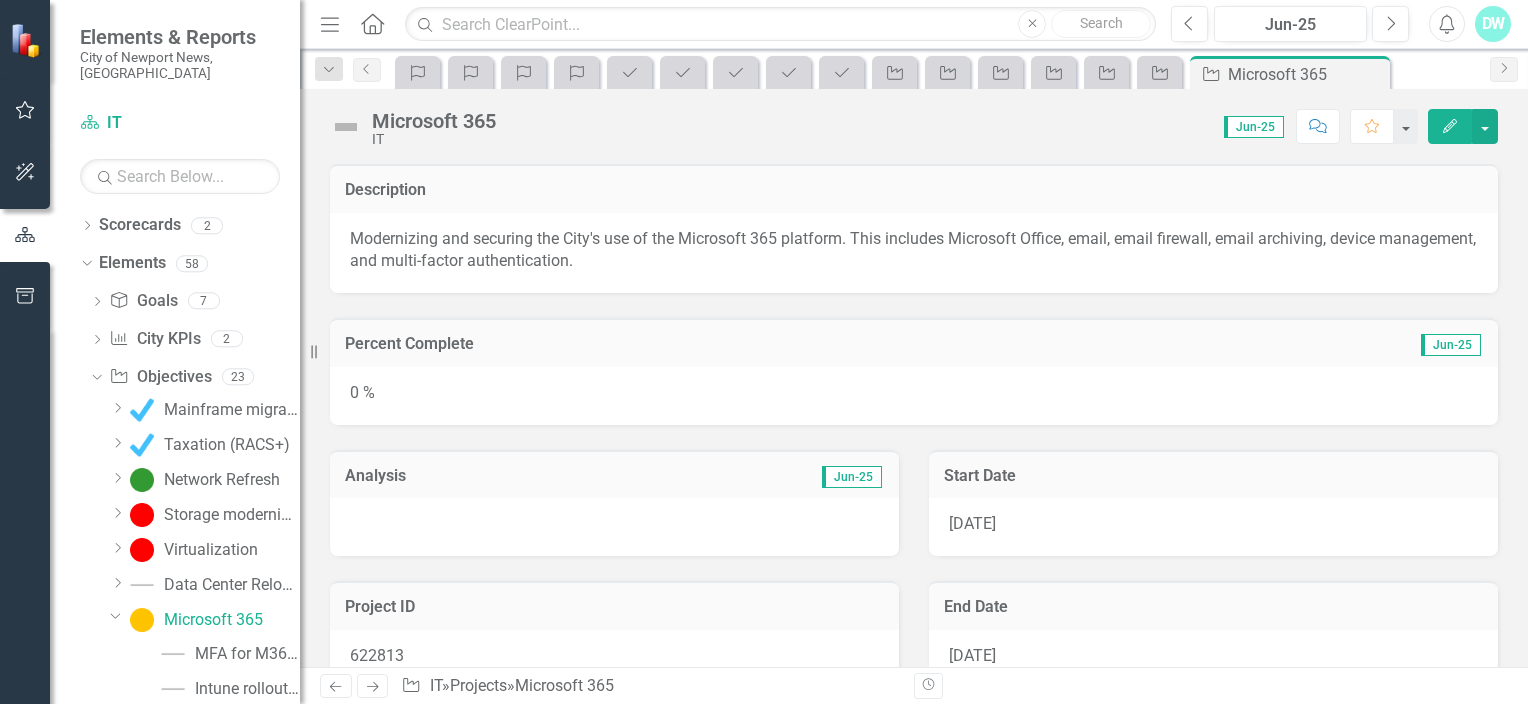 scroll, scrollTop: 500, scrollLeft: 0, axis: vertical 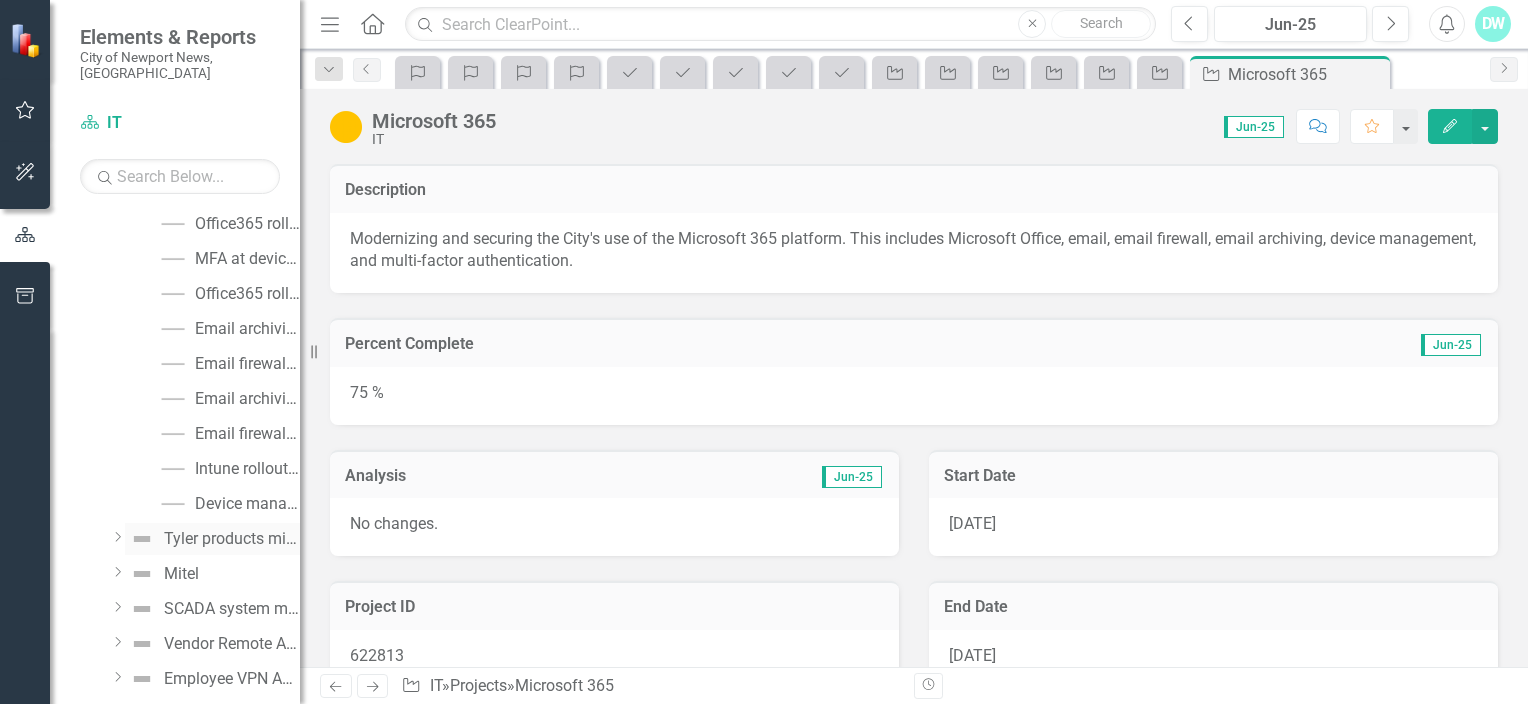 click on "Tyler products migration to the cloud" at bounding box center [232, 539] 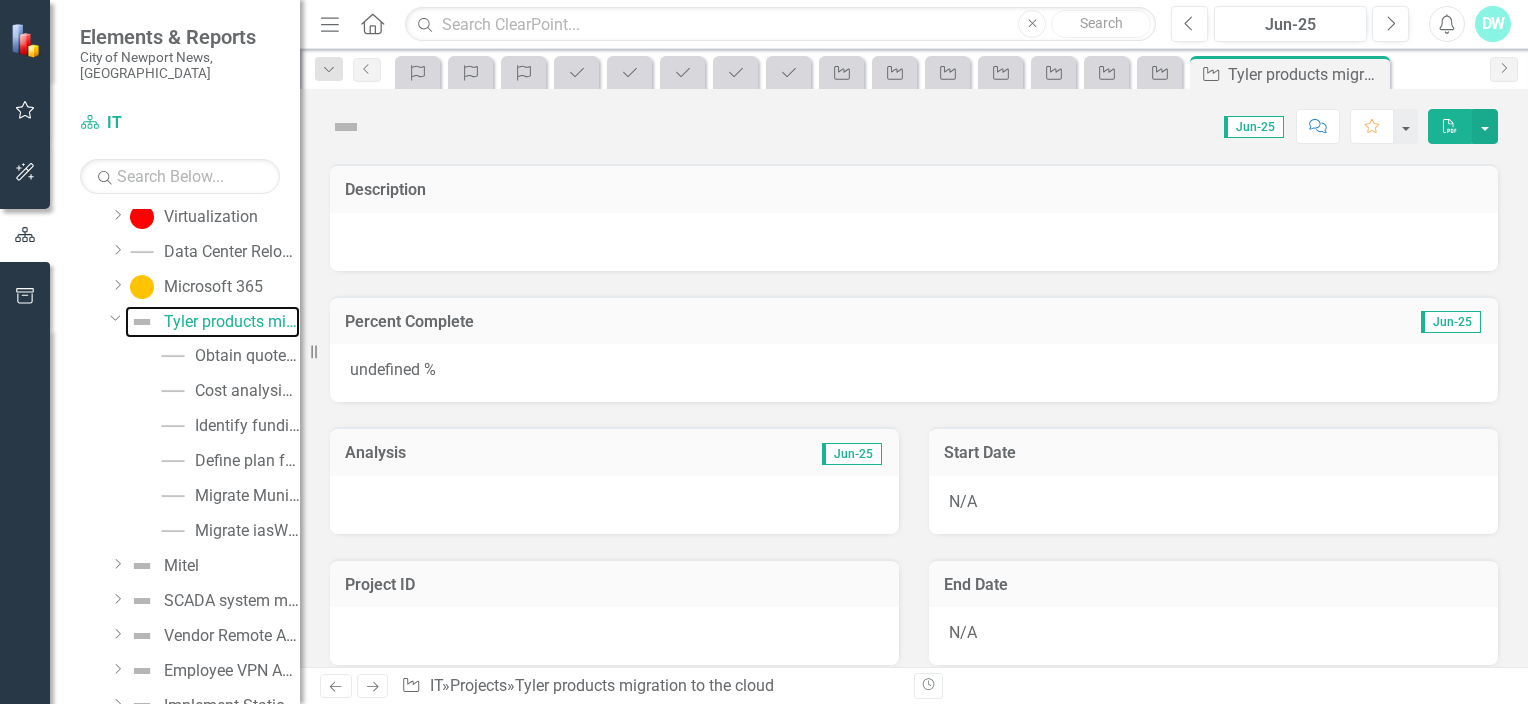 scroll, scrollTop: 0, scrollLeft: 0, axis: both 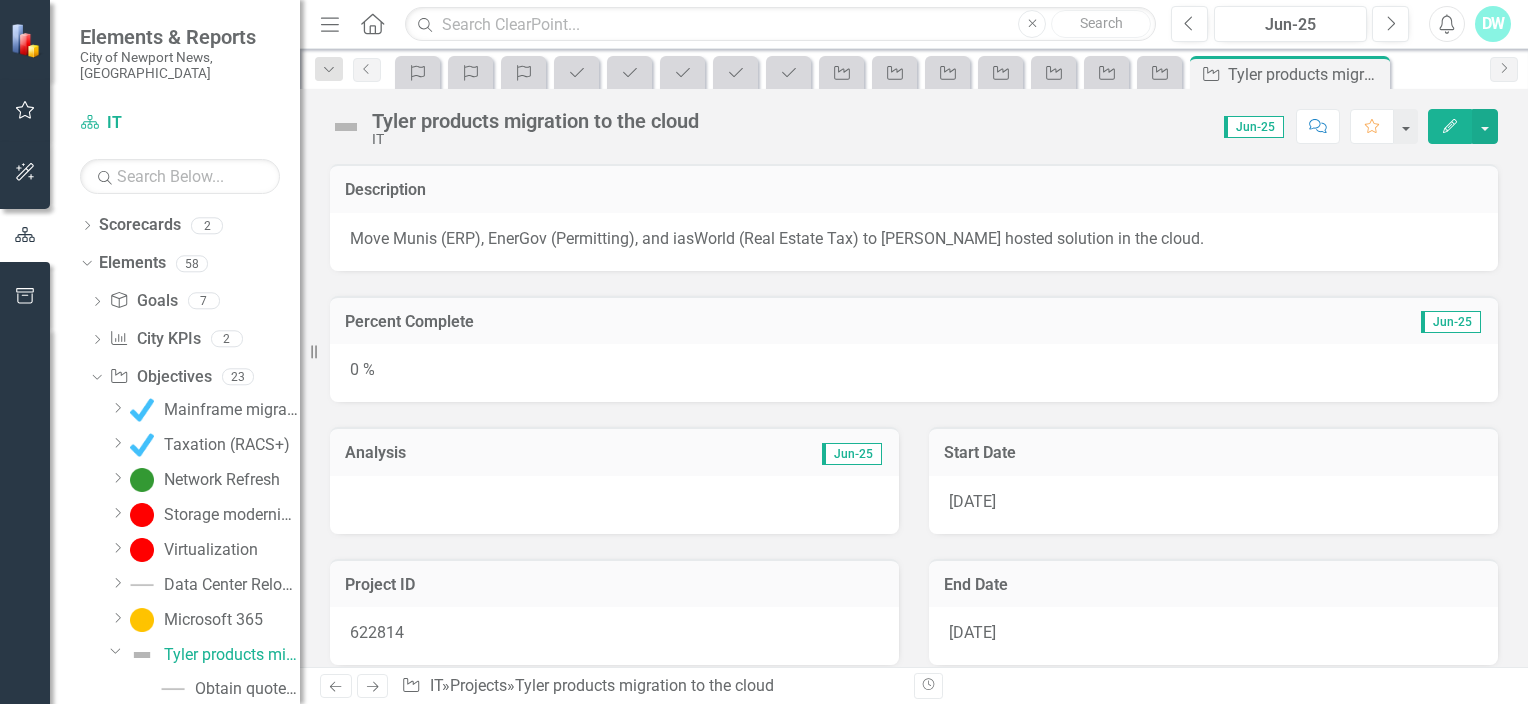click 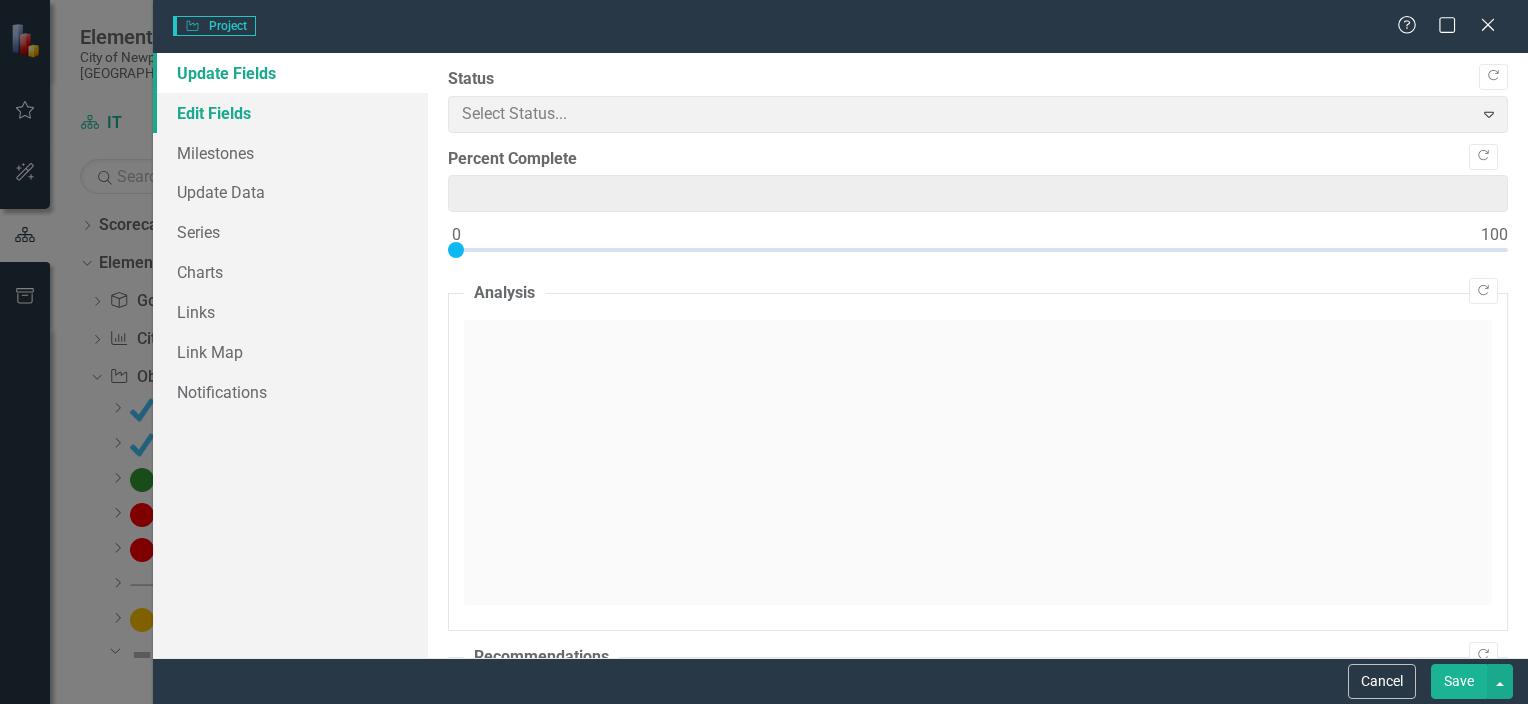 type on "0" 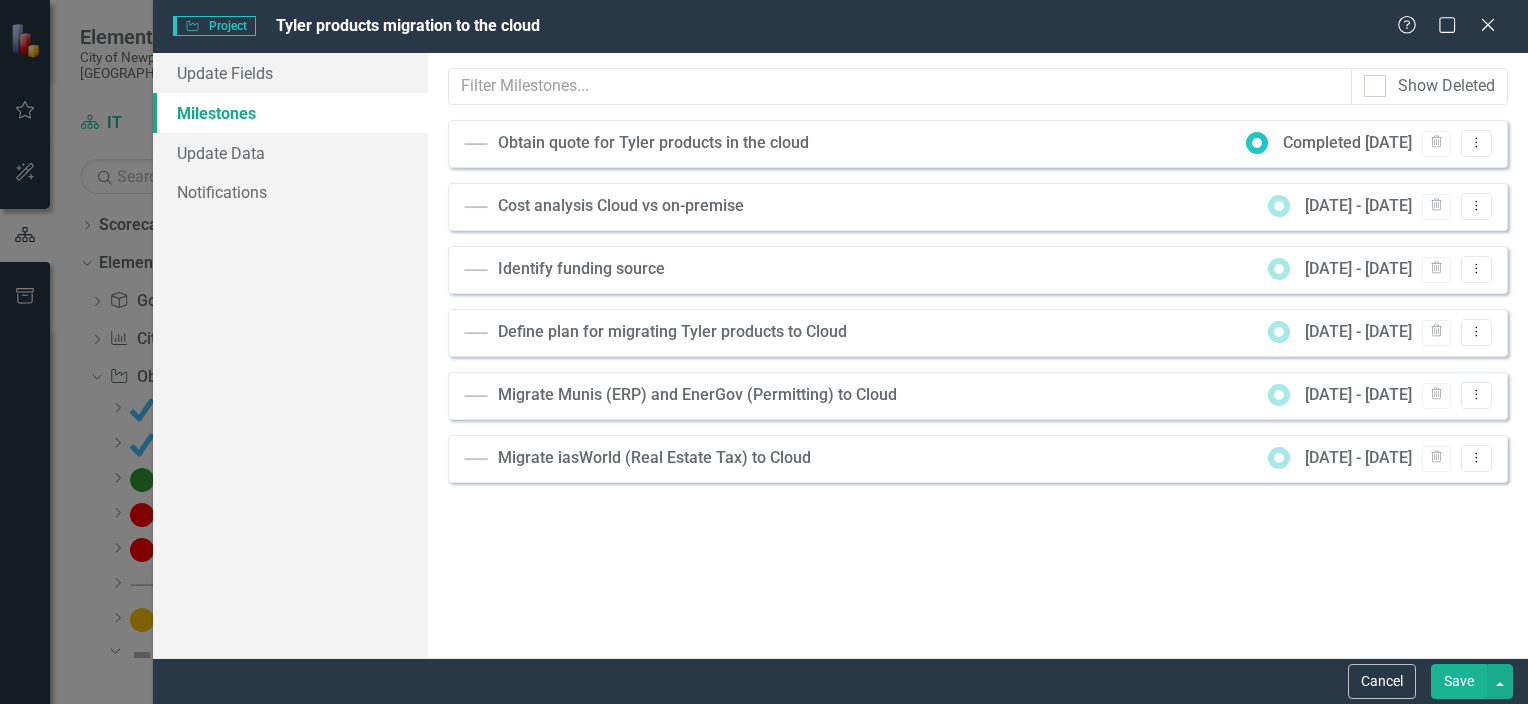 scroll, scrollTop: 0, scrollLeft: 0, axis: both 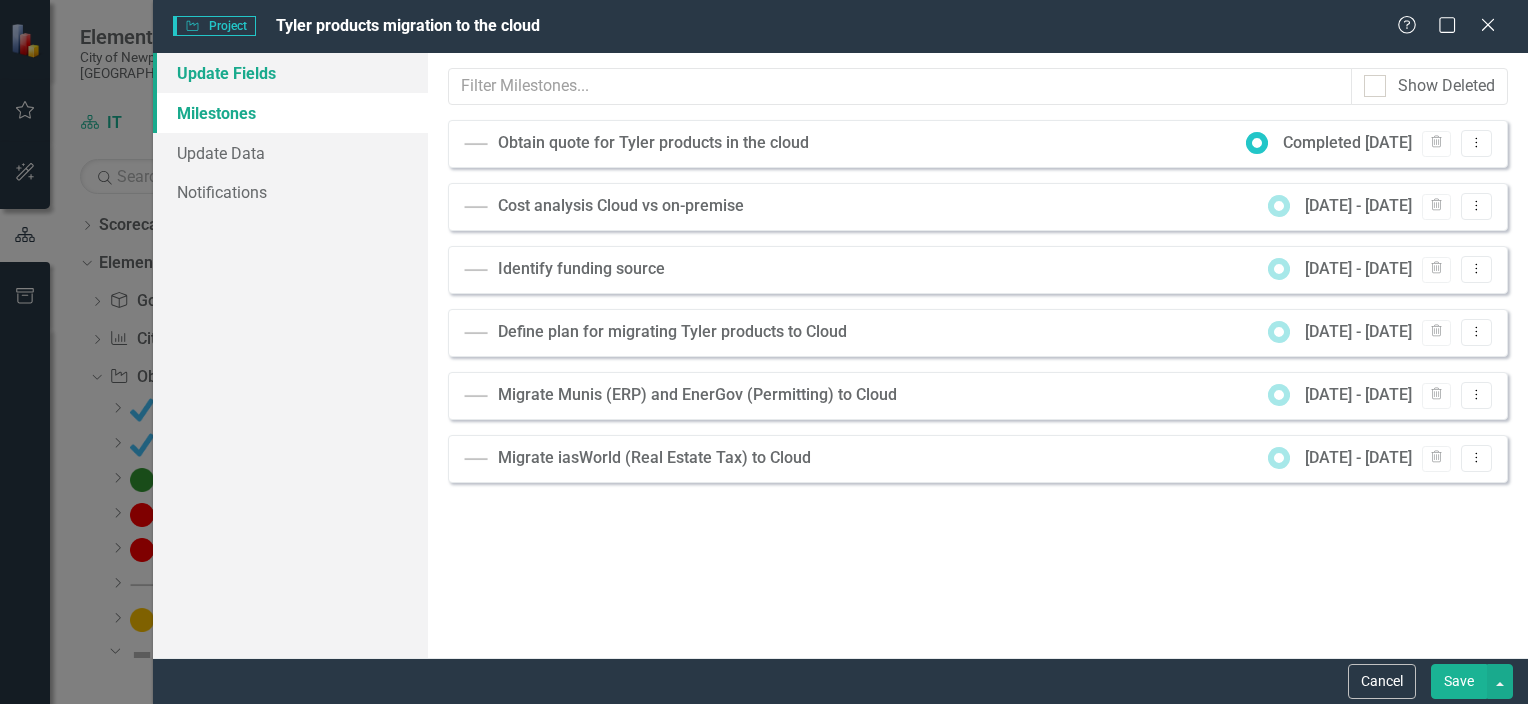 click on "Update Fields" at bounding box center [290, 73] 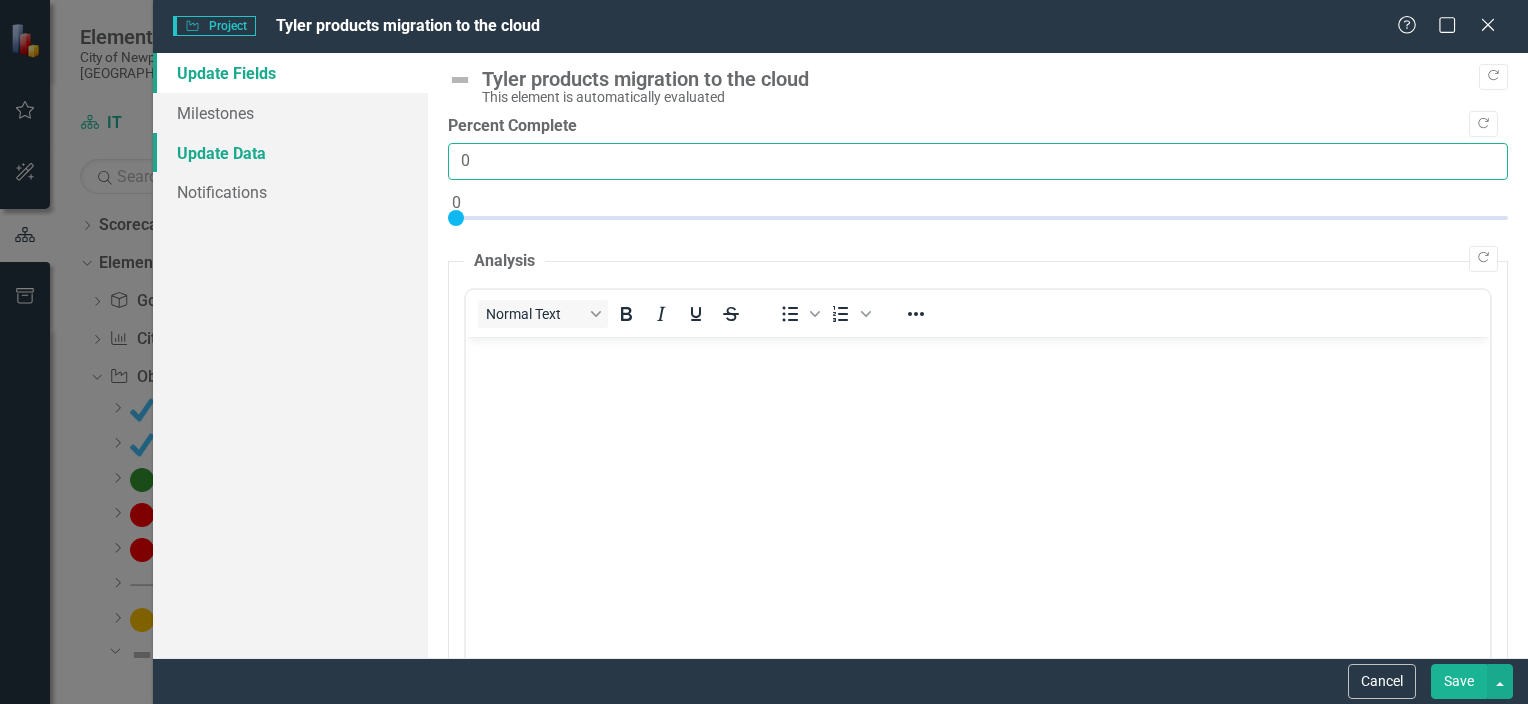 drag, startPoint x: 485, startPoint y: 160, endPoint x: 424, endPoint y: 157, distance: 61.073727 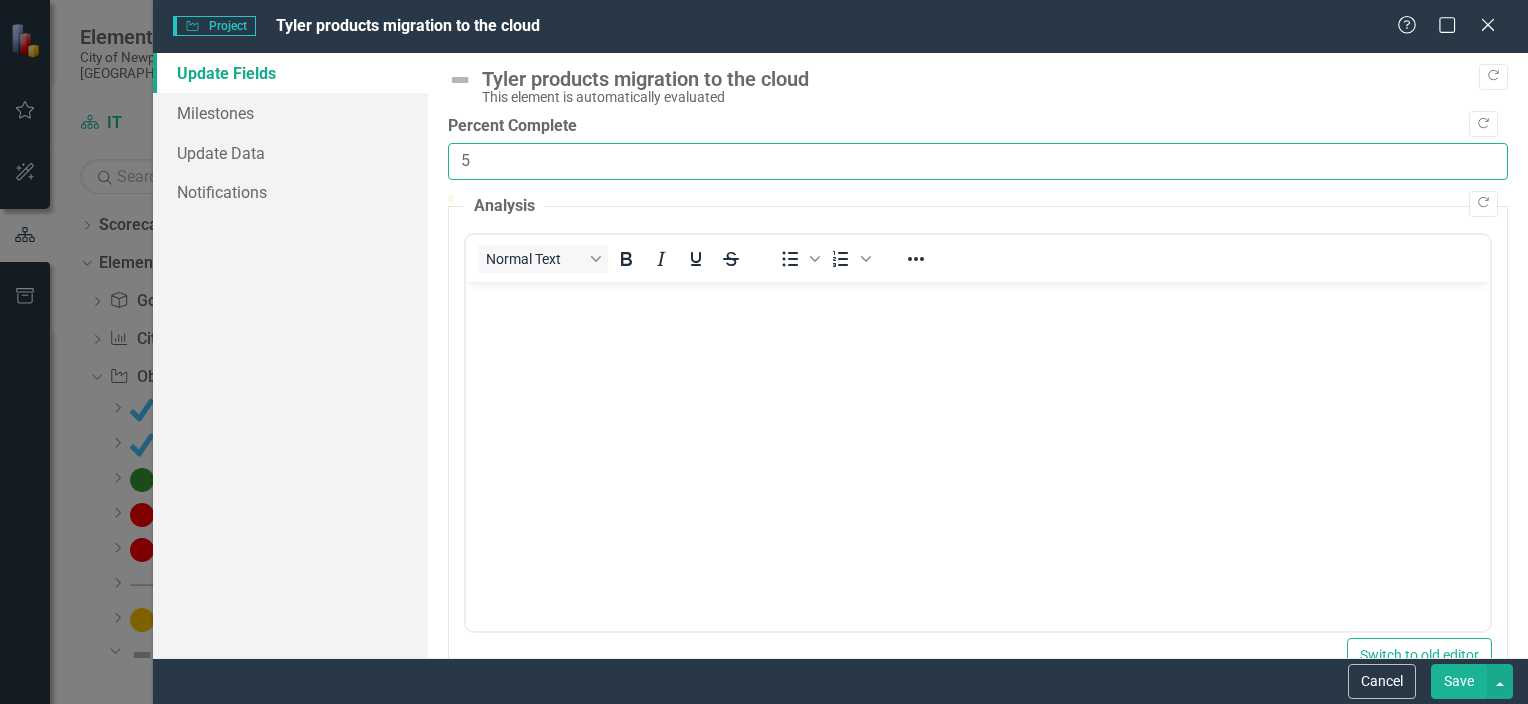 type on "5" 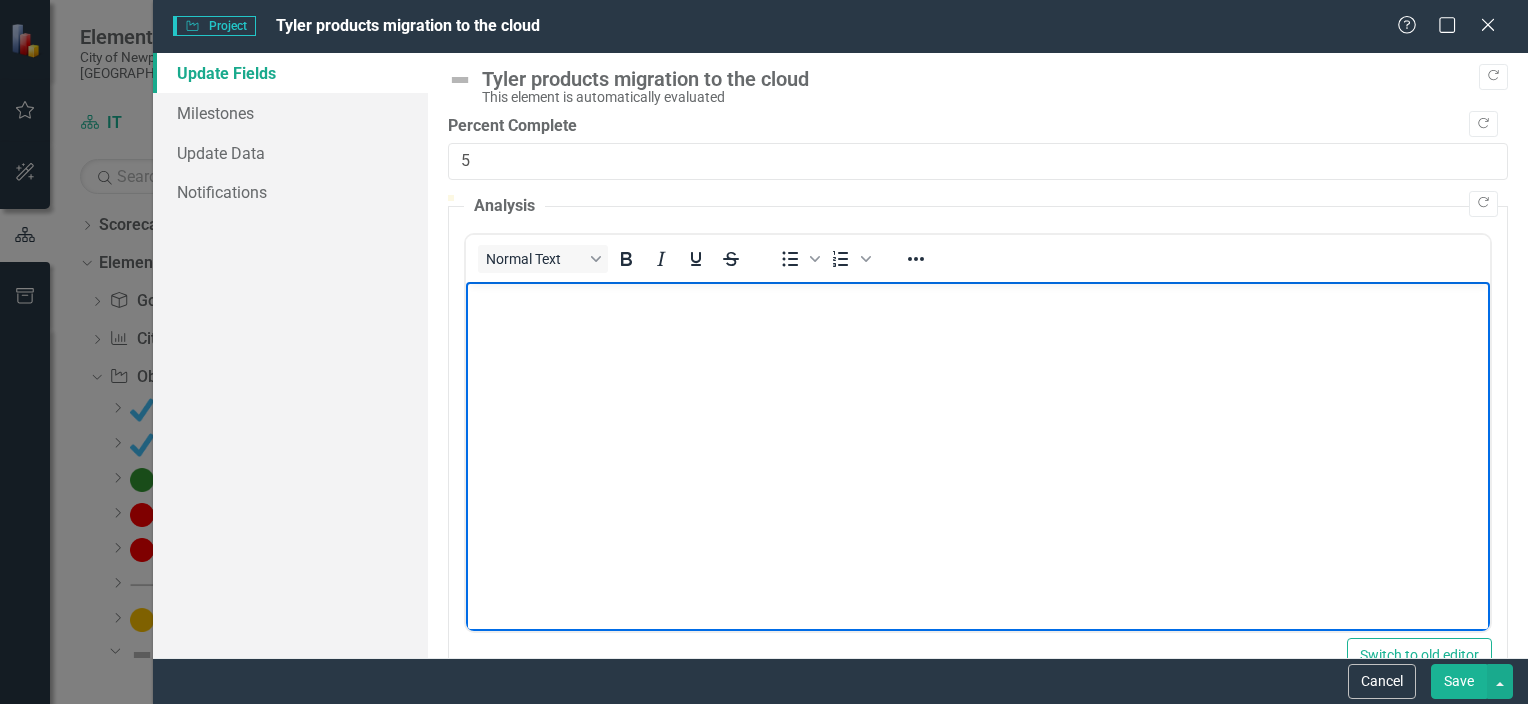 drag, startPoint x: 530, startPoint y: 320, endPoint x: 530, endPoint y: 306, distance: 14 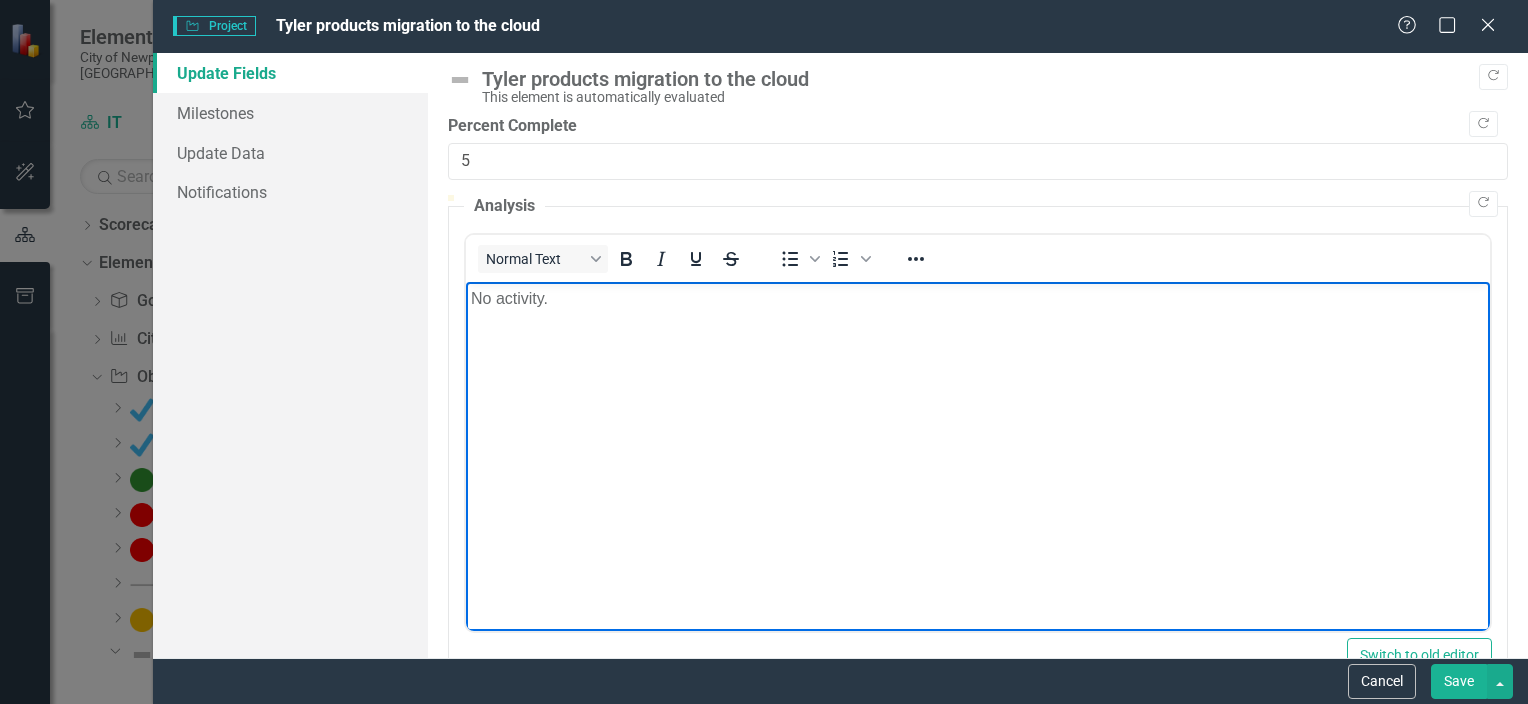 click on "Save" at bounding box center [1459, 681] 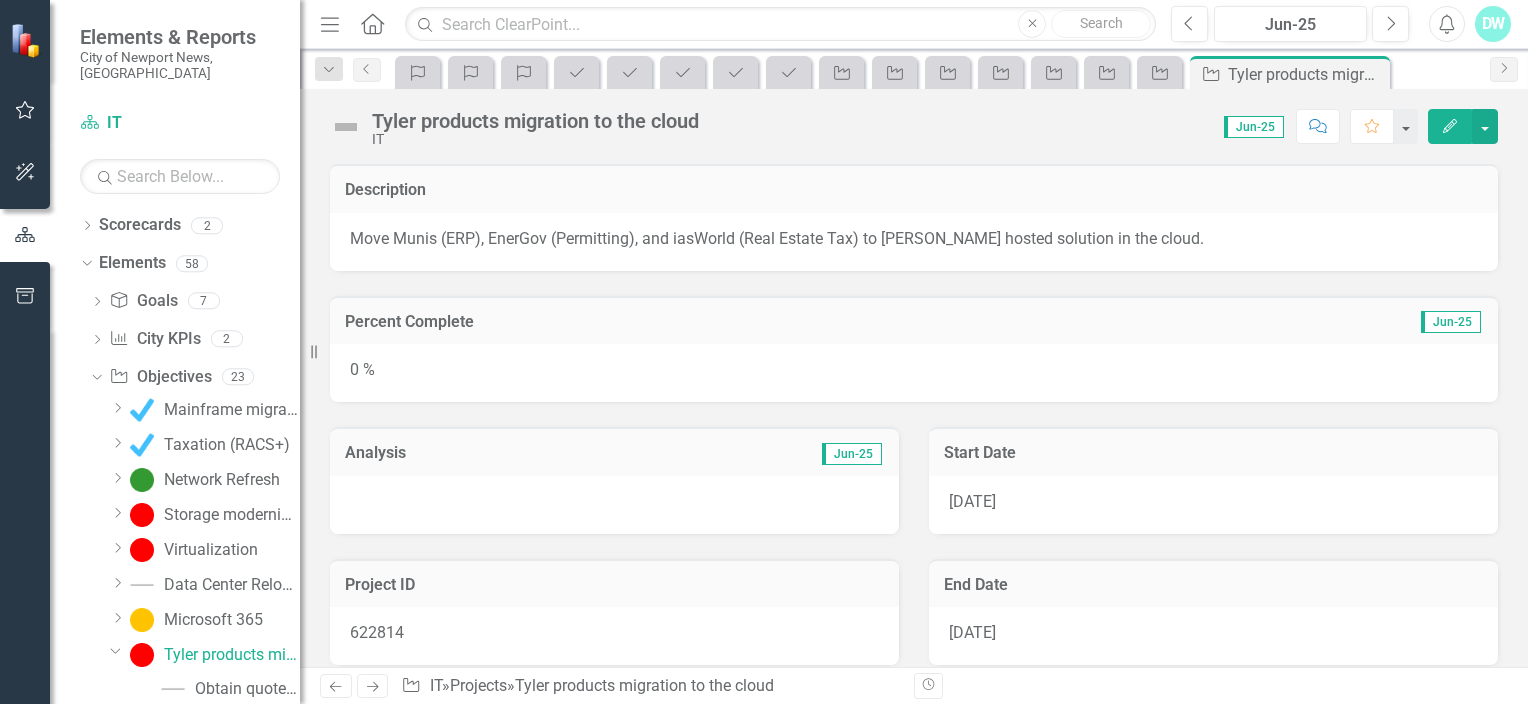 click on "Mitel" at bounding box center (181, 899) 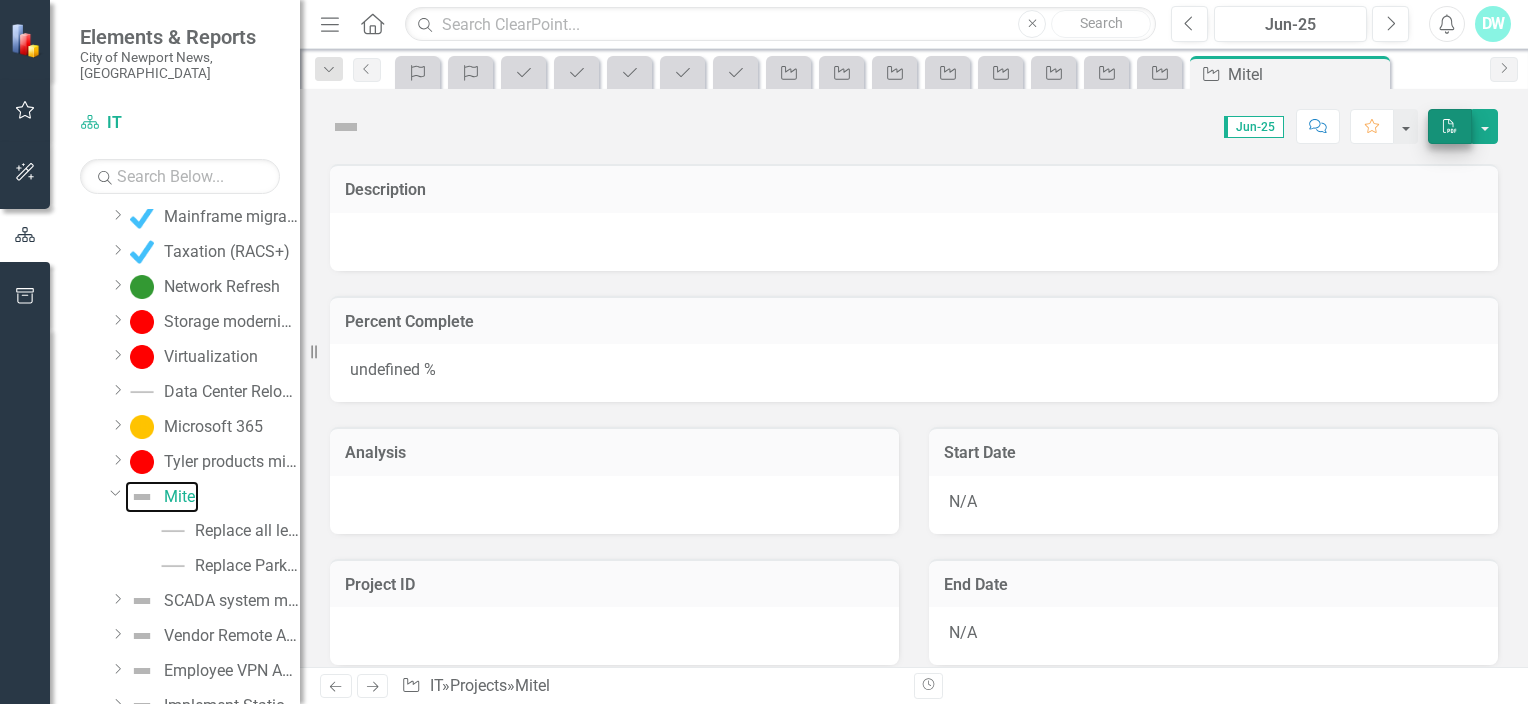 scroll, scrollTop: 0, scrollLeft: 0, axis: both 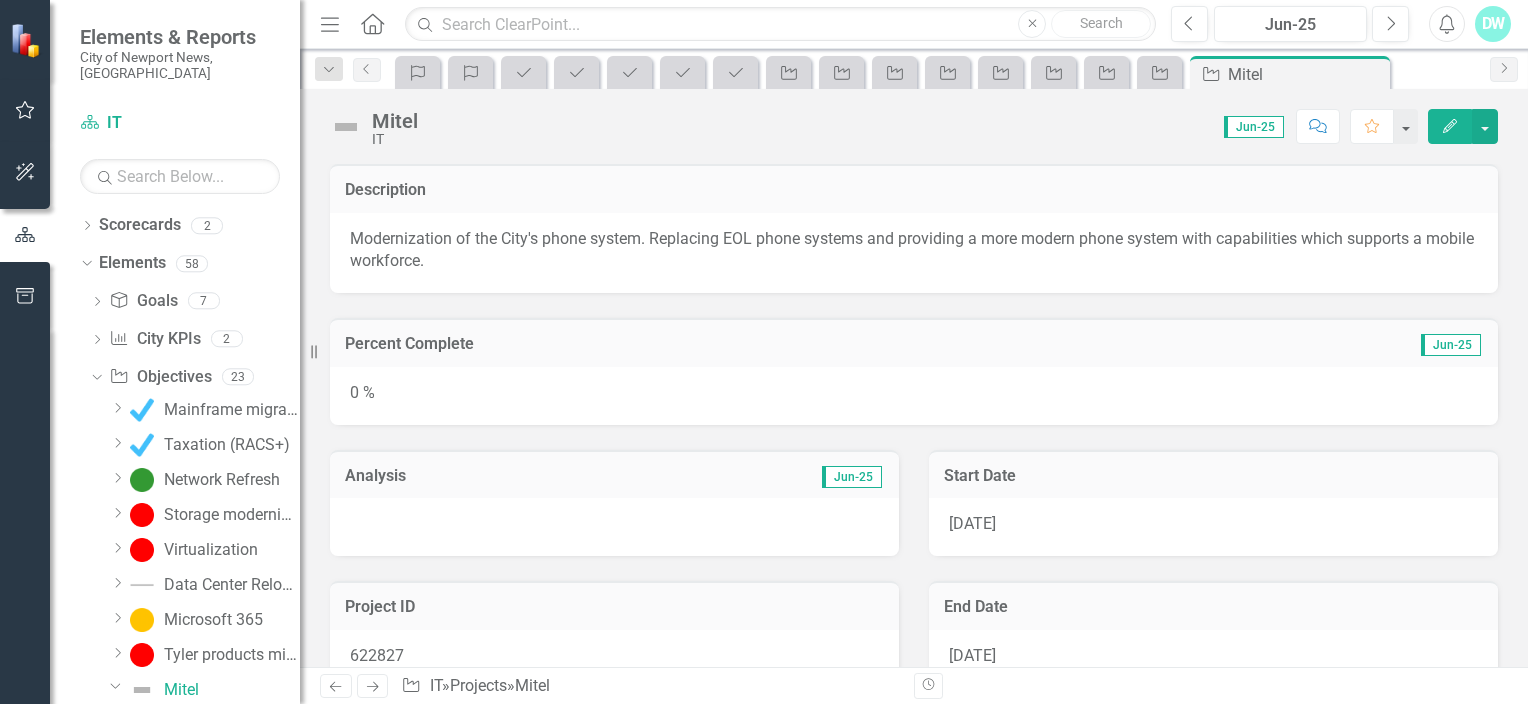 click 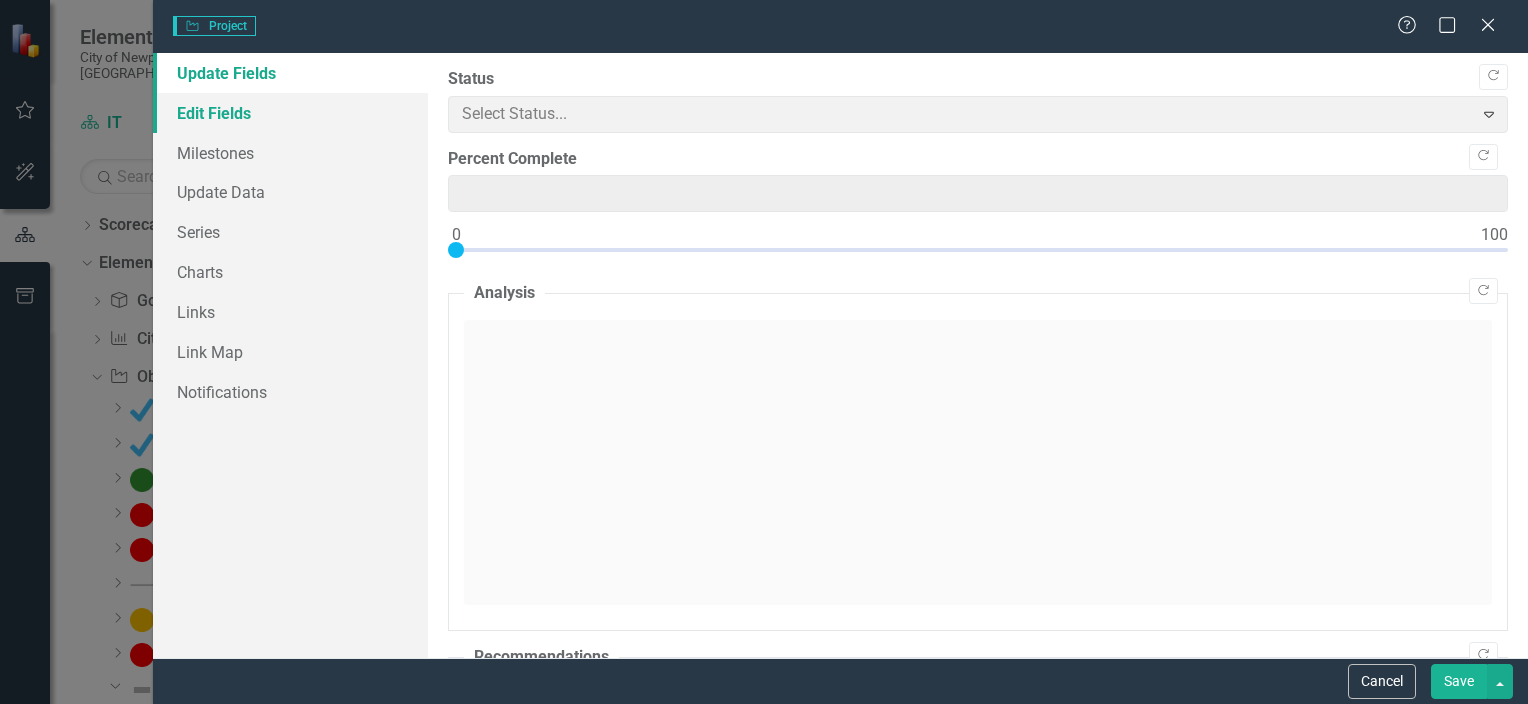 type on "0" 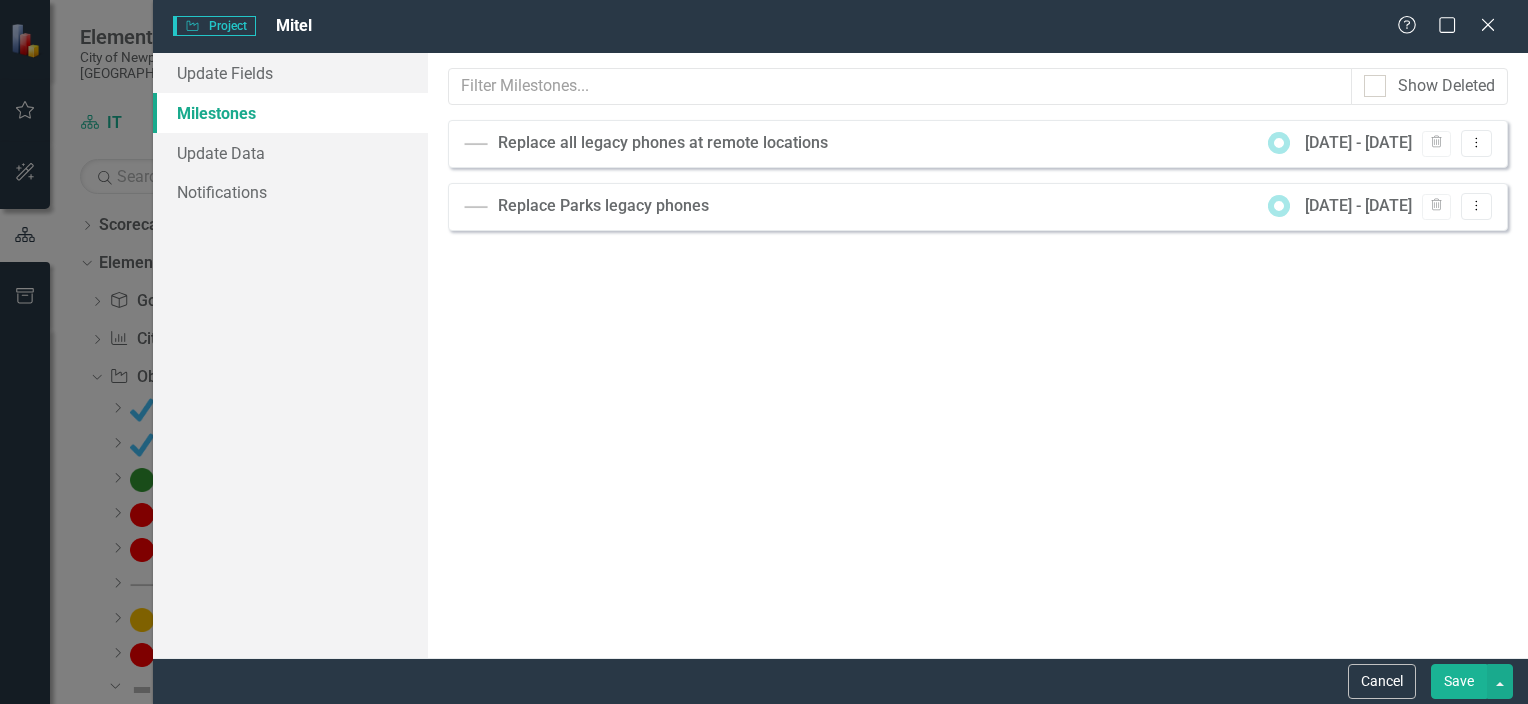 scroll, scrollTop: 0, scrollLeft: 0, axis: both 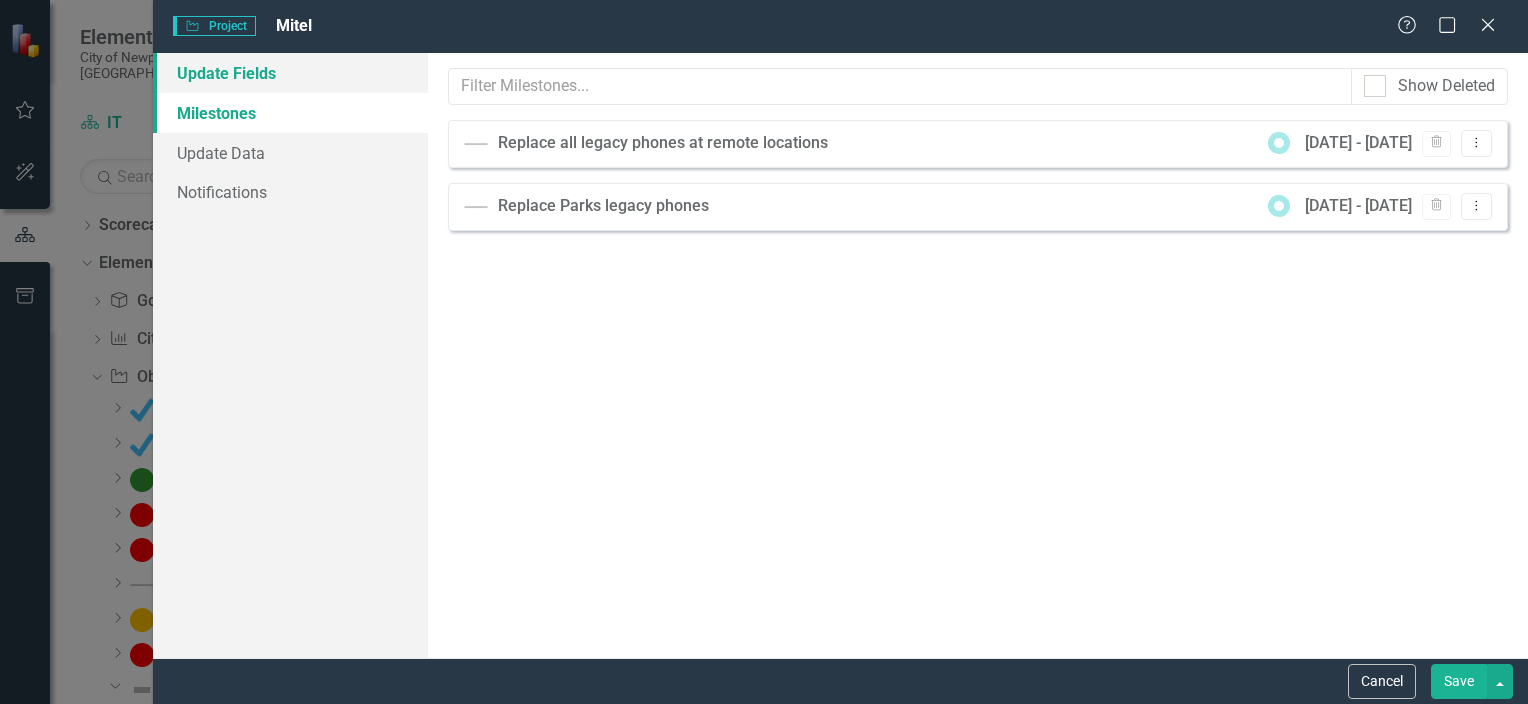 click on "Update Fields" at bounding box center [290, 73] 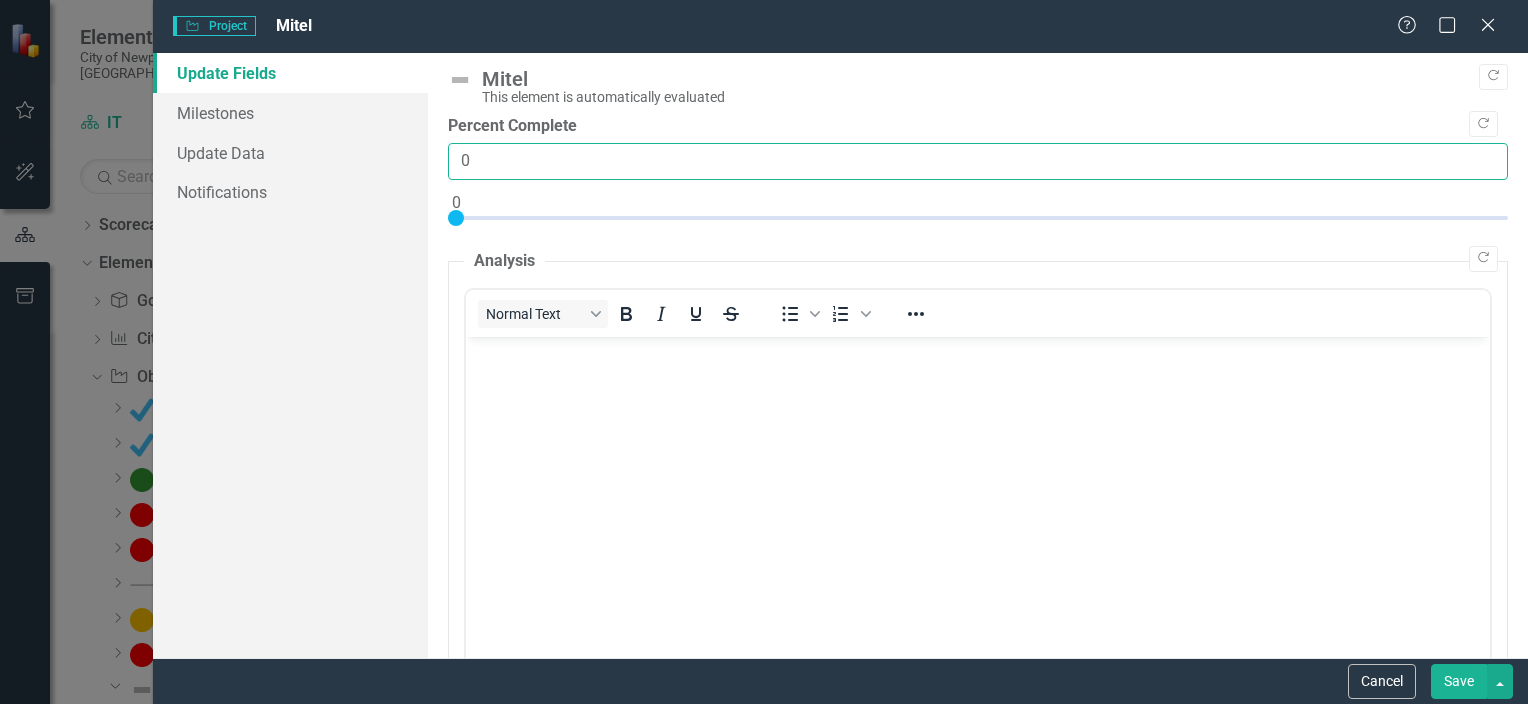 drag, startPoint x: 448, startPoint y: 159, endPoint x: 436, endPoint y: 157, distance: 12.165525 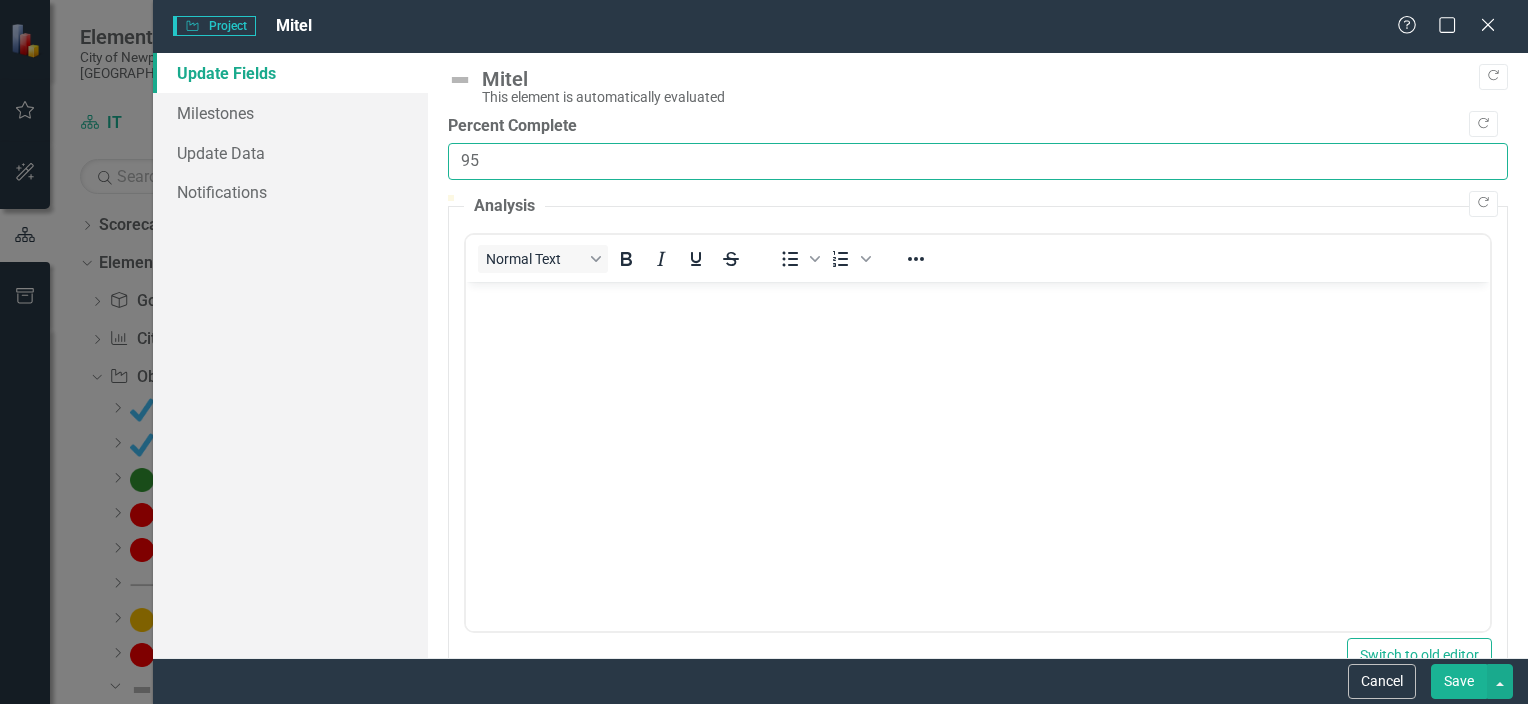 type on "95" 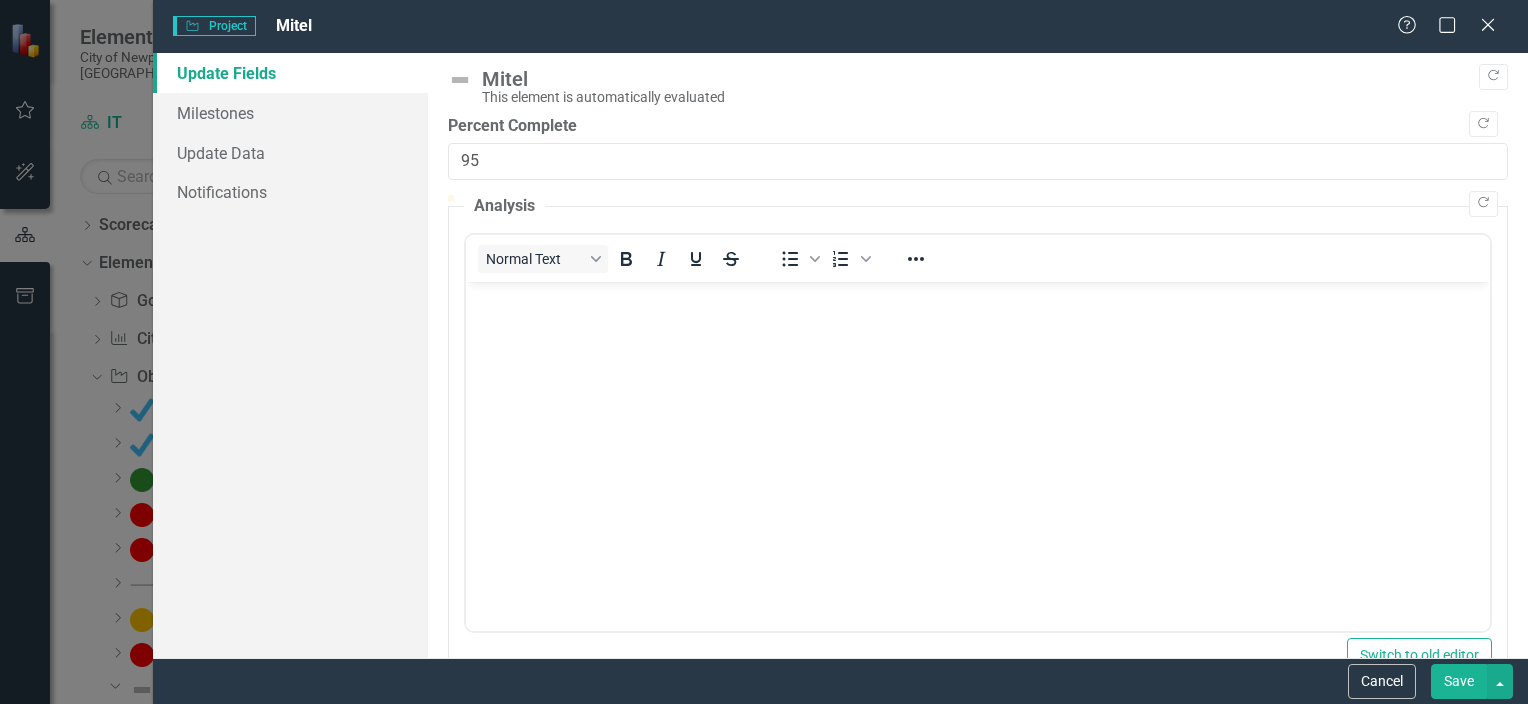 click at bounding box center (977, 431) 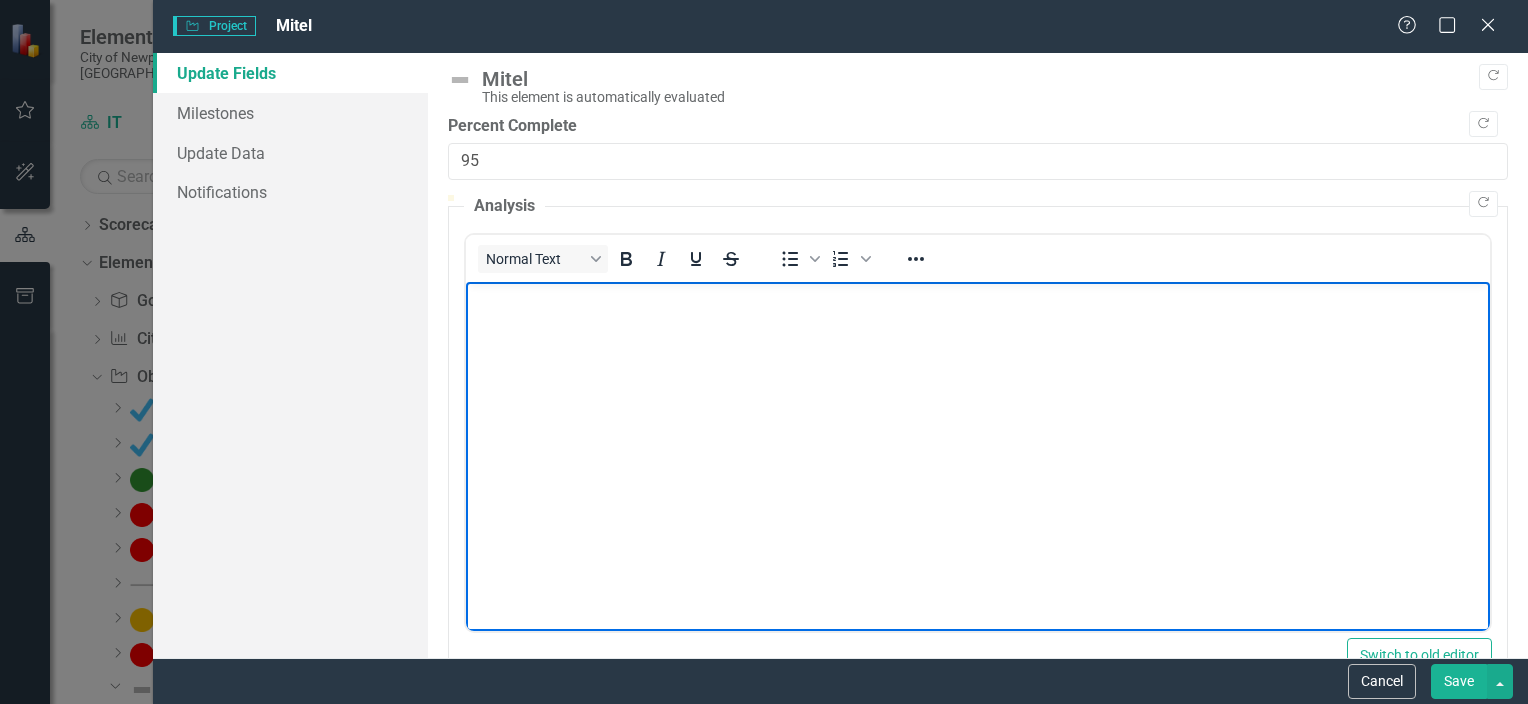 type 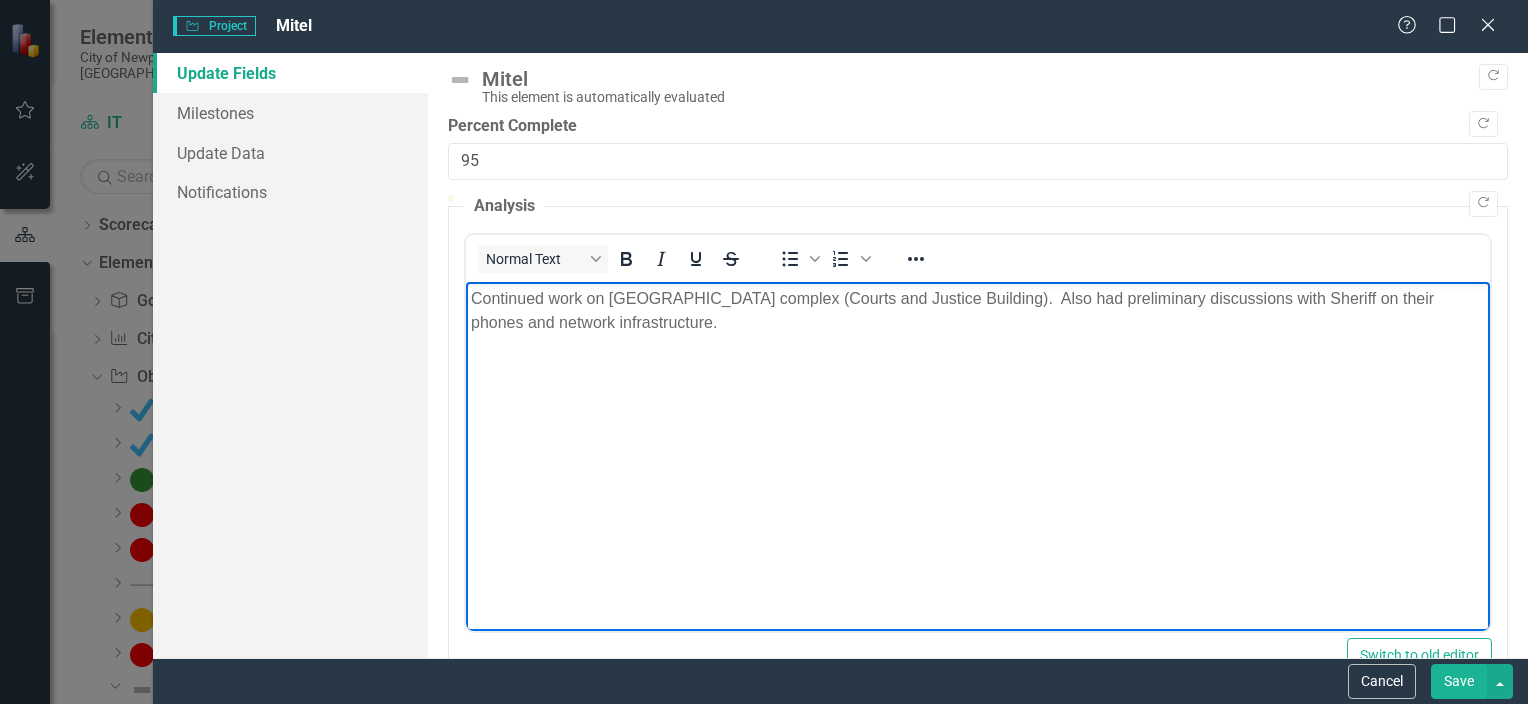 click on "Save" at bounding box center [1459, 681] 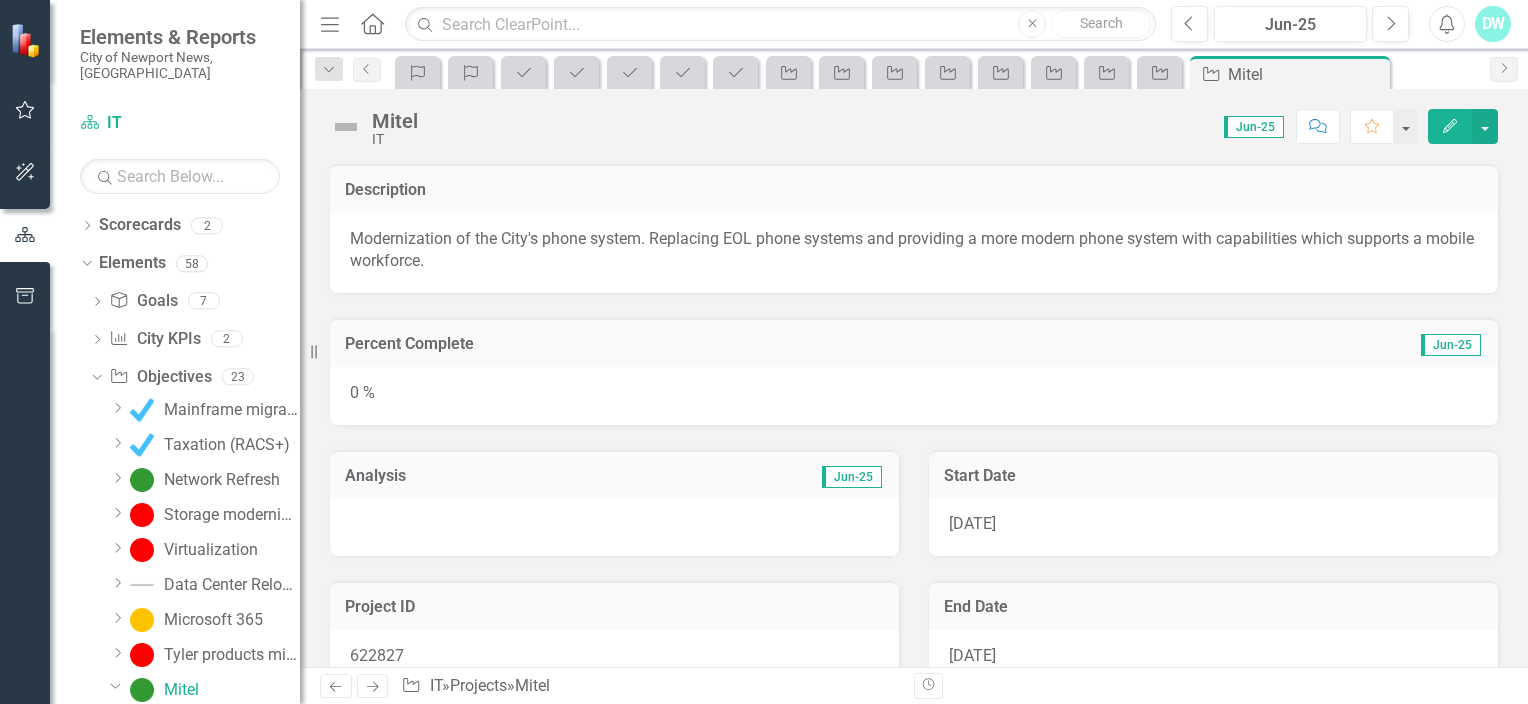 scroll, scrollTop: 400, scrollLeft: 0, axis: vertical 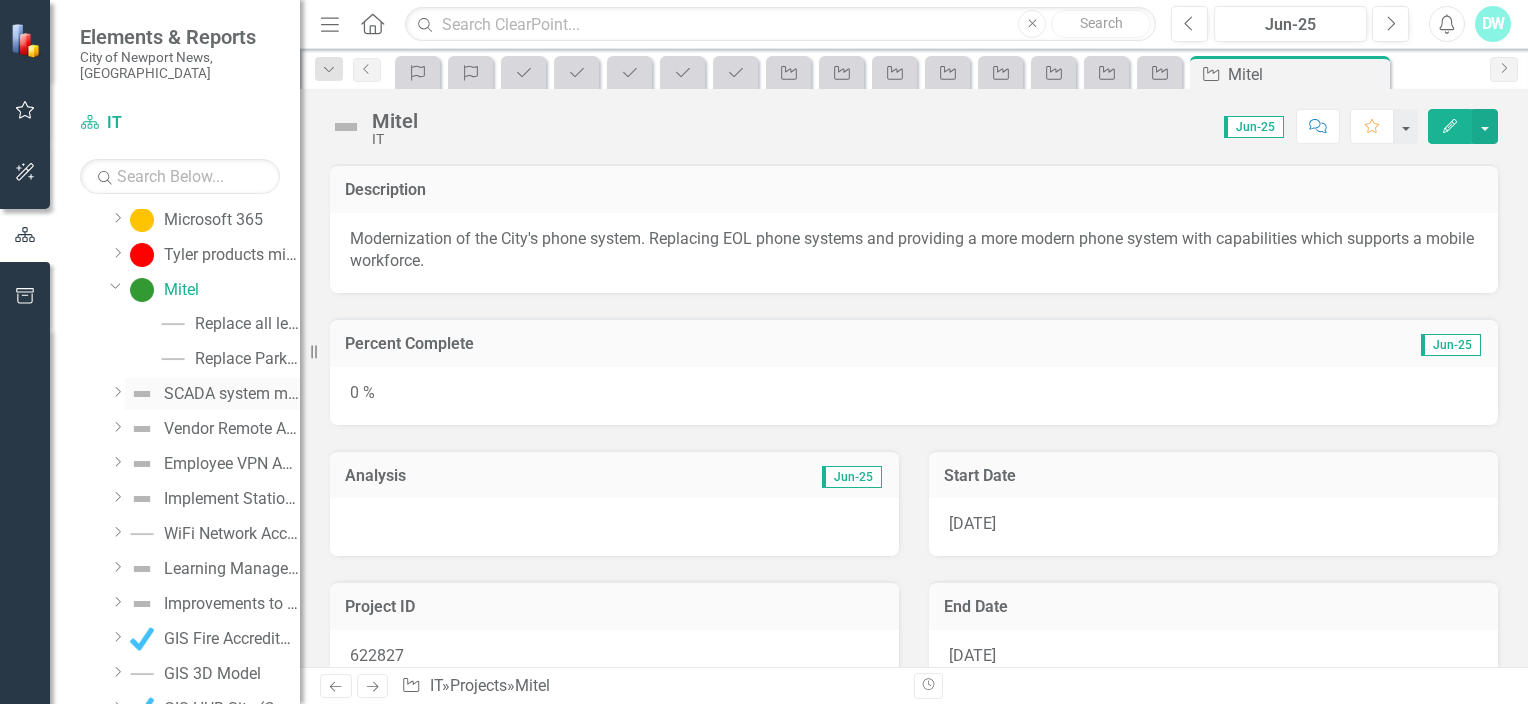 click on "SCADA system modernization (hardware)" at bounding box center [232, 394] 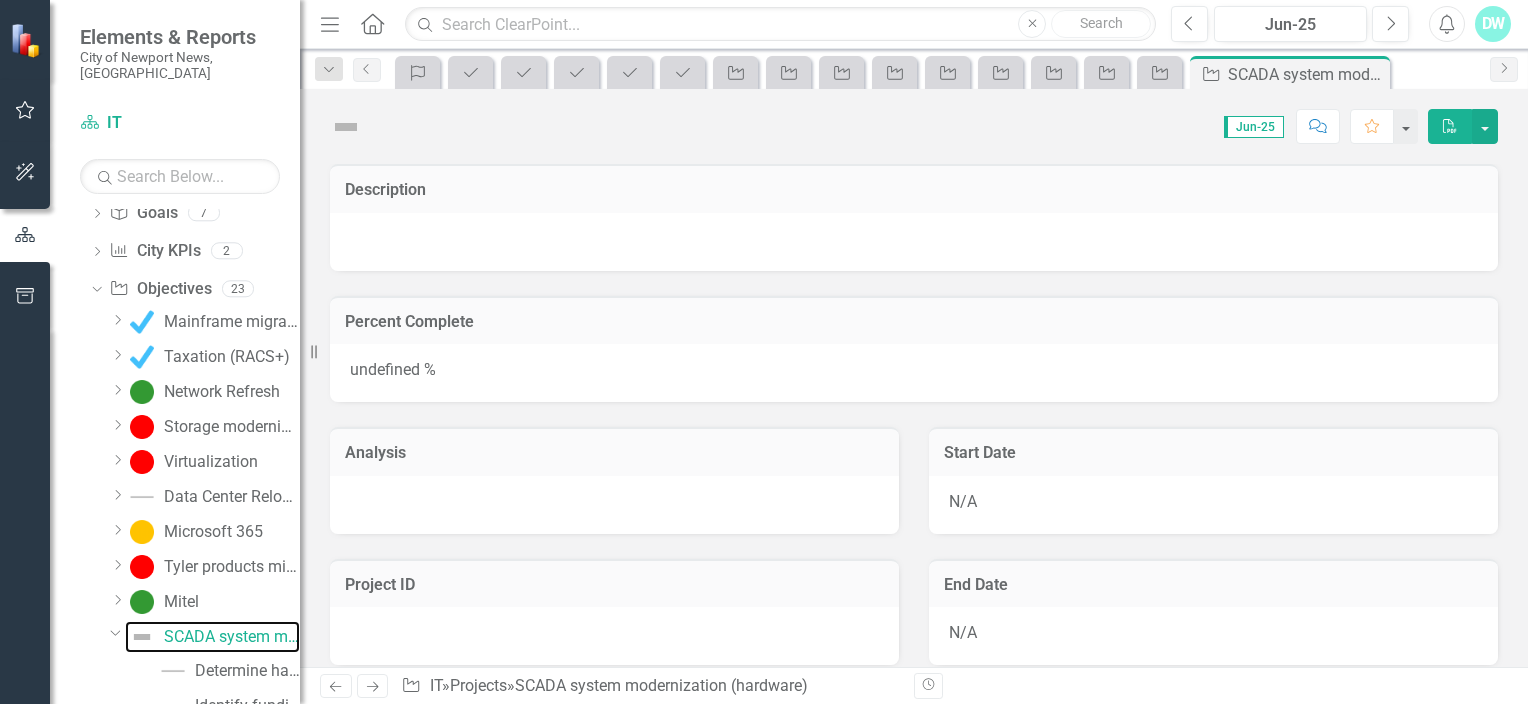 scroll, scrollTop: 20, scrollLeft: 0, axis: vertical 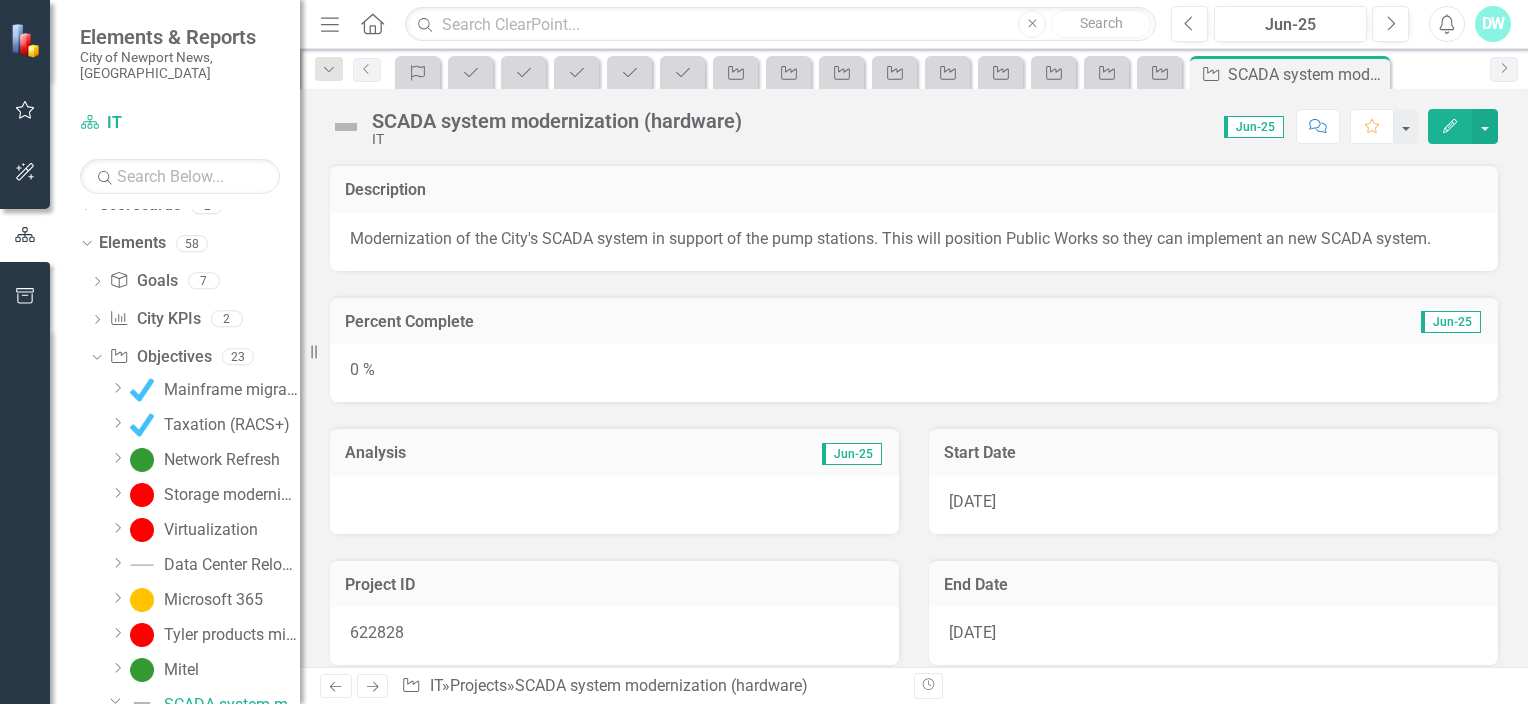 click on "Edit" 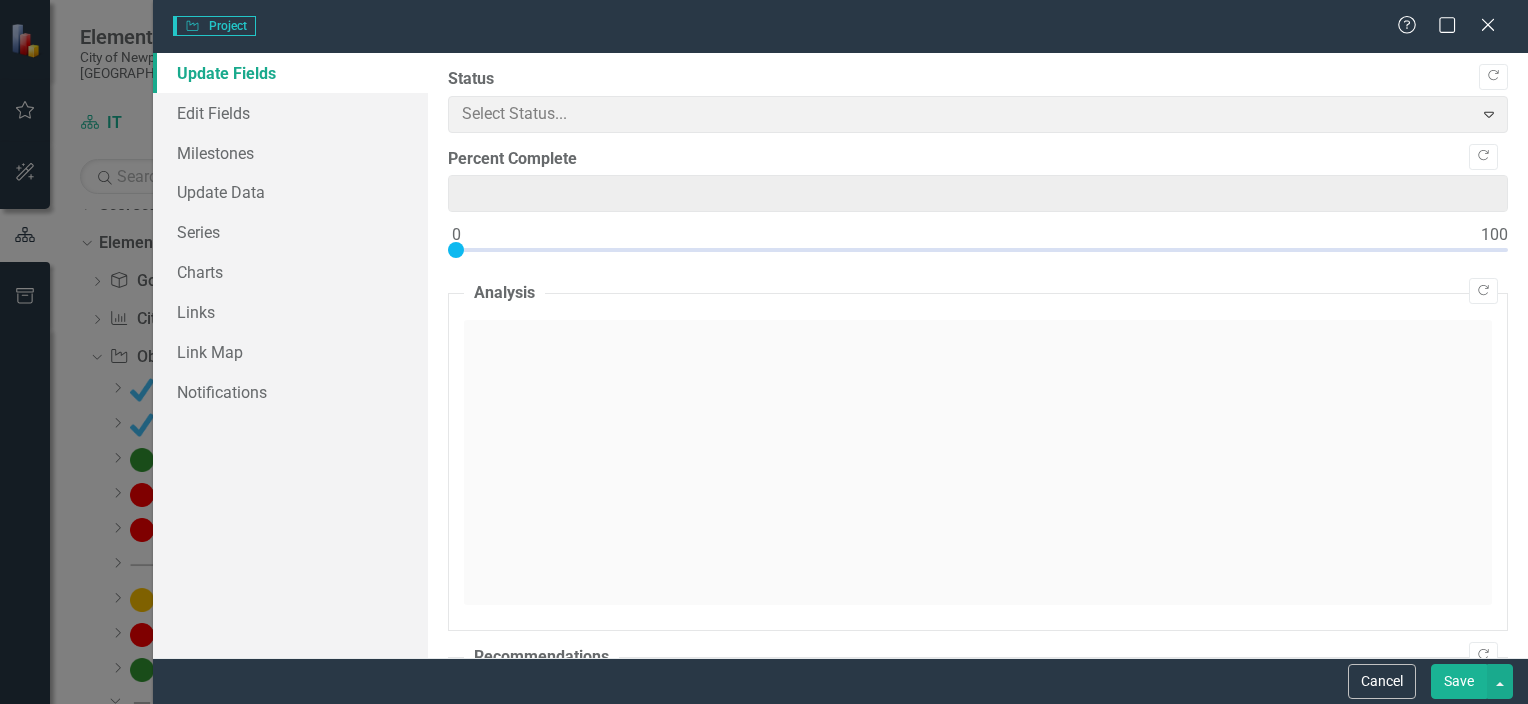 type on "0" 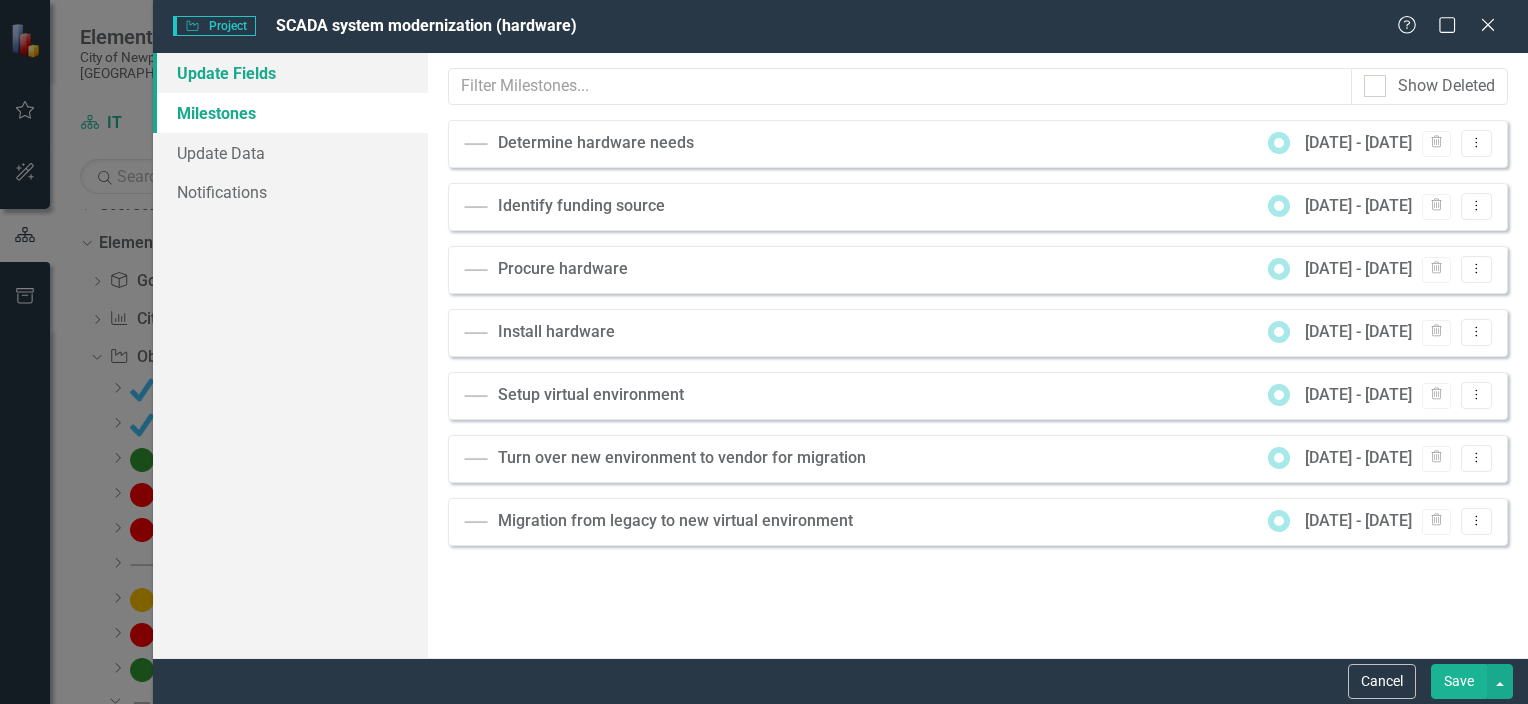 scroll, scrollTop: 0, scrollLeft: 0, axis: both 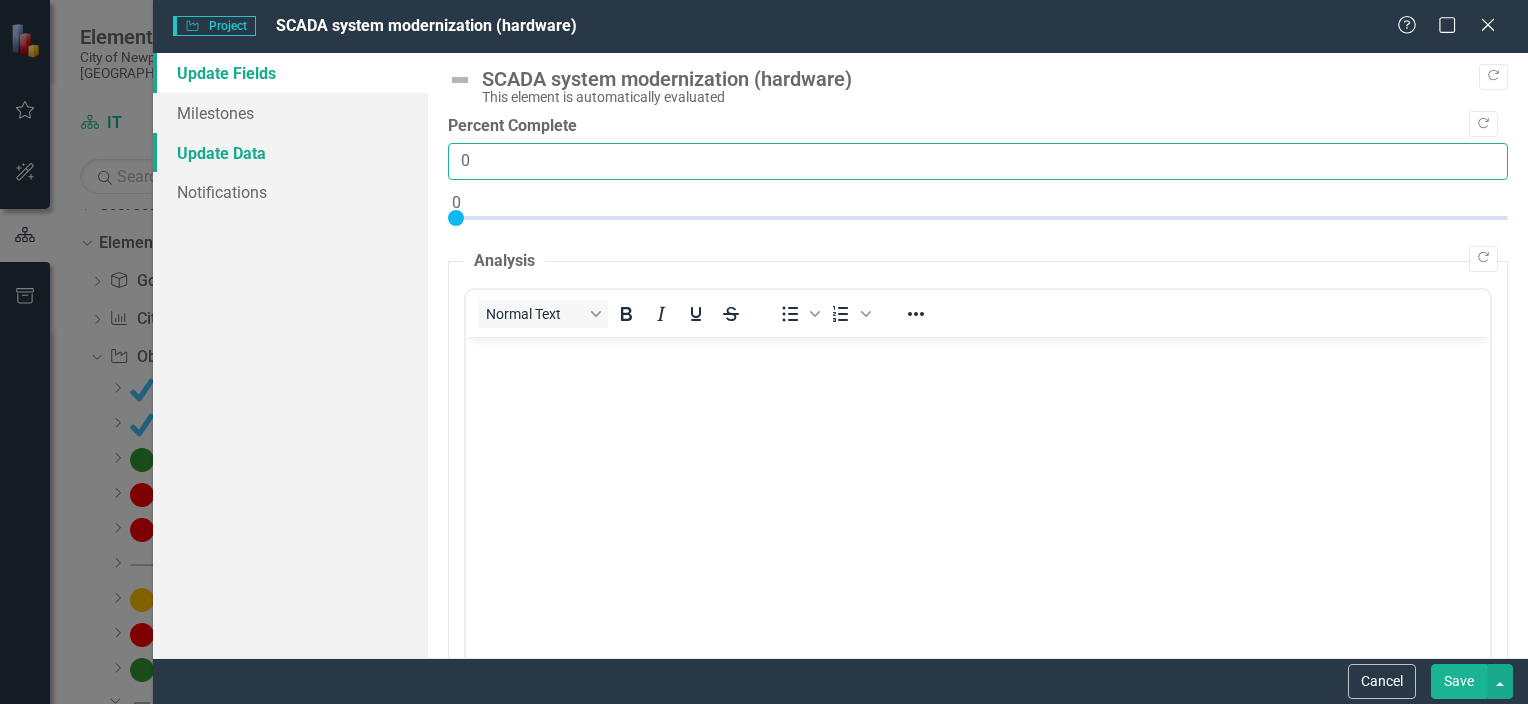 drag, startPoint x: 480, startPoint y: 152, endPoint x: 421, endPoint y: 160, distance: 59.5399 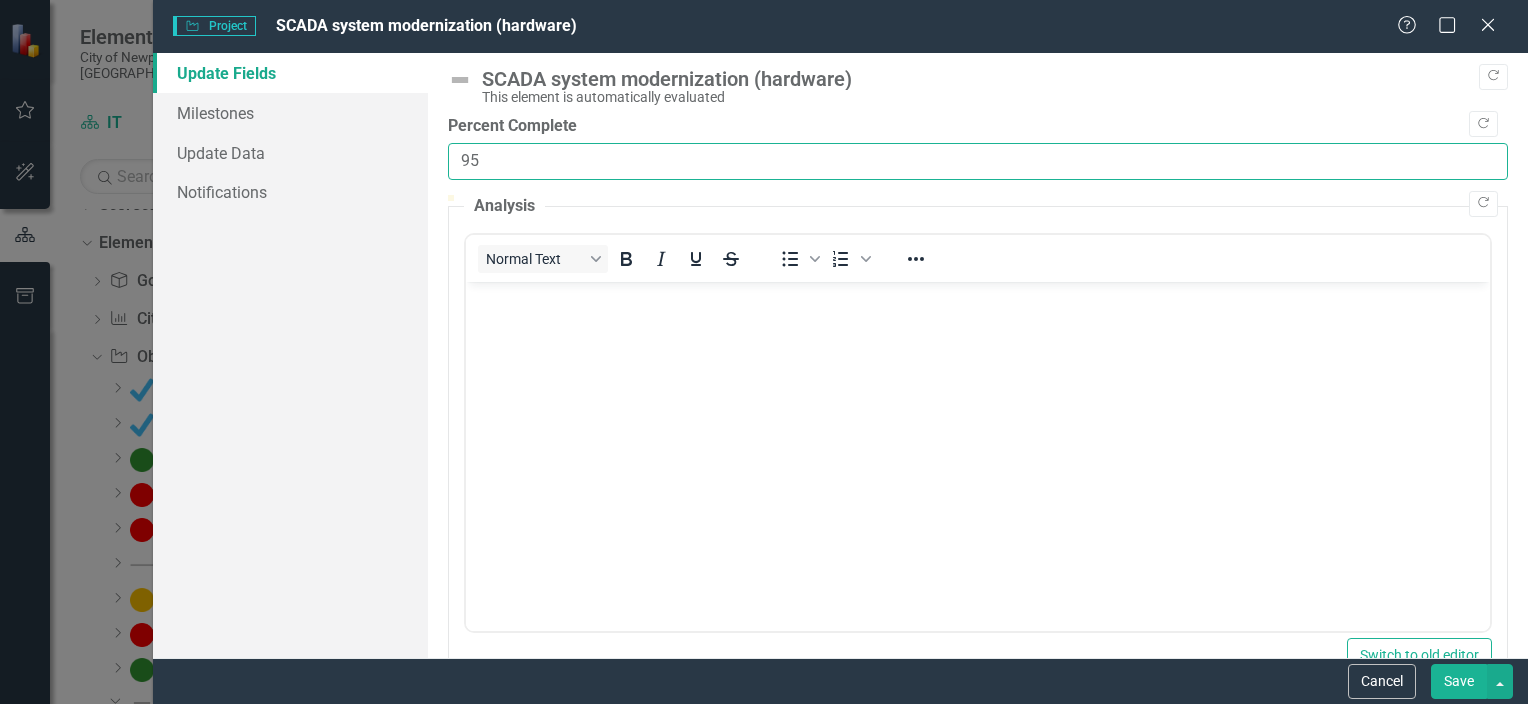 type on "95" 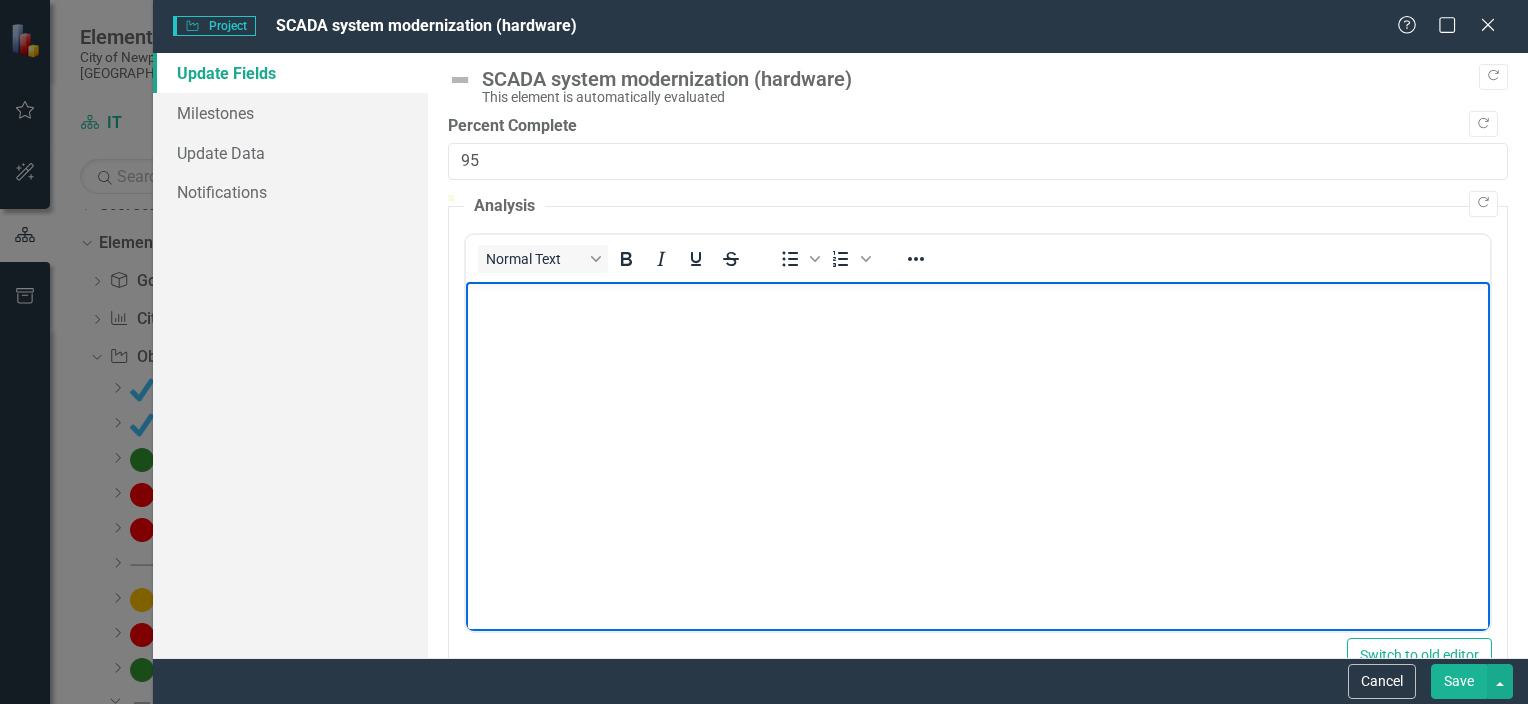 click at bounding box center [977, 298] 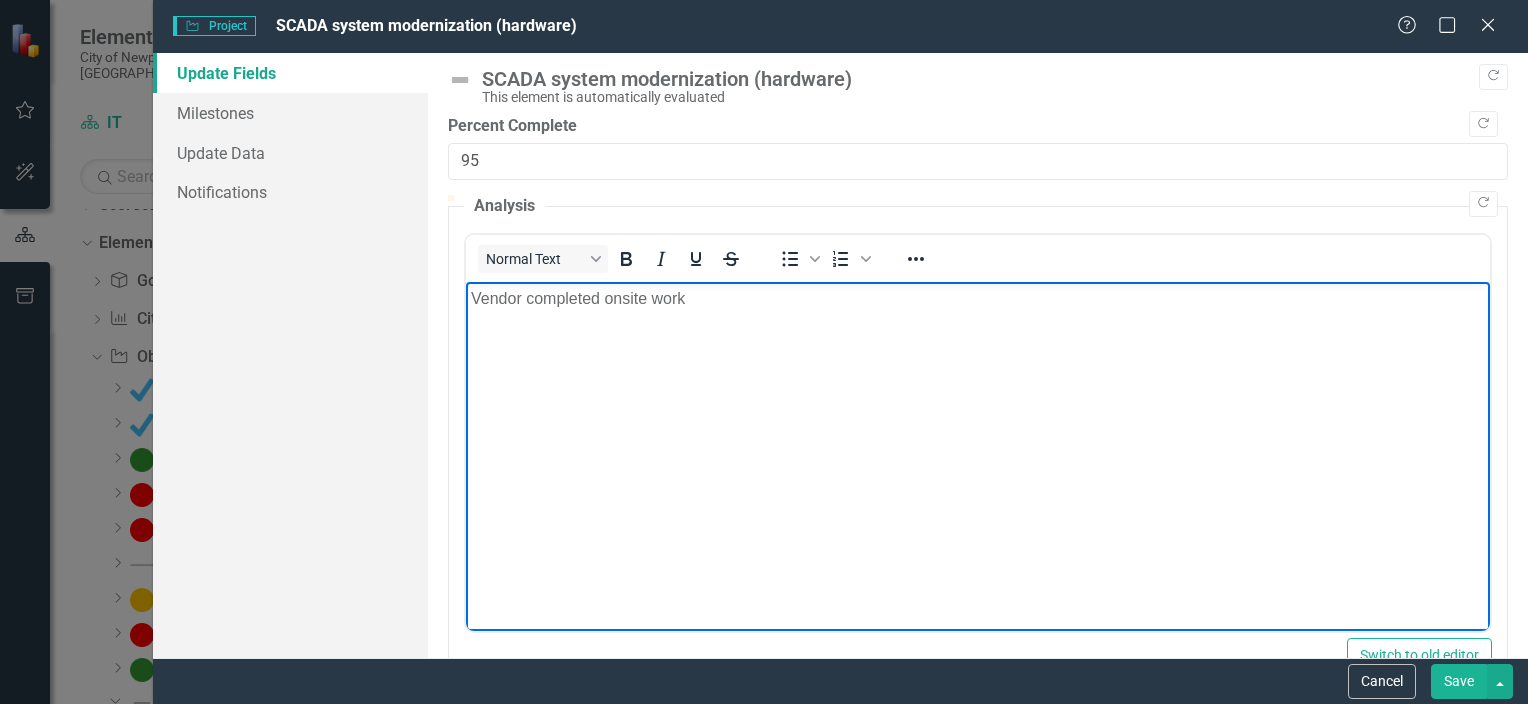 click on "Save" at bounding box center [1459, 681] 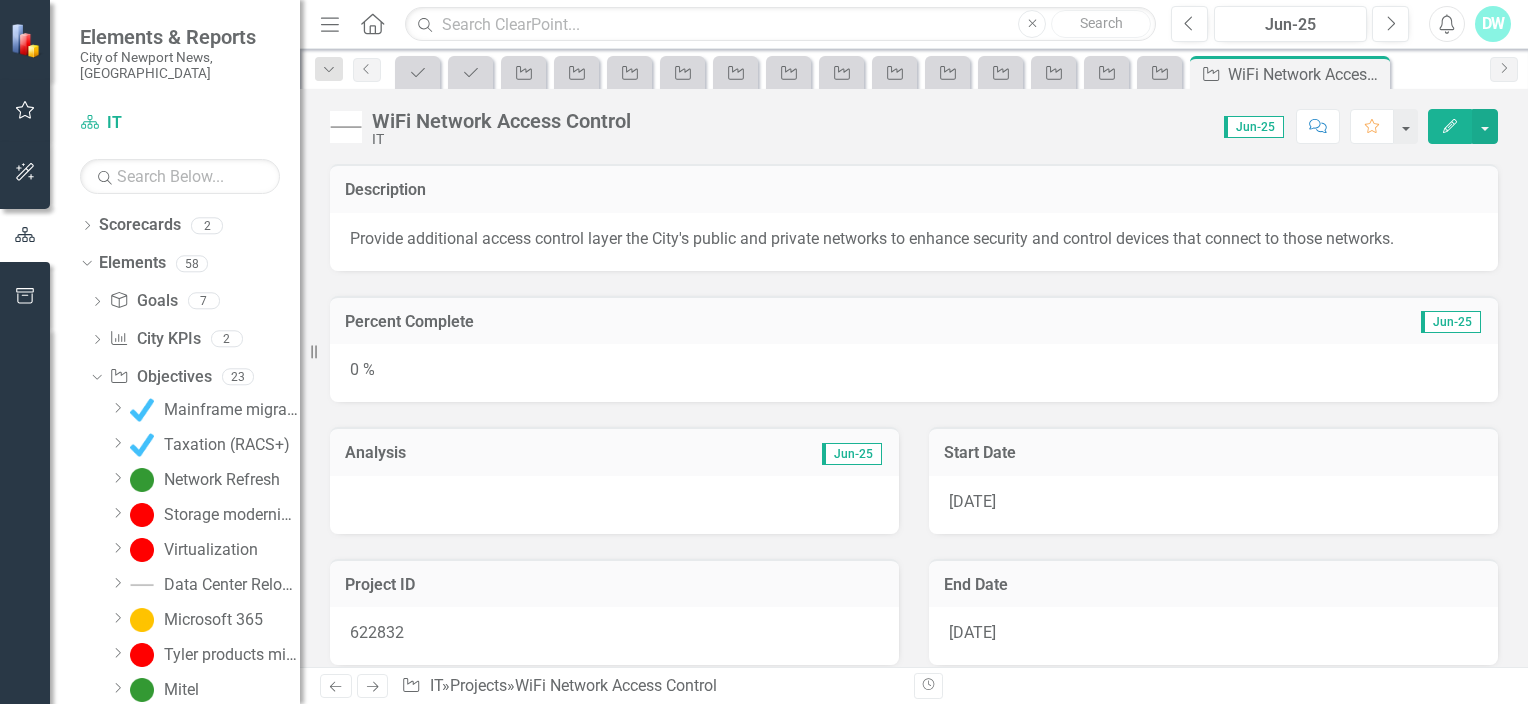 scroll, scrollTop: 0, scrollLeft: 0, axis: both 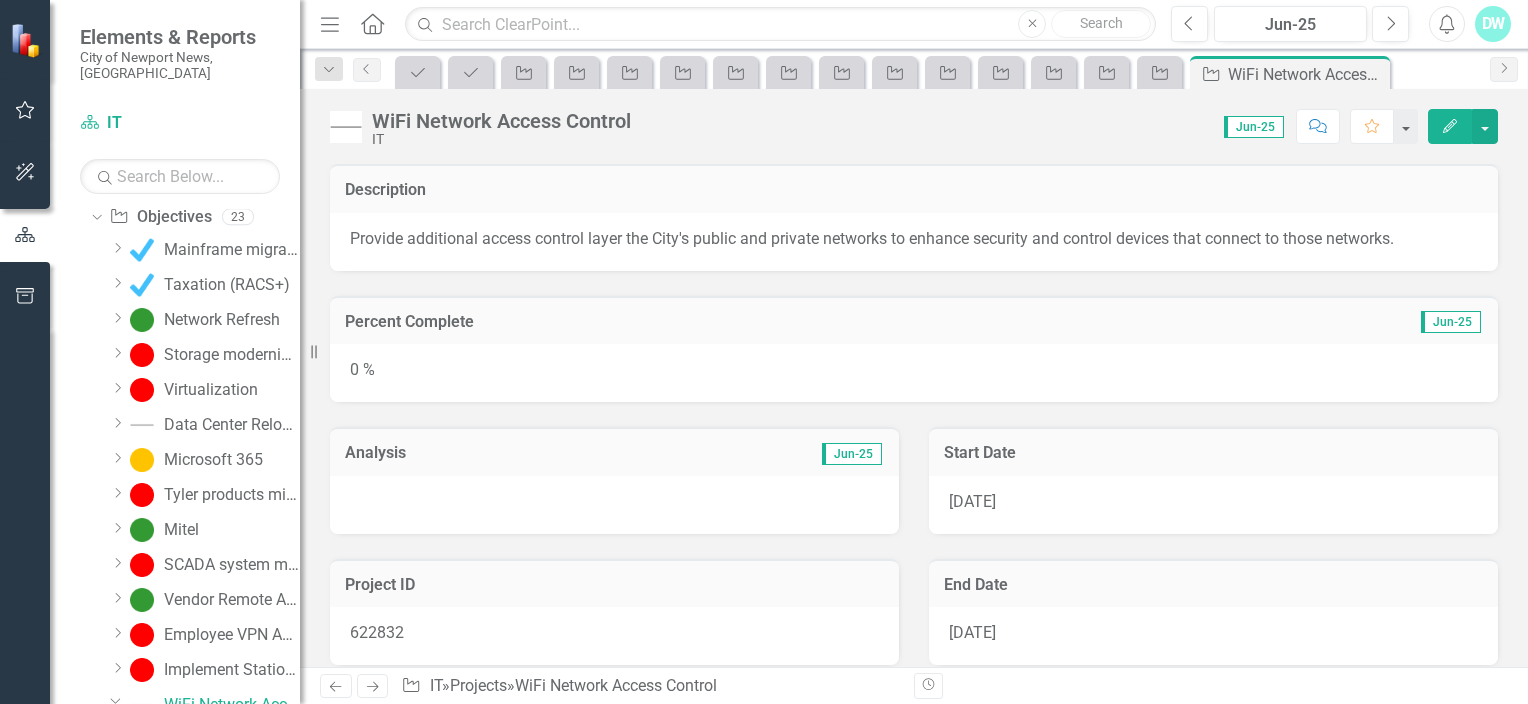click 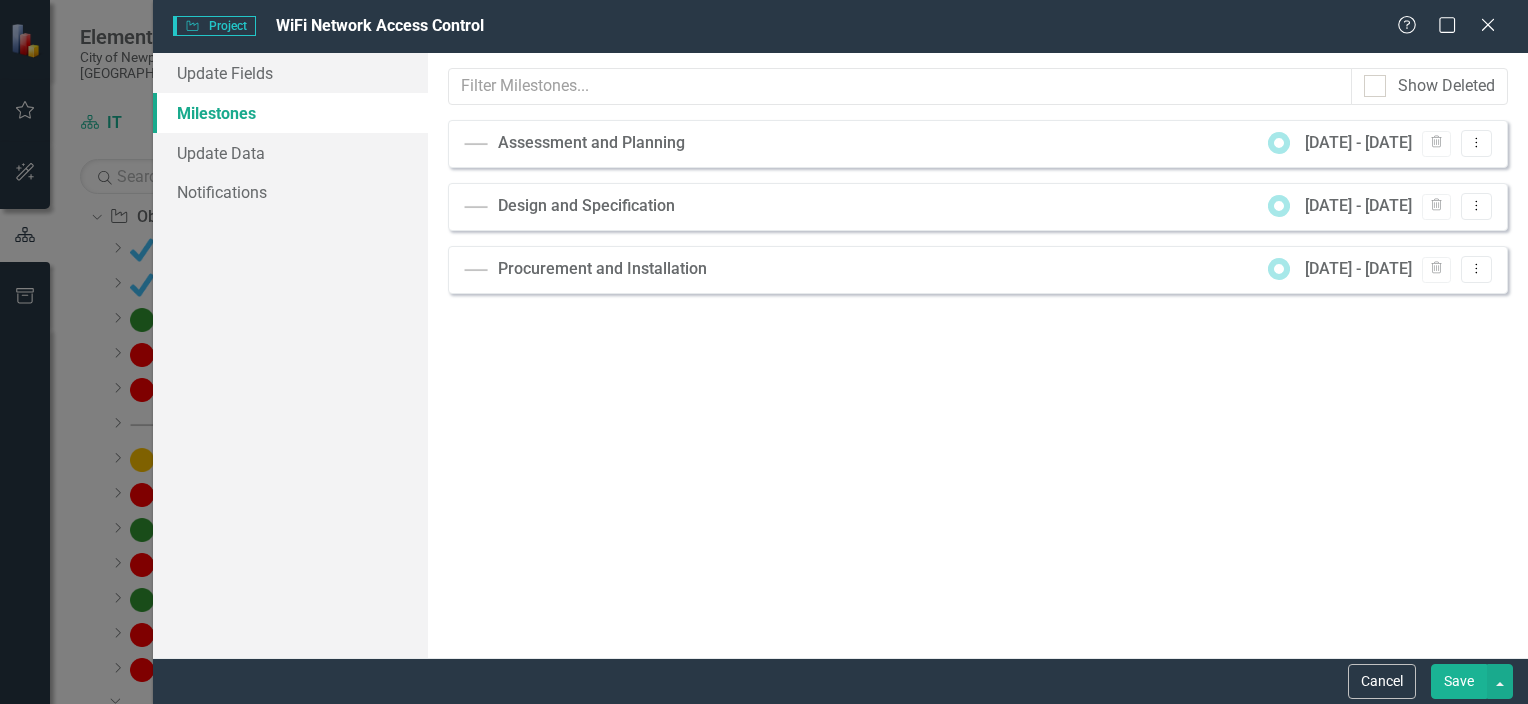 scroll, scrollTop: 0, scrollLeft: 0, axis: both 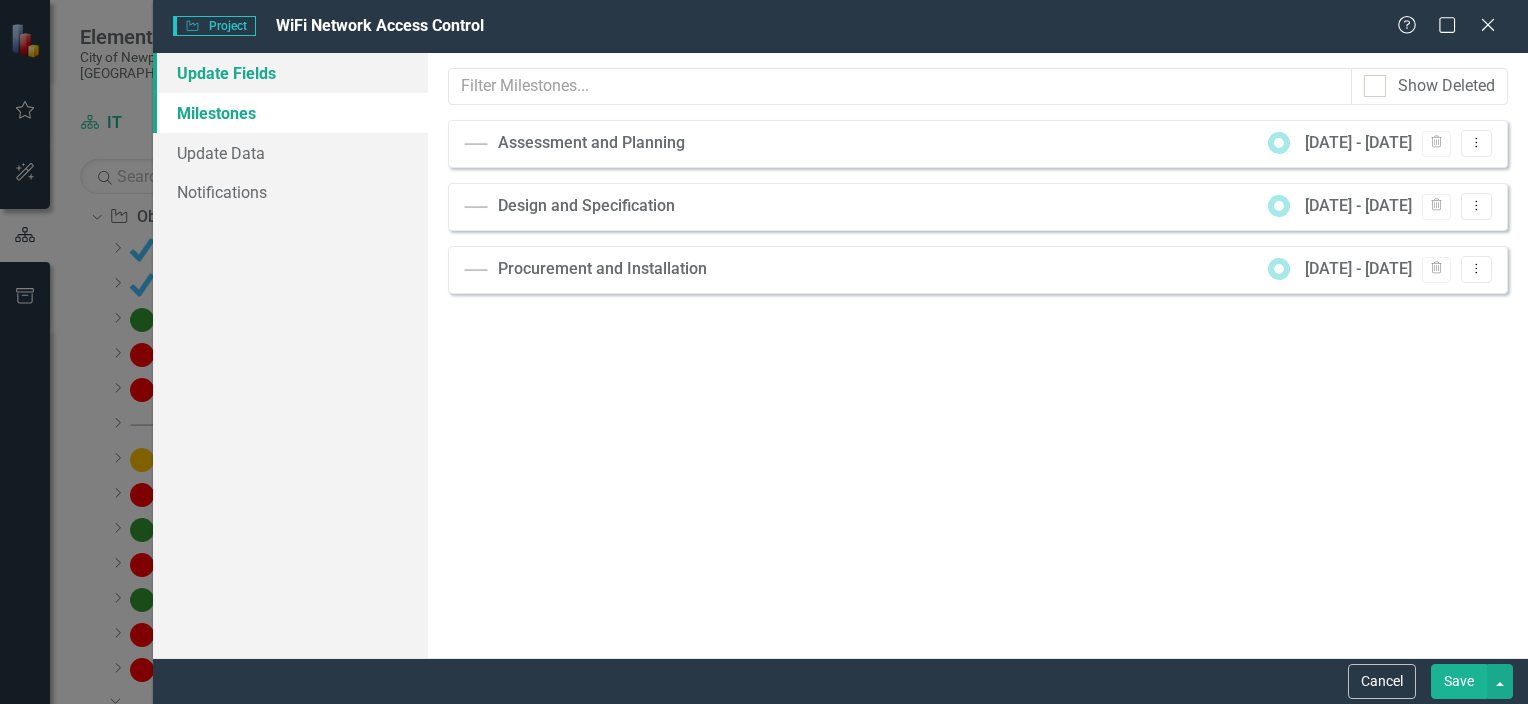 click on "Update Fields" at bounding box center [290, 73] 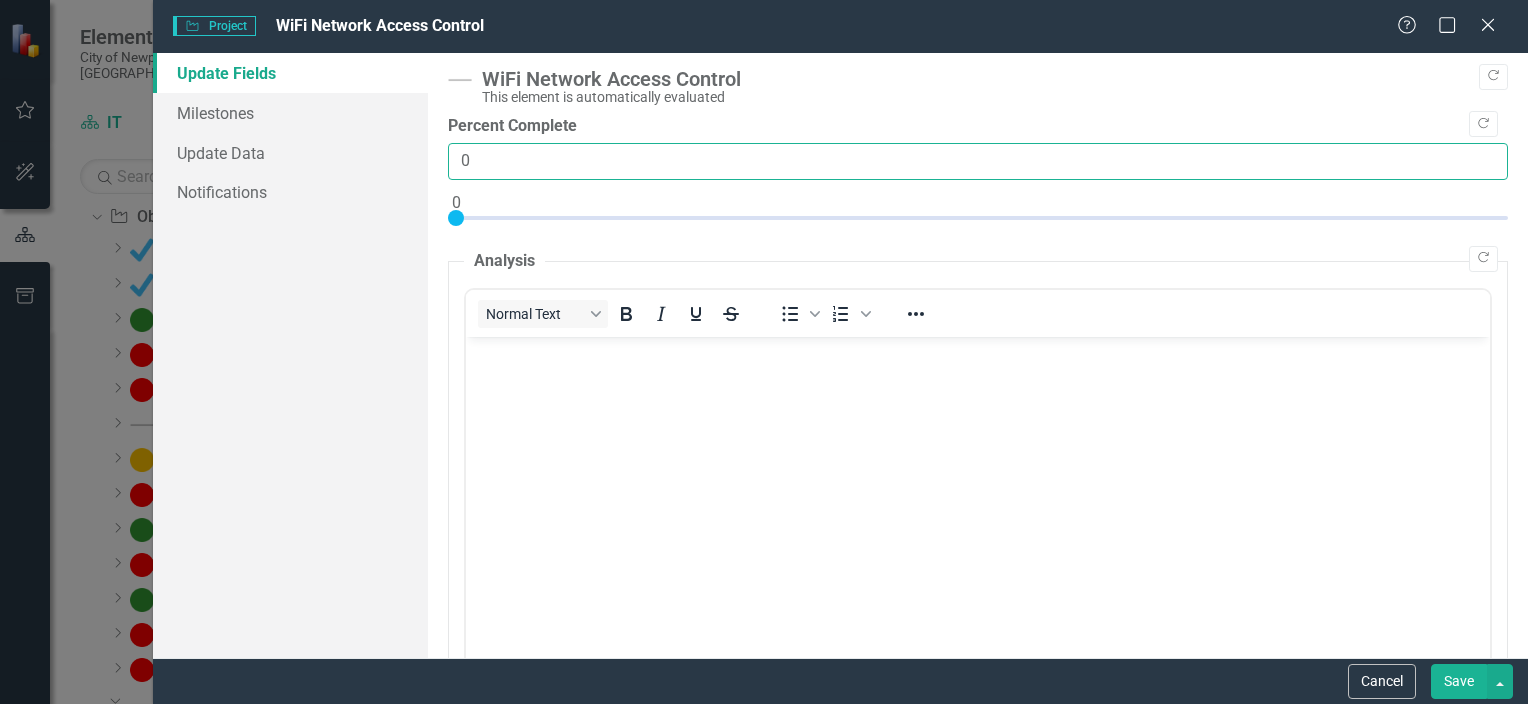 click on "0" at bounding box center [978, 161] 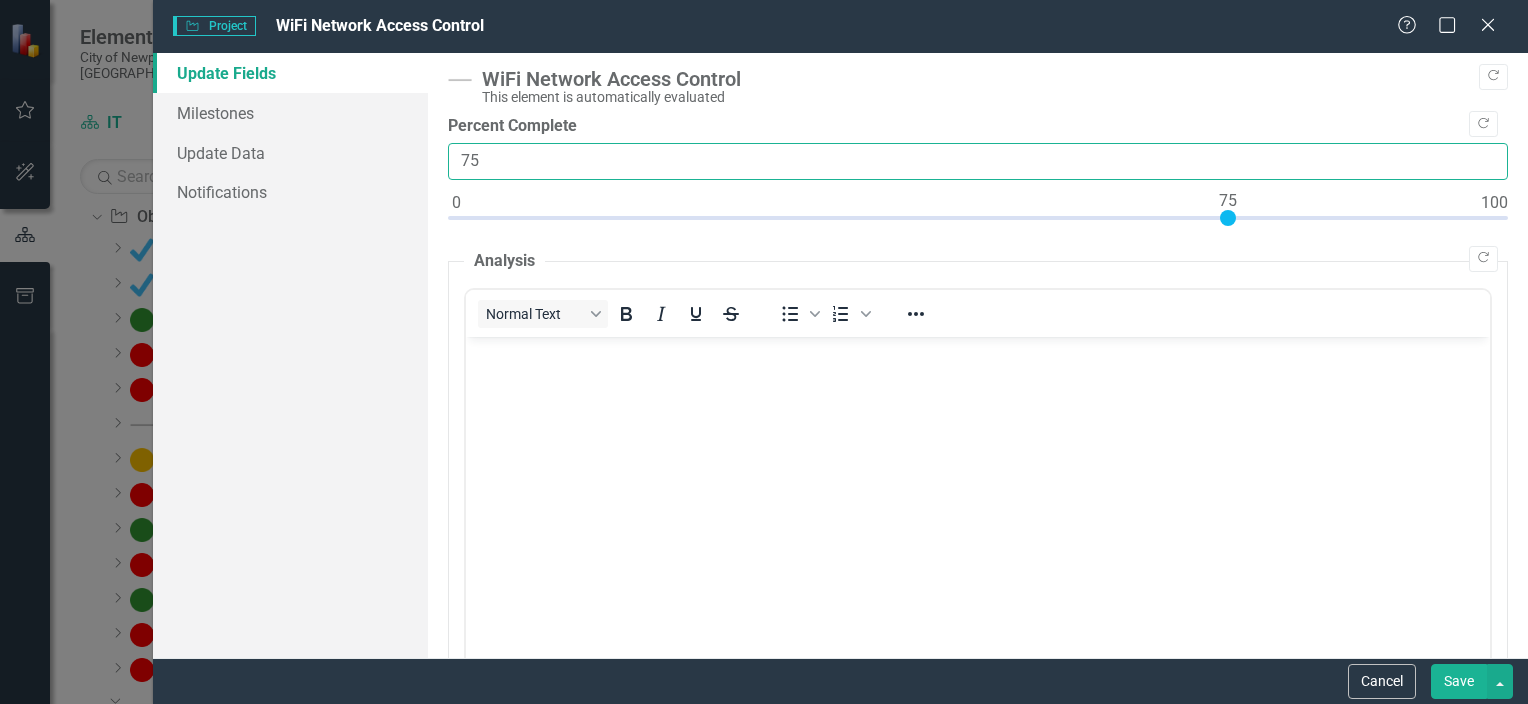 type on "75" 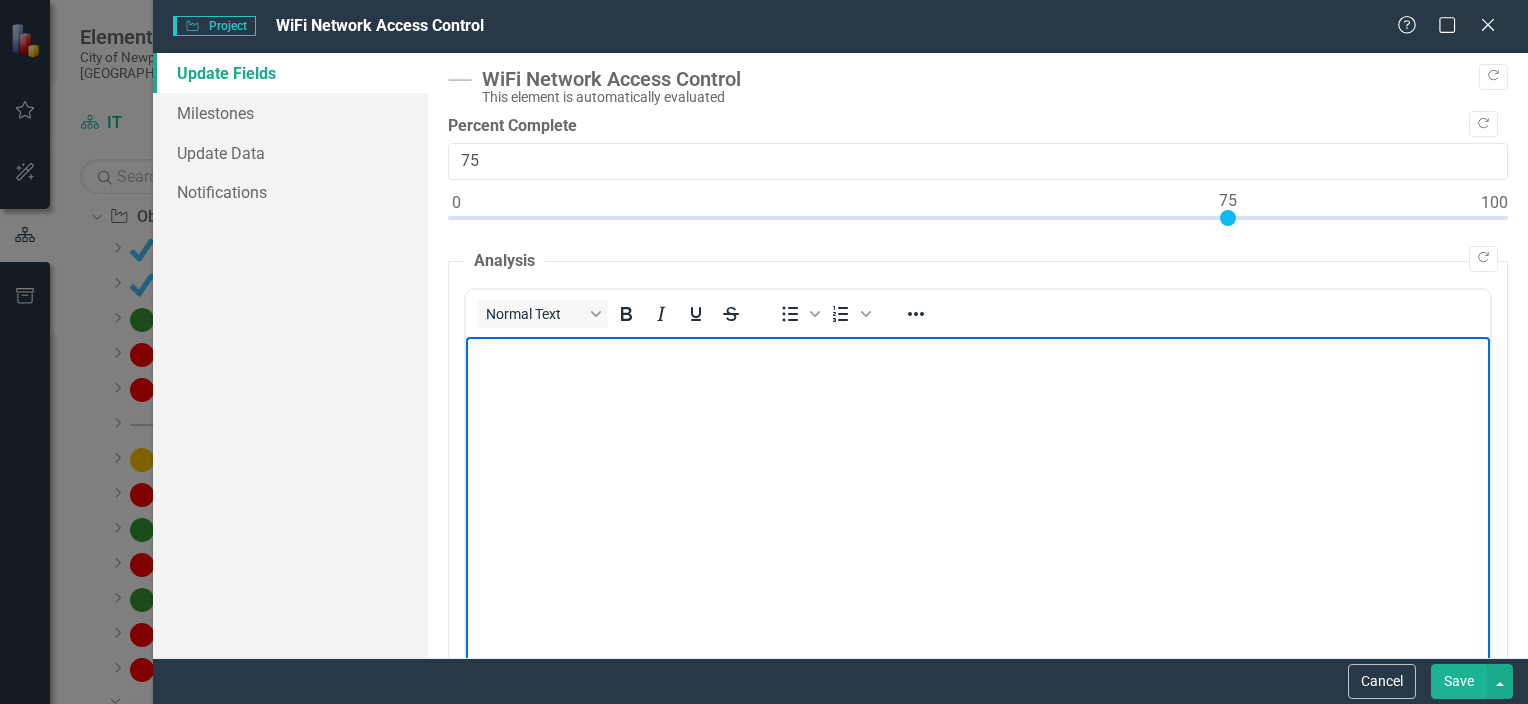 click at bounding box center [977, 353] 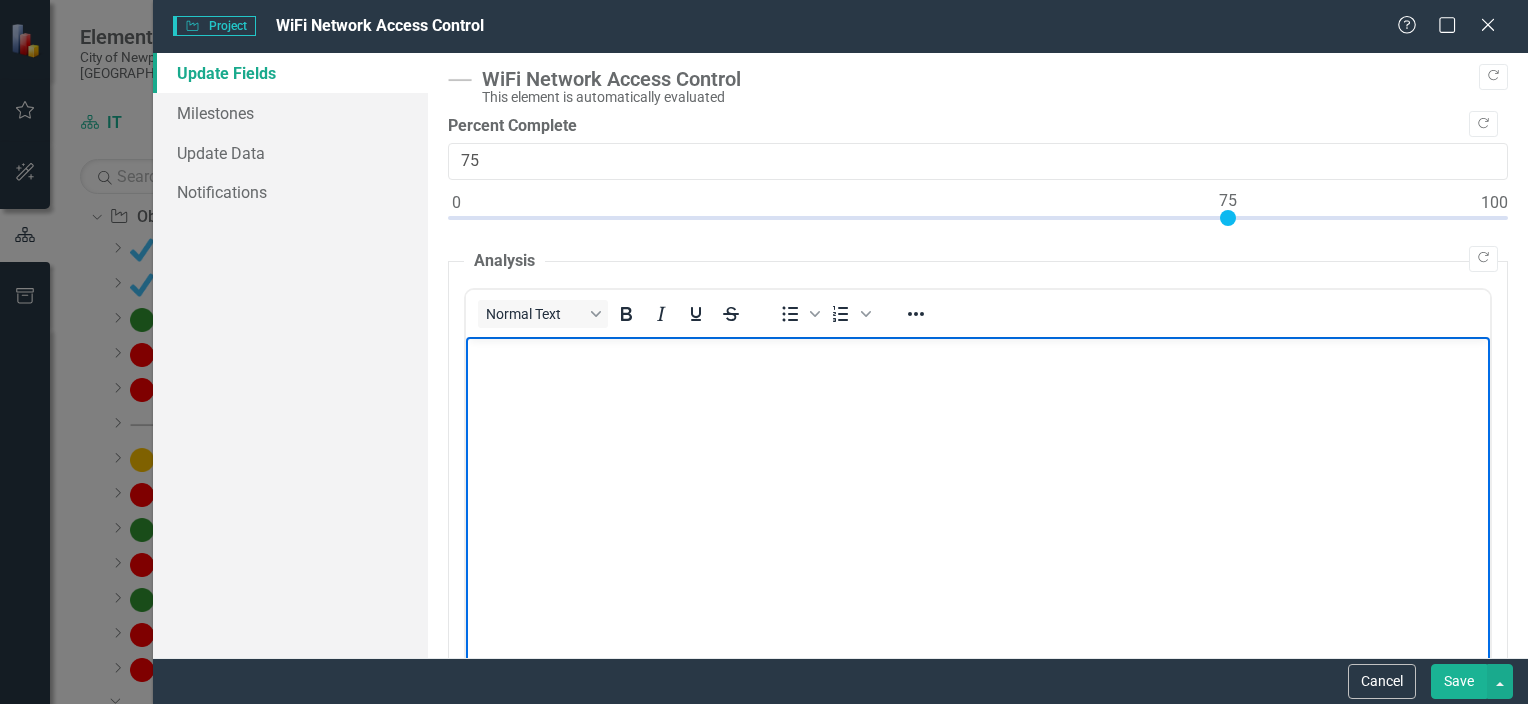 type 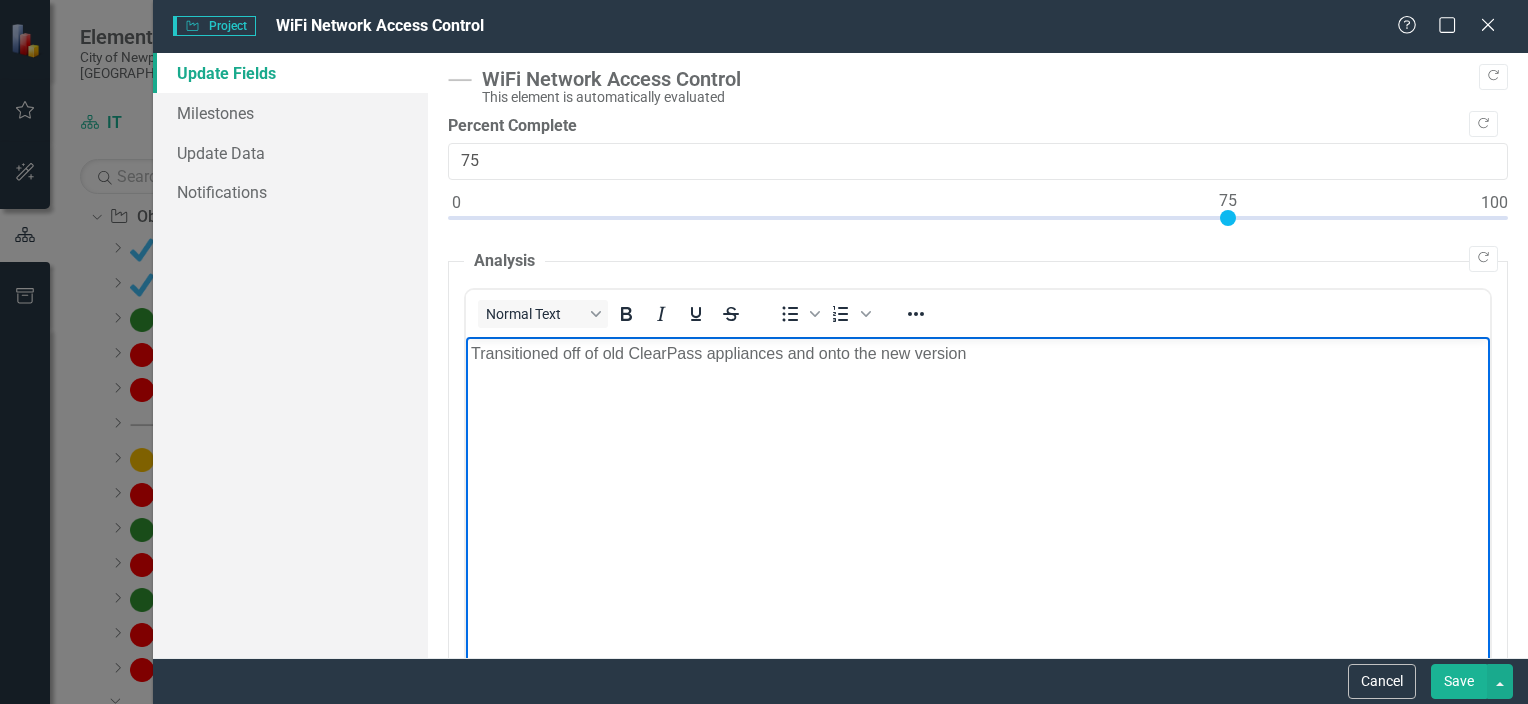 click on "Save" at bounding box center (1459, 681) 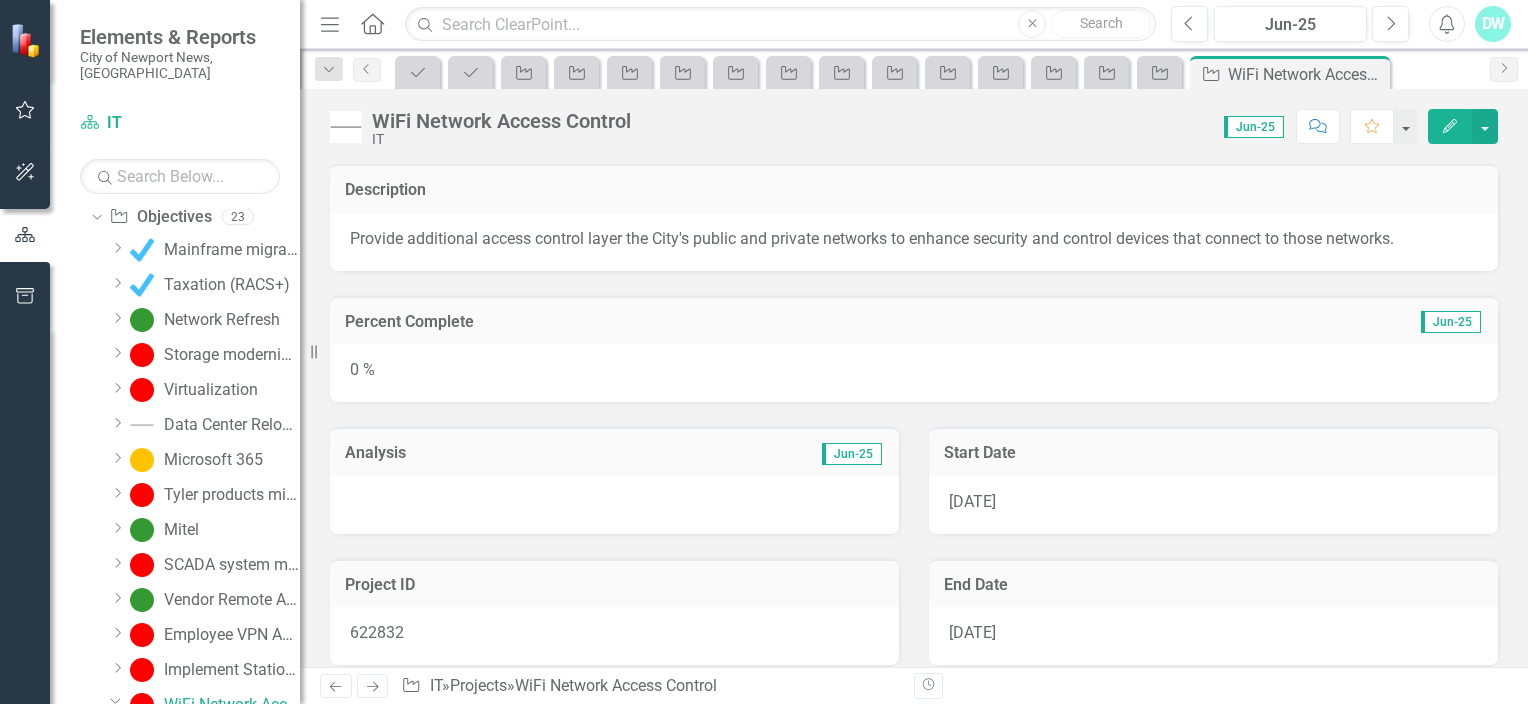 scroll, scrollTop: 700, scrollLeft: 0, axis: vertical 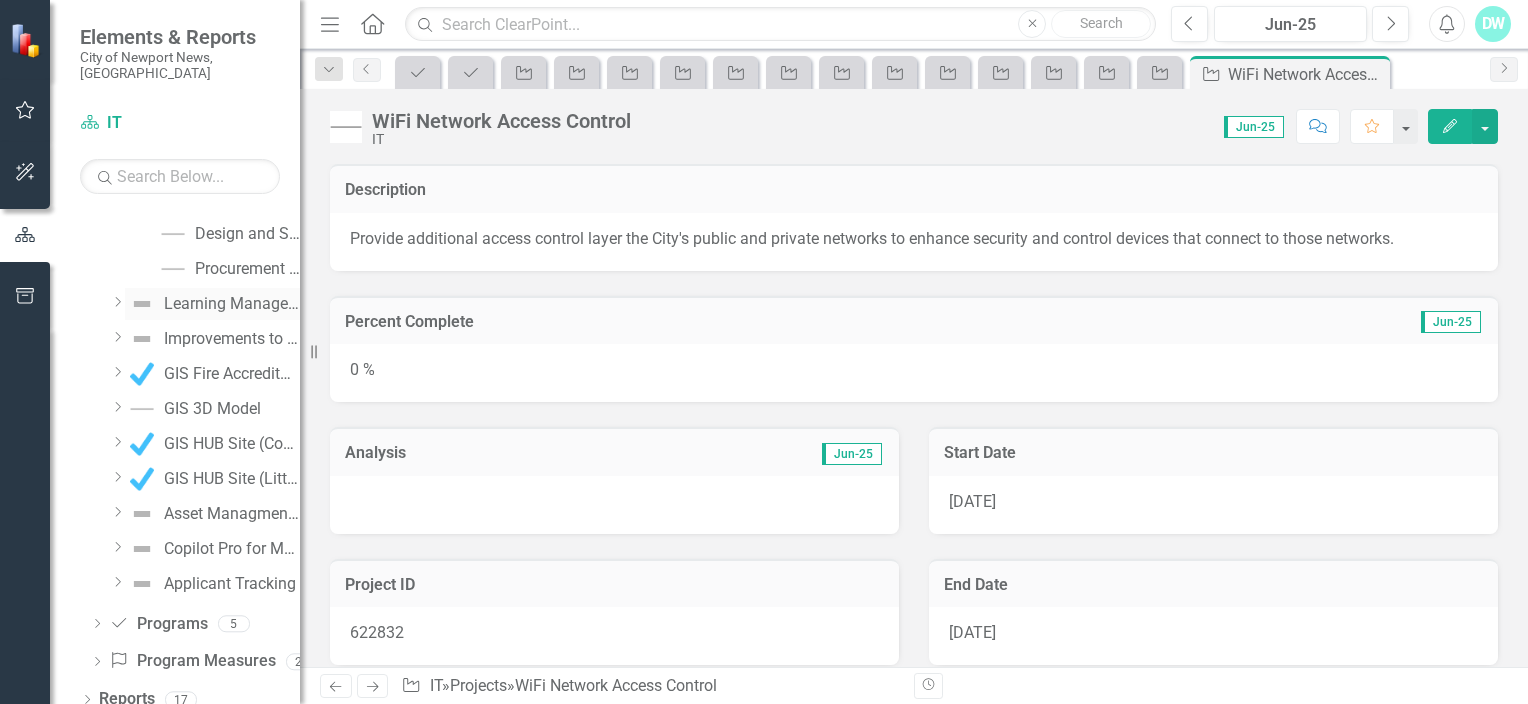 click on "Learning Management System" at bounding box center (232, 304) 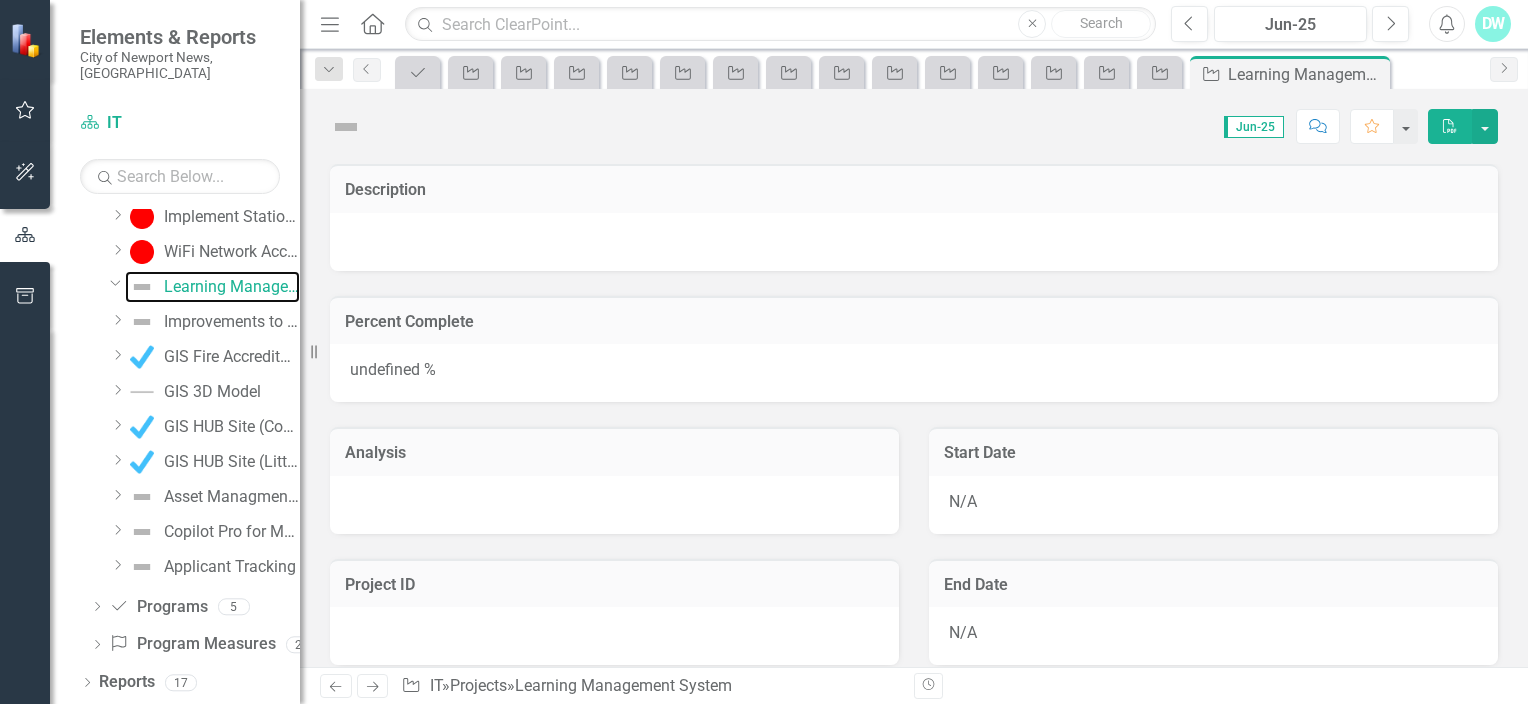 scroll, scrollTop: 195, scrollLeft: 0, axis: vertical 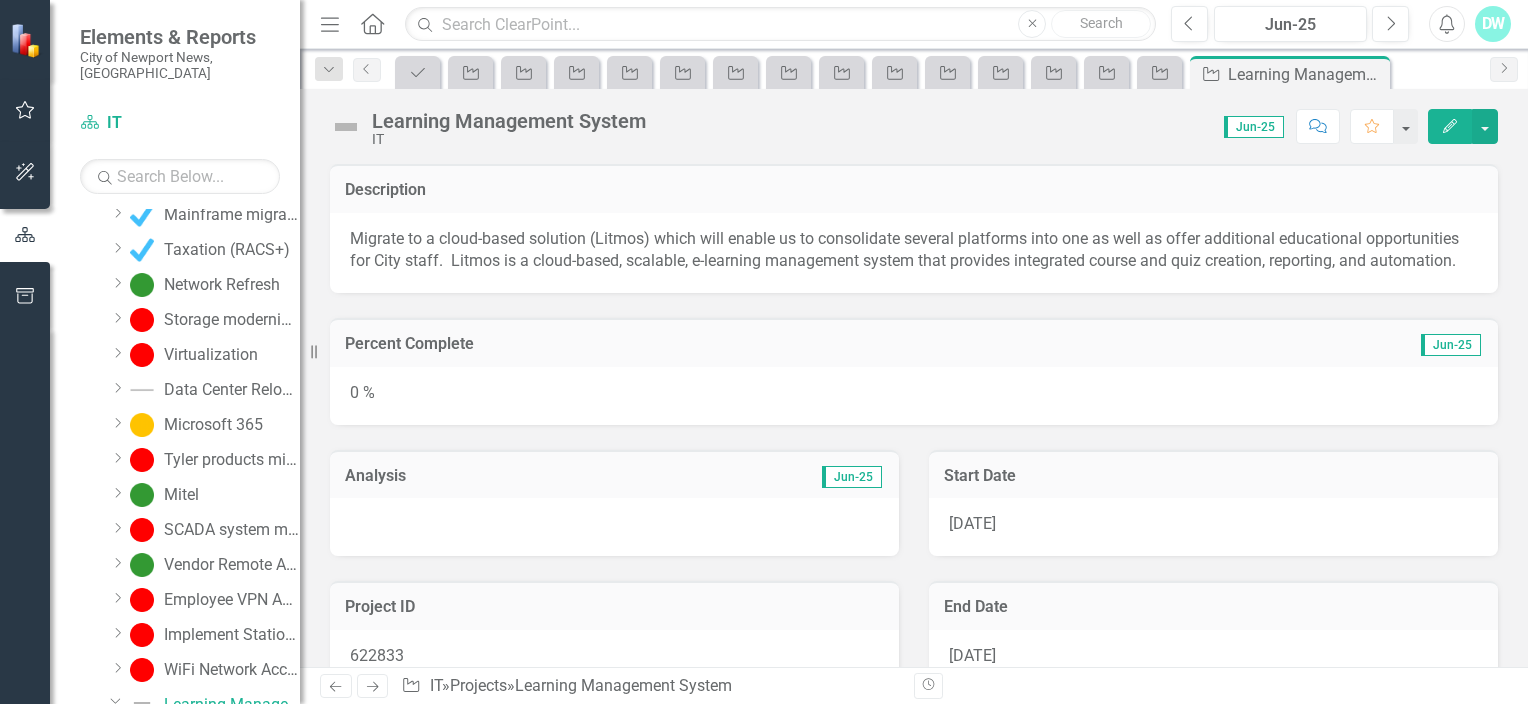 click on "Edit" 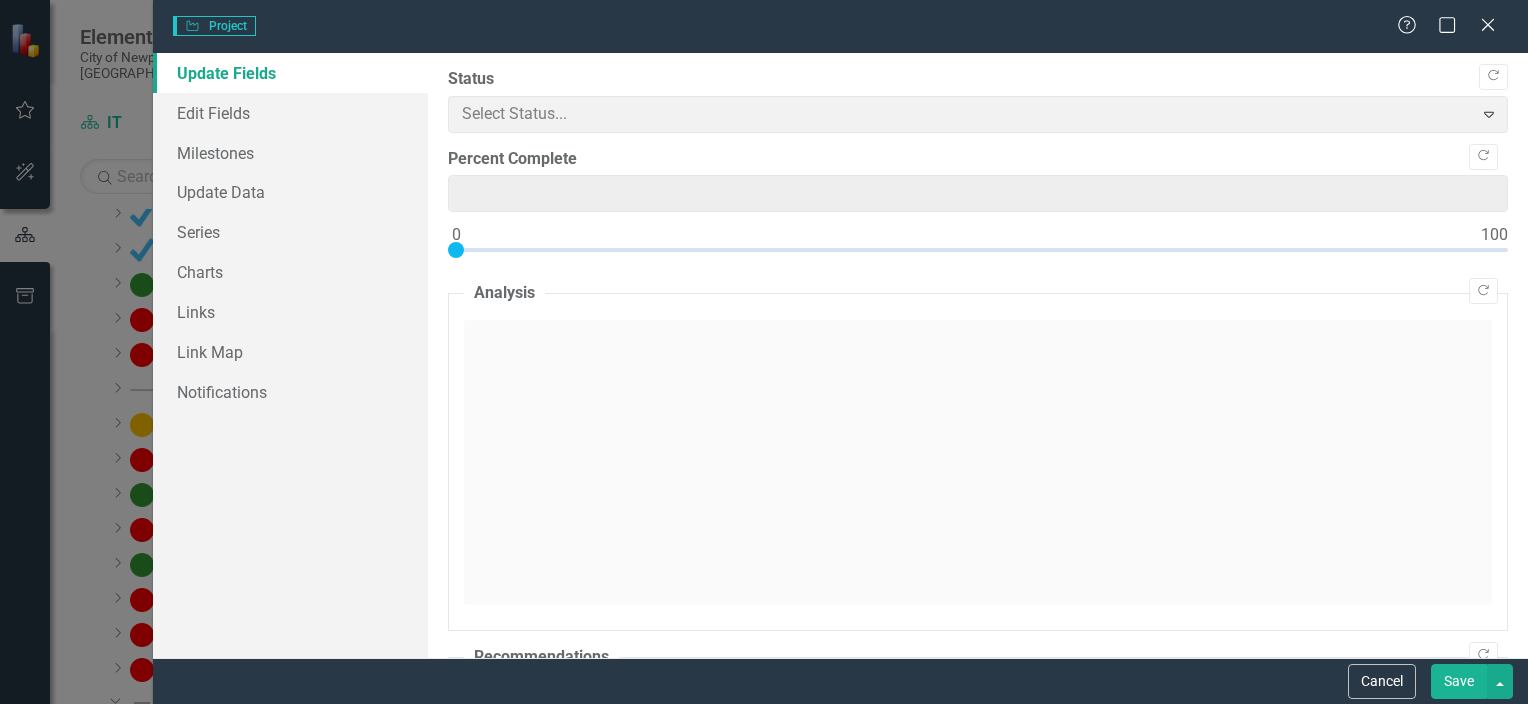 type on "0" 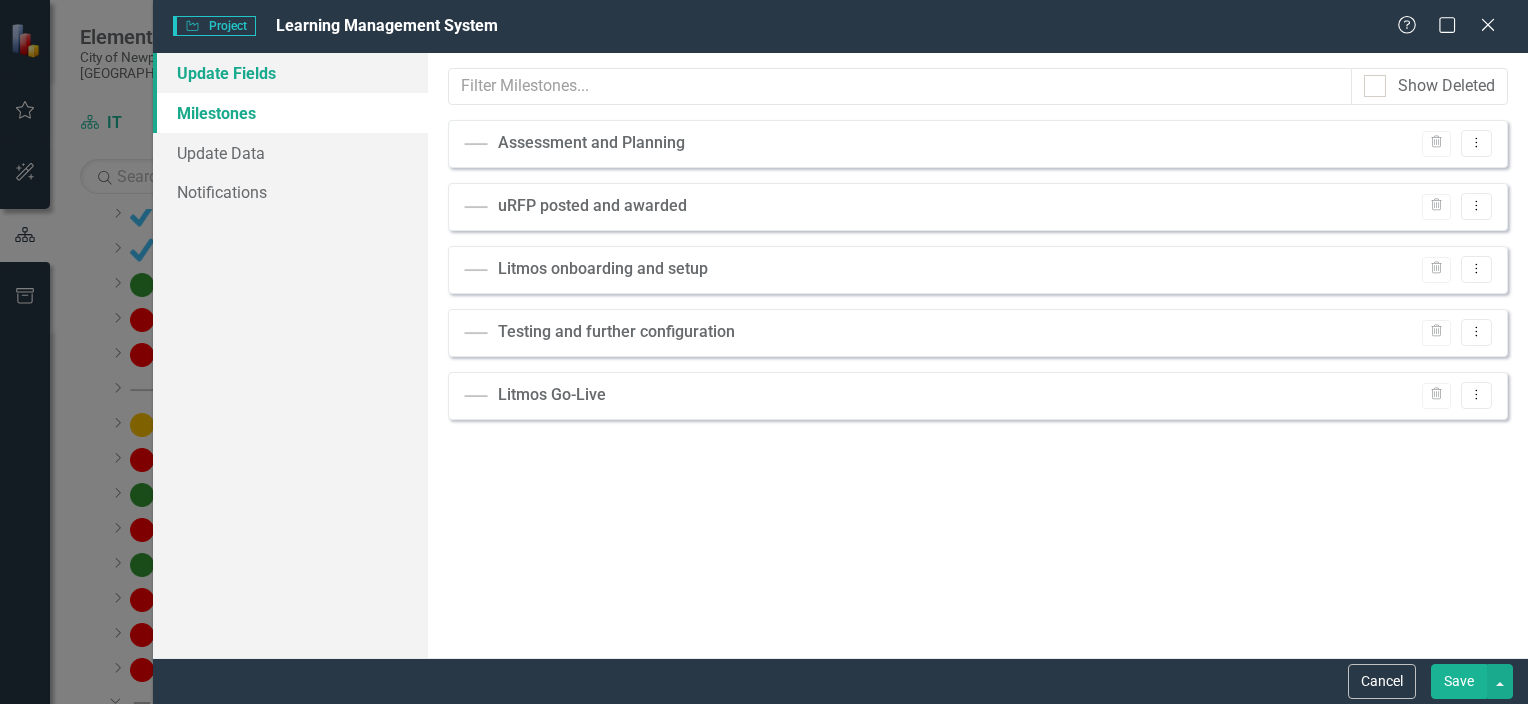 click on "Update Fields" at bounding box center [290, 73] 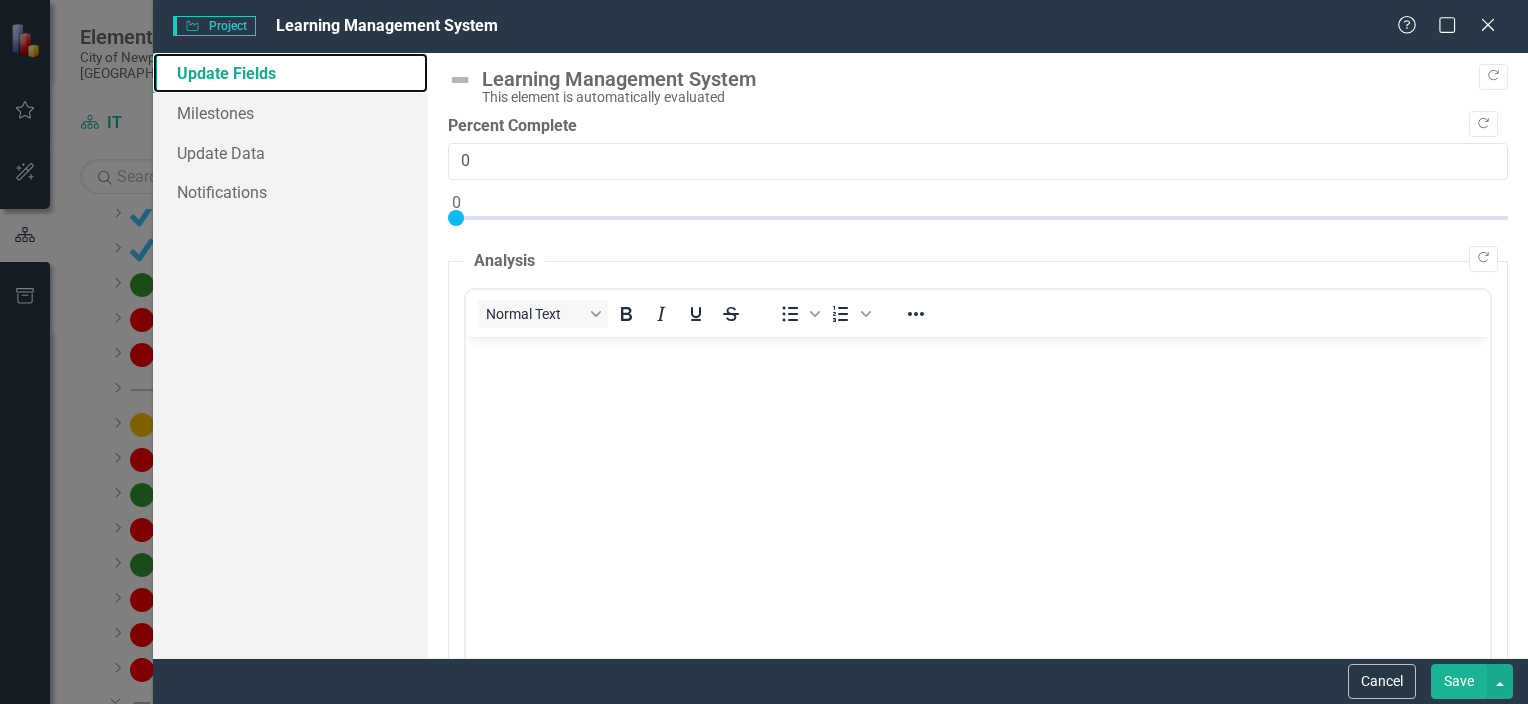 scroll, scrollTop: 0, scrollLeft: 0, axis: both 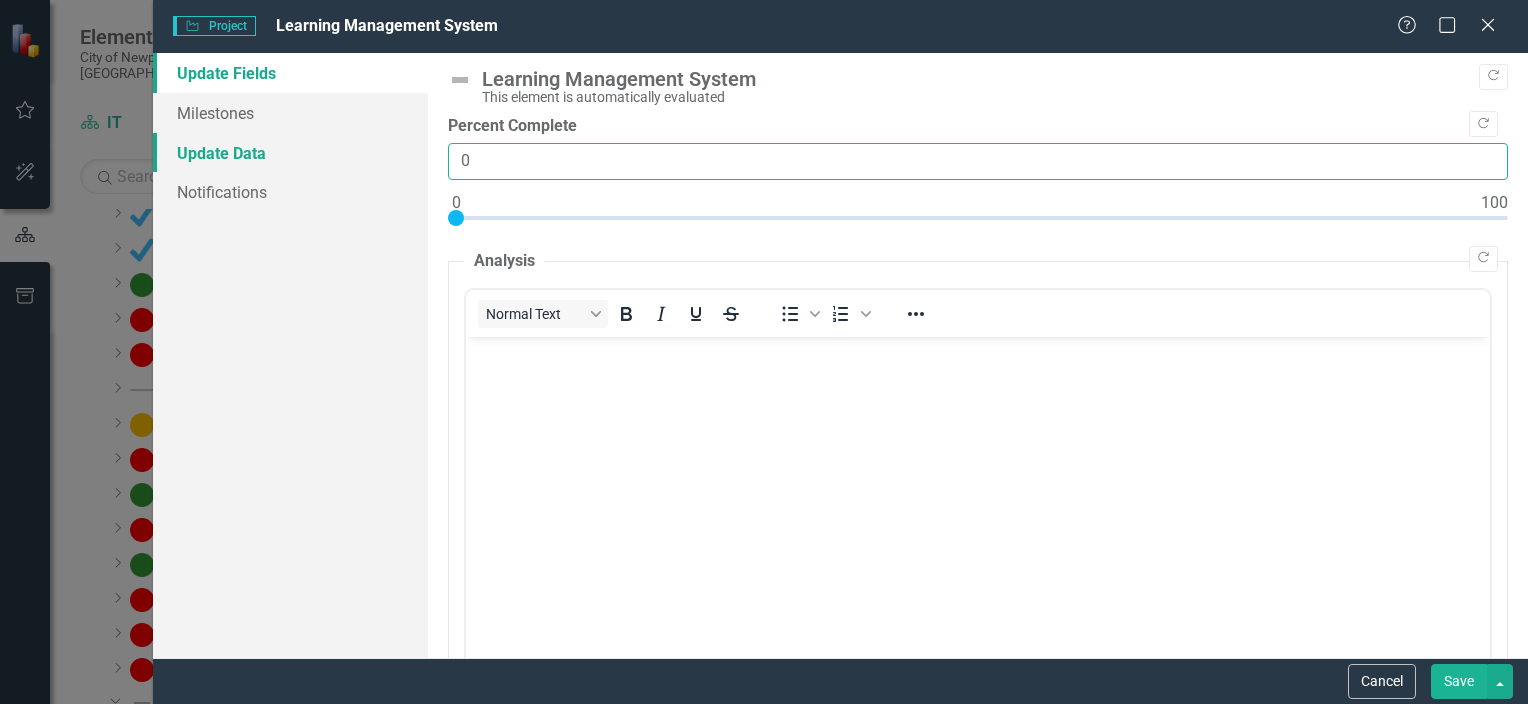 drag, startPoint x: 434, startPoint y: 166, endPoint x: 419, endPoint y: 163, distance: 15.297058 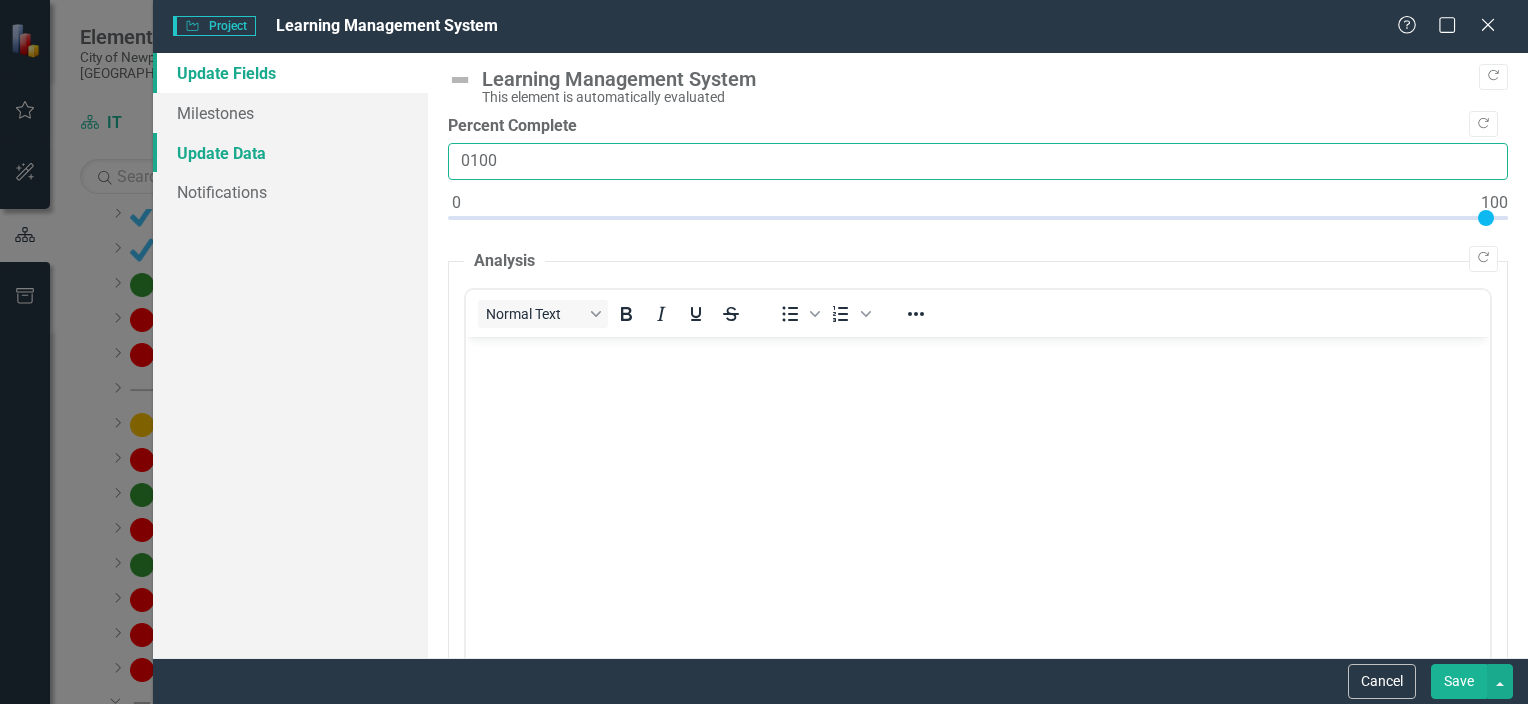 drag, startPoint x: 540, startPoint y: 160, endPoint x: 390, endPoint y: 159, distance: 150.00333 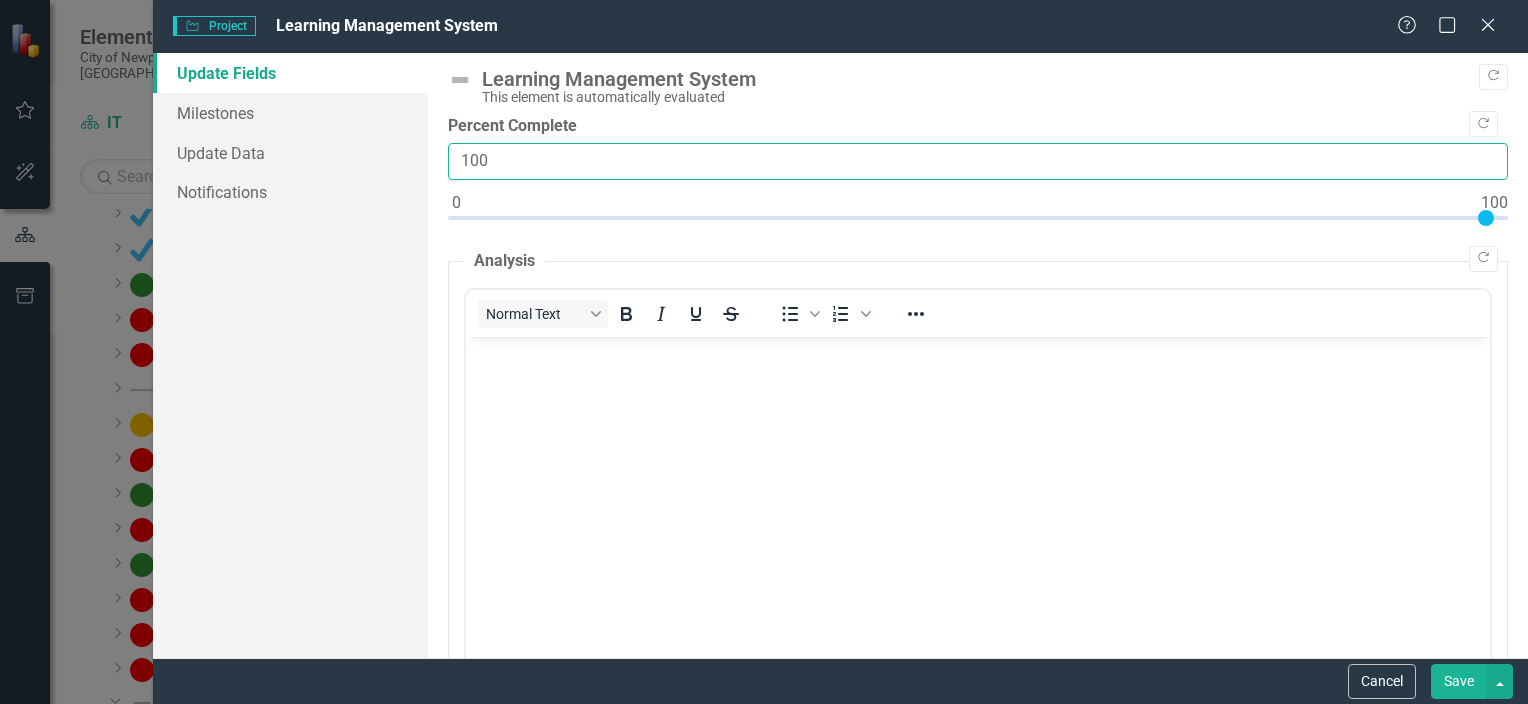 type on "100" 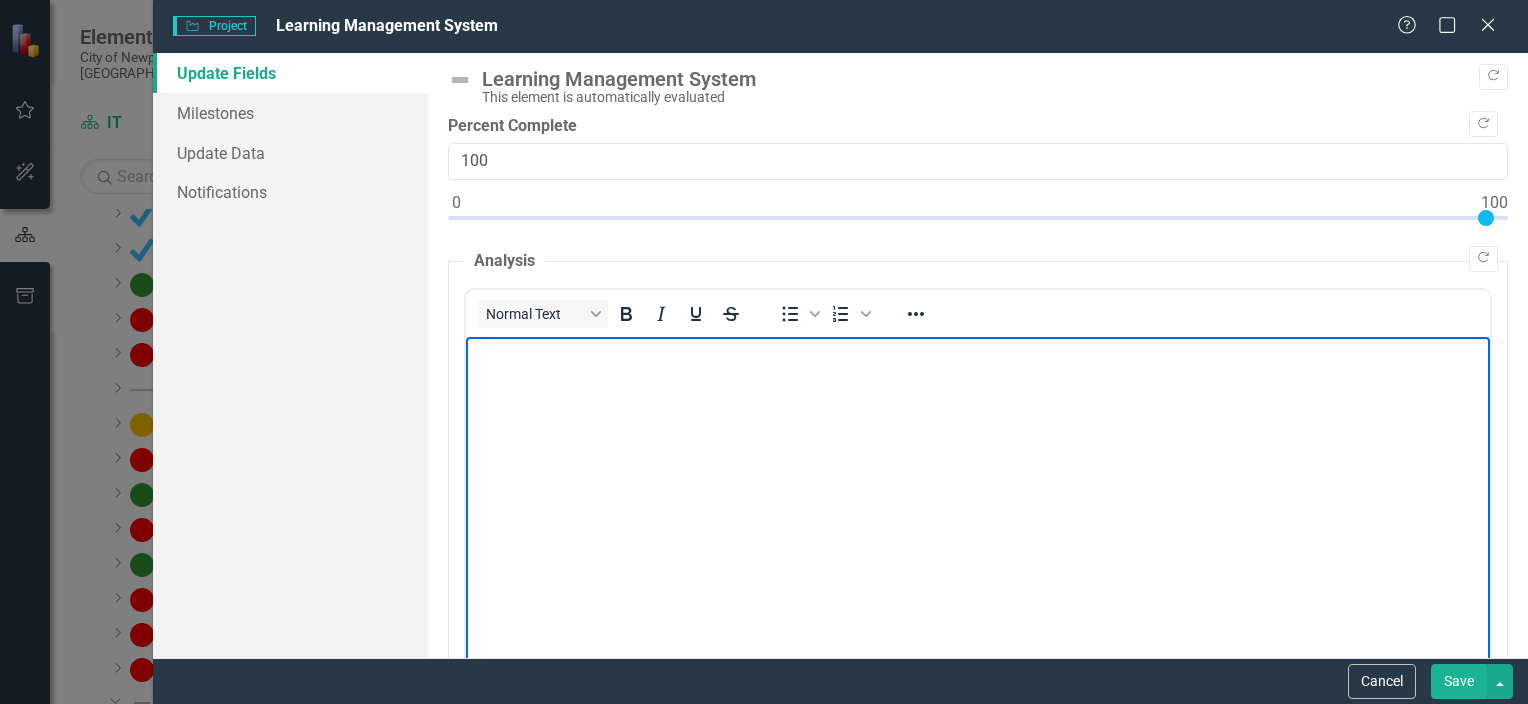 click at bounding box center [977, 486] 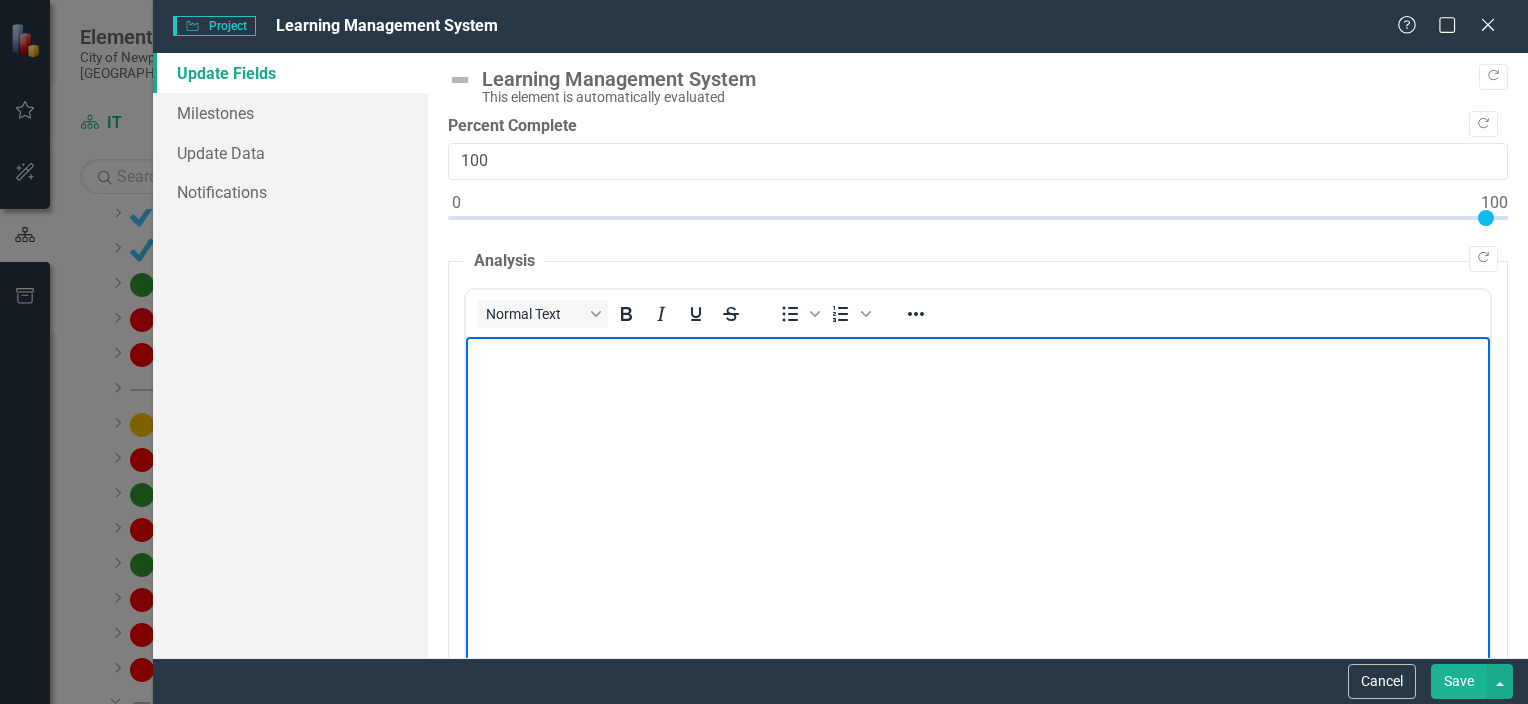 type 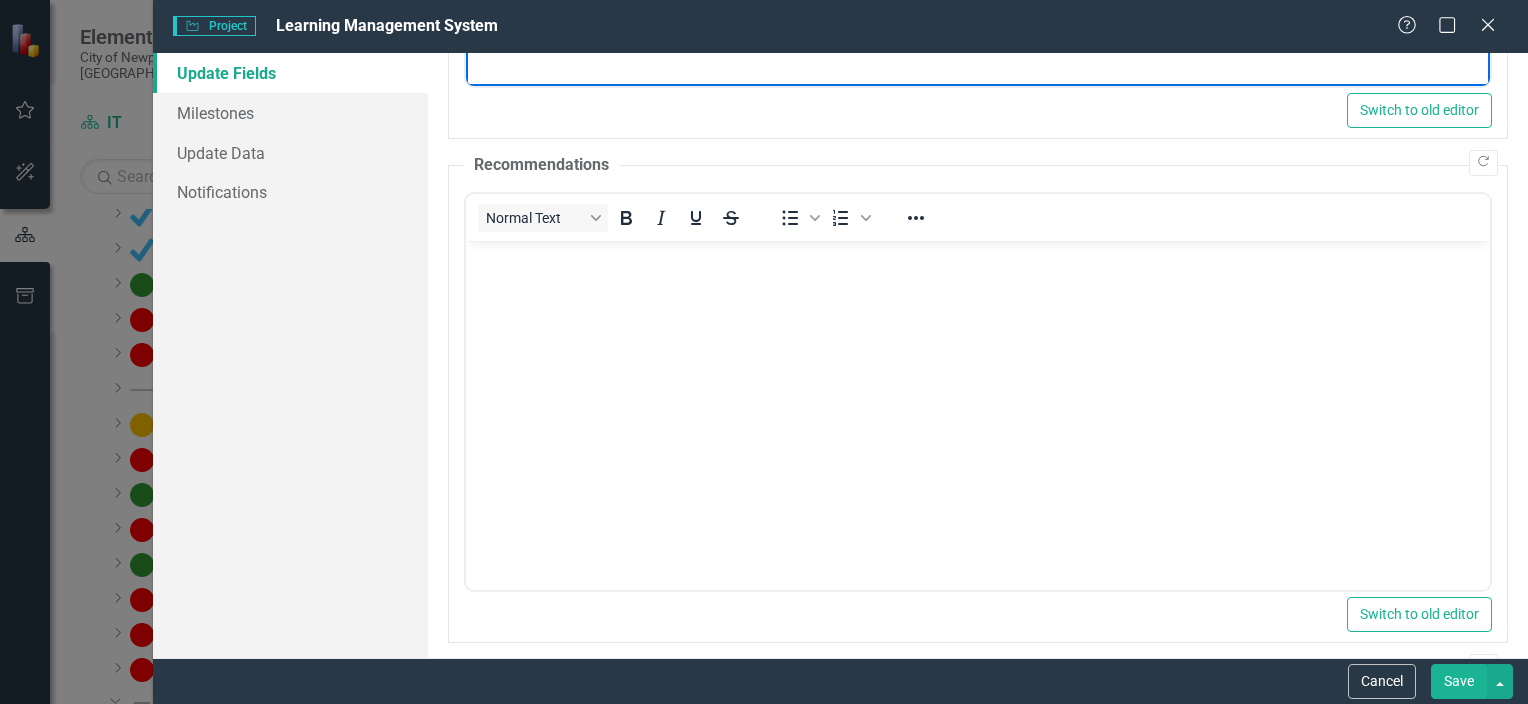scroll, scrollTop: 678, scrollLeft: 0, axis: vertical 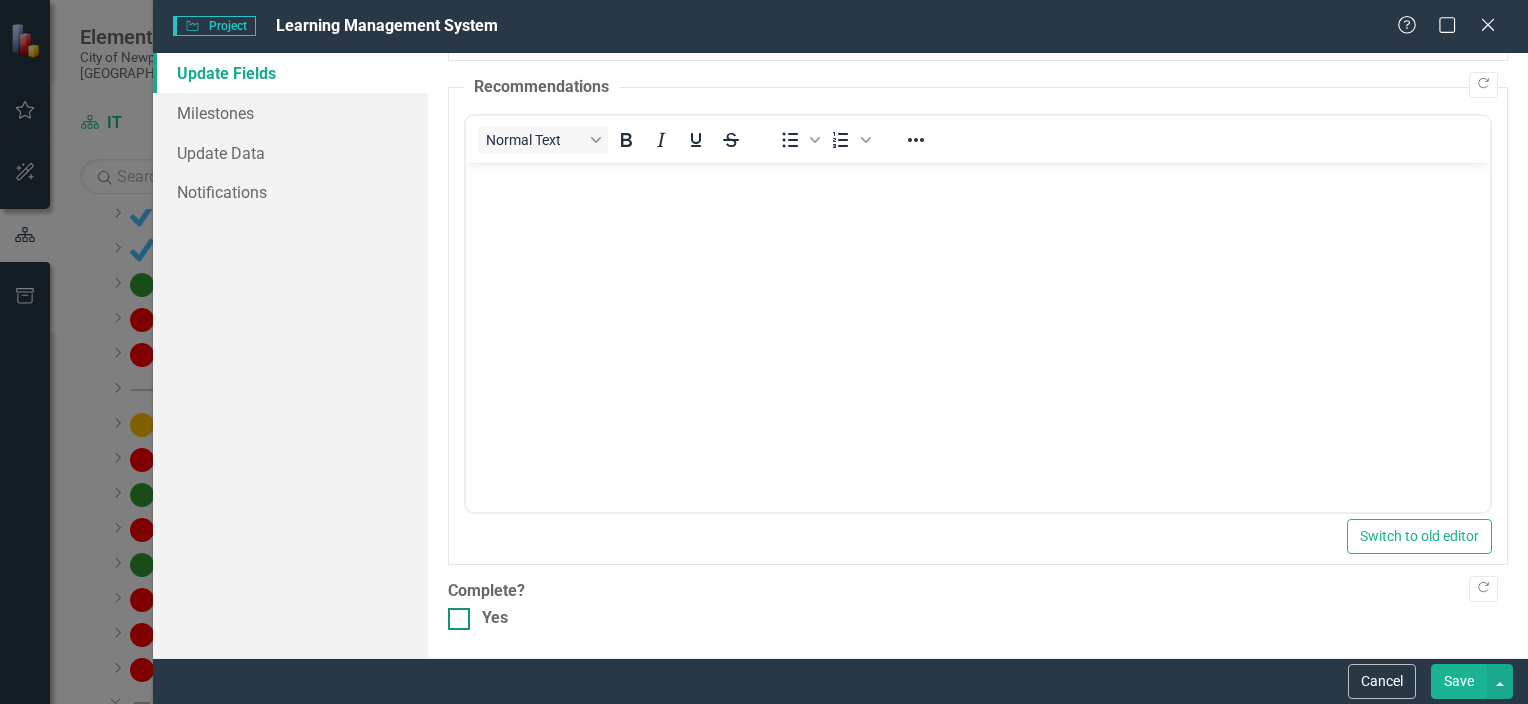 click on "Yes" at bounding box center [454, 614] 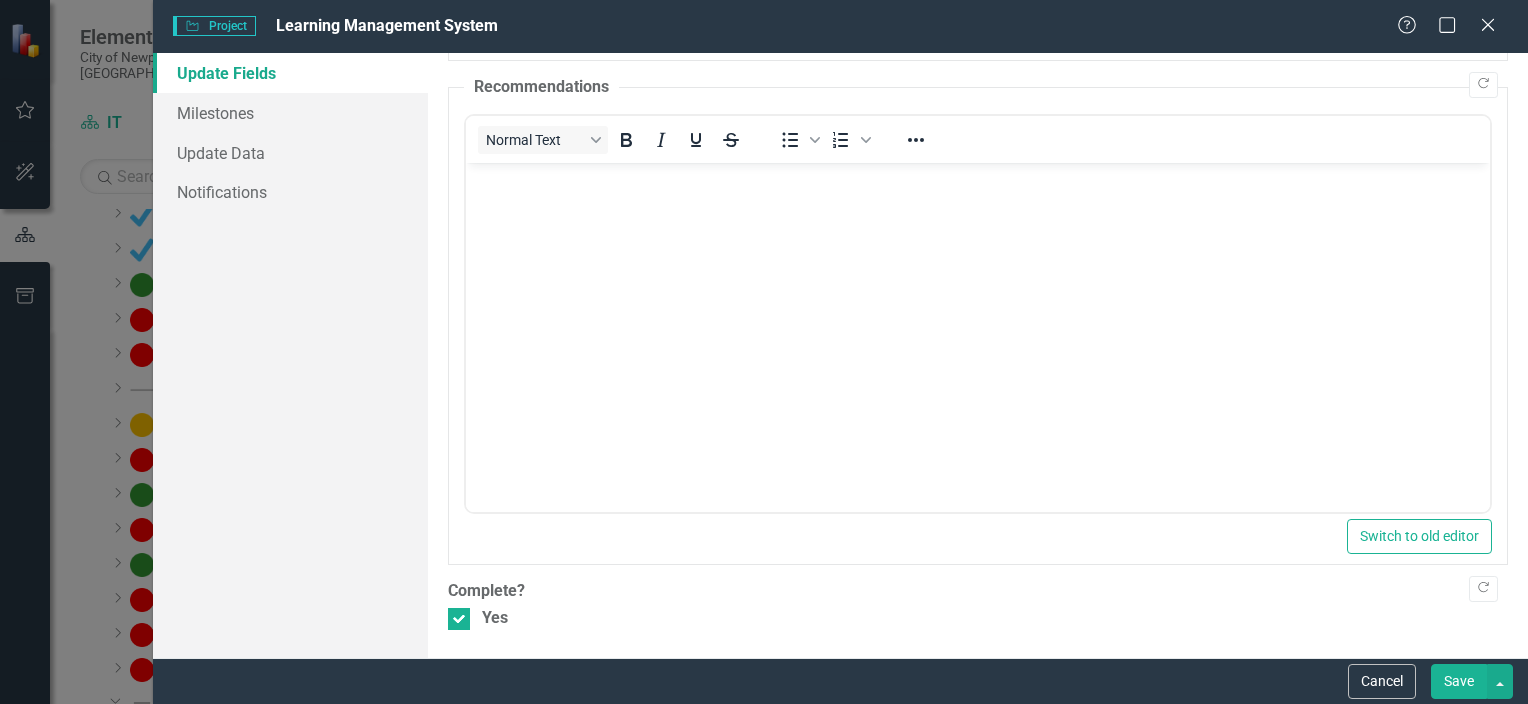 click on "Save" at bounding box center (1459, 681) 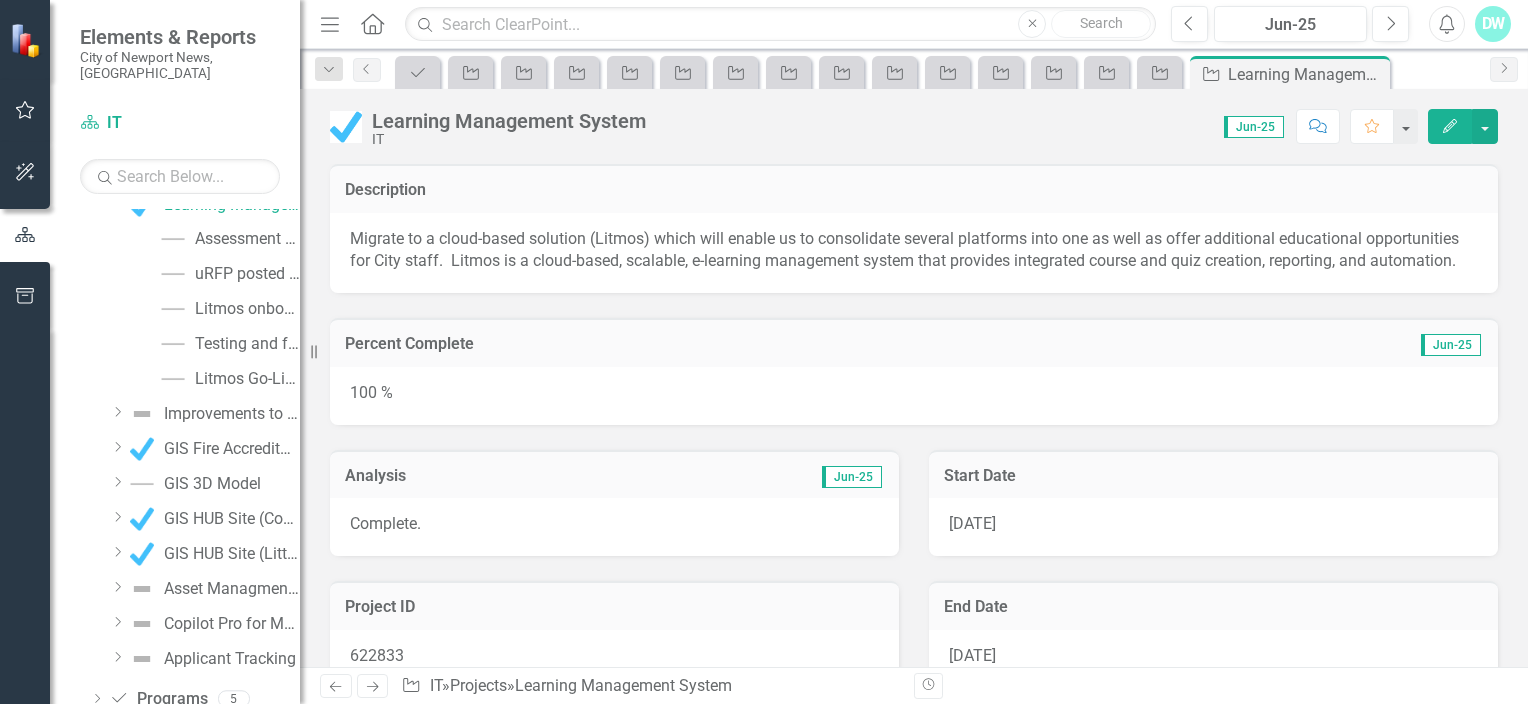 scroll, scrollTop: 595, scrollLeft: 0, axis: vertical 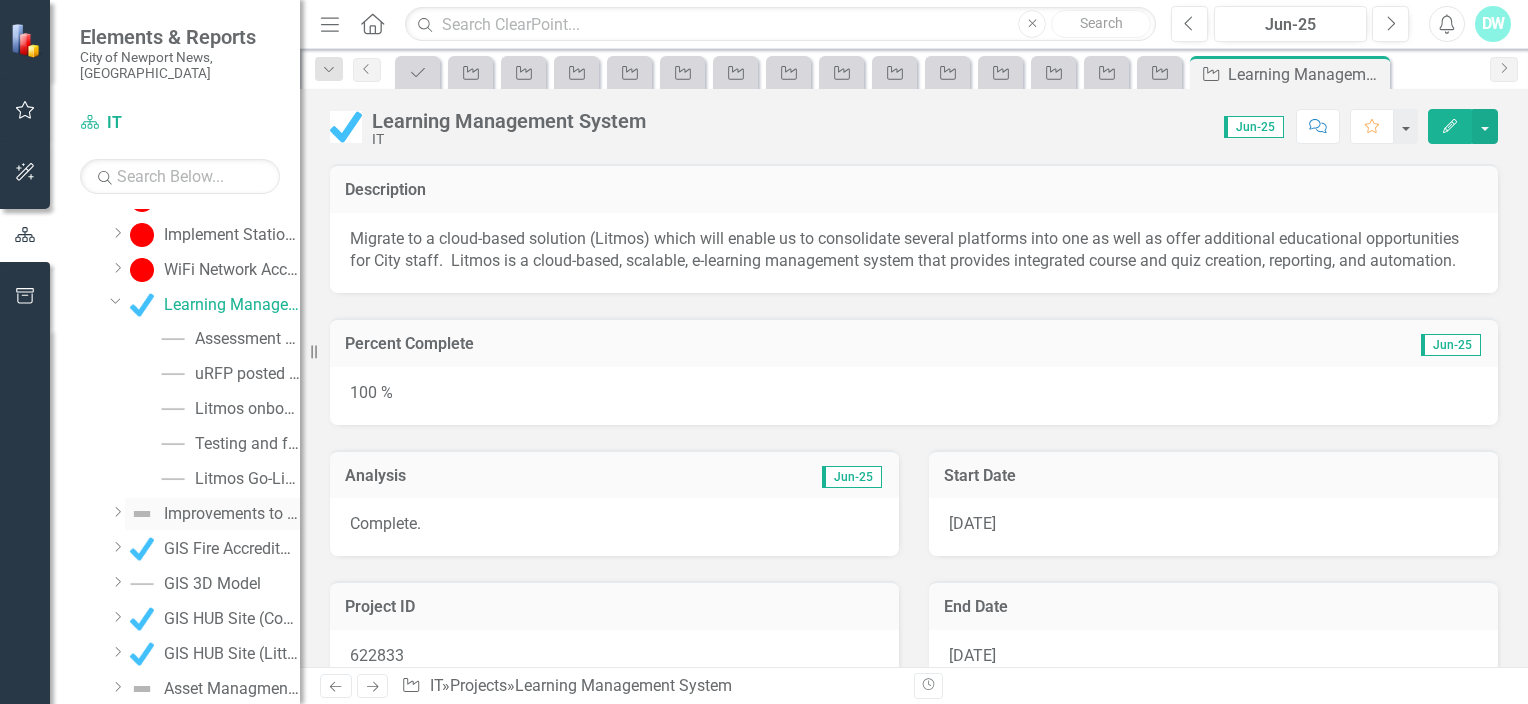 click on "Improvements to Veteran Tax Relief Program" at bounding box center (232, 514) 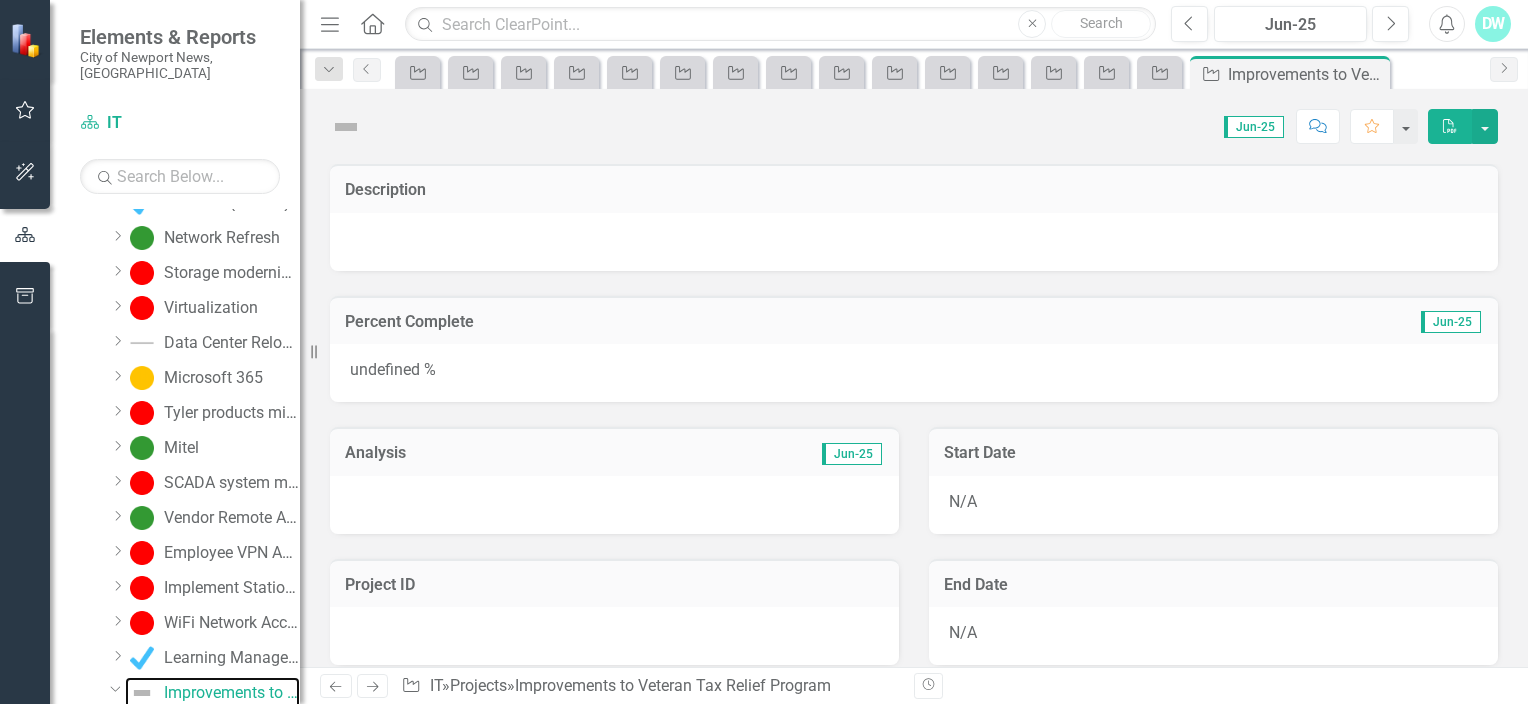 scroll, scrollTop: 229, scrollLeft: 0, axis: vertical 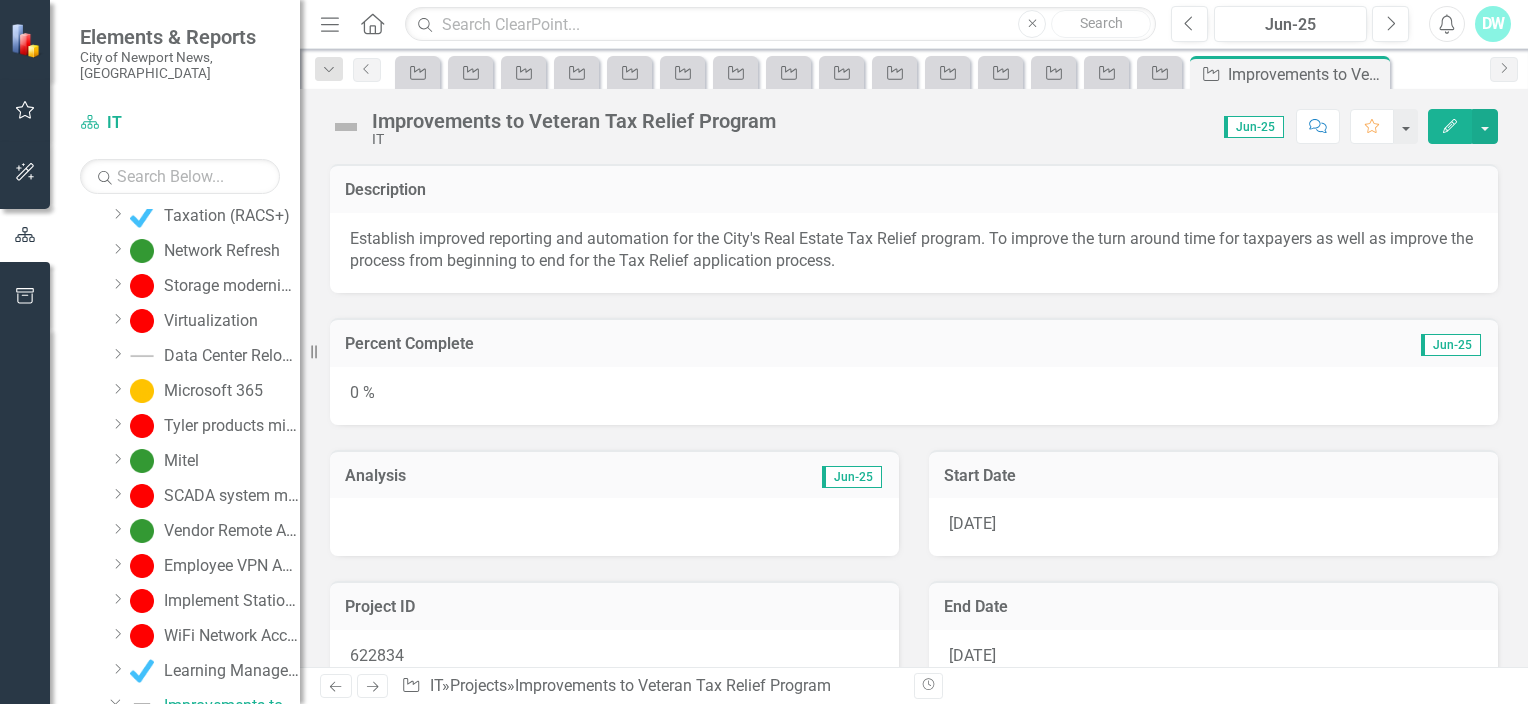 click on "Edit" 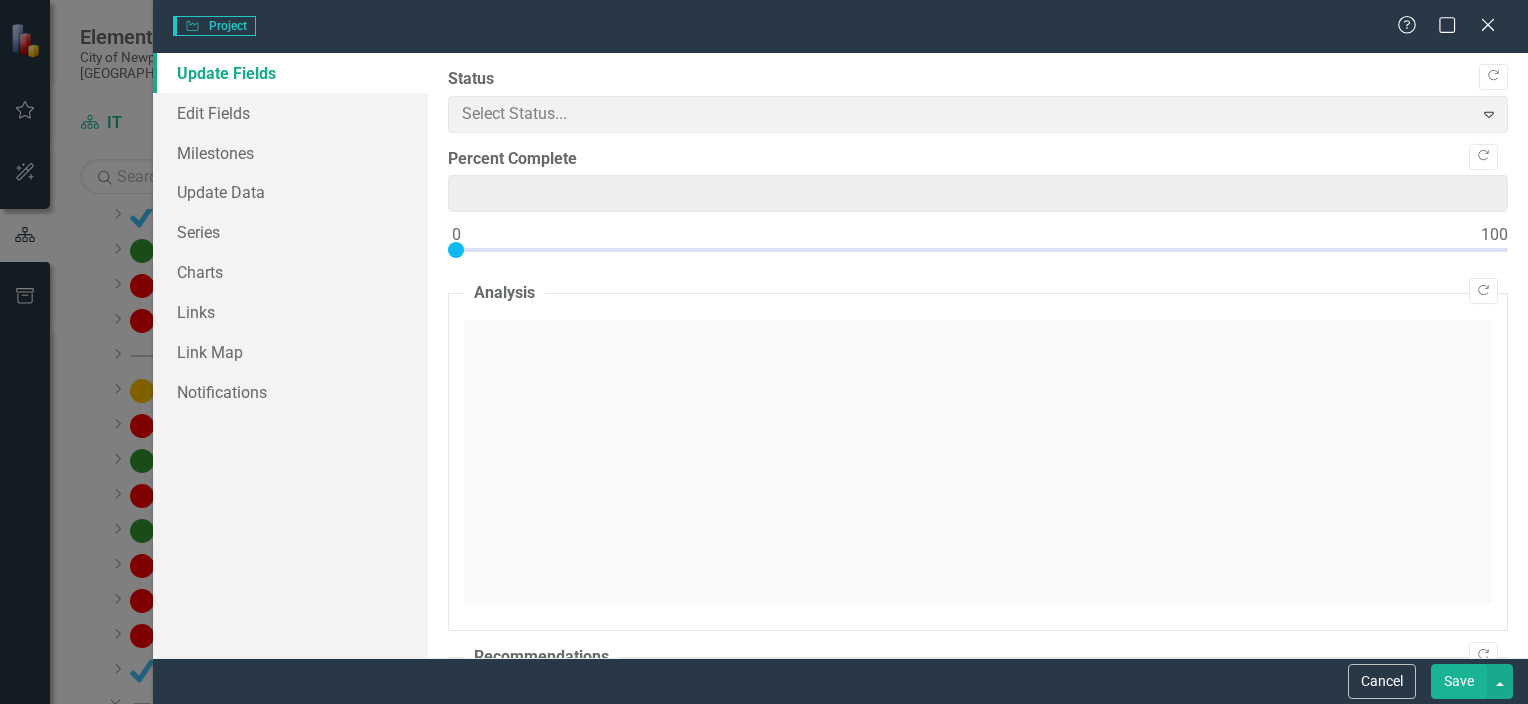 type on "0" 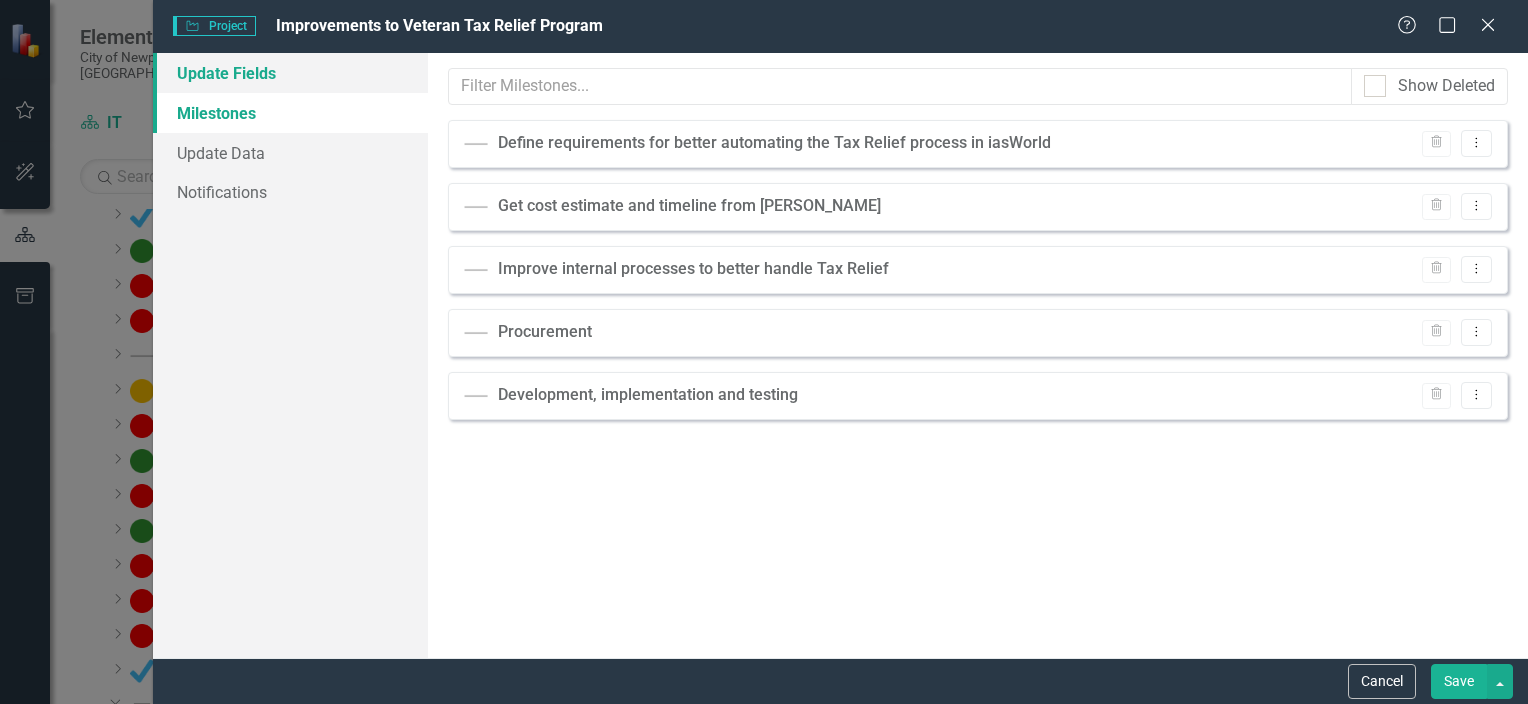 click on "Update Fields" at bounding box center (290, 73) 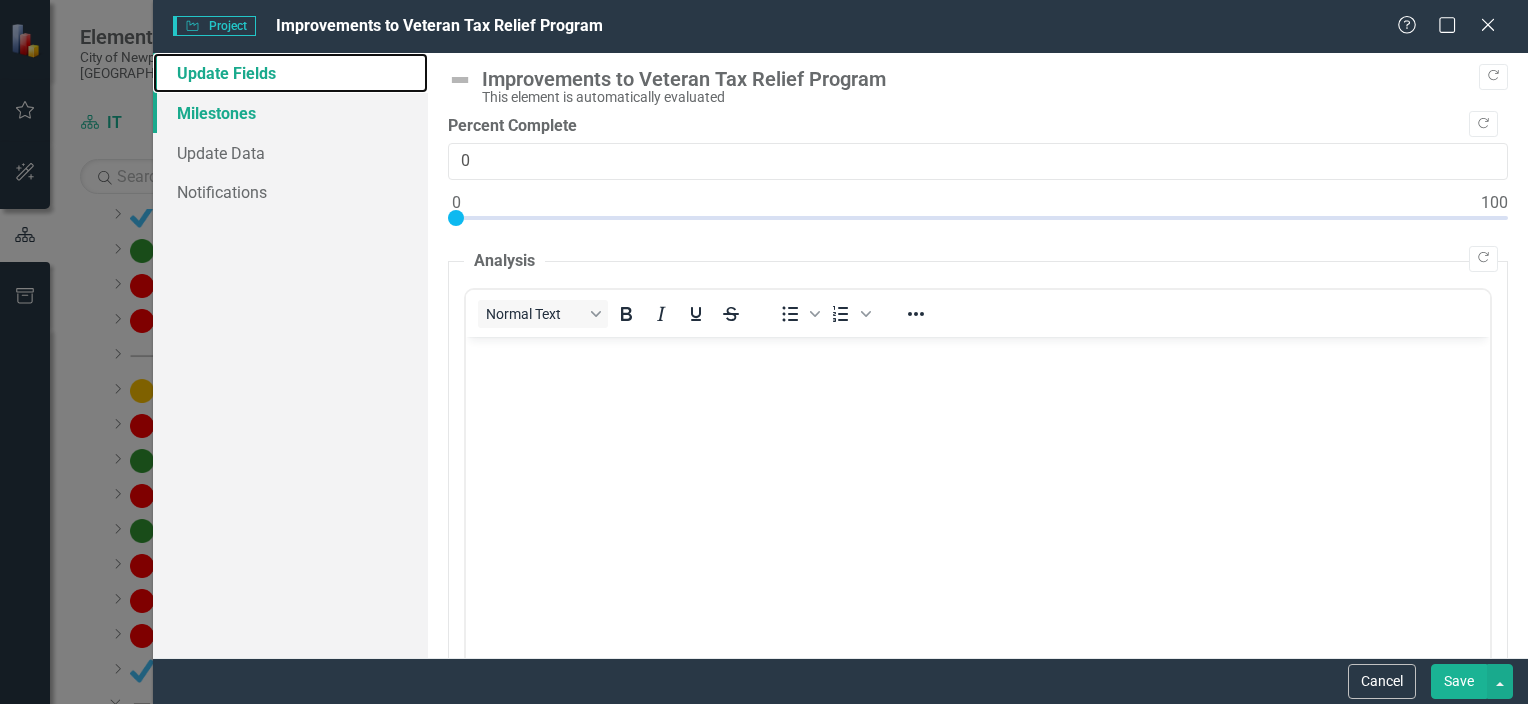 scroll, scrollTop: 0, scrollLeft: 0, axis: both 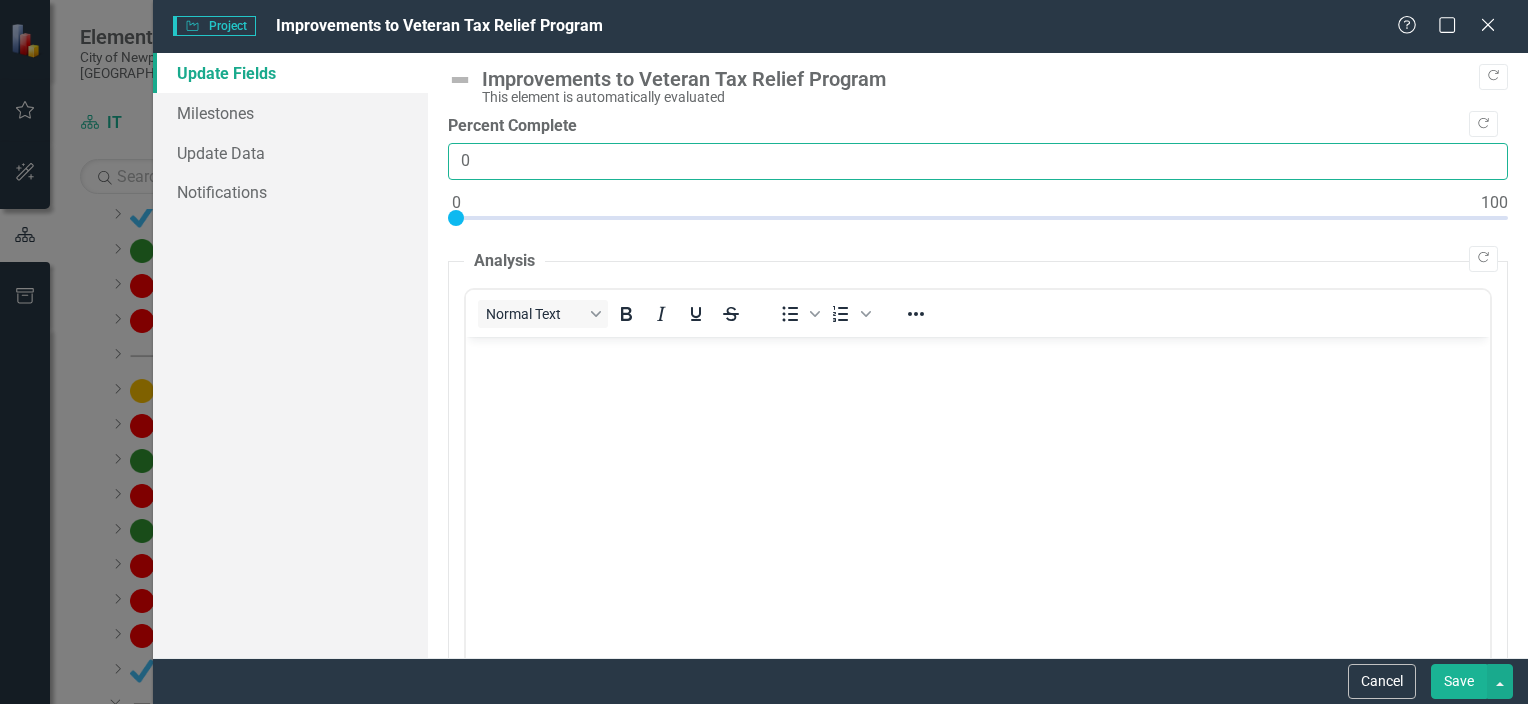 drag, startPoint x: 472, startPoint y: 165, endPoint x: 440, endPoint y: 163, distance: 32.06244 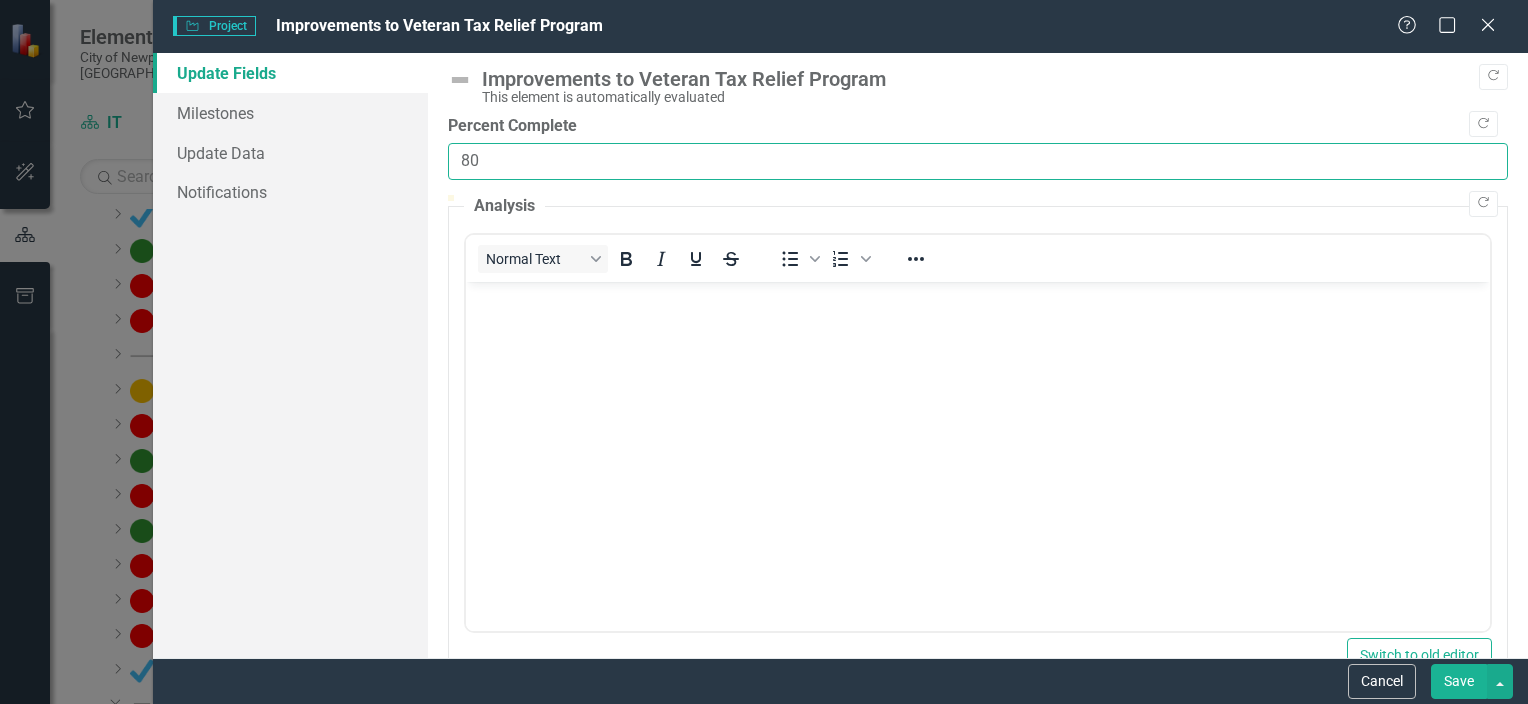 type on "80" 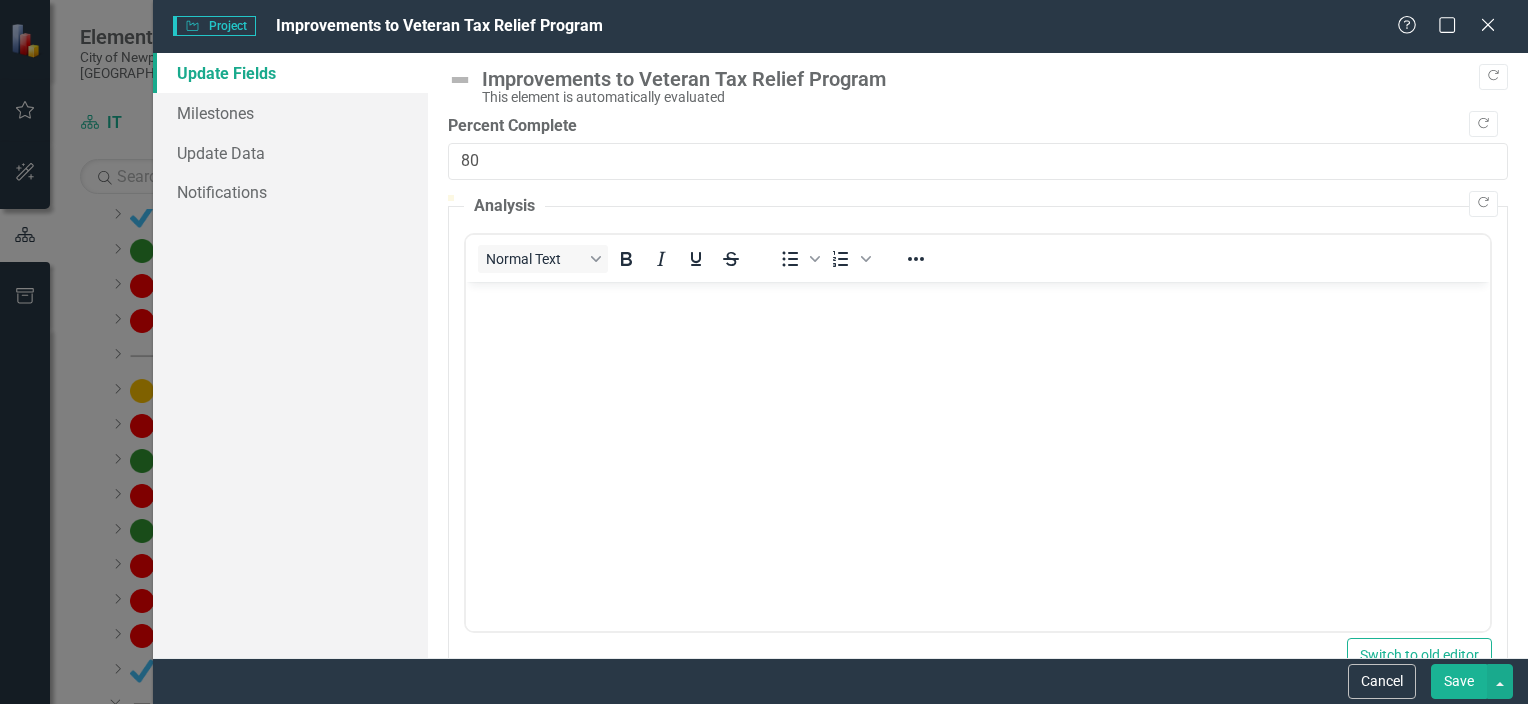 click at bounding box center (977, 431) 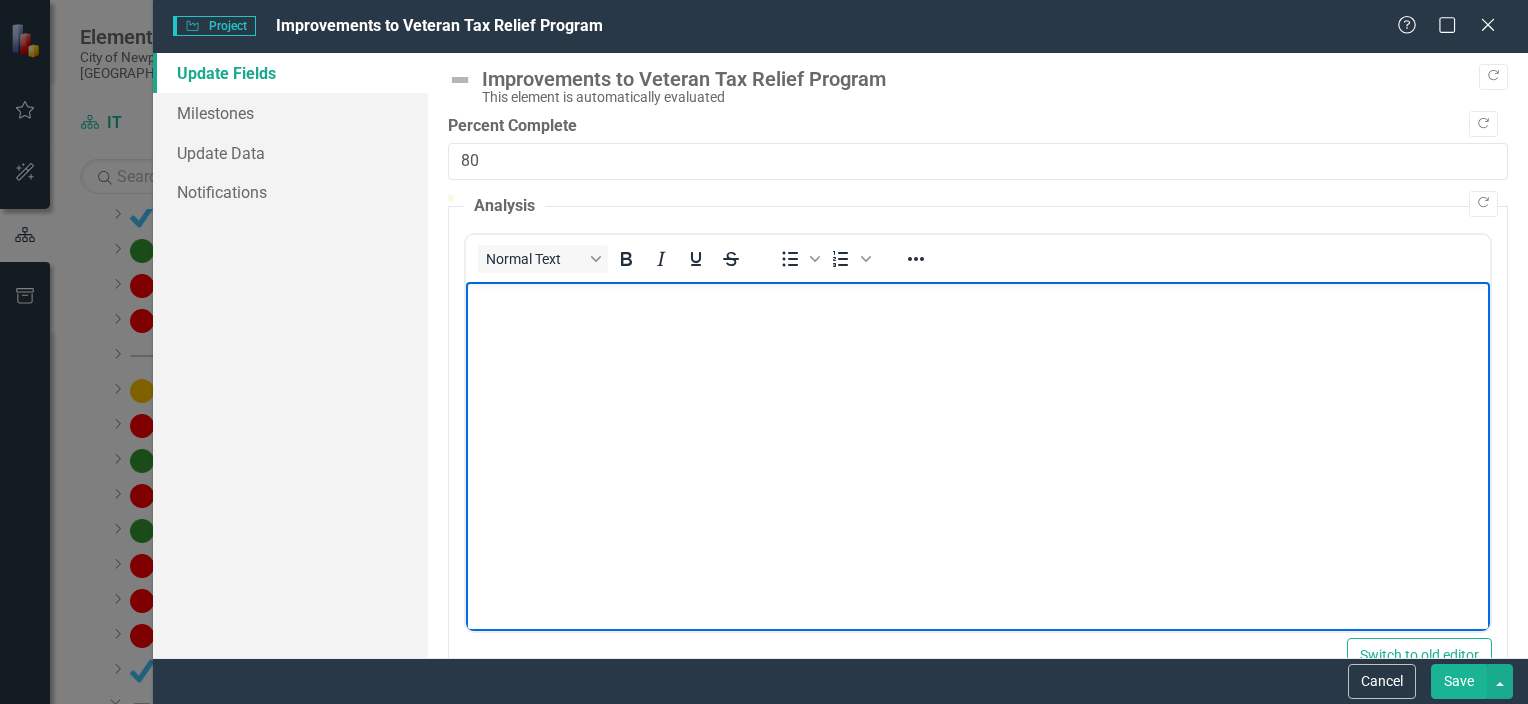 type 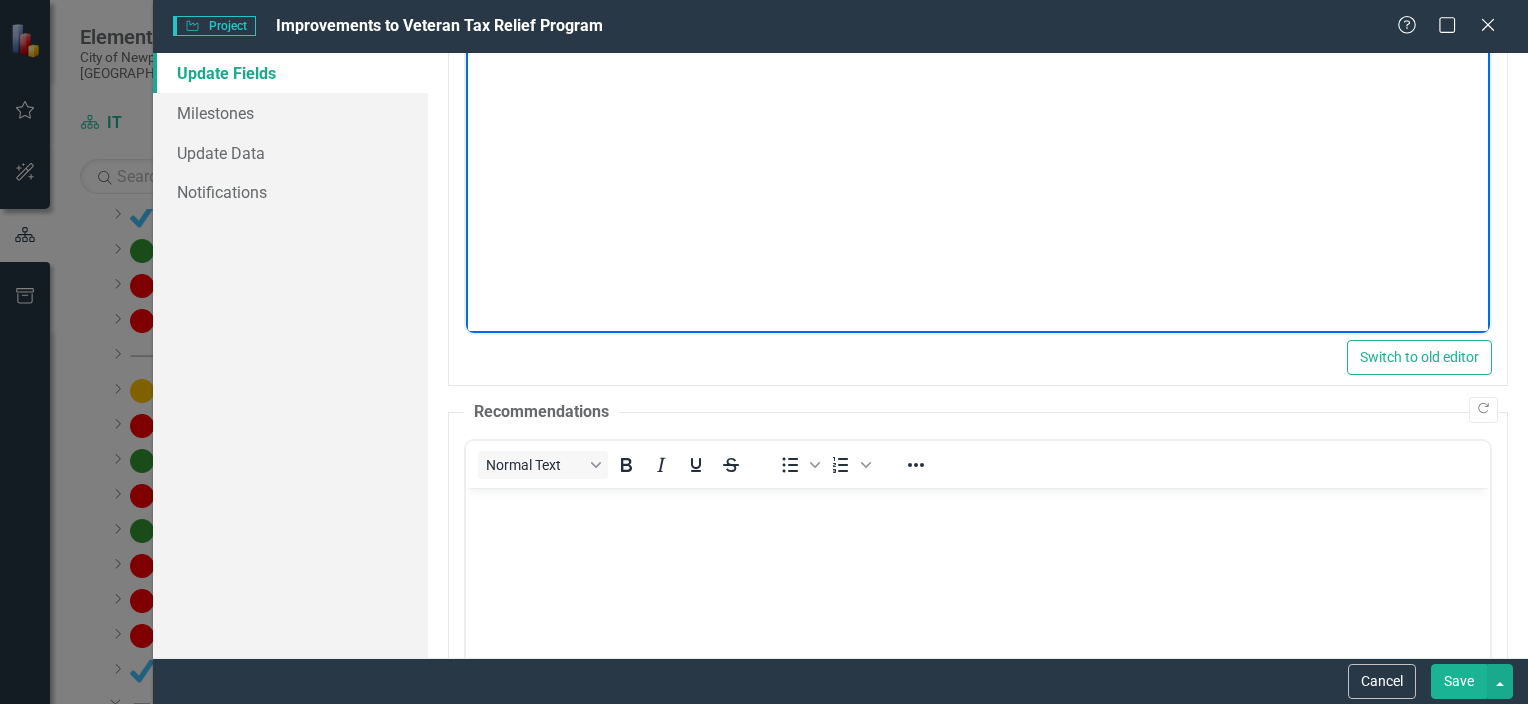 scroll, scrollTop: 300, scrollLeft: 0, axis: vertical 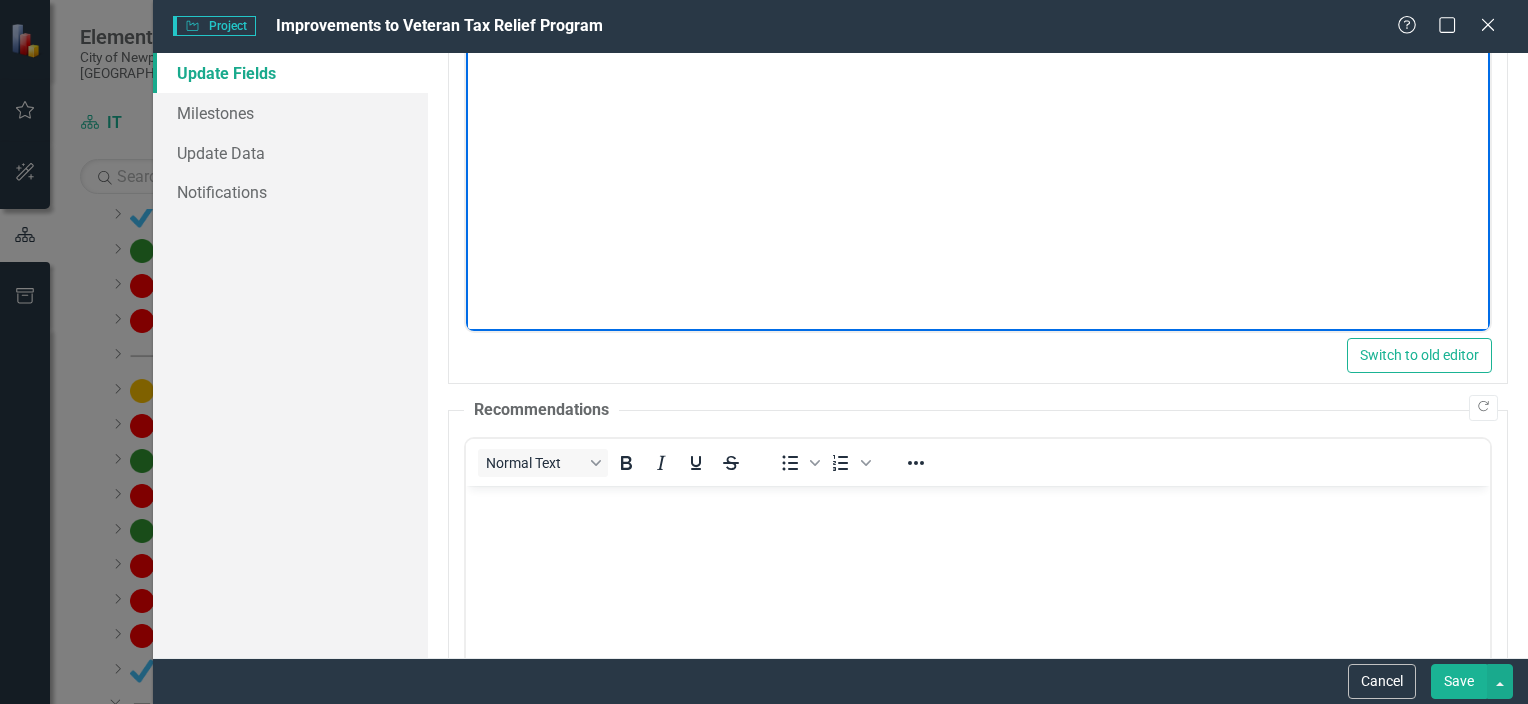 click on "Save" at bounding box center [1459, 681] 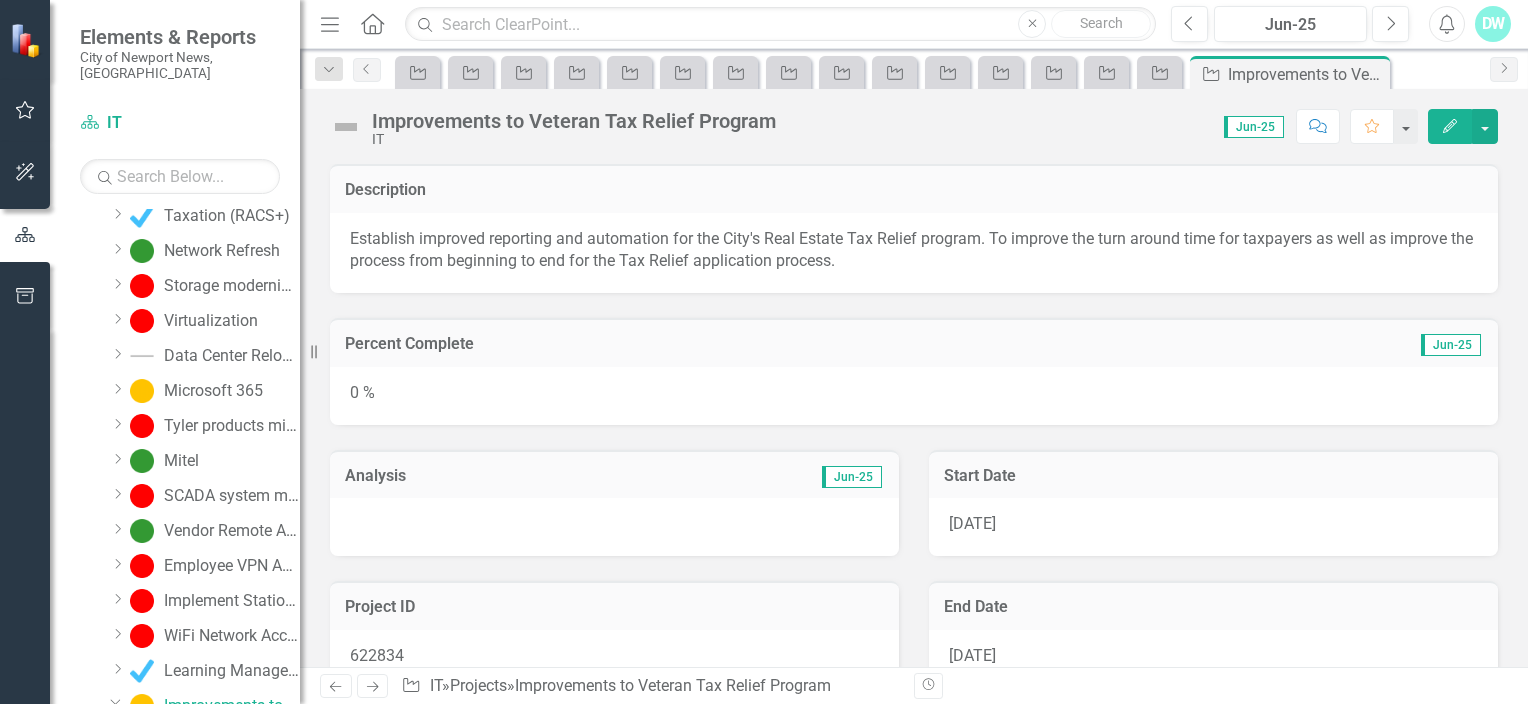 scroll, scrollTop: 629, scrollLeft: 0, axis: vertical 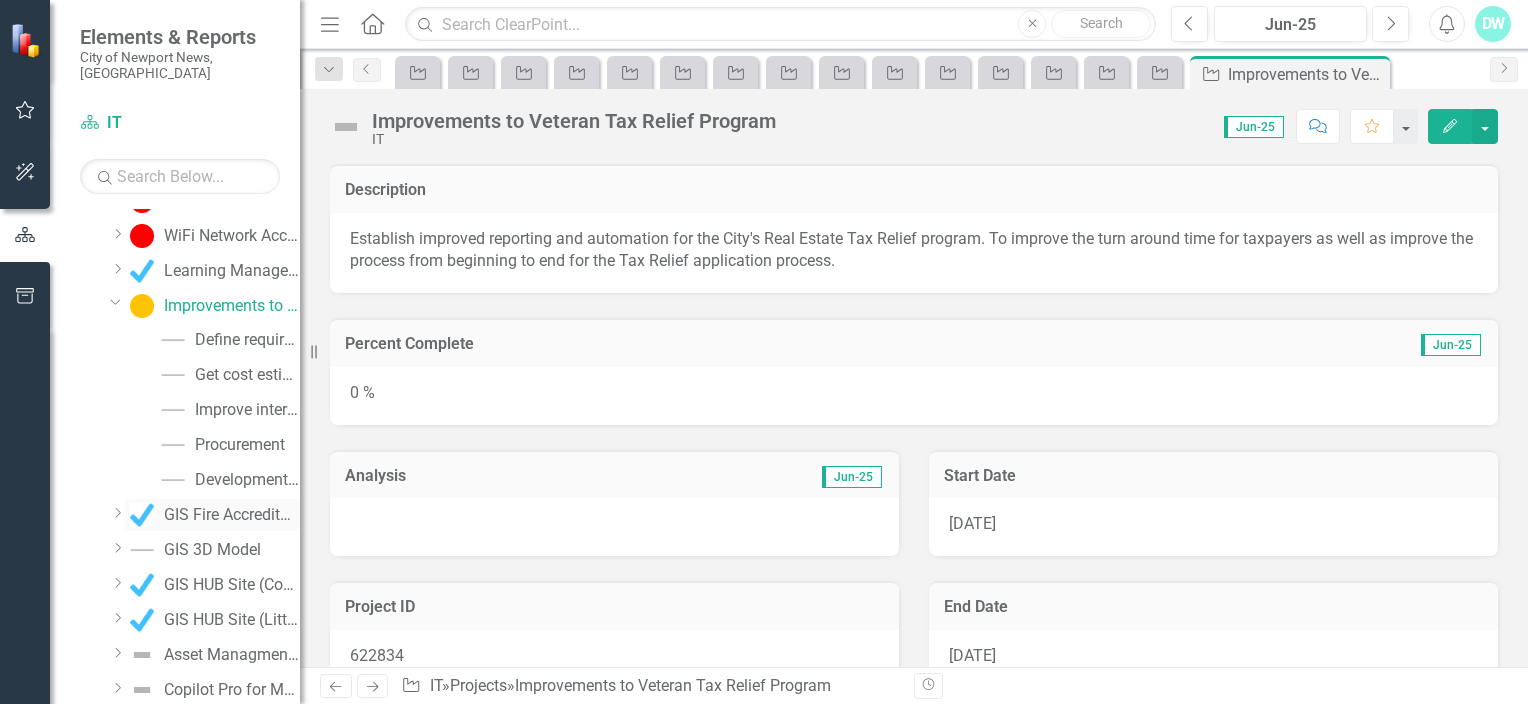 click on "GIS Fire Accreditation" at bounding box center [232, 515] 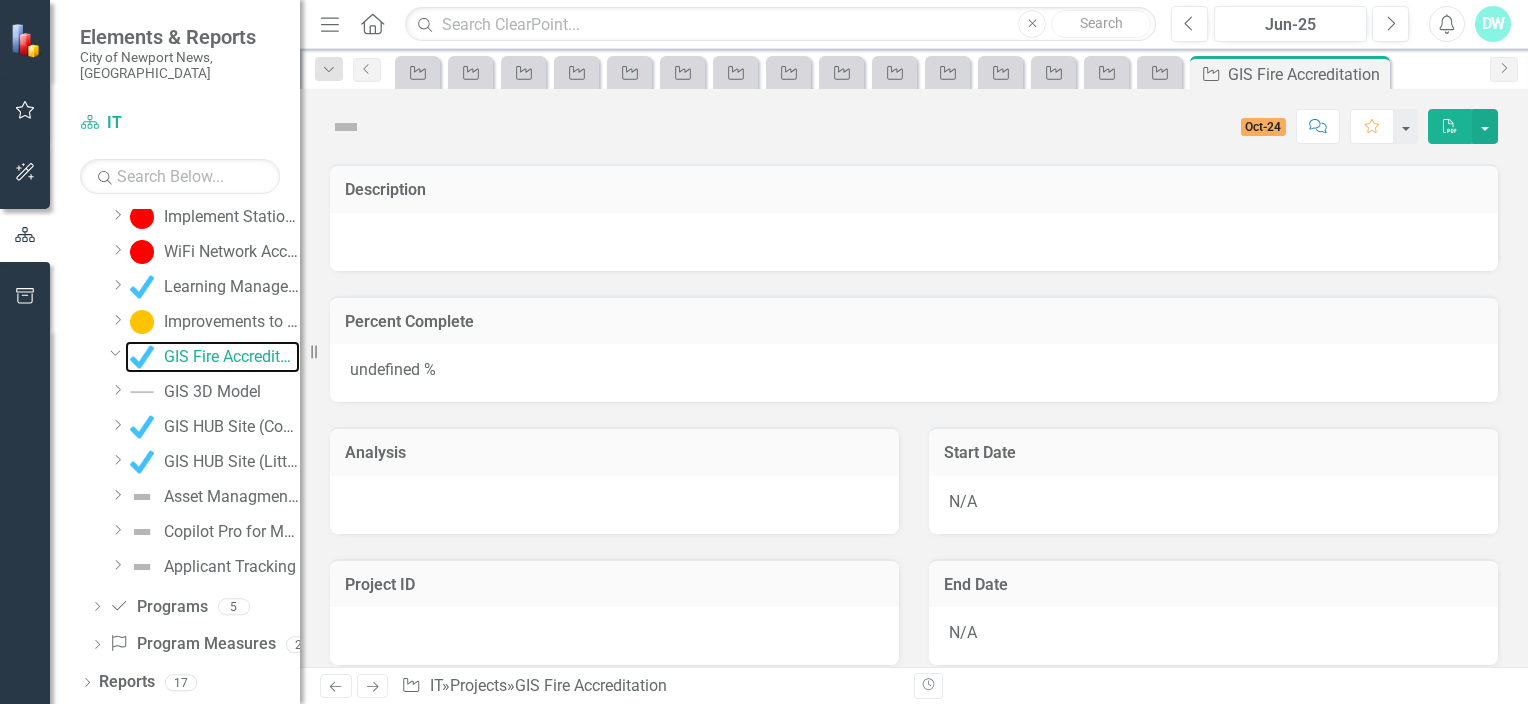 scroll, scrollTop: 264, scrollLeft: 0, axis: vertical 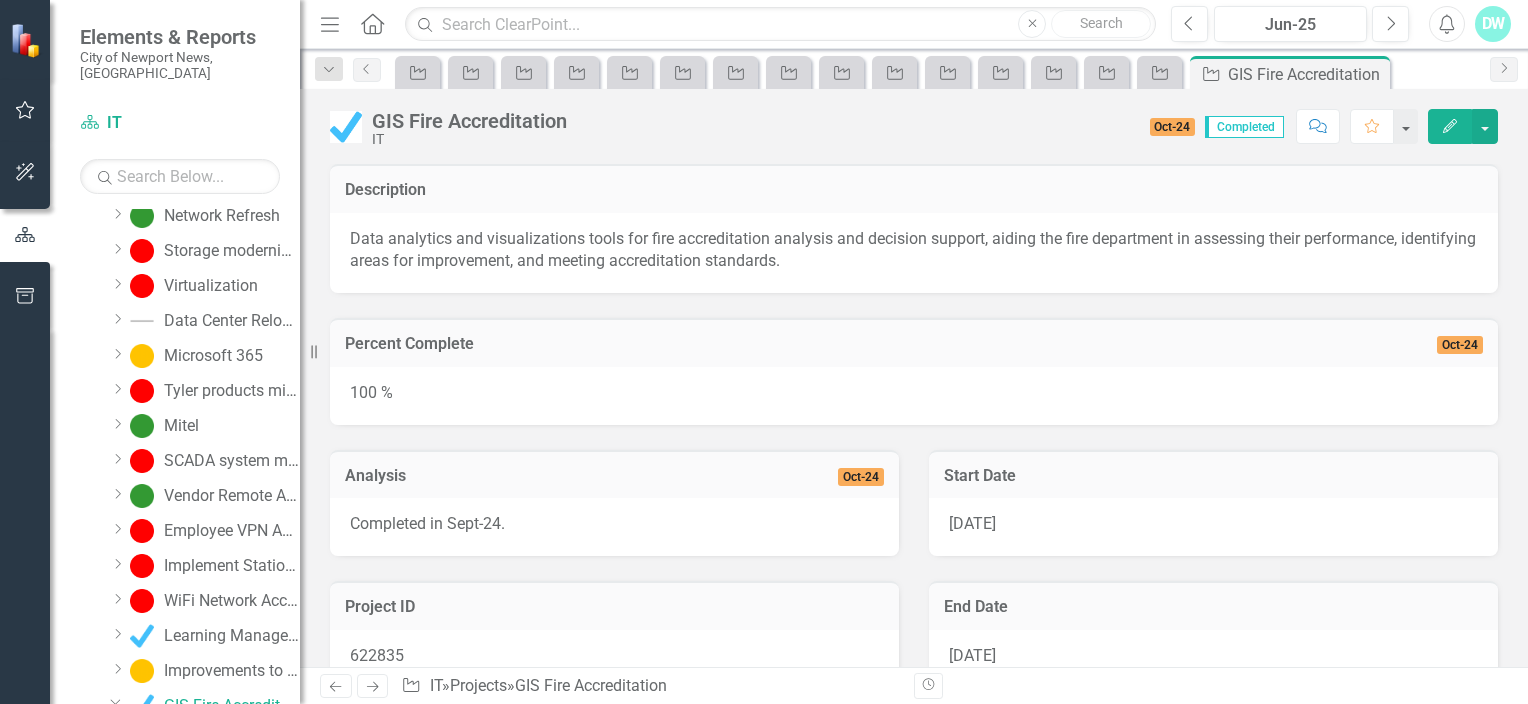 click on "Edit" 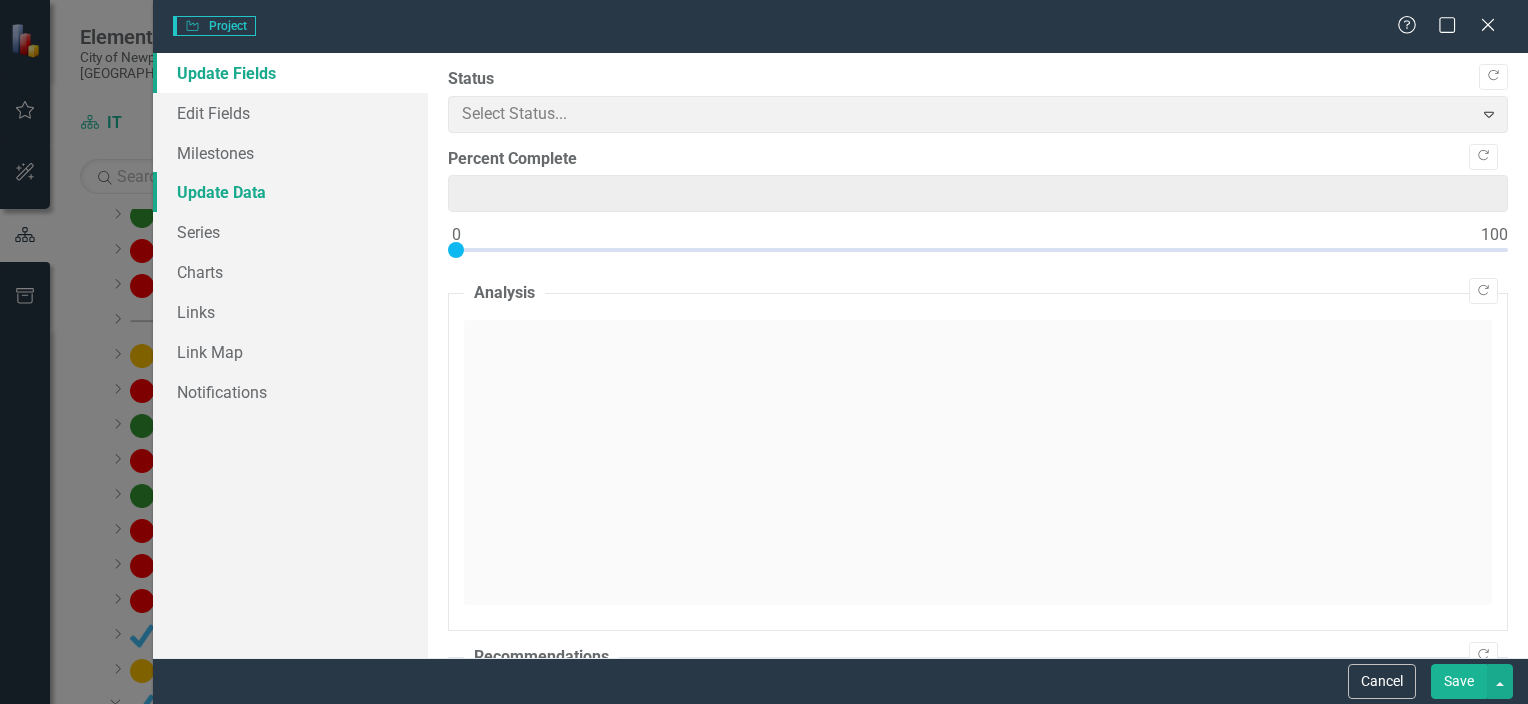 type on "100" 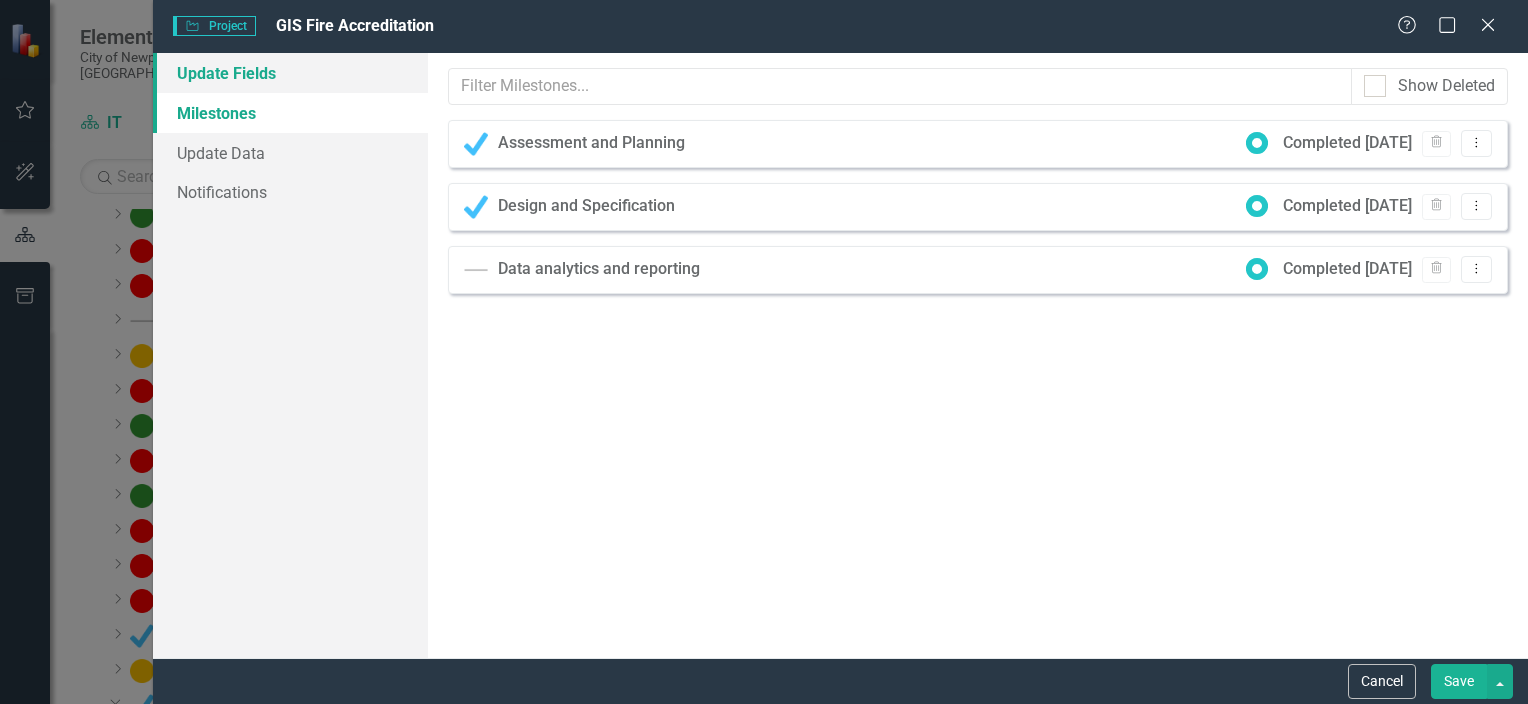 click on "Update Fields" at bounding box center (290, 73) 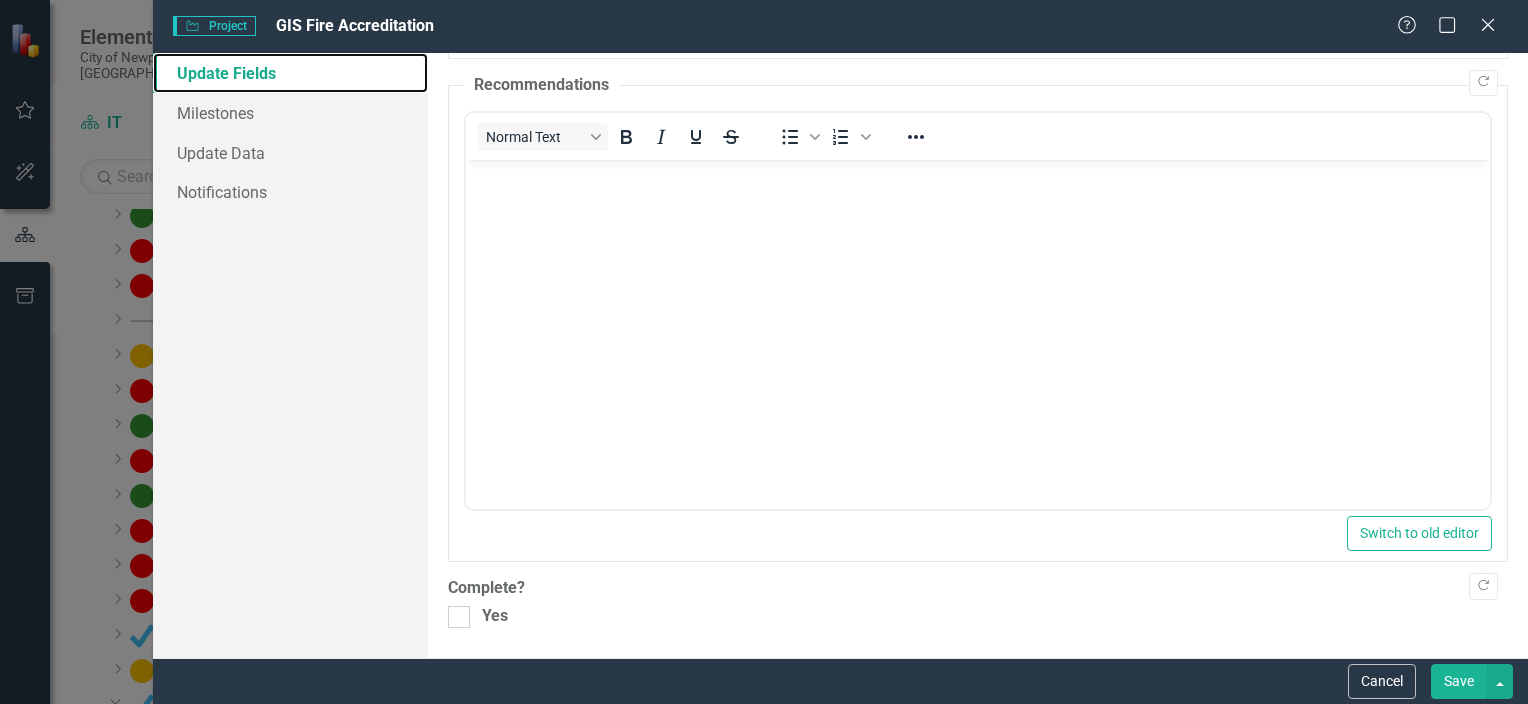 scroll, scrollTop: 743, scrollLeft: 0, axis: vertical 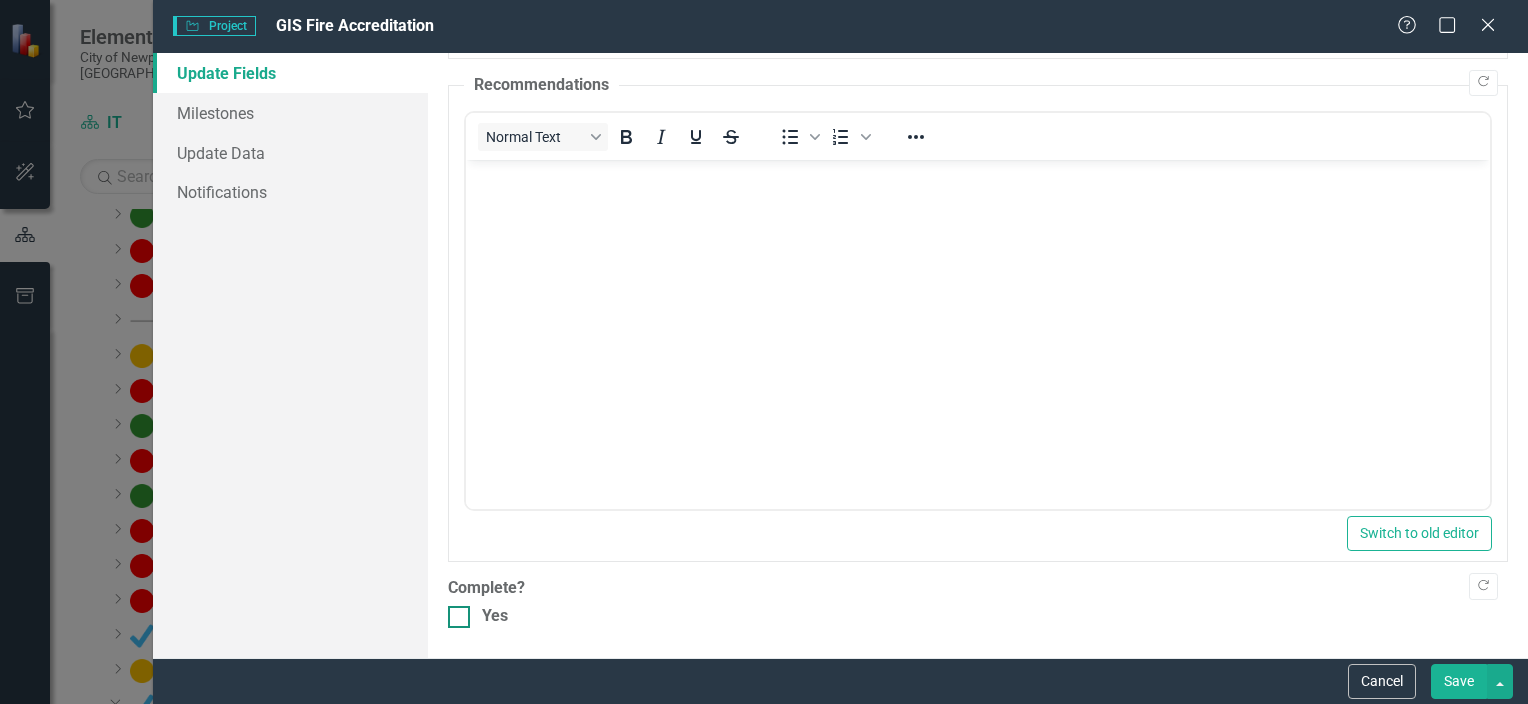click at bounding box center (459, 617) 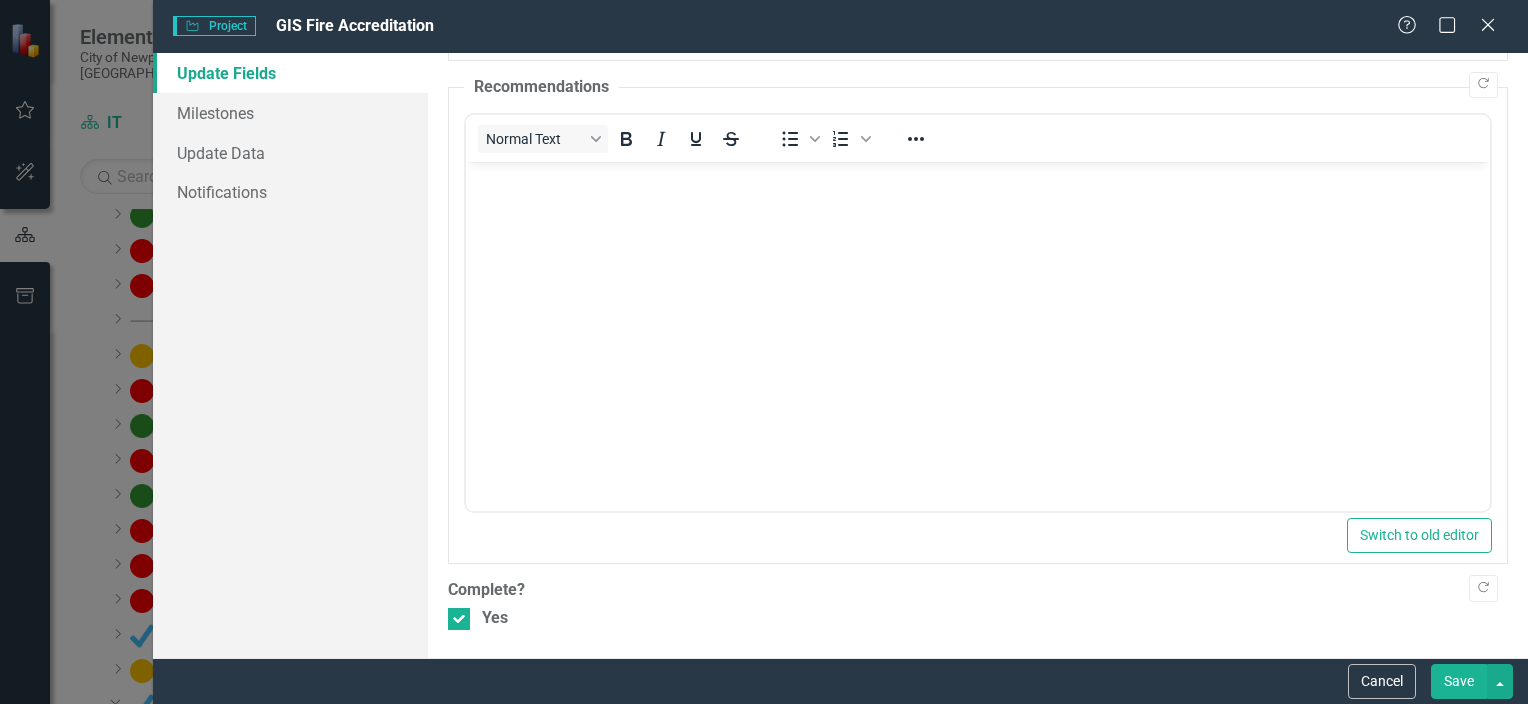 click on "Save" at bounding box center (1459, 681) 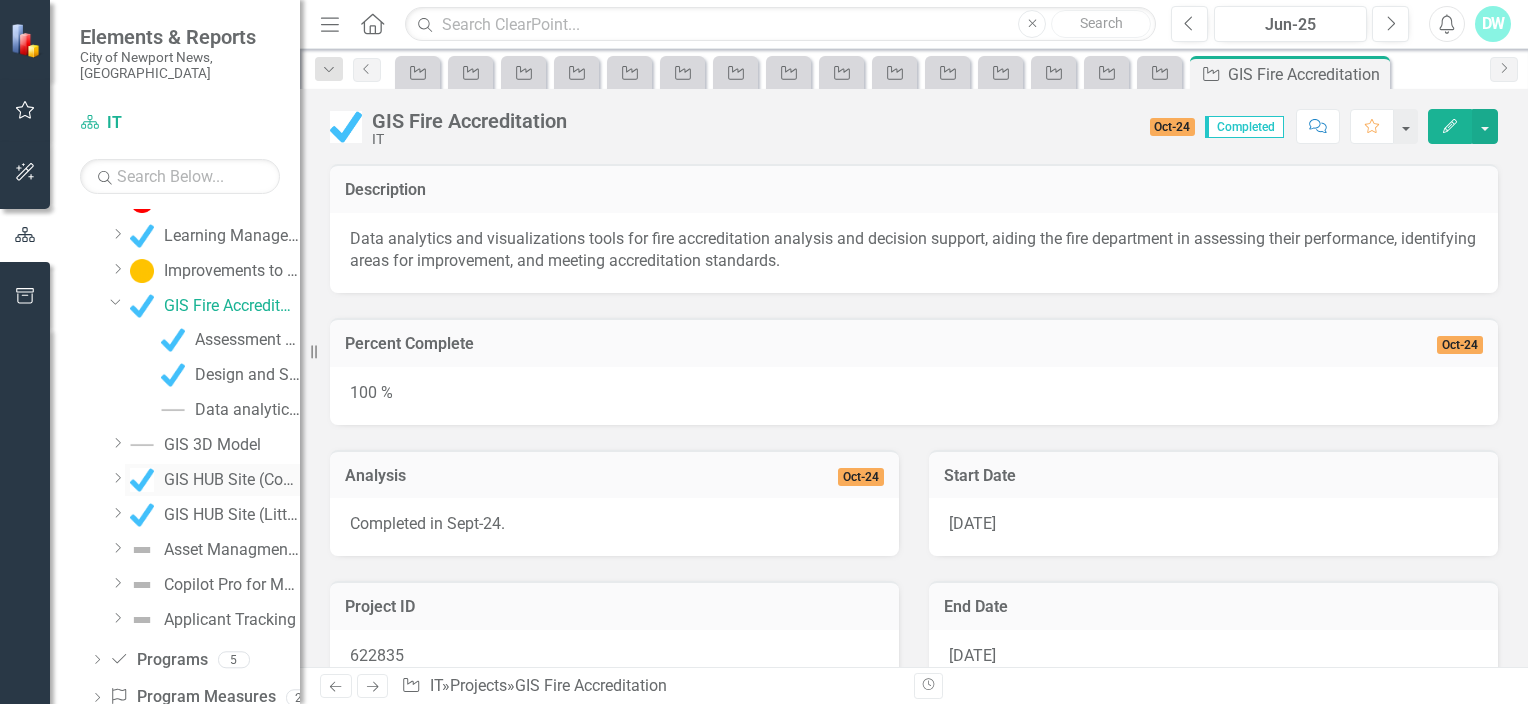 scroll, scrollTop: 700, scrollLeft: 0, axis: vertical 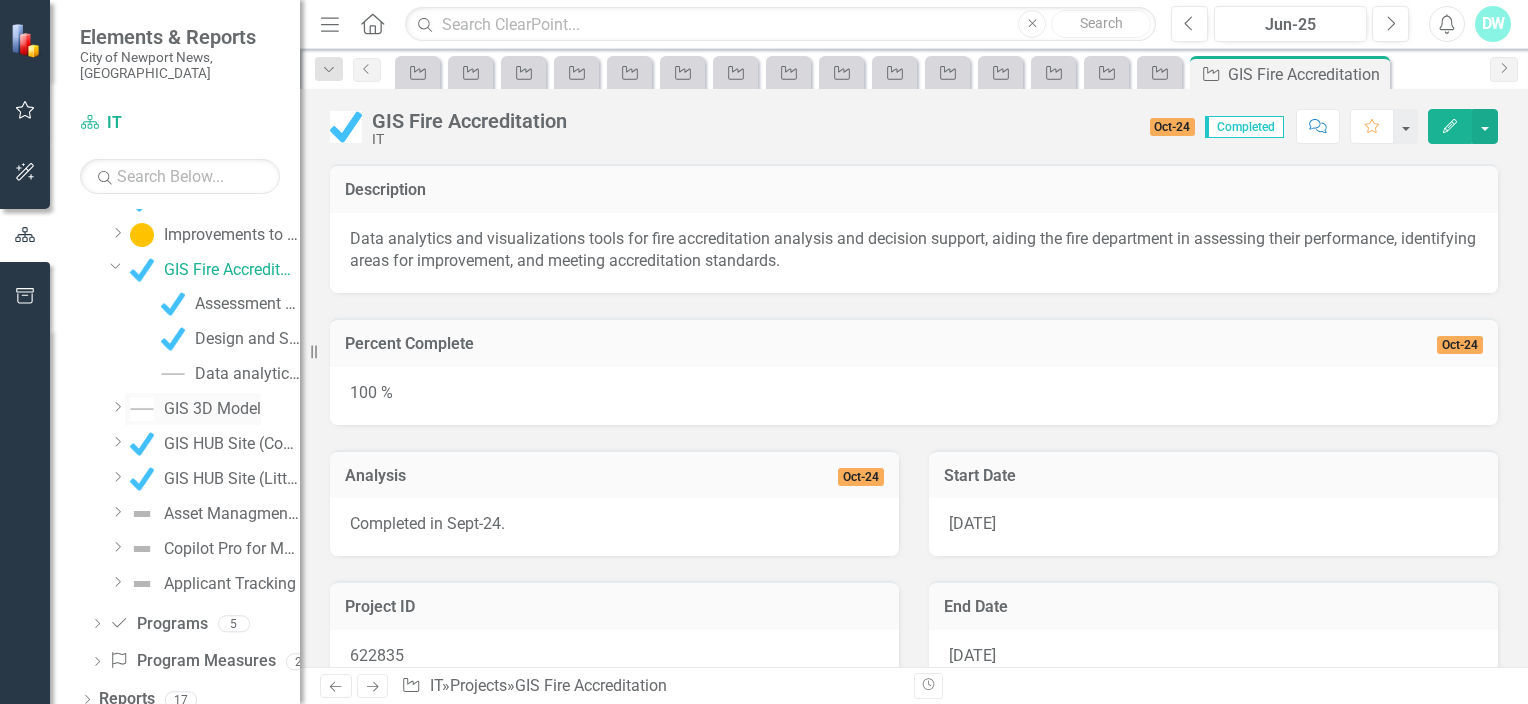 click on "GIS 3D Model" at bounding box center (212, 409) 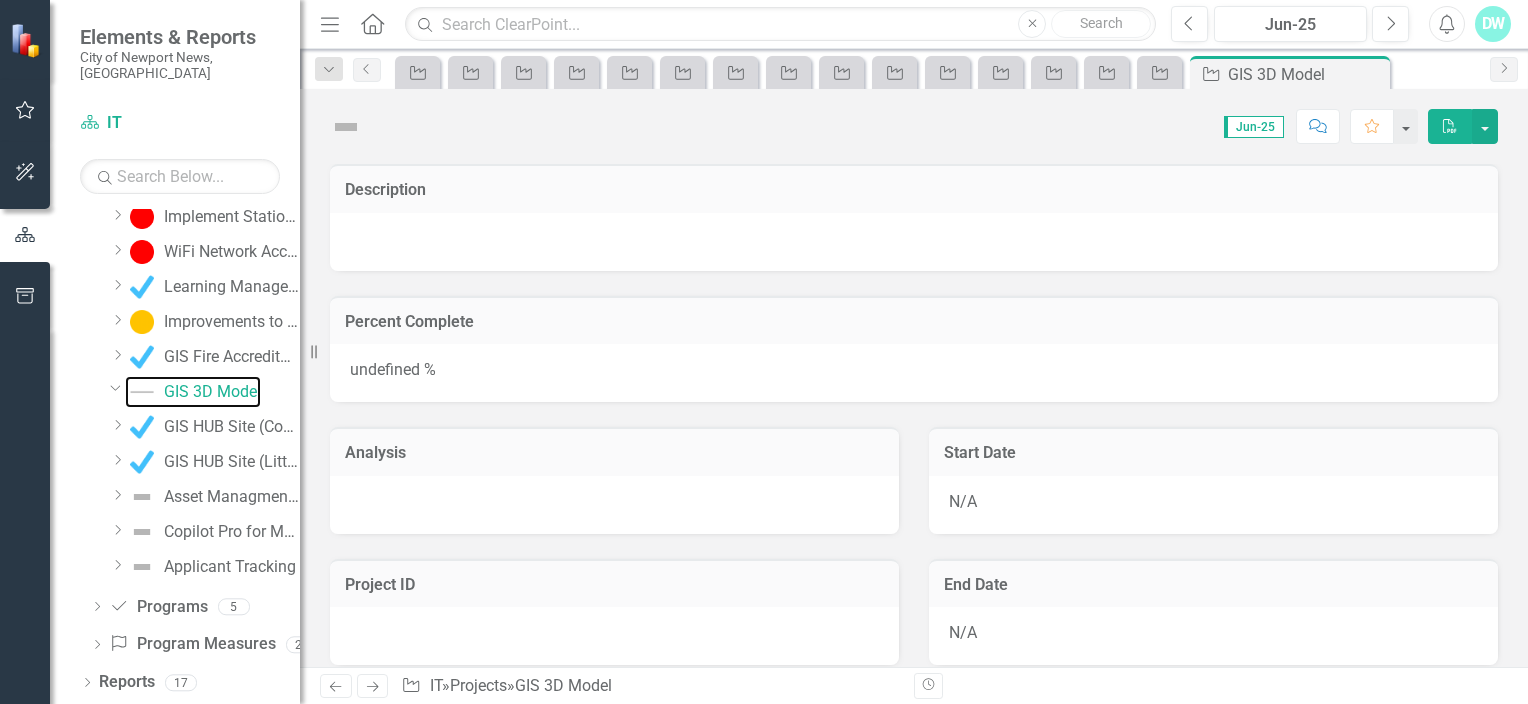 scroll, scrollTop: 300, scrollLeft: 0, axis: vertical 